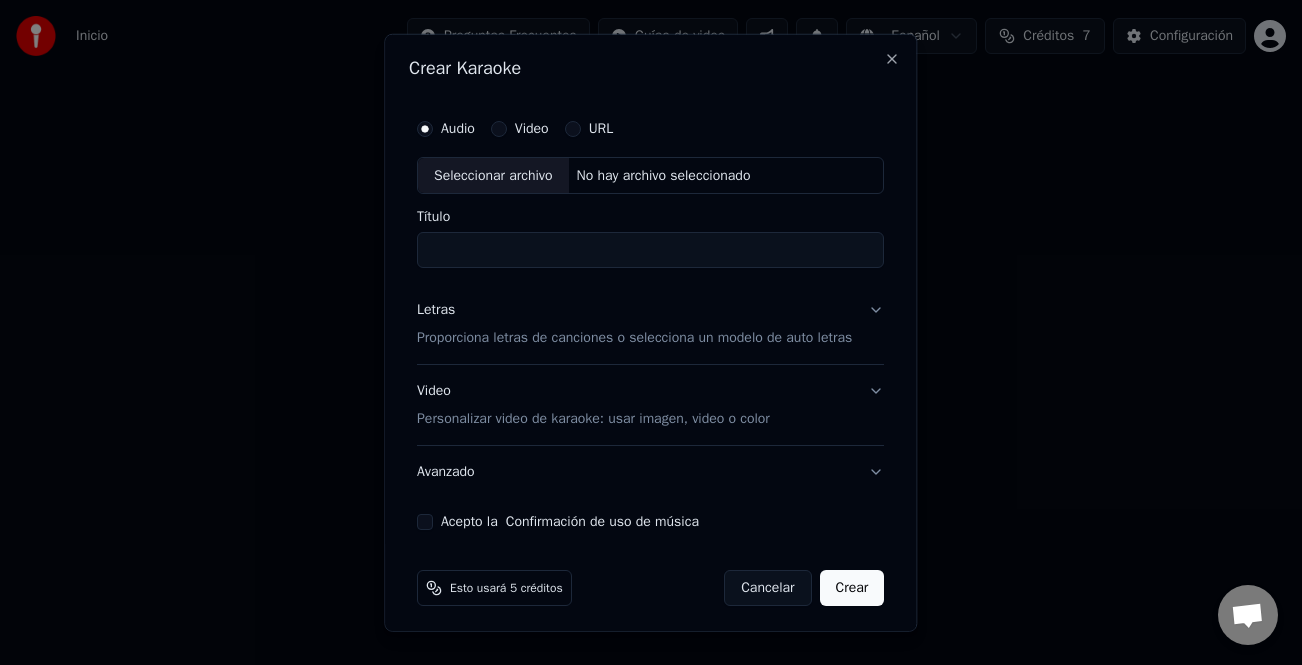 scroll, scrollTop: 0, scrollLeft: 0, axis: both 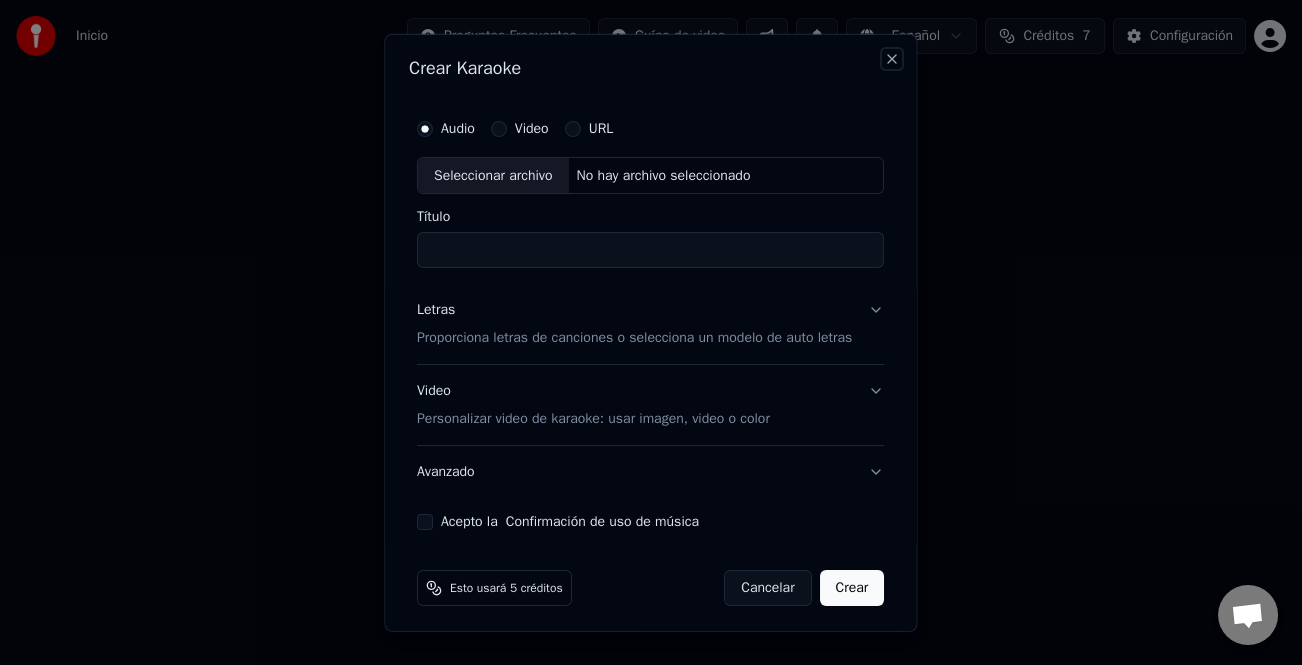 click on "Close" at bounding box center (893, 58) 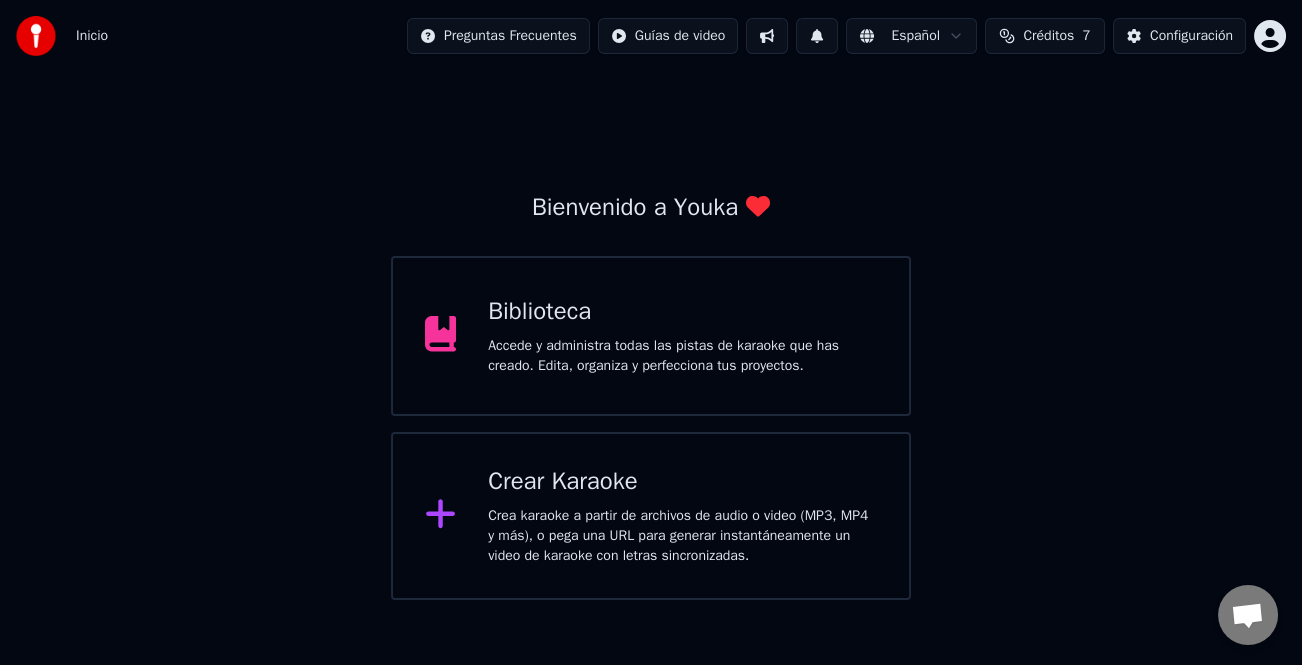 click on "Biblioteca Accede y administra todas las pistas de karaoke que has creado. Edita, organiza y perfecciona tus proyectos." at bounding box center [651, 336] 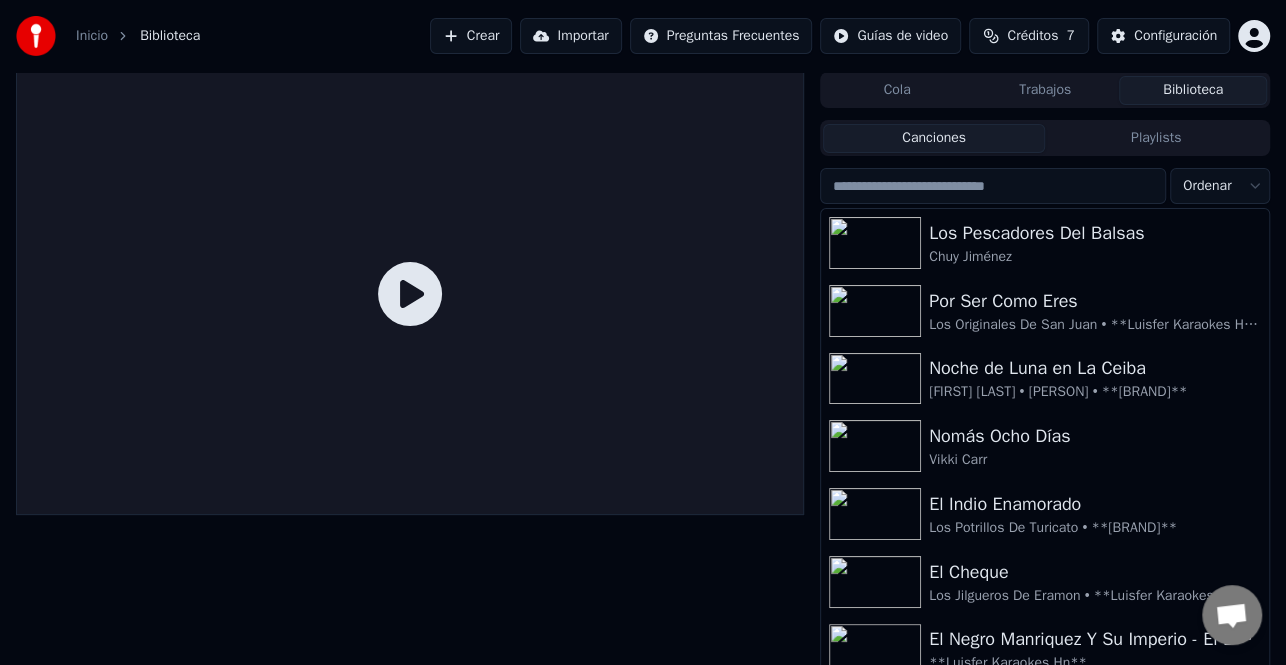 click at bounding box center (993, 186) 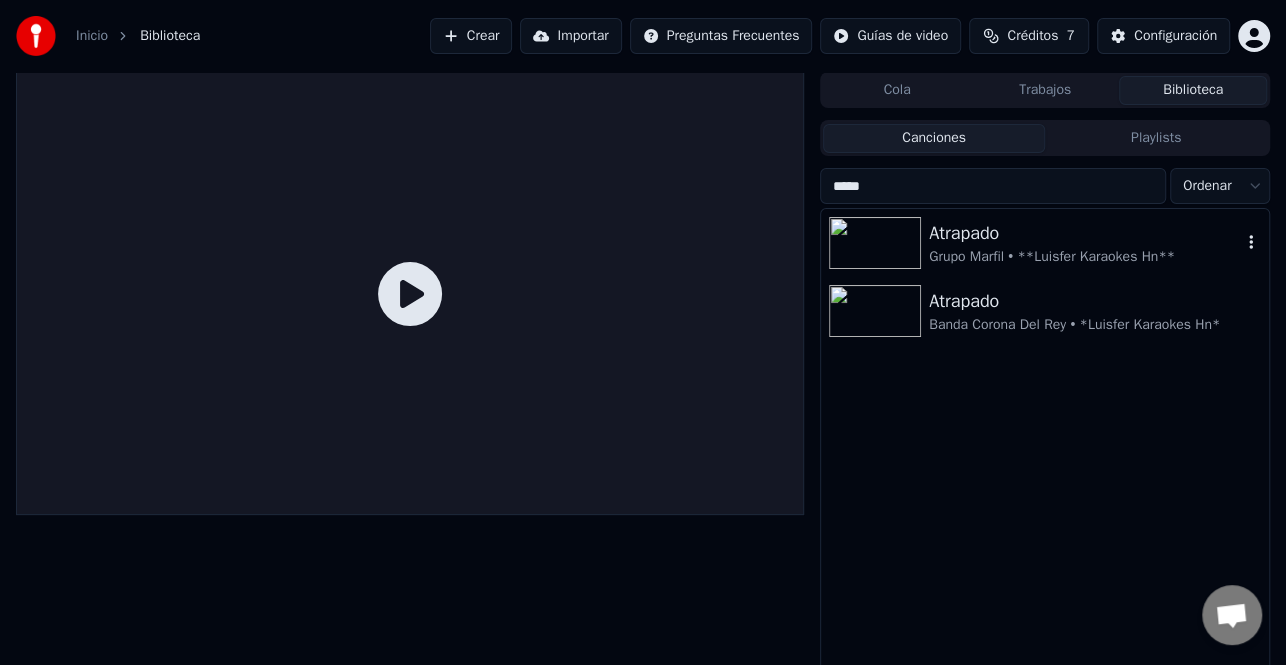 type on "*****" 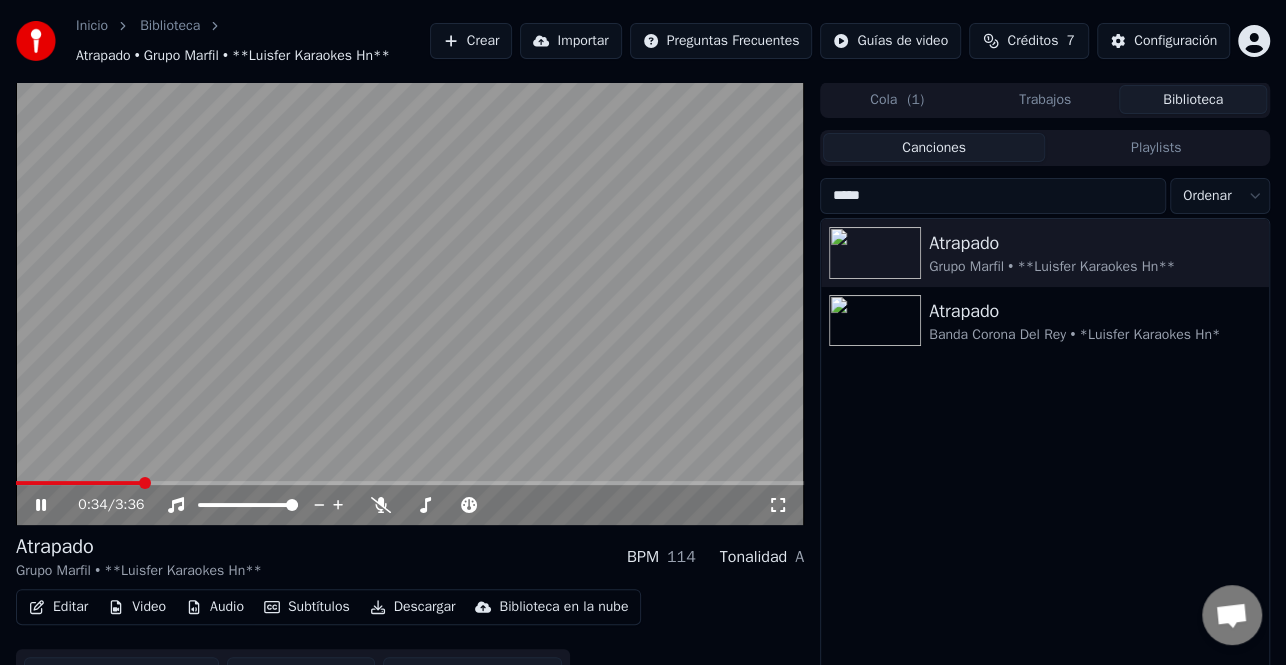 click 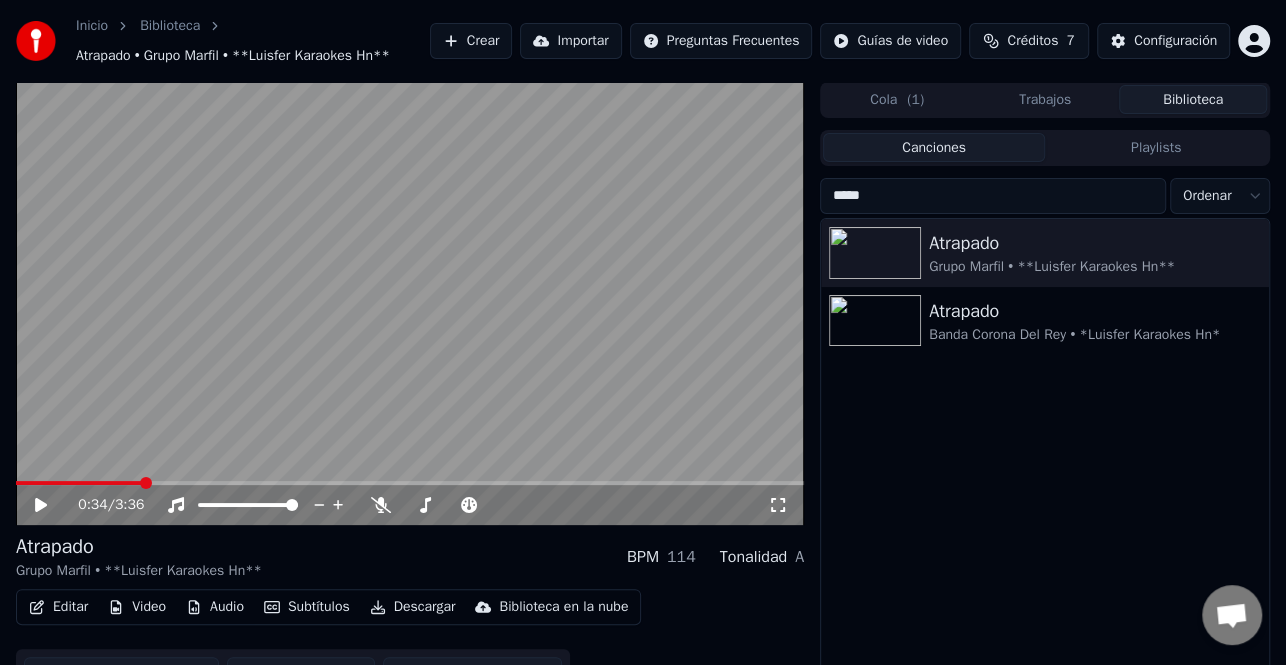 click on "0:34  /  3:36" at bounding box center [410, 505] 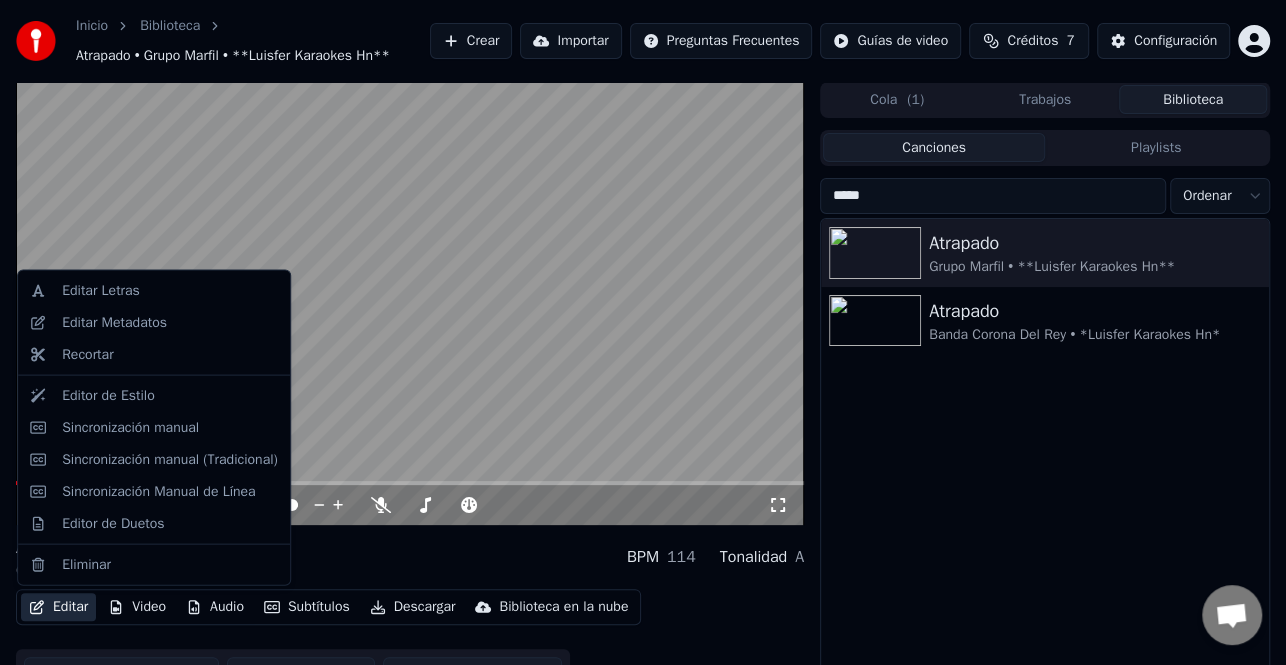 click on "Editar" at bounding box center (58, 607) 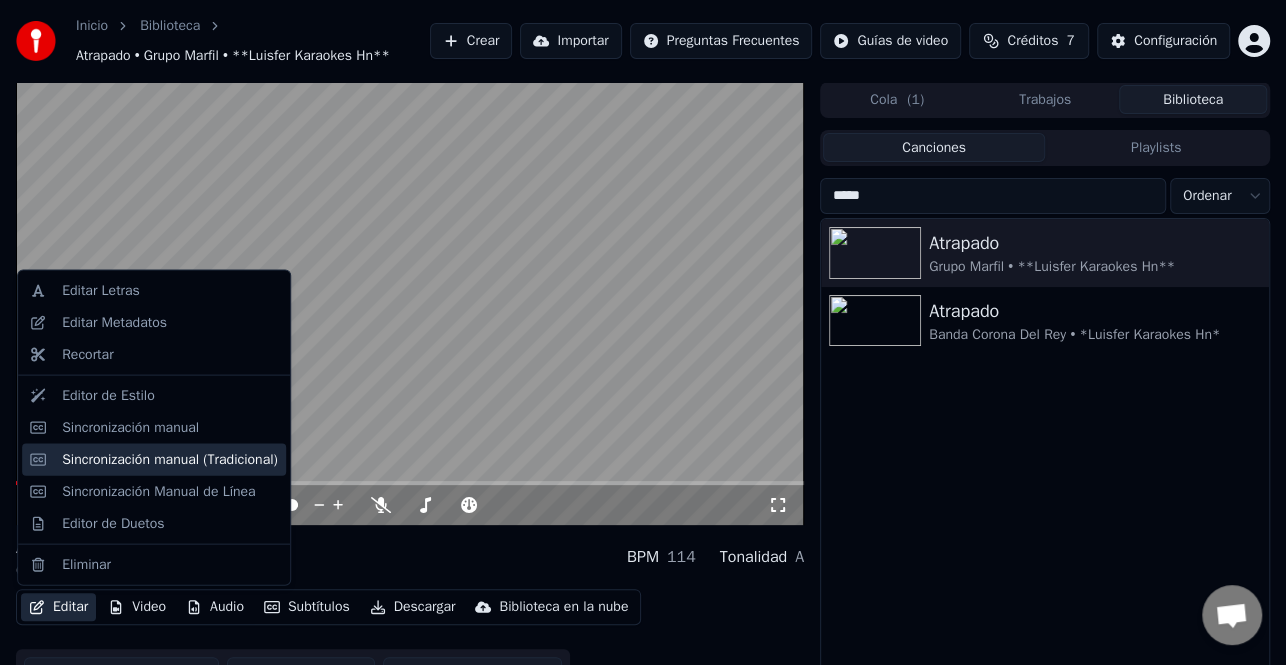 click on "Sincronización manual (Tradicional)" at bounding box center (170, 459) 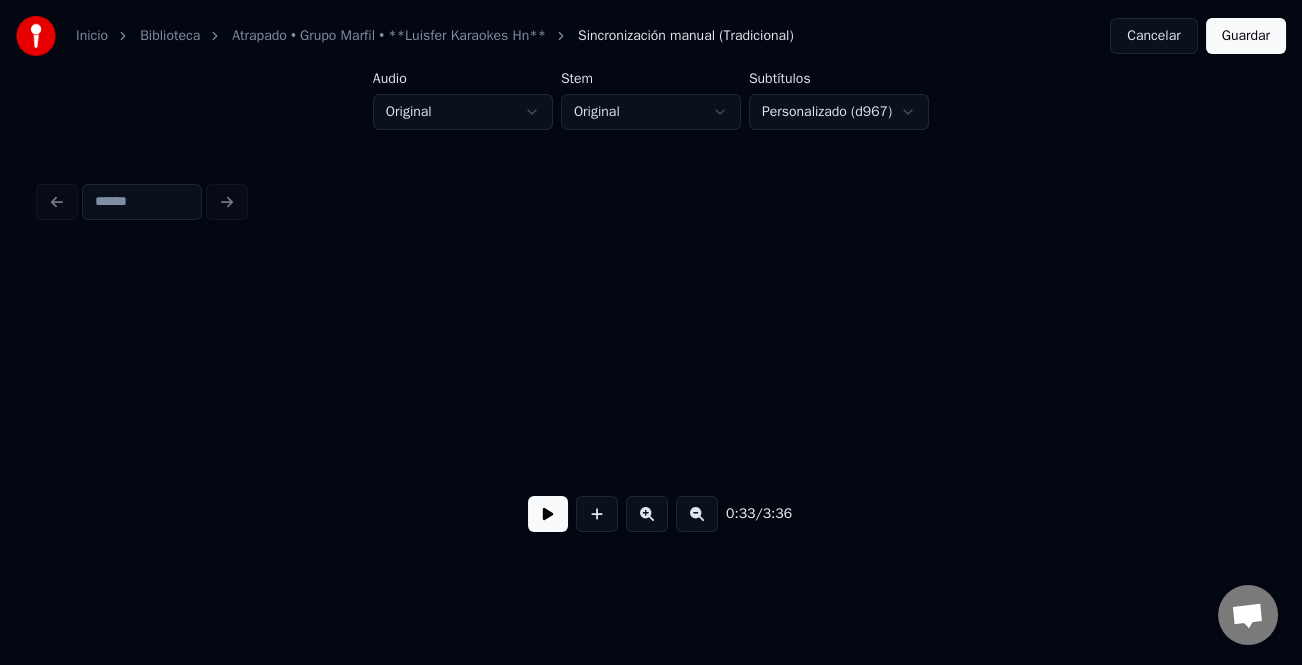 scroll, scrollTop: 0, scrollLeft: 8426, axis: horizontal 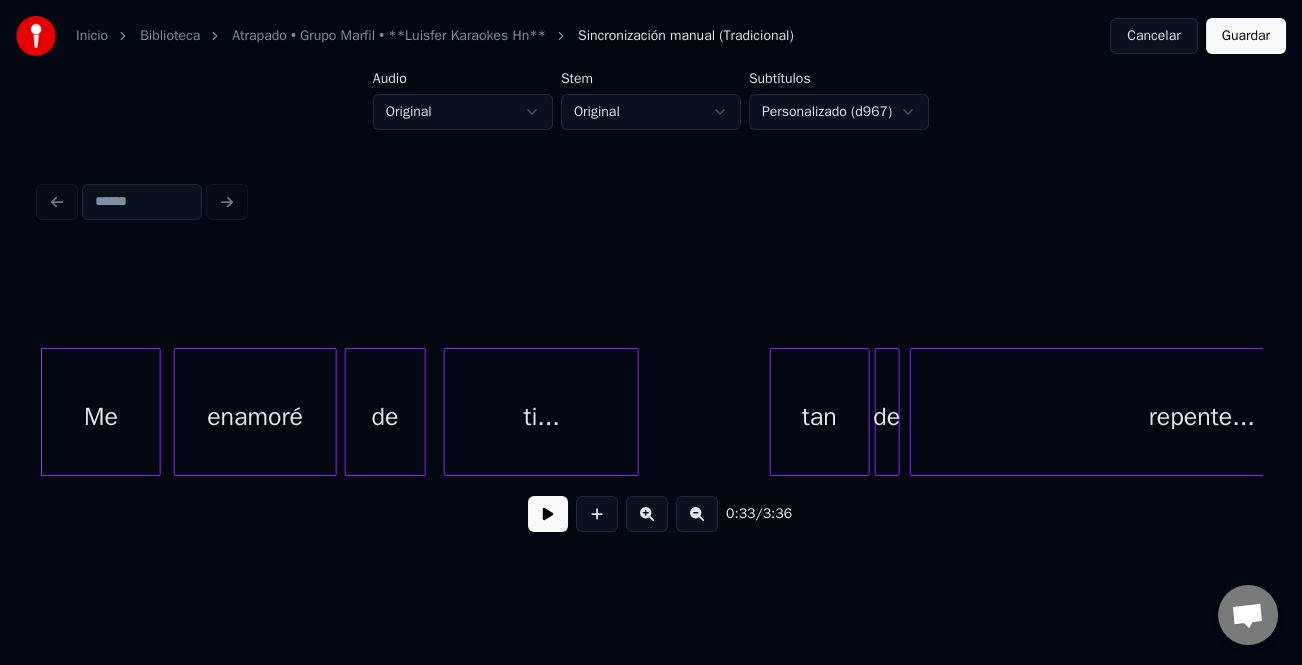 click at bounding box center (548, 514) 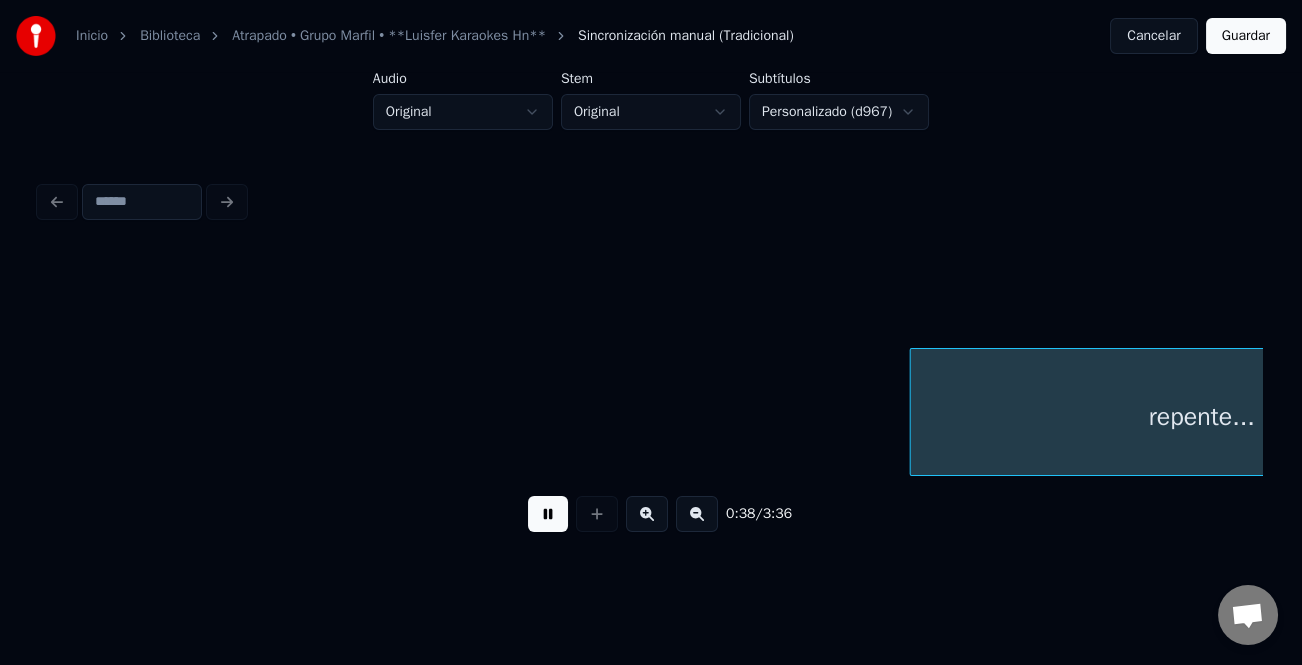 scroll, scrollTop: 0, scrollLeft: 9649, axis: horizontal 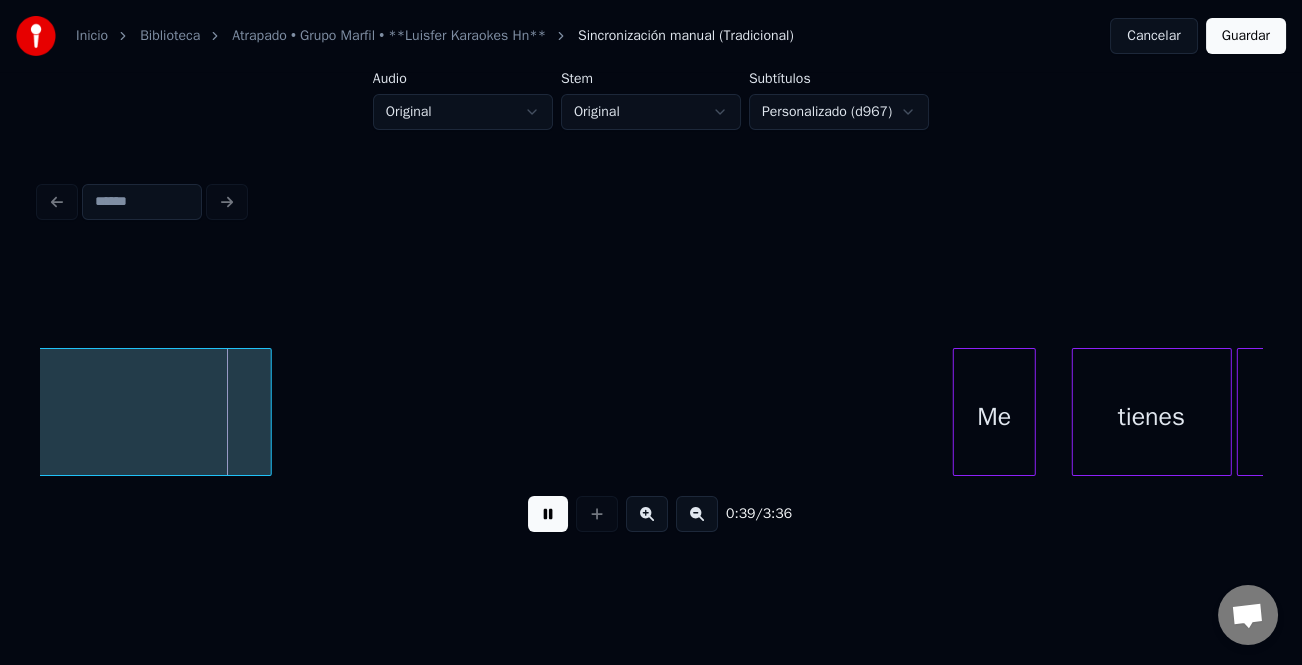 click at bounding box center [548, 514] 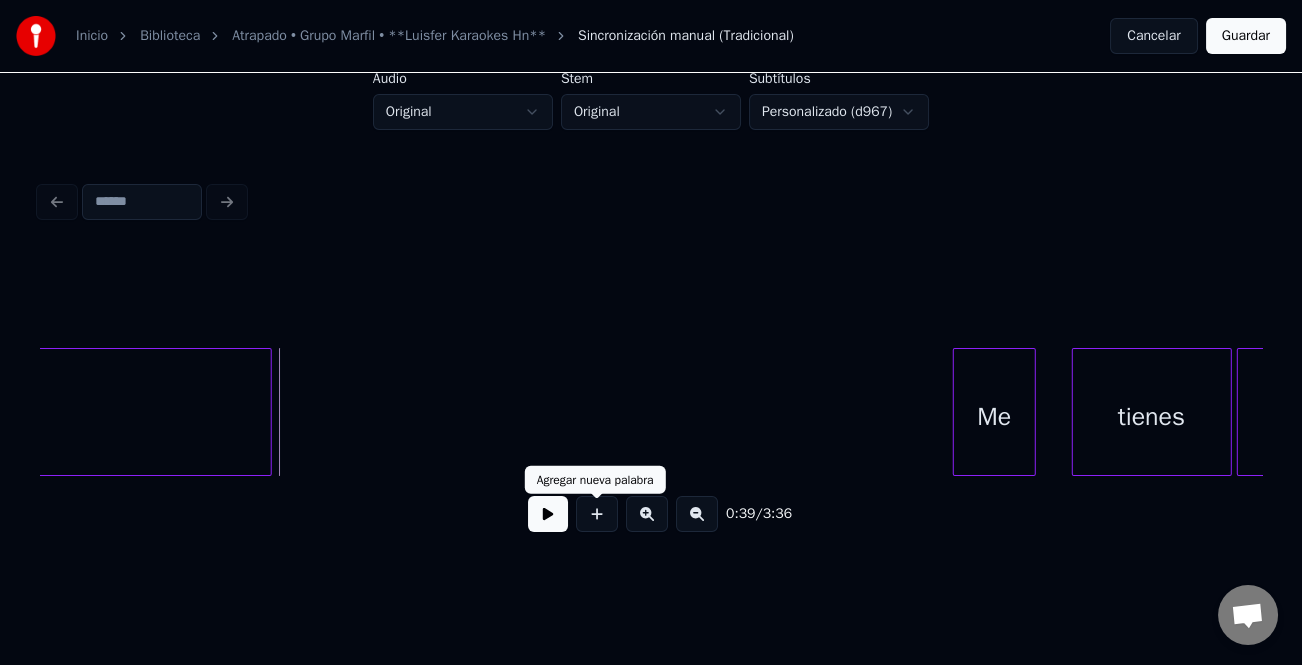 click at bounding box center [548, 514] 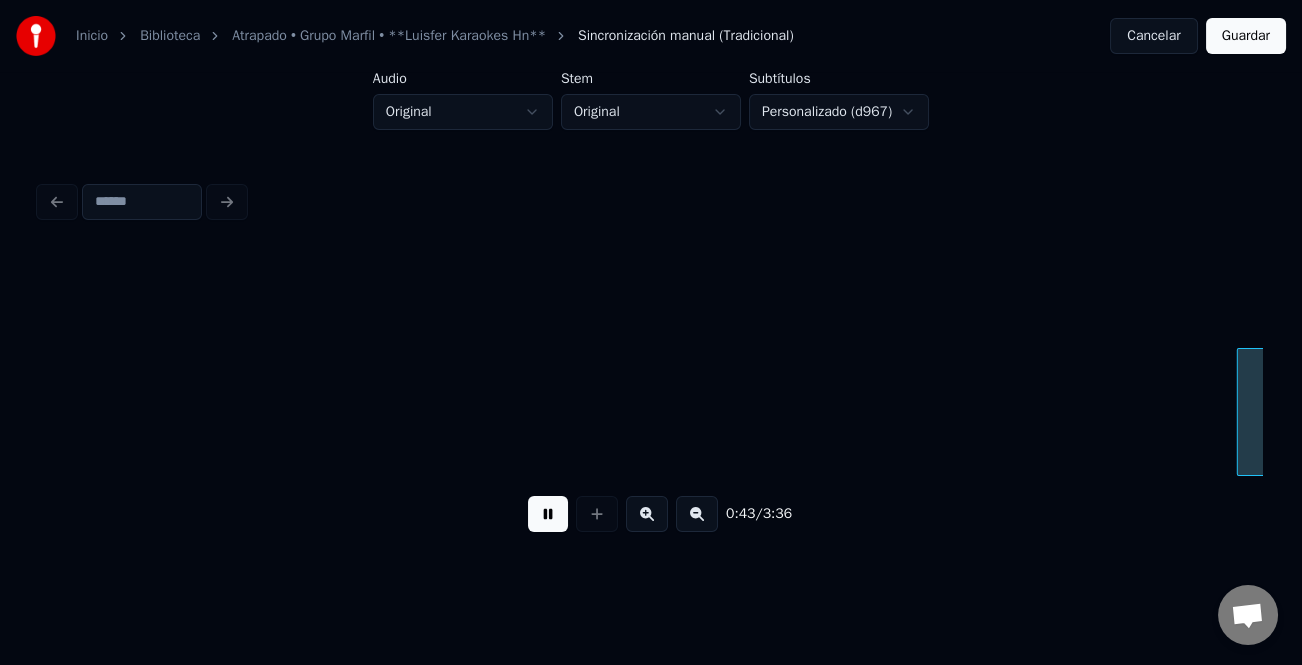 scroll, scrollTop: 0, scrollLeft: 10876, axis: horizontal 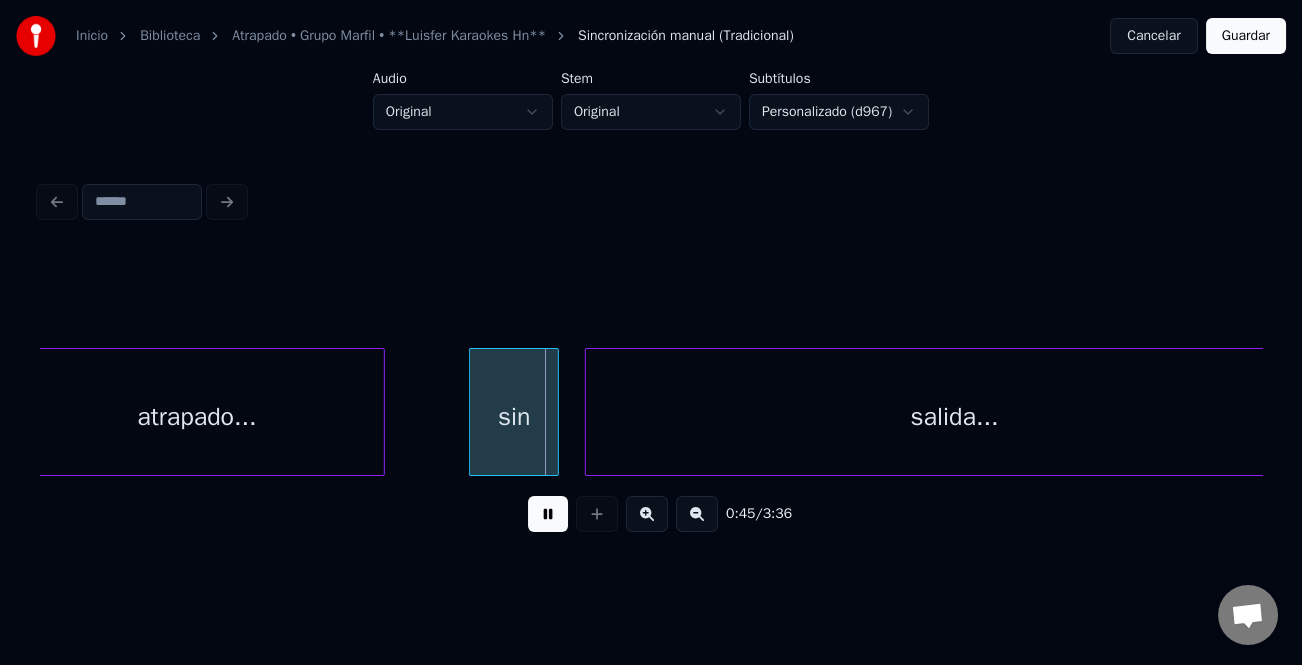 click on "Guardar" at bounding box center [1246, 36] 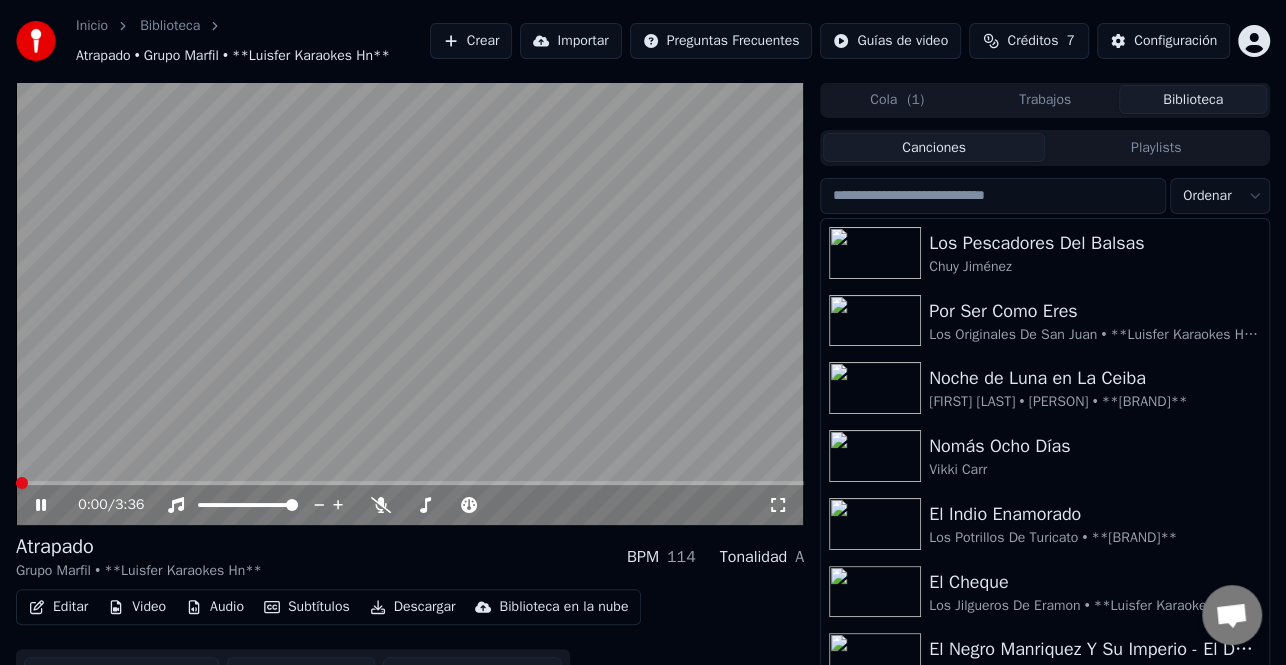 click at bounding box center (993, 196) 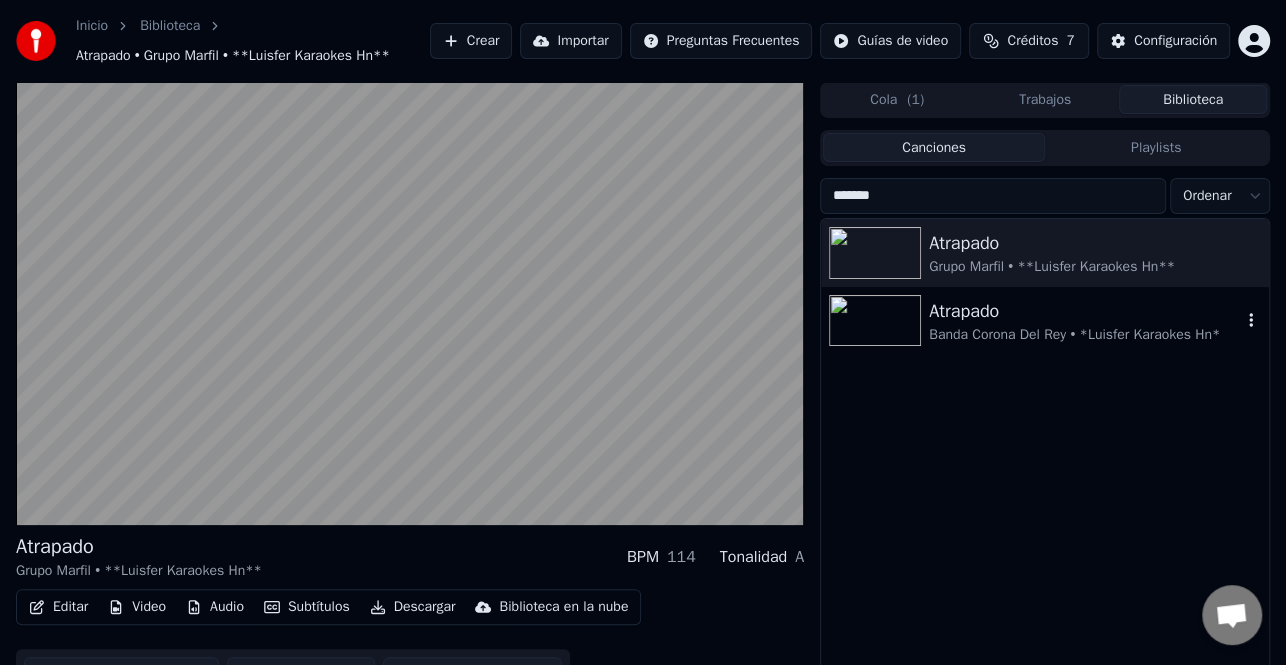 type on "*******" 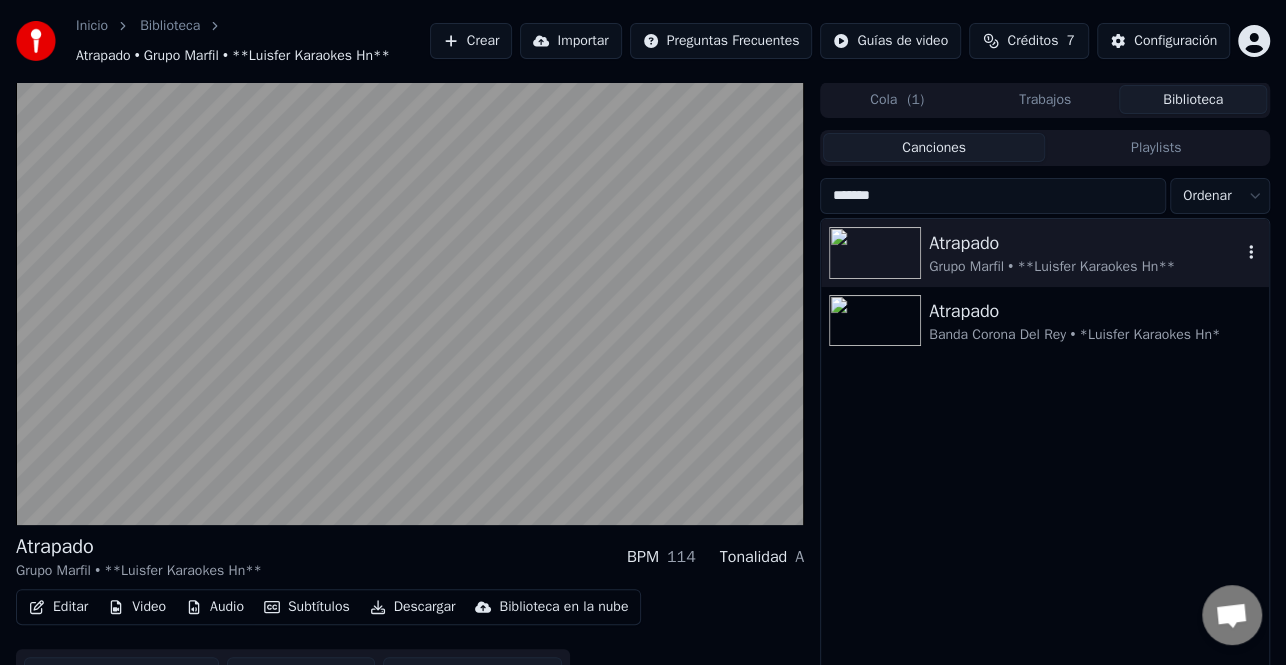 click on "Grupo Marfil •         **Luisfer Karaokes  Hn**" at bounding box center [1085, 267] 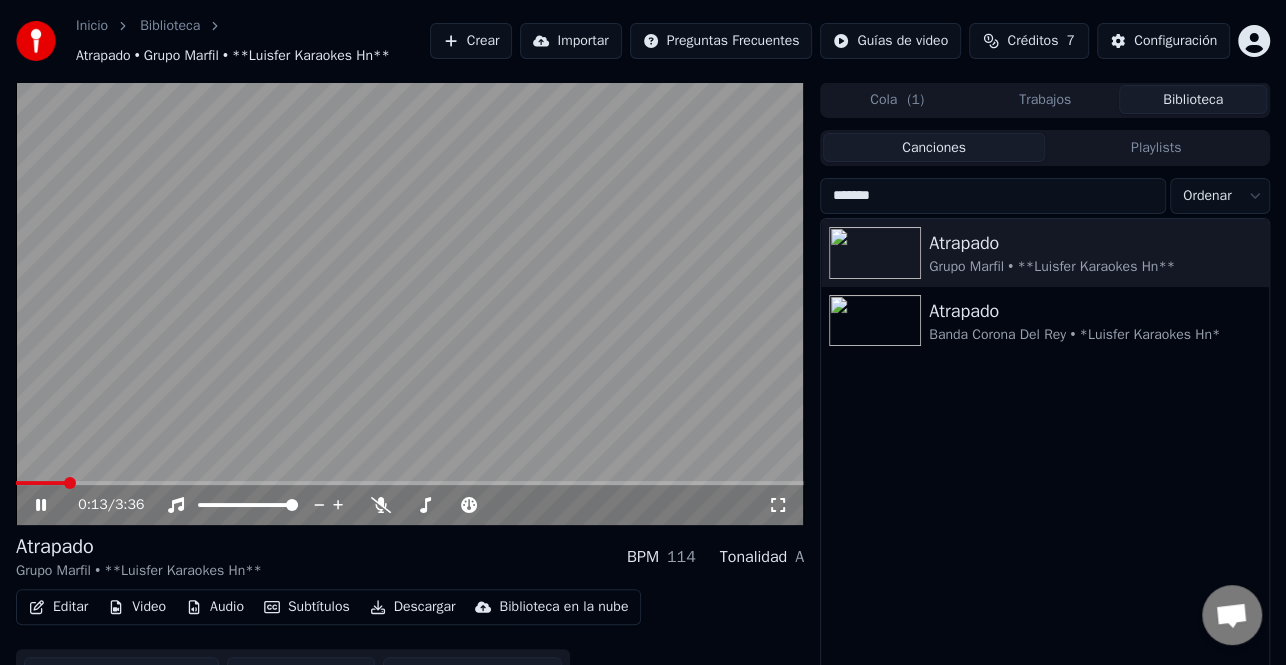 click on "0:13  /  3:36" at bounding box center (410, 505) 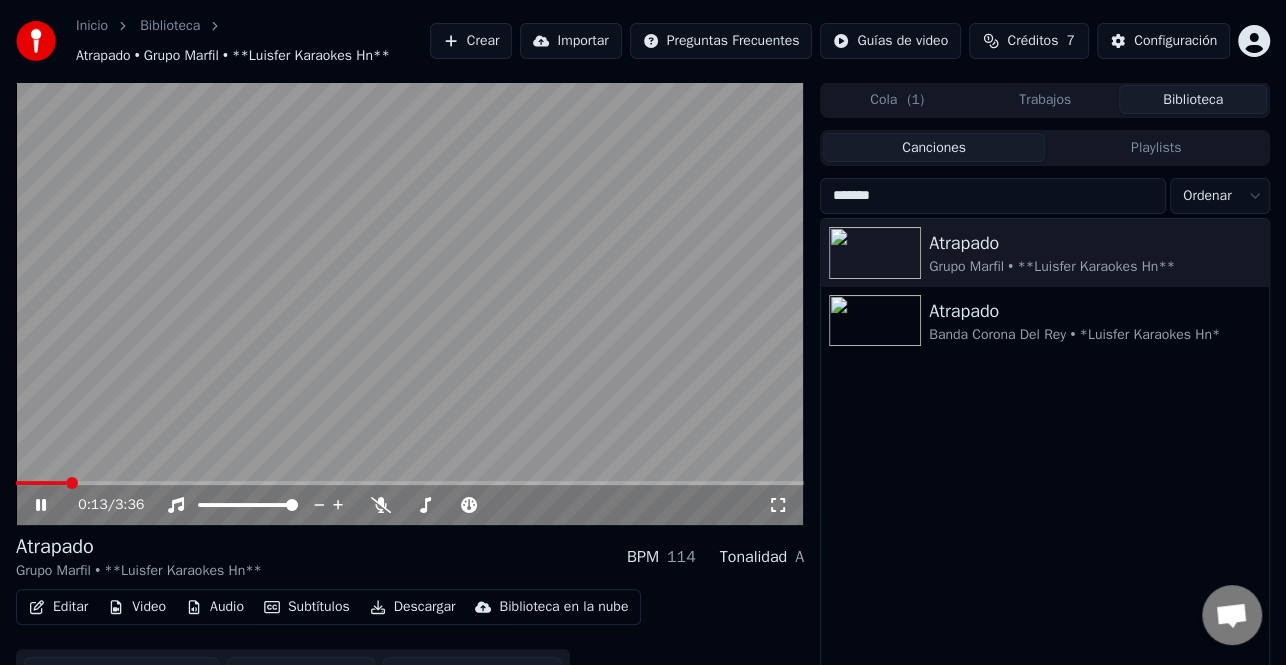 click 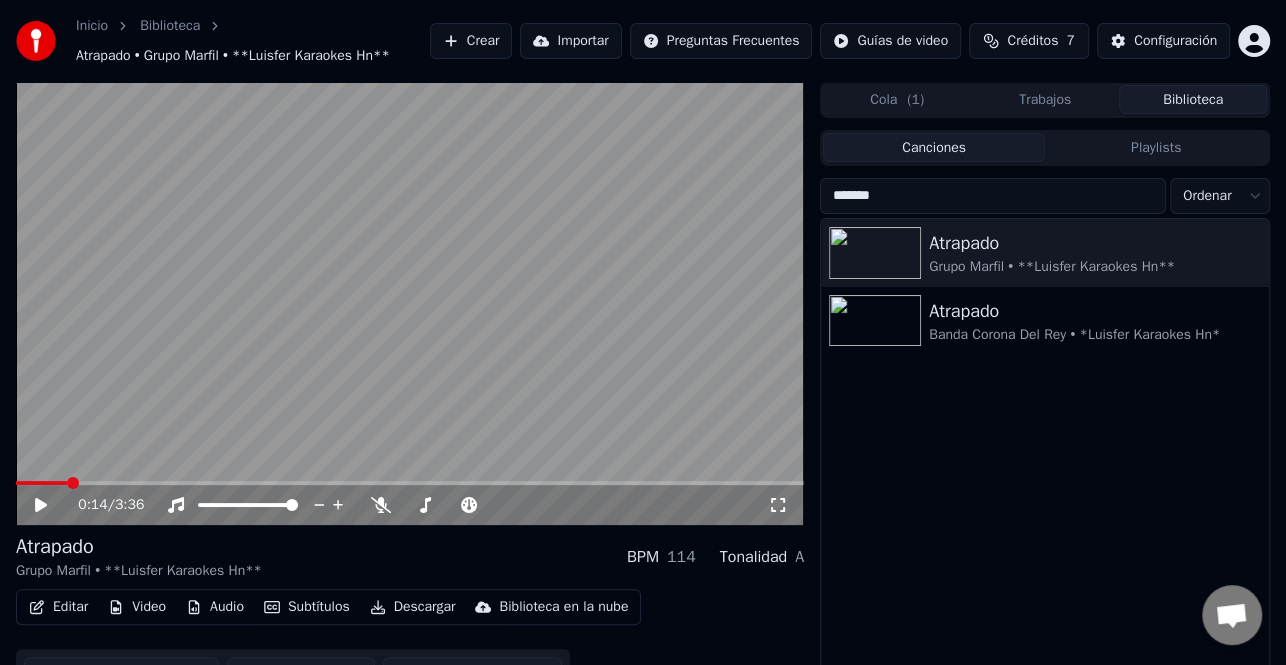 click 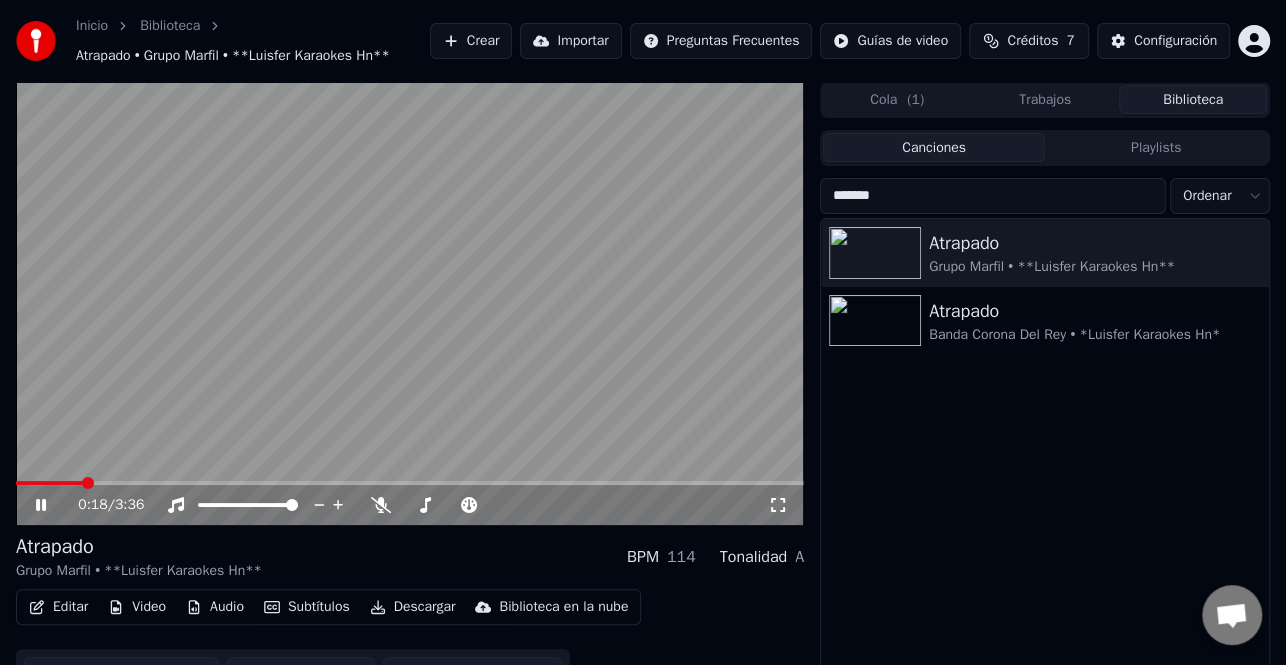 click 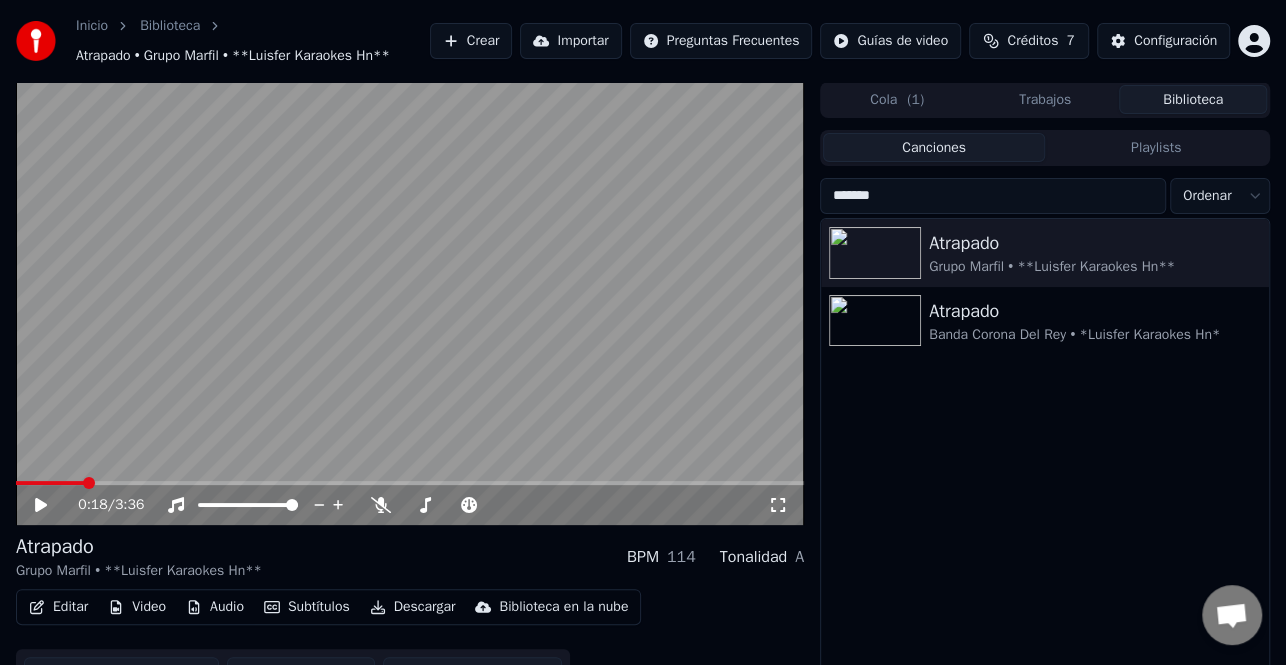 click on "Editar" at bounding box center (58, 607) 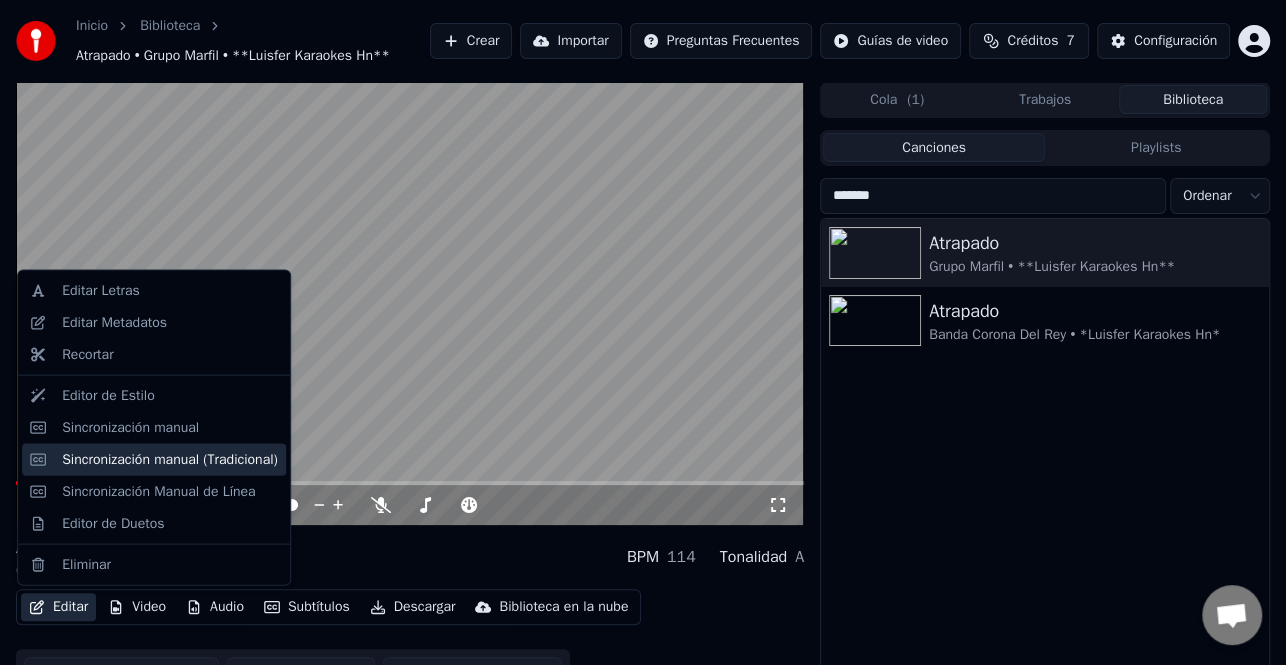 click on "Sincronización manual (Tradicional)" at bounding box center [170, 459] 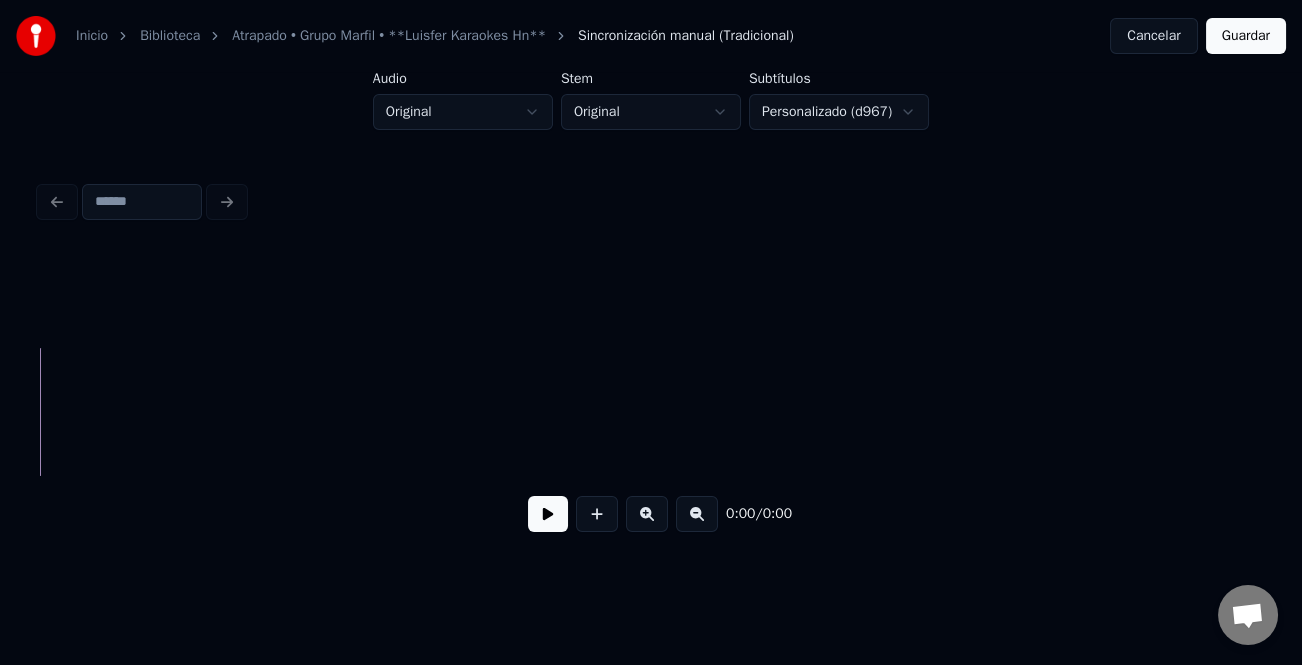 scroll, scrollTop: 0, scrollLeft: 8426, axis: horizontal 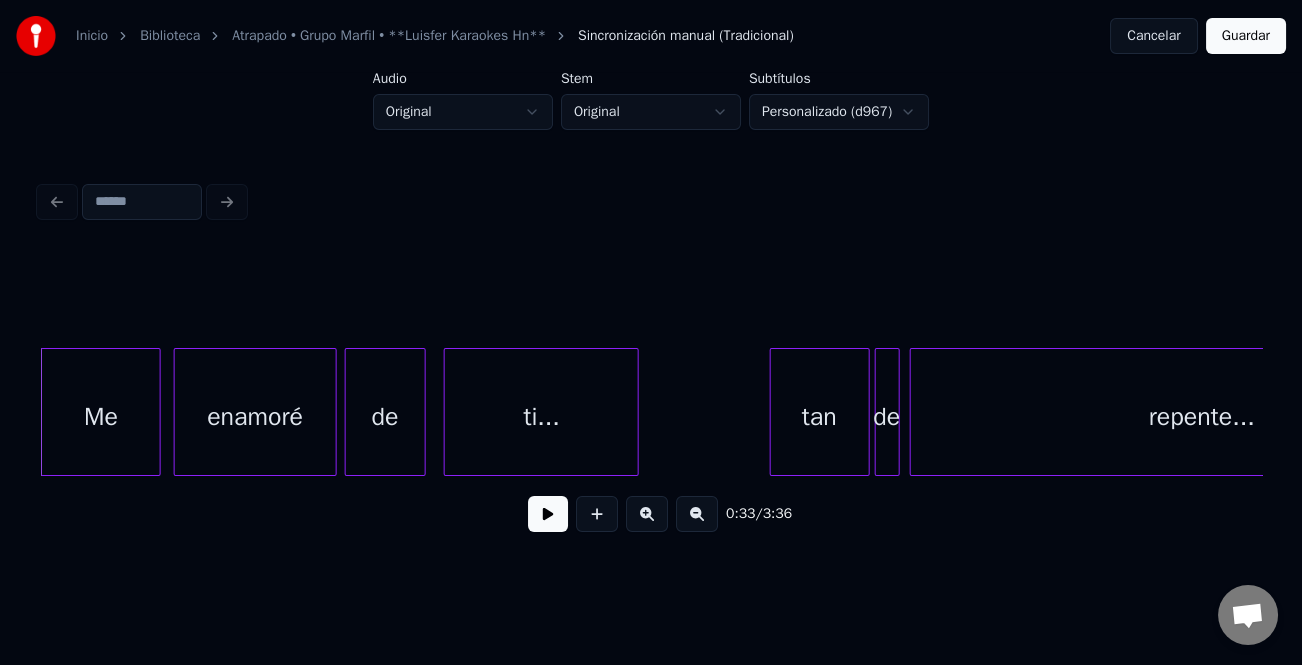 click at bounding box center [548, 514] 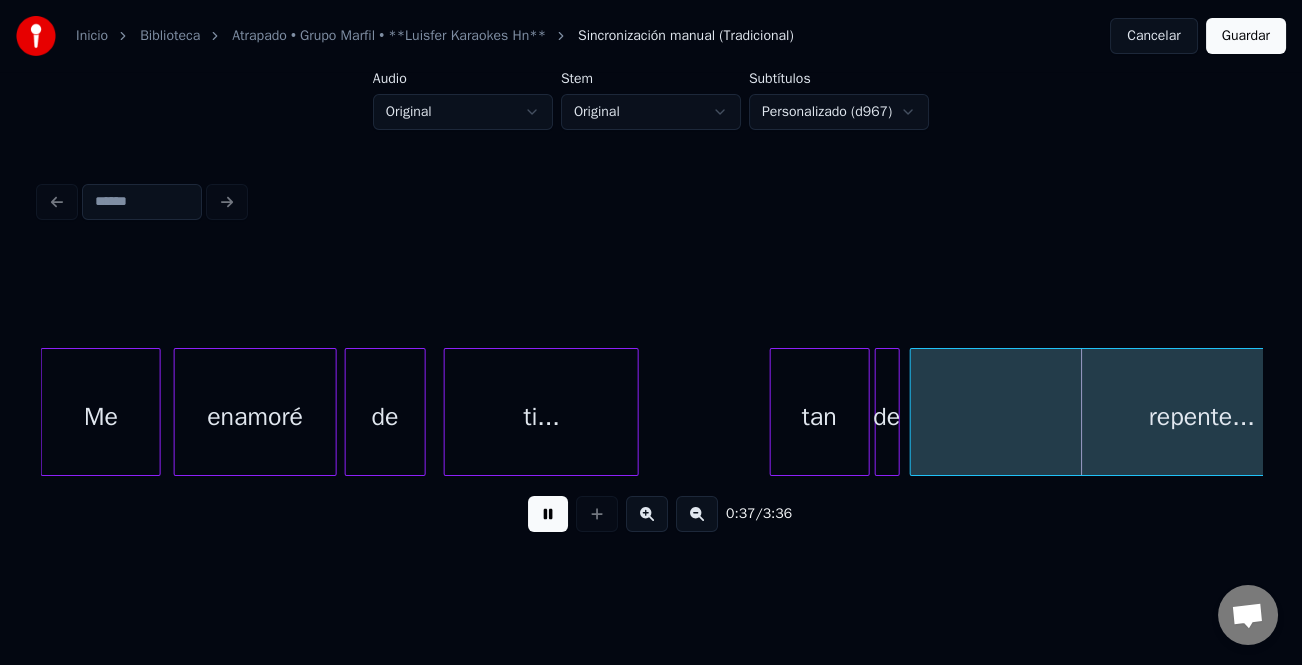 click at bounding box center (548, 514) 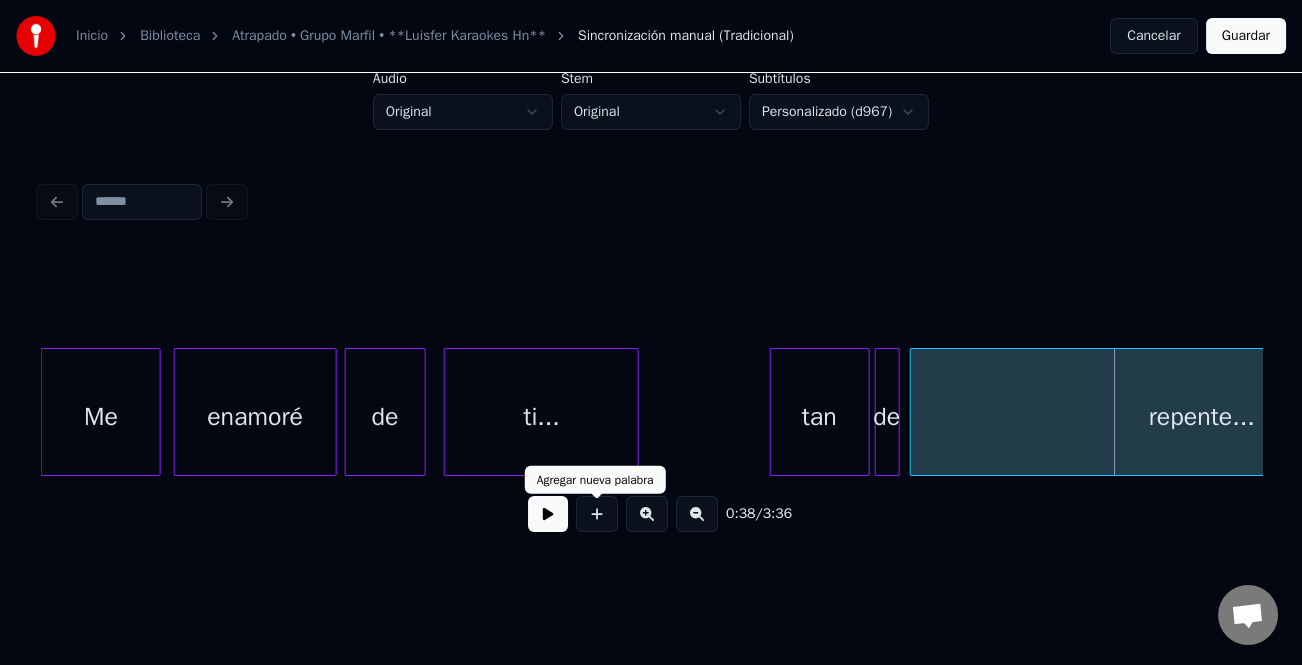 click at bounding box center (879, 412) 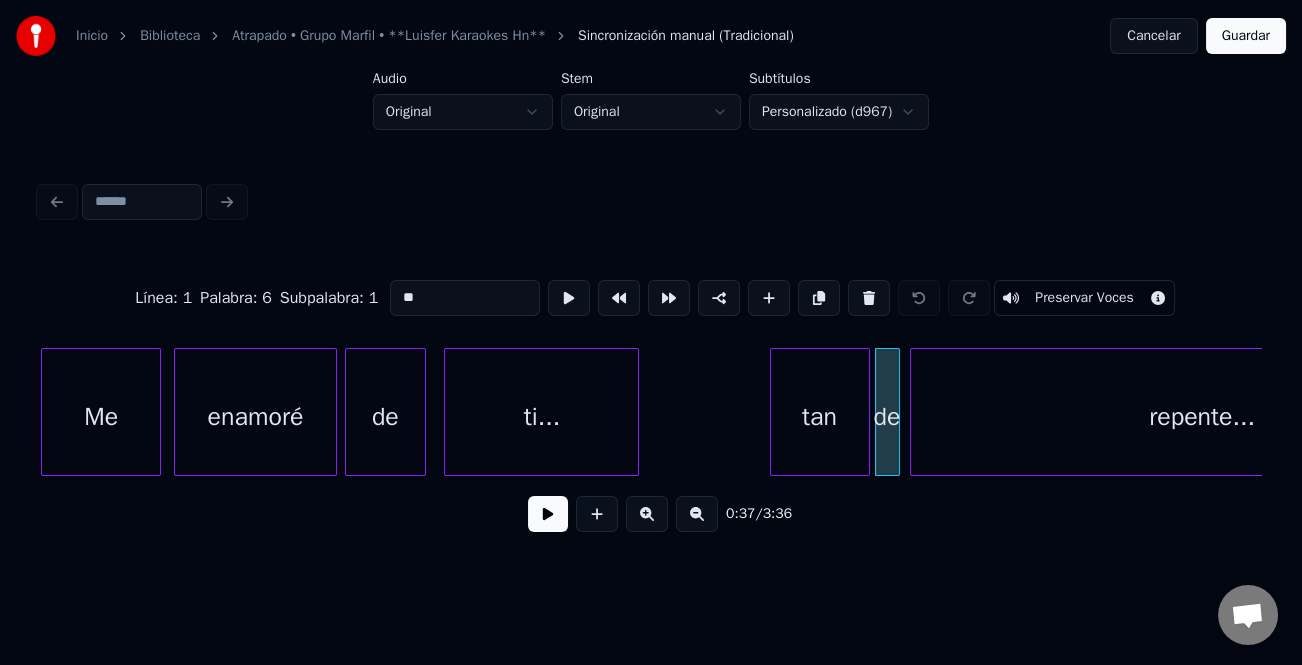 click on "tan" at bounding box center (820, 417) 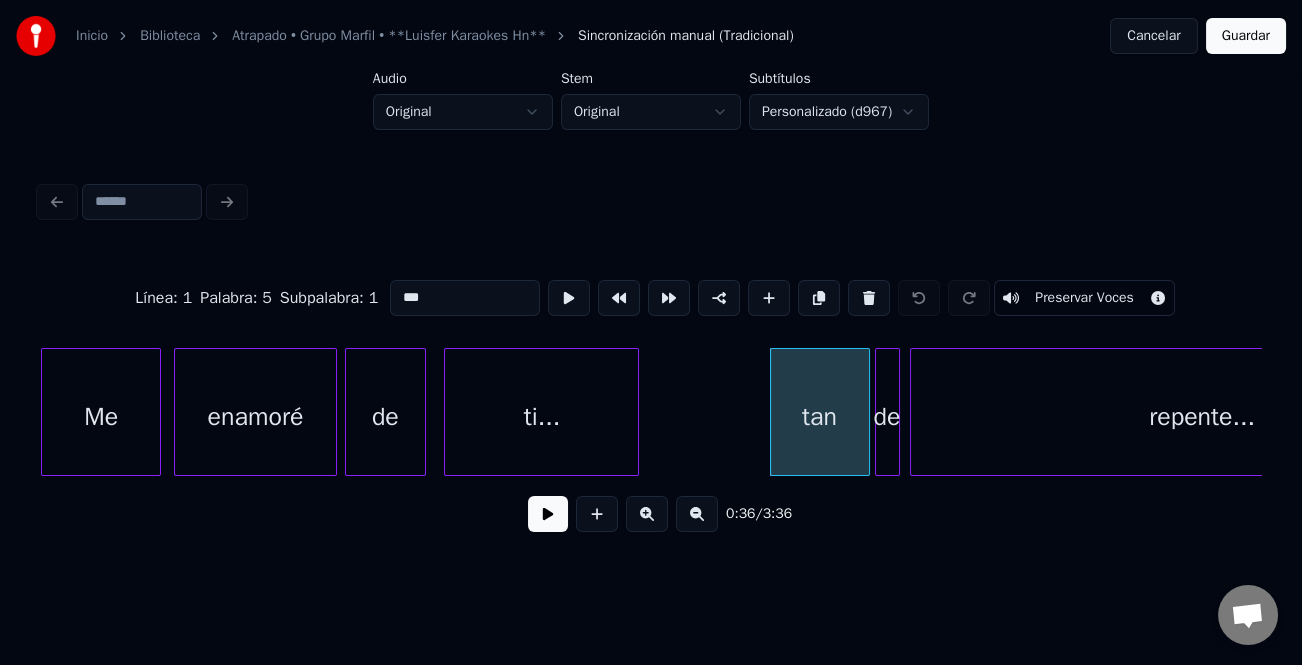 click on "***" at bounding box center (465, 298) 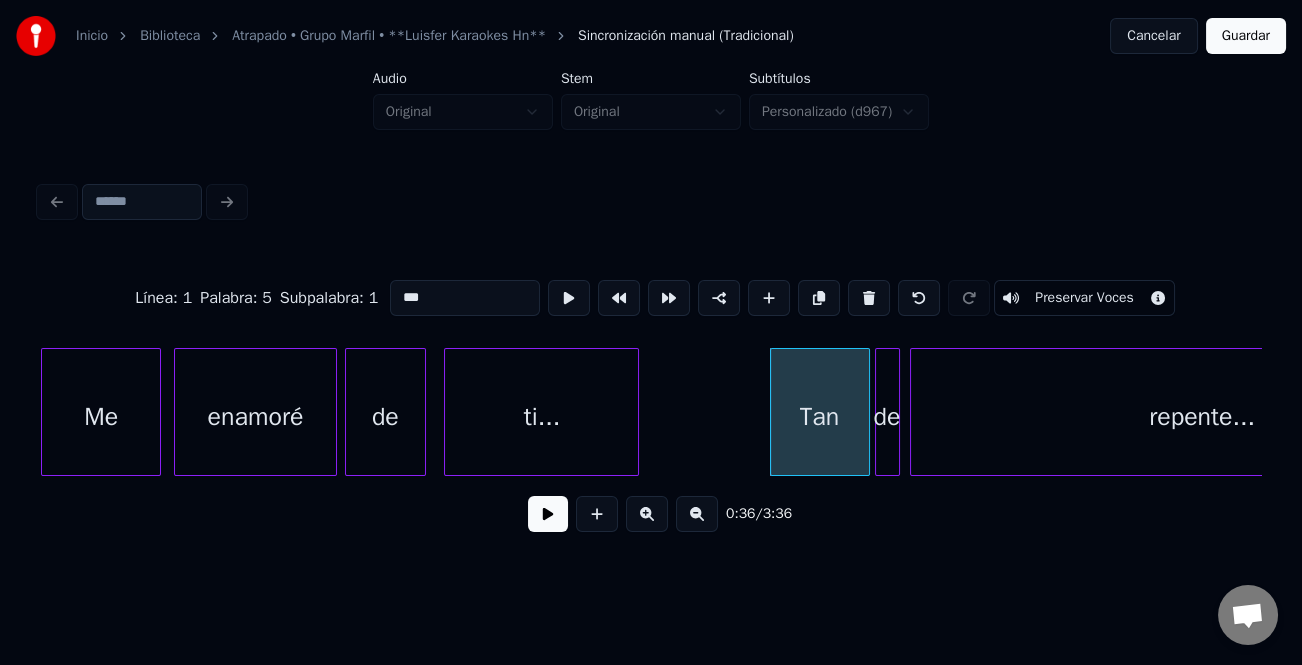 type on "***" 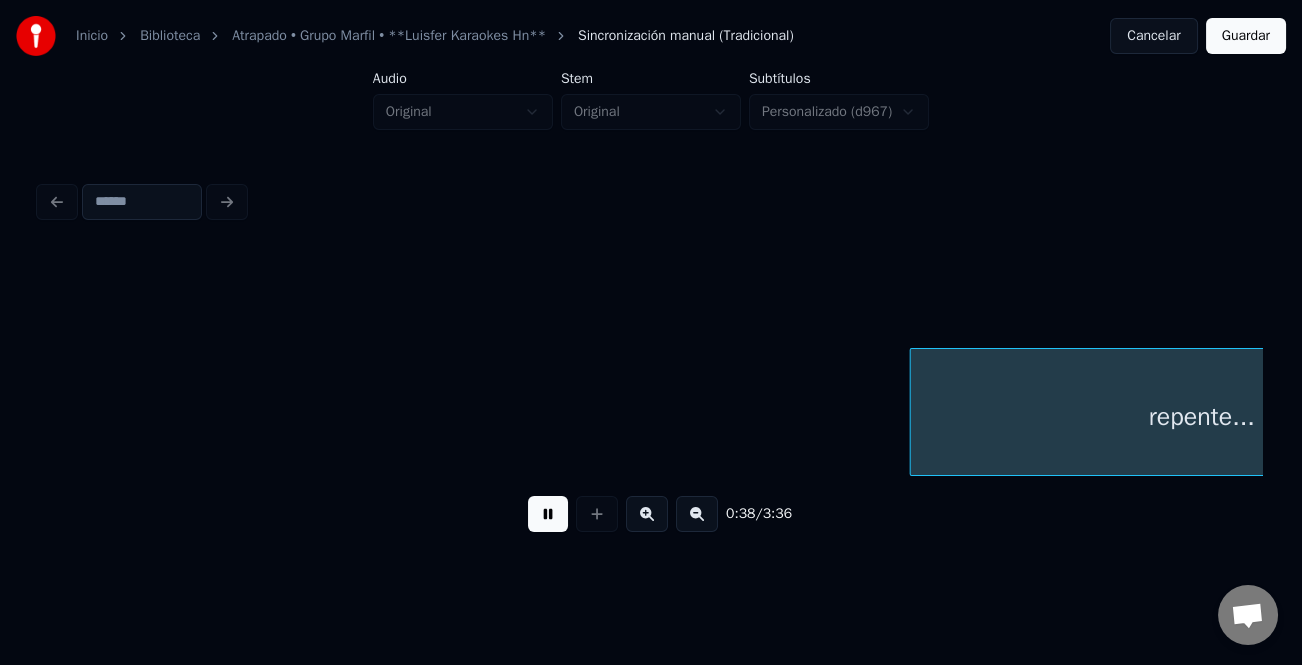 scroll, scrollTop: 0, scrollLeft: 9650, axis: horizontal 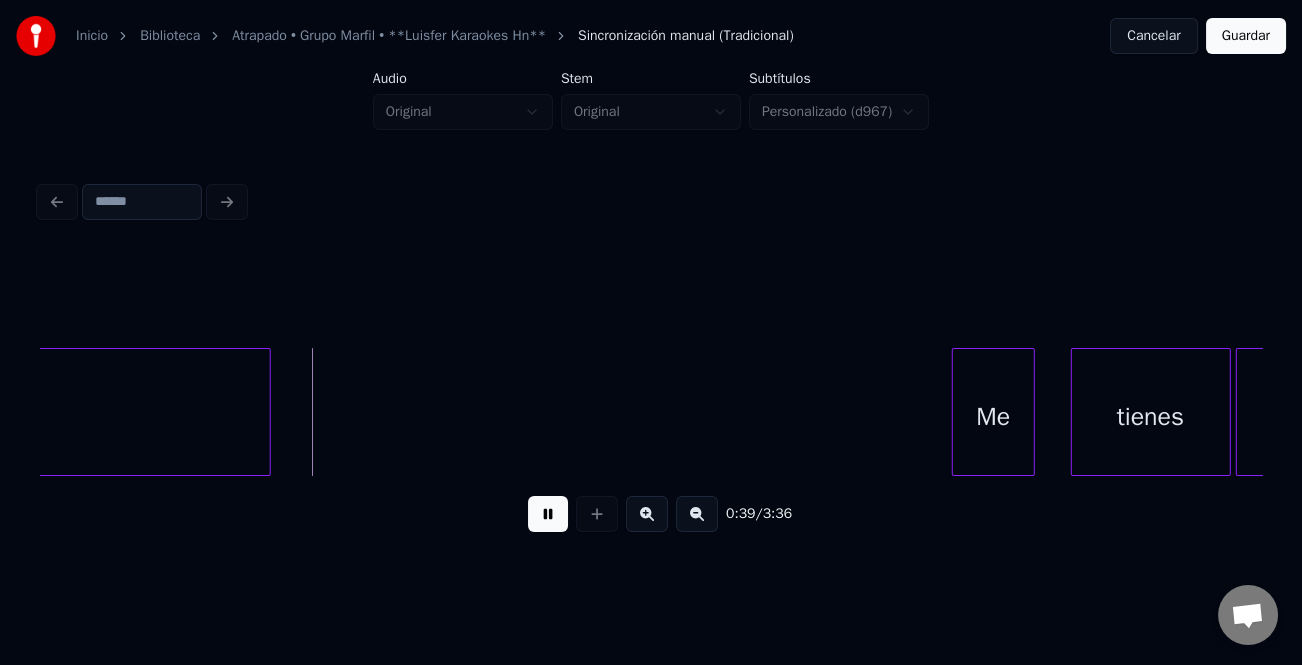 click at bounding box center (548, 514) 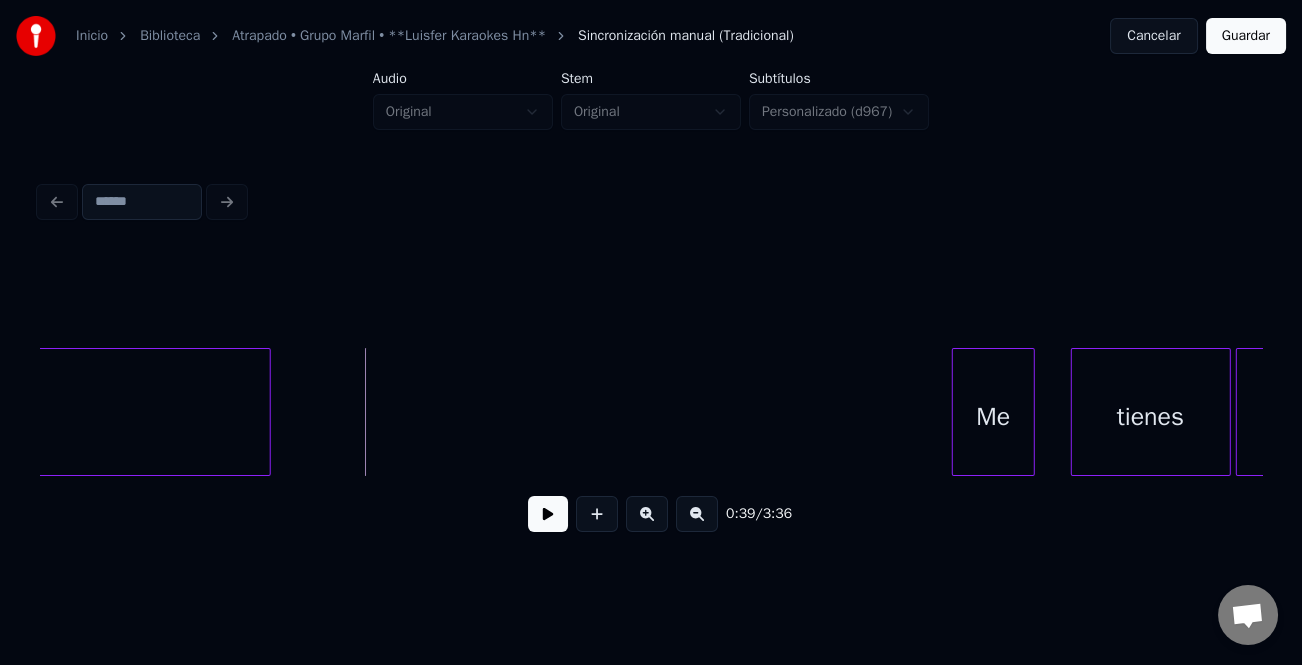 click at bounding box center [548, 514] 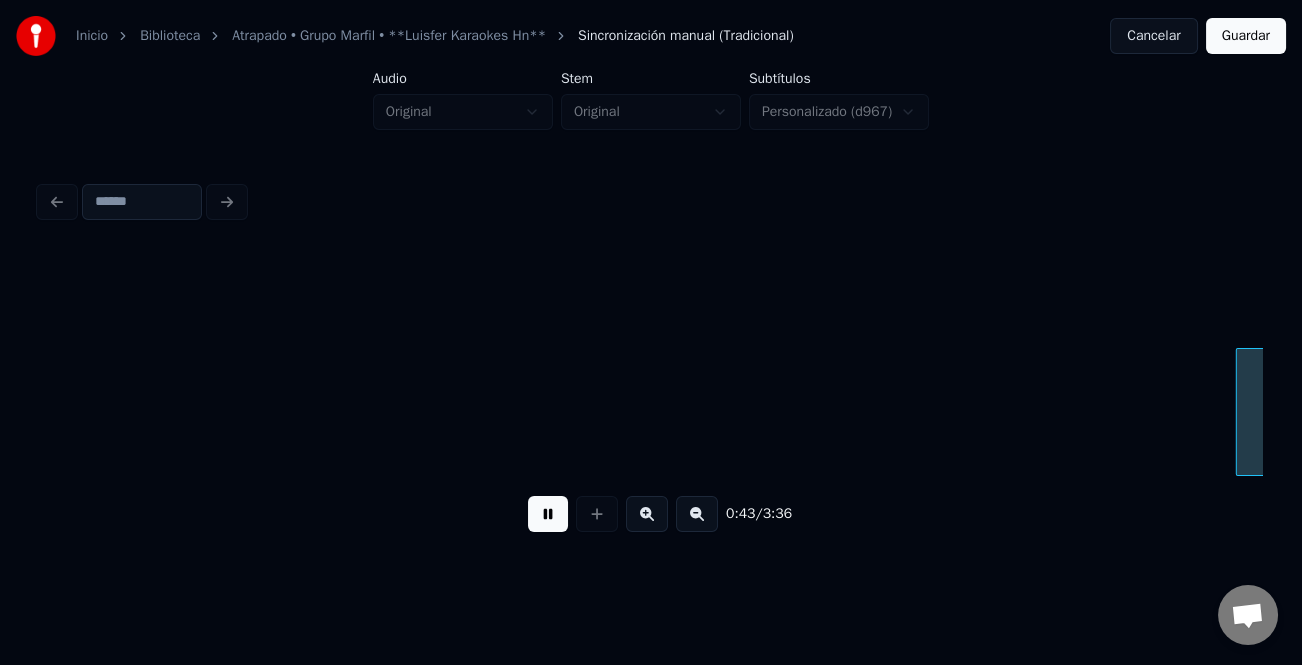 scroll, scrollTop: 0, scrollLeft: 10873, axis: horizontal 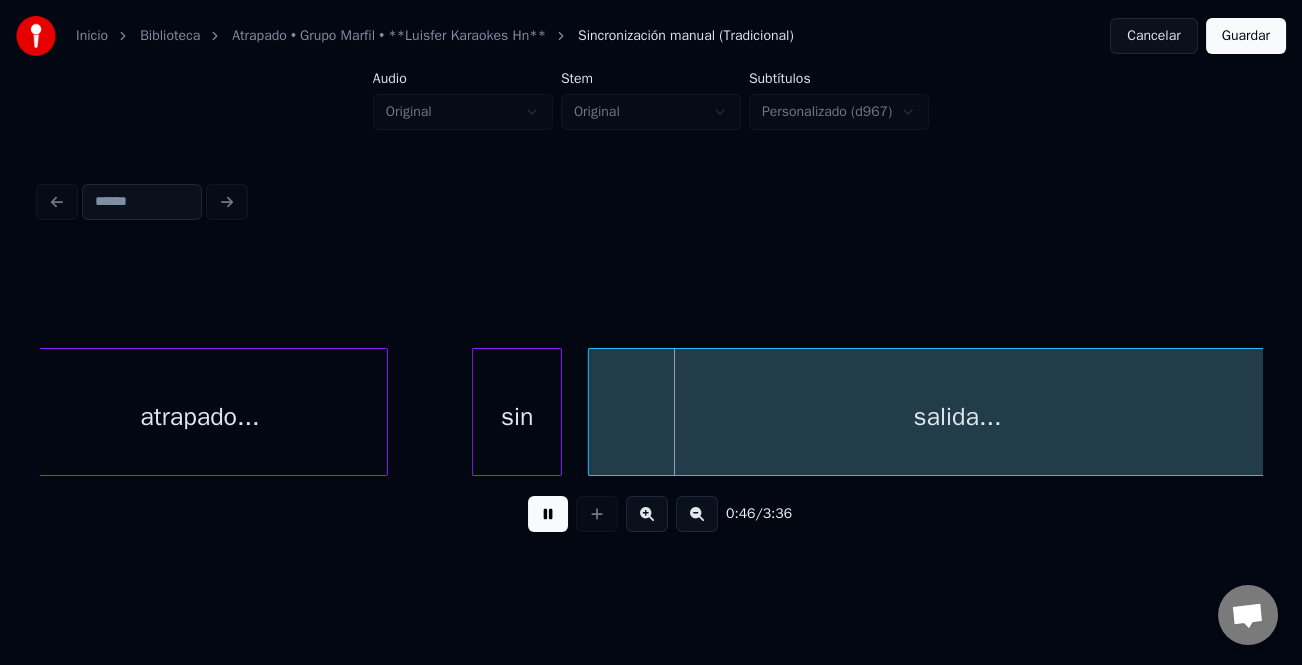 click at bounding box center [548, 514] 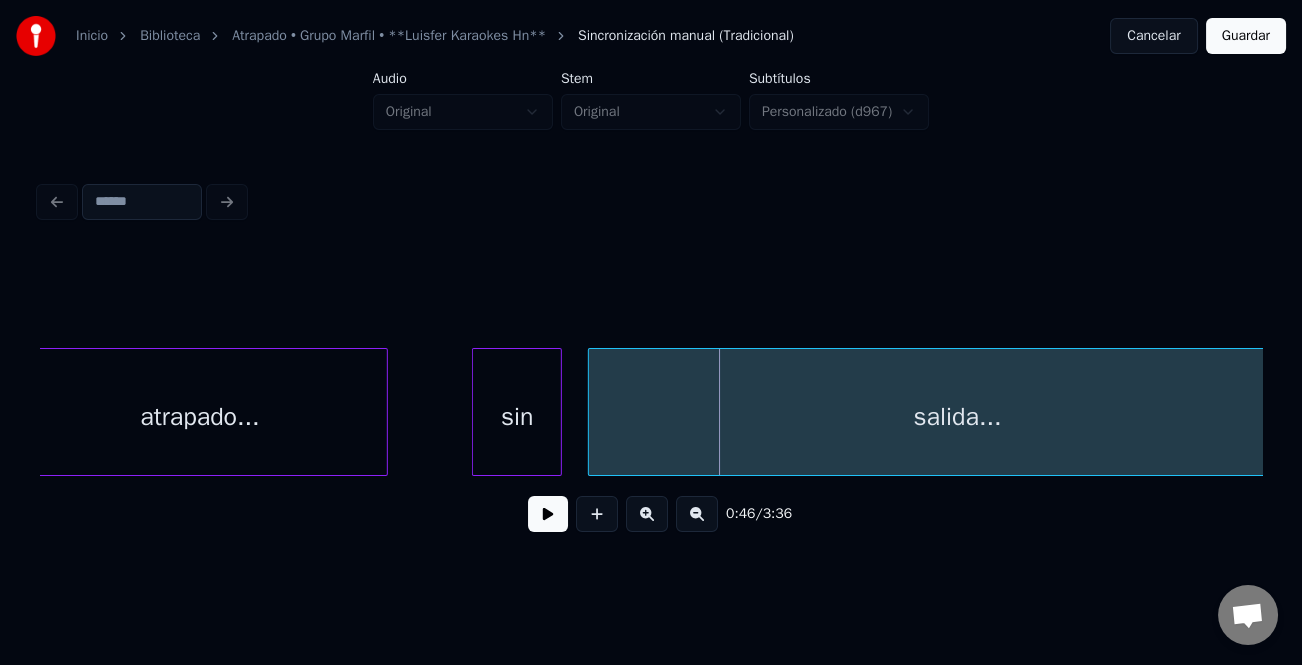 click on "sin" at bounding box center [517, 417] 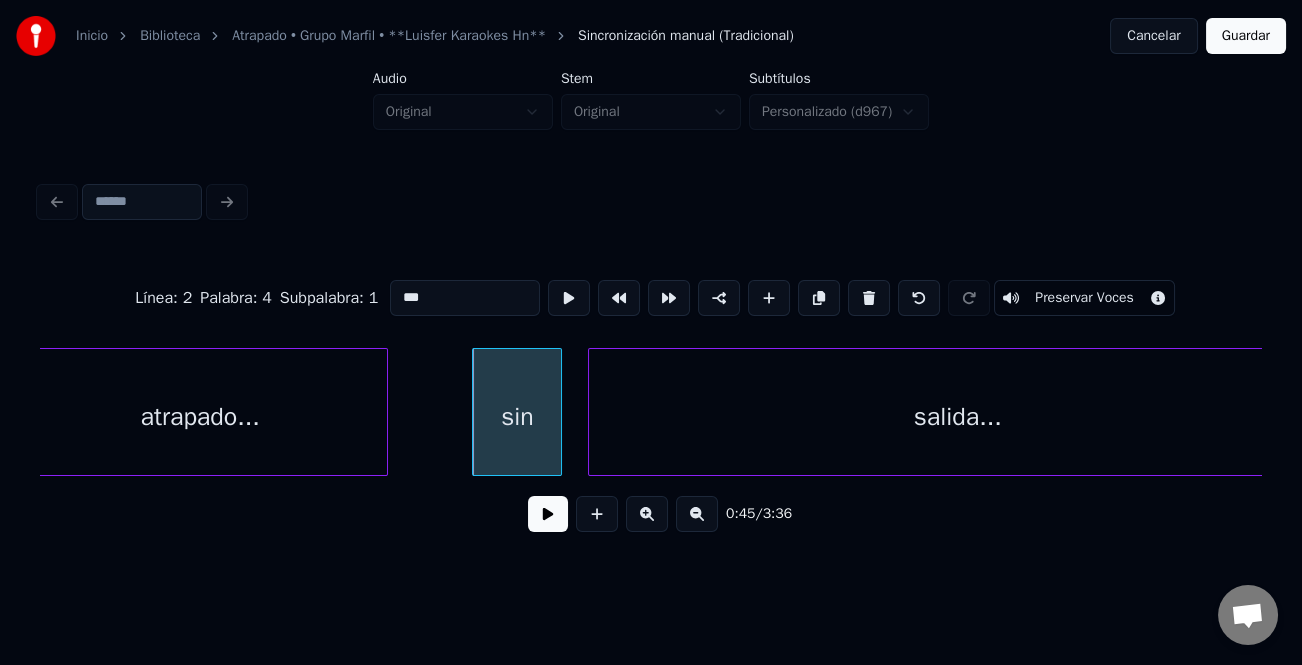 click on "***" at bounding box center [465, 298] 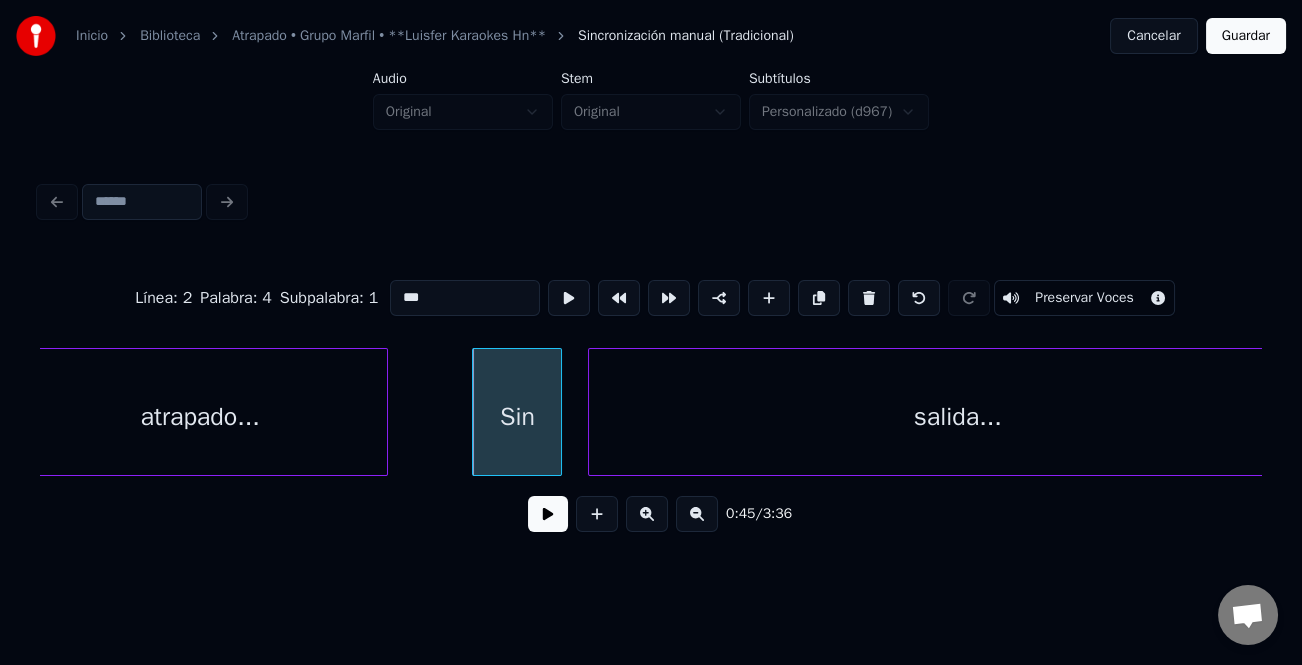 type on "***" 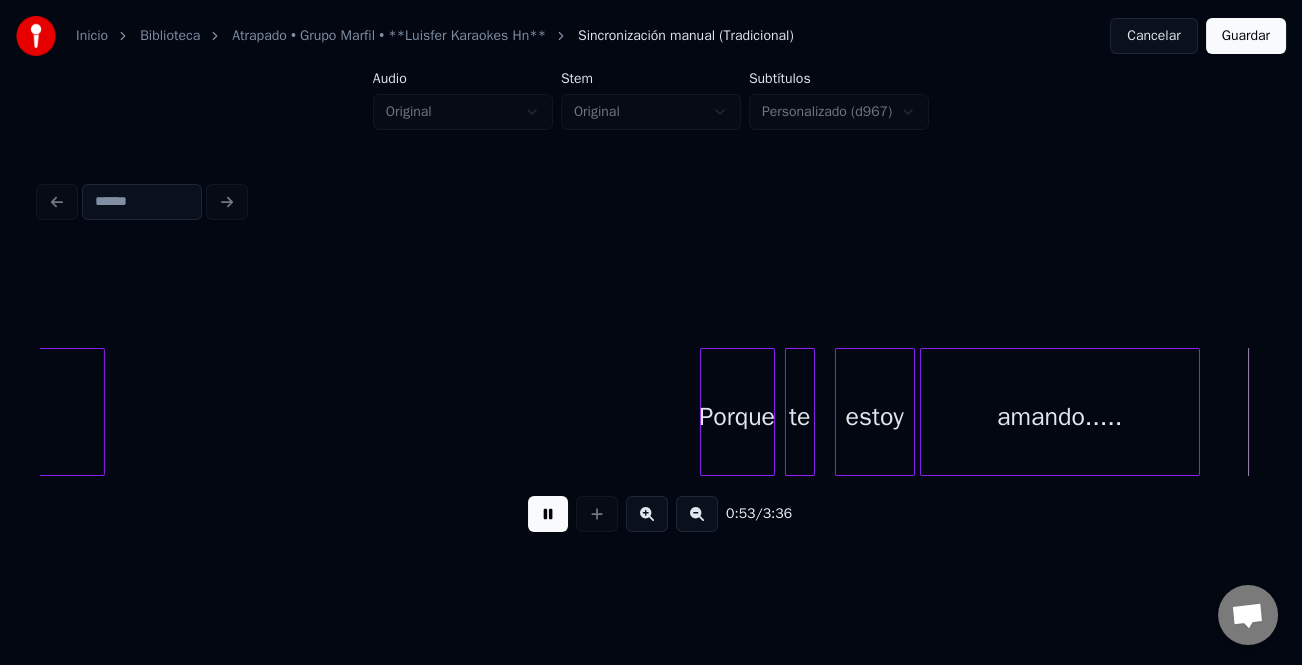 scroll, scrollTop: 0, scrollLeft: 13318, axis: horizontal 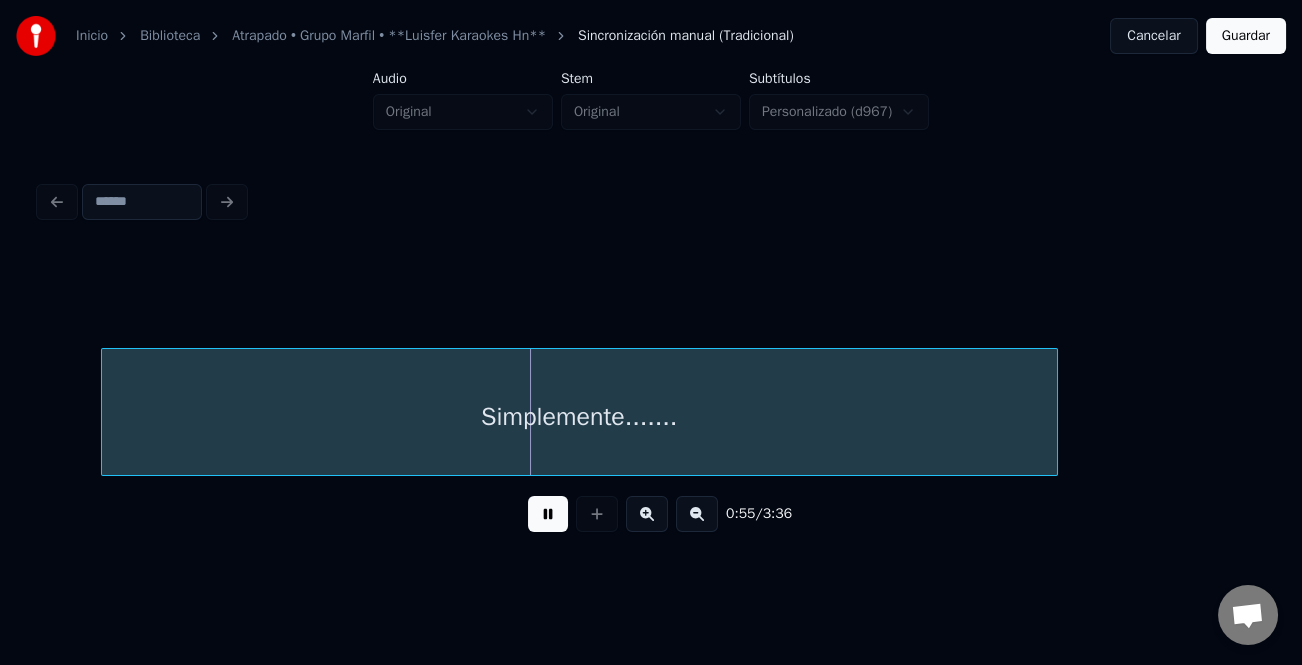 click at bounding box center [105, 412] 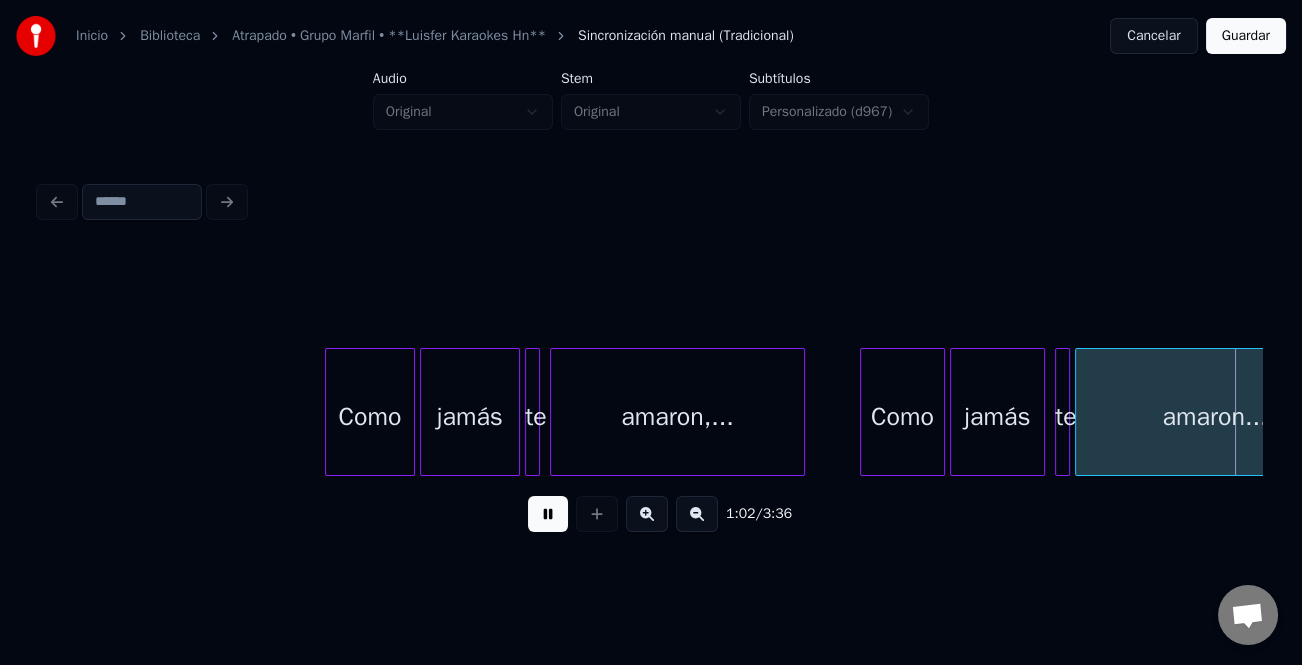 scroll, scrollTop: 0, scrollLeft: 15768, axis: horizontal 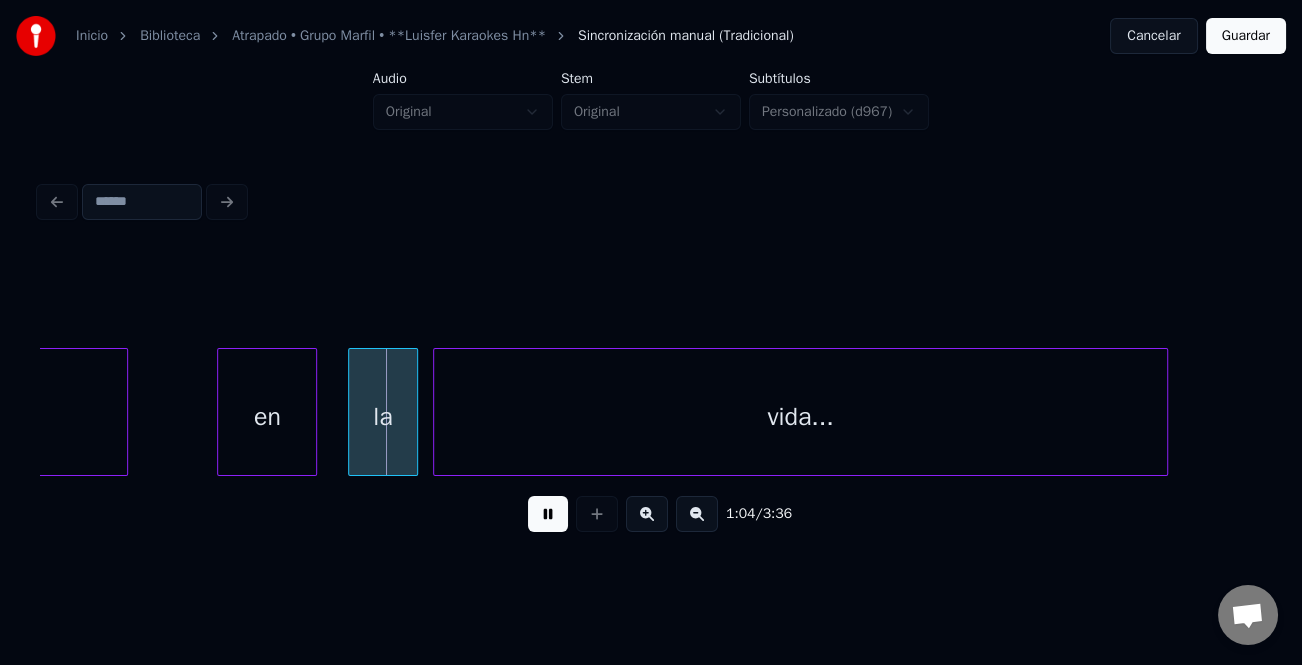click at bounding box center [548, 514] 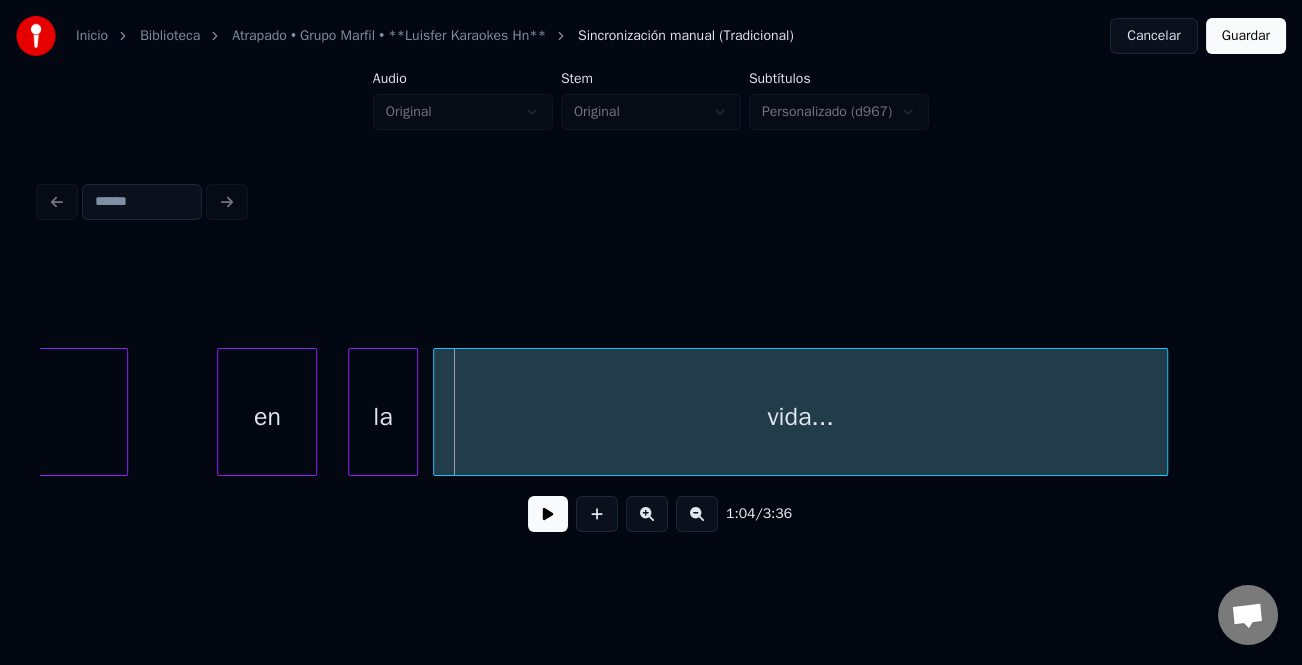 click on "en" at bounding box center (267, 417) 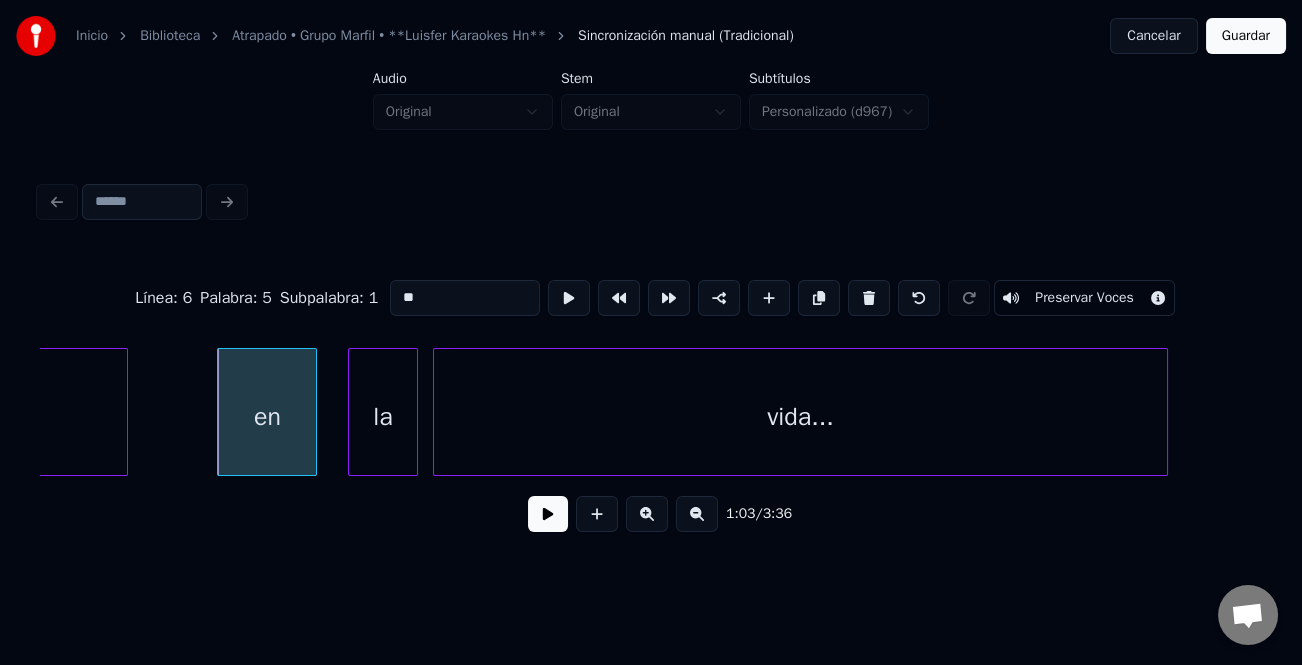 click on "**" at bounding box center [465, 298] 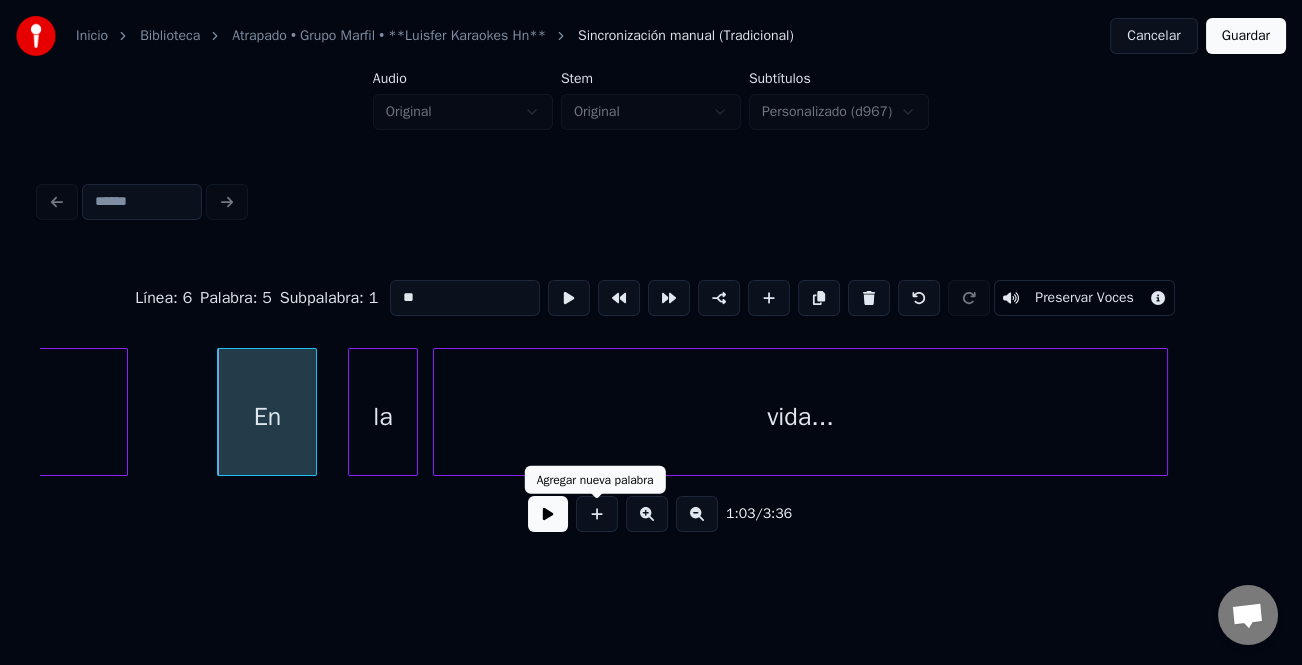 type on "**" 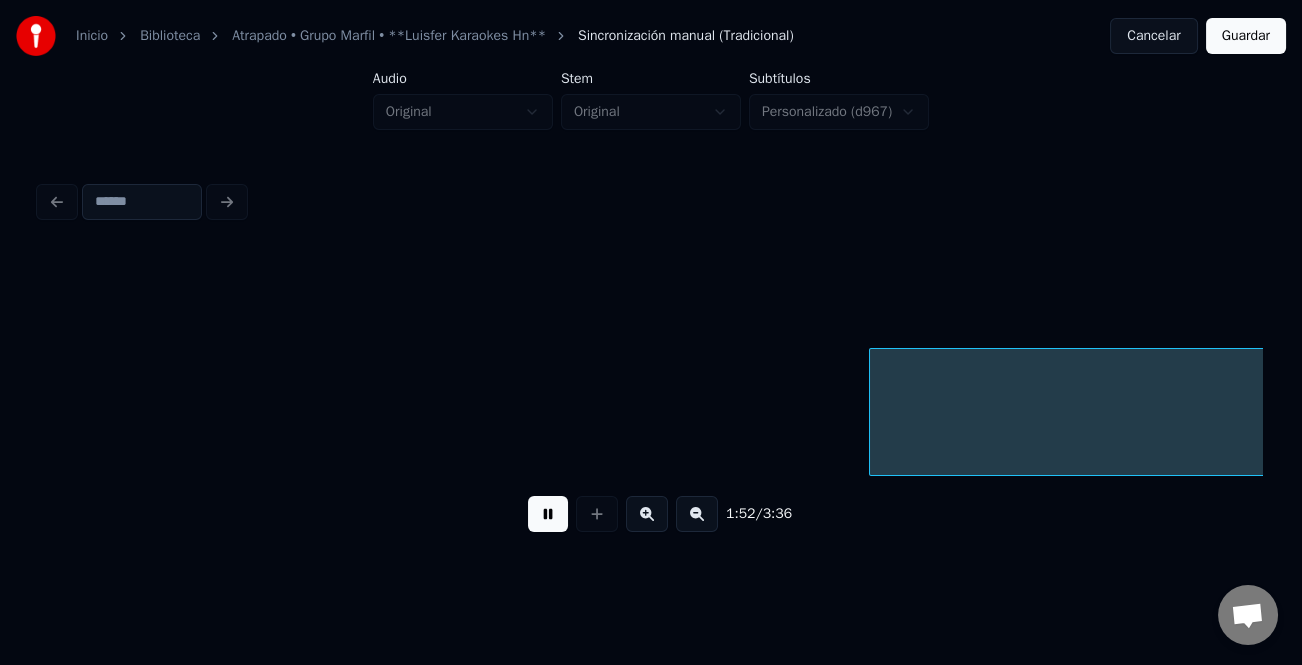 scroll, scrollTop: 0, scrollLeft: 28003, axis: horizontal 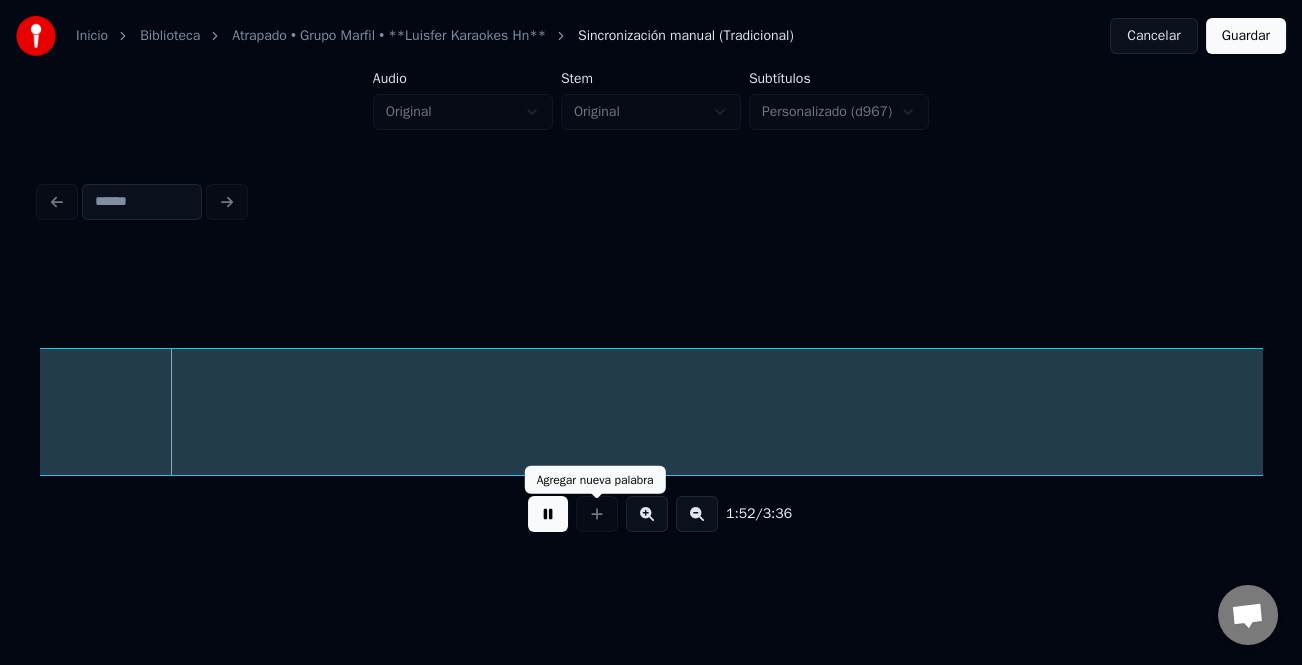 click at bounding box center [548, 514] 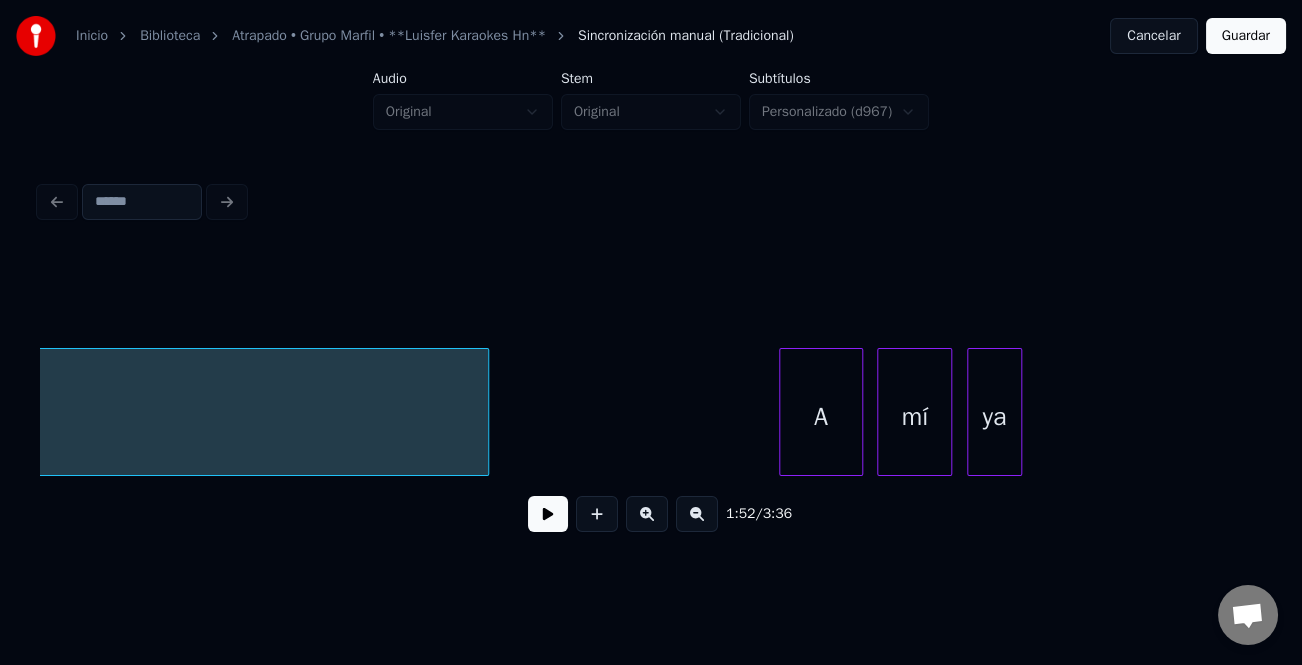 scroll, scrollTop: 0, scrollLeft: 30835, axis: horizontal 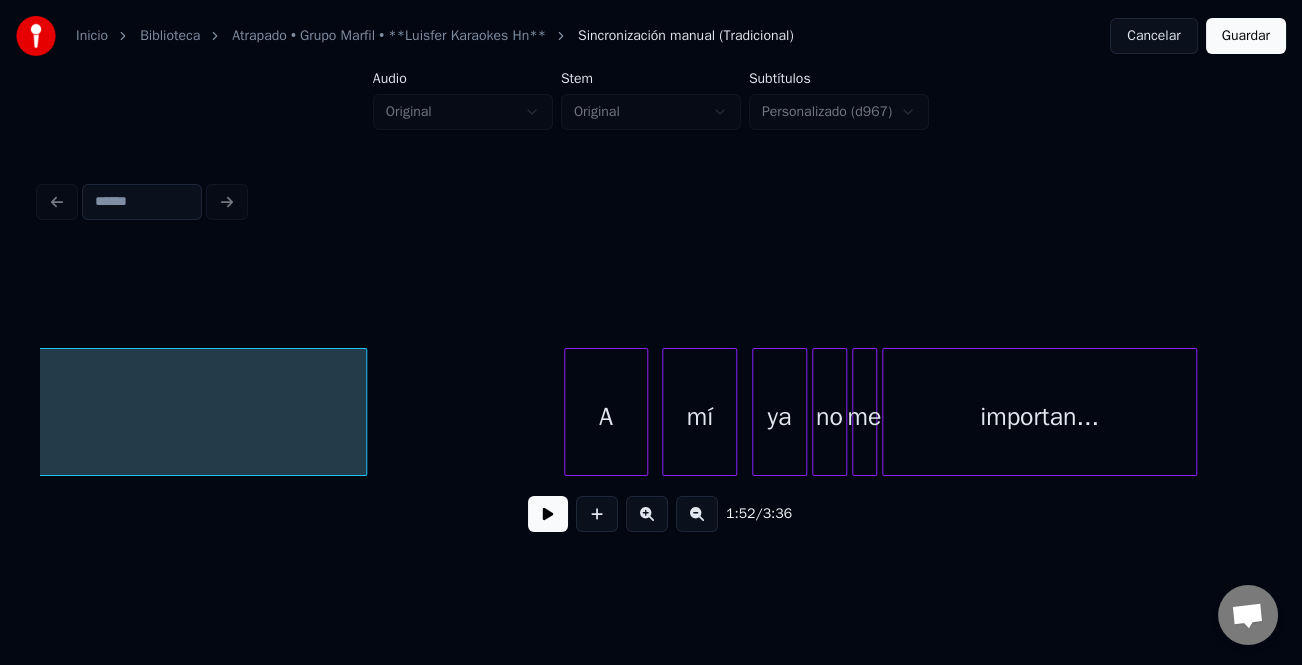 click at bounding box center (363, 412) 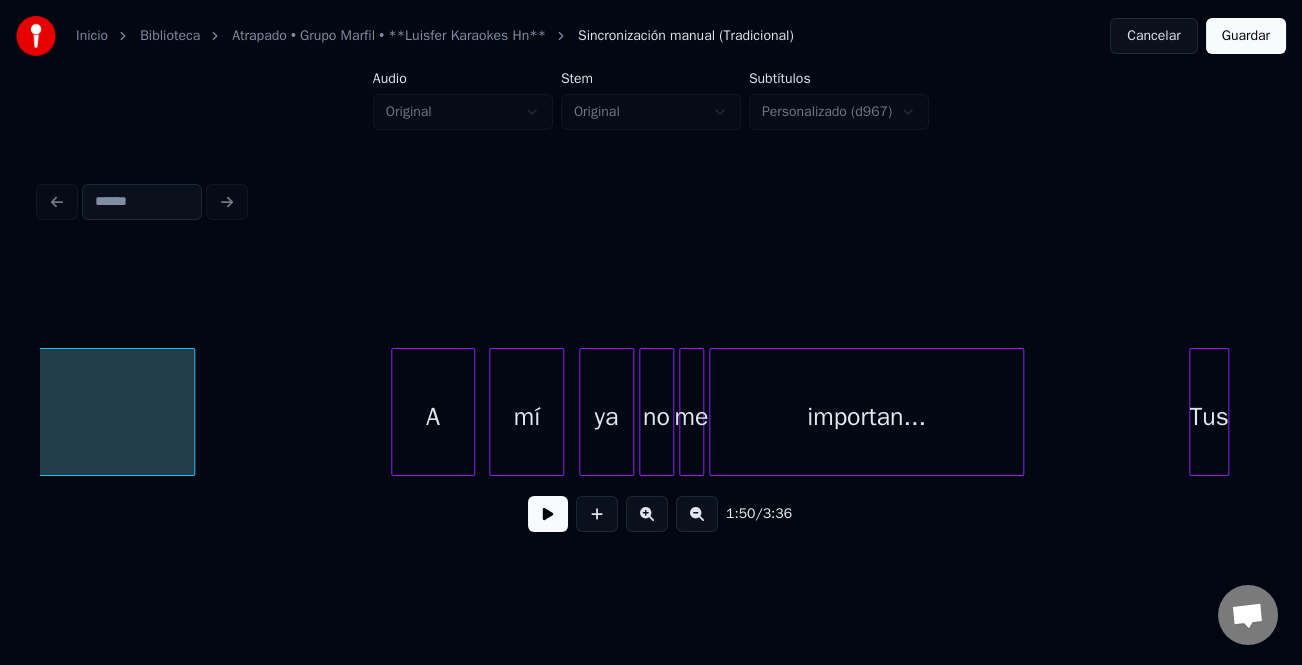 scroll, scrollTop: 0, scrollLeft: 31138, axis: horizontal 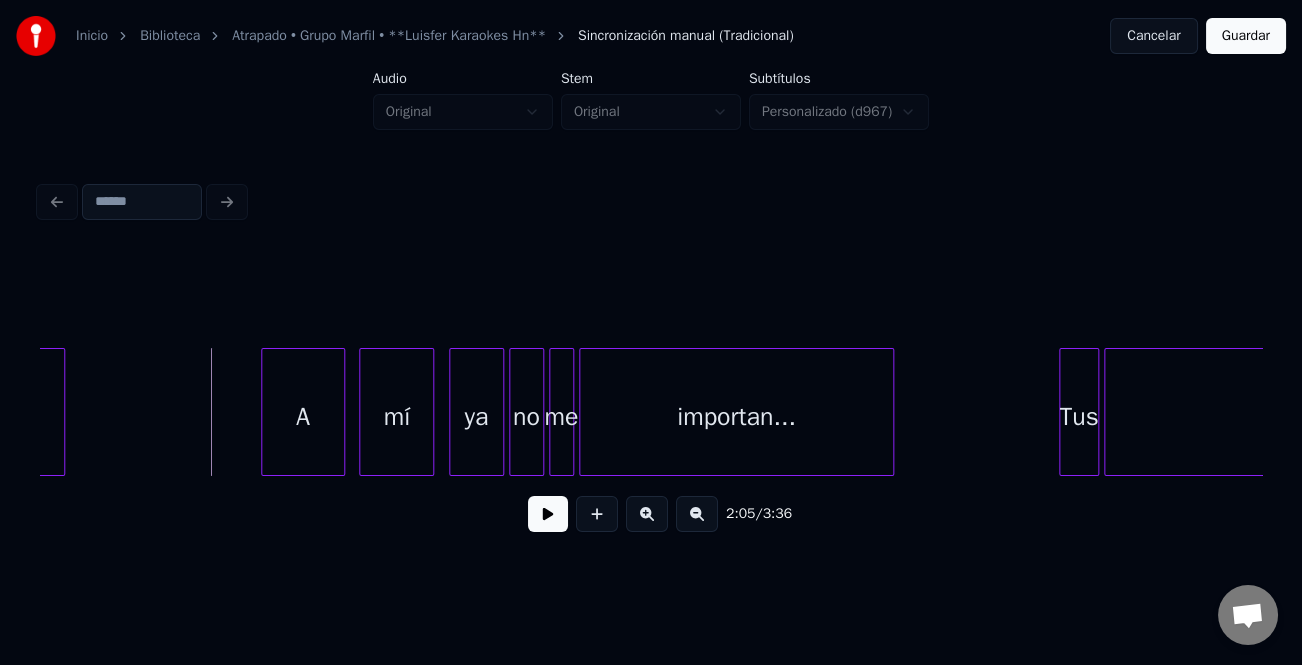 click at bounding box center (548, 514) 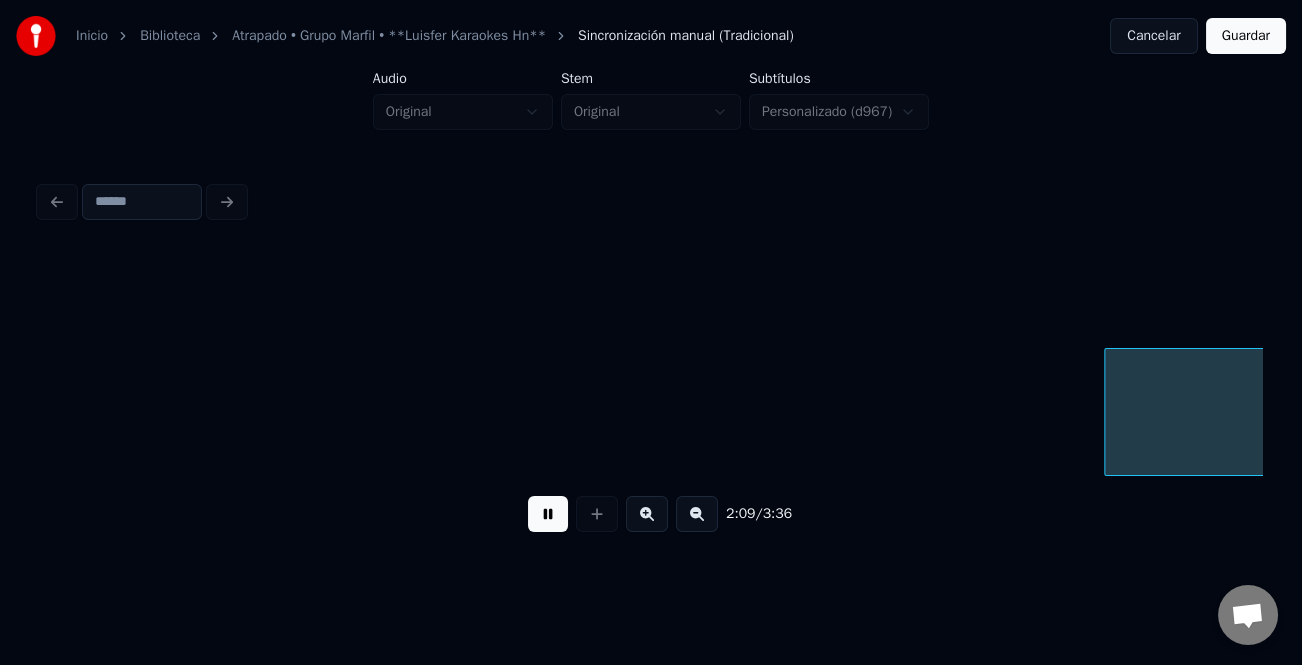 scroll, scrollTop: 0, scrollLeft: 32360, axis: horizontal 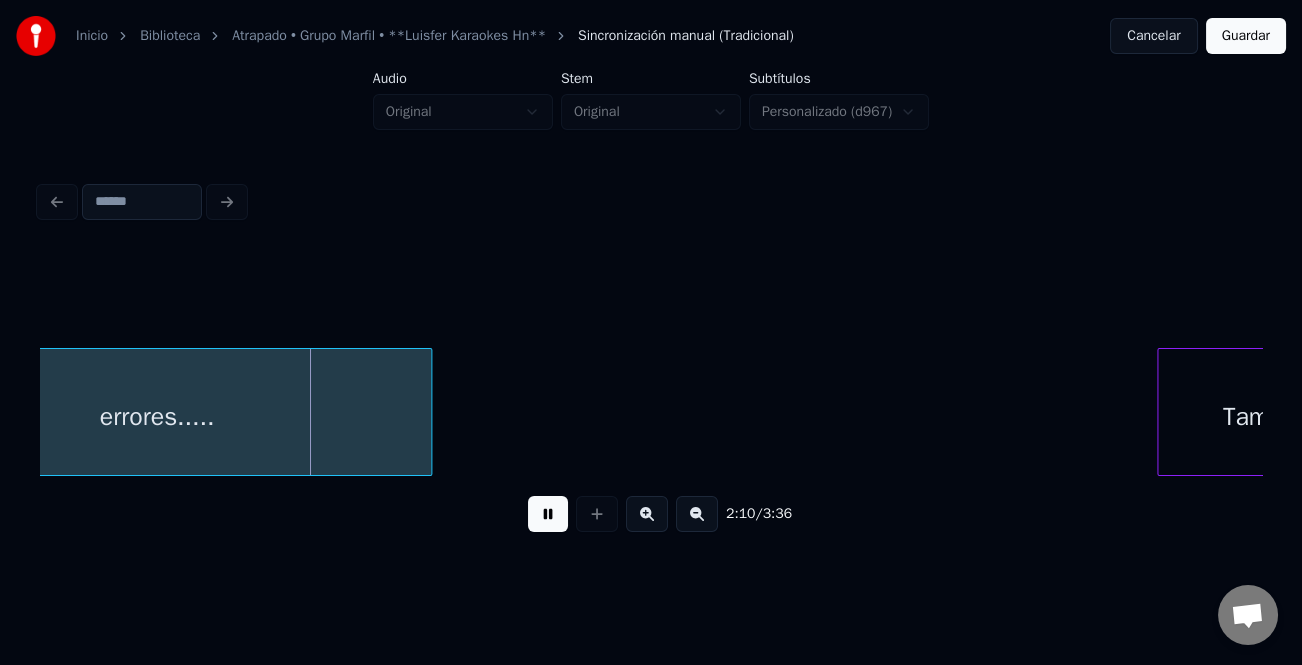 click at bounding box center [651, 298] 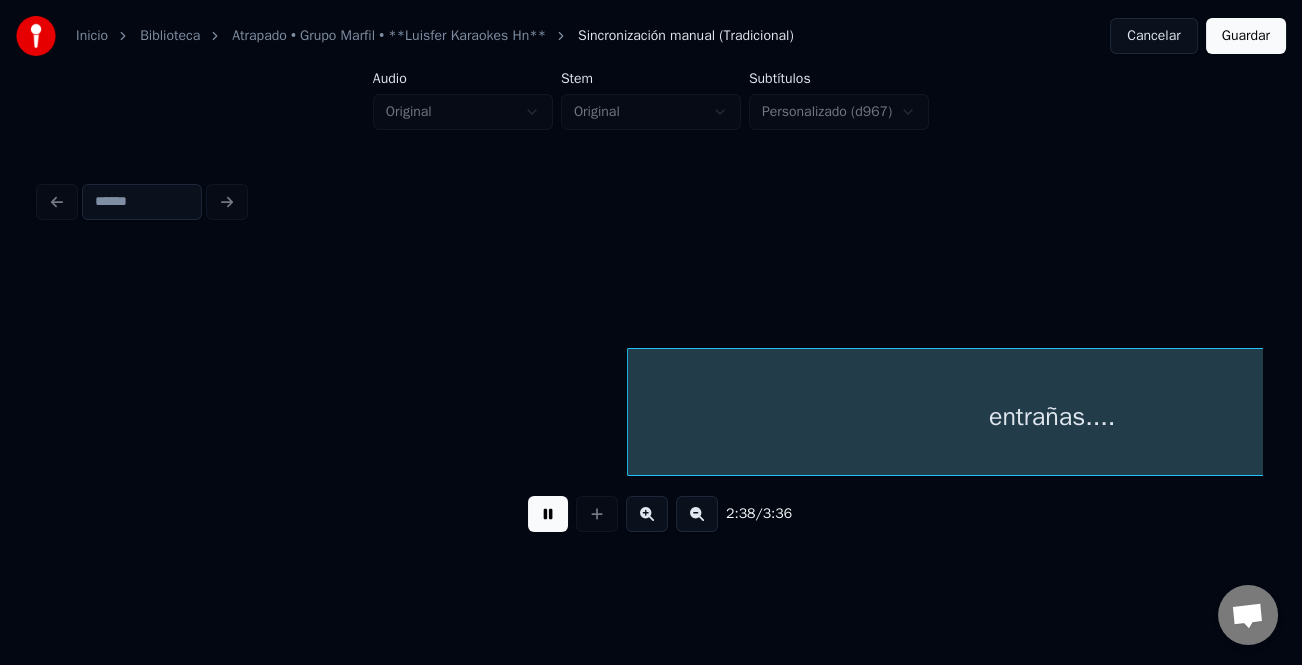 scroll, scrollTop: 0, scrollLeft: 39706, axis: horizontal 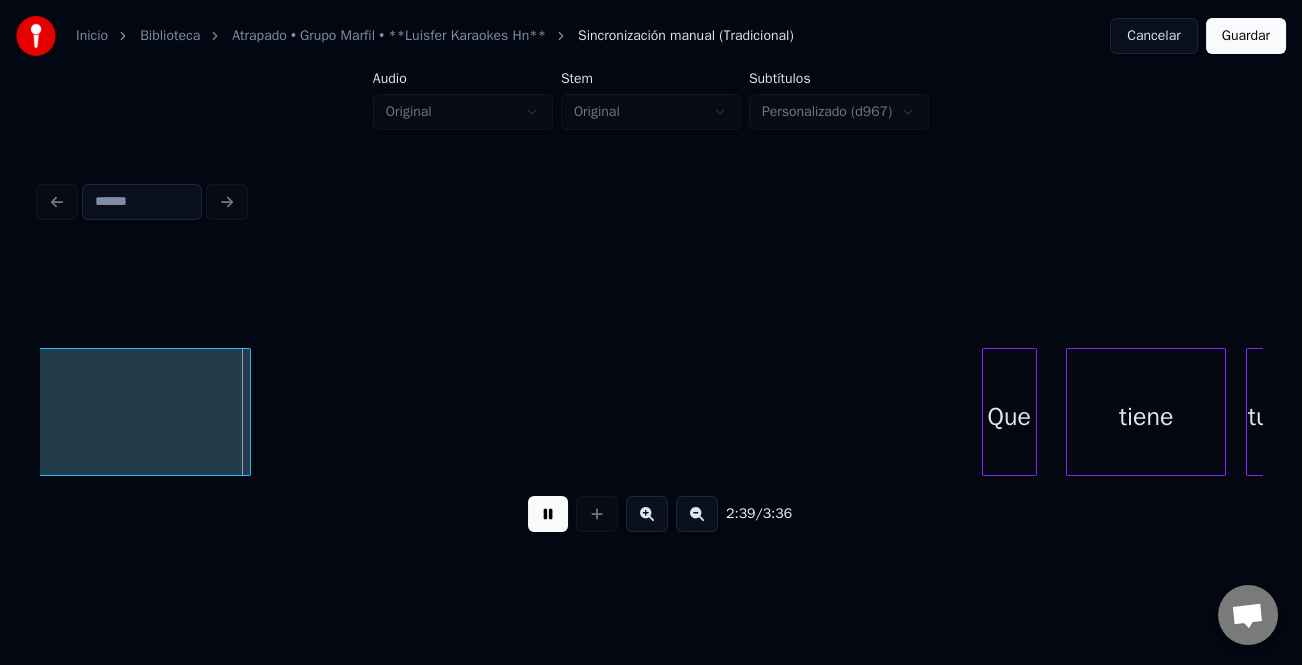 click on "Que" at bounding box center [1009, 417] 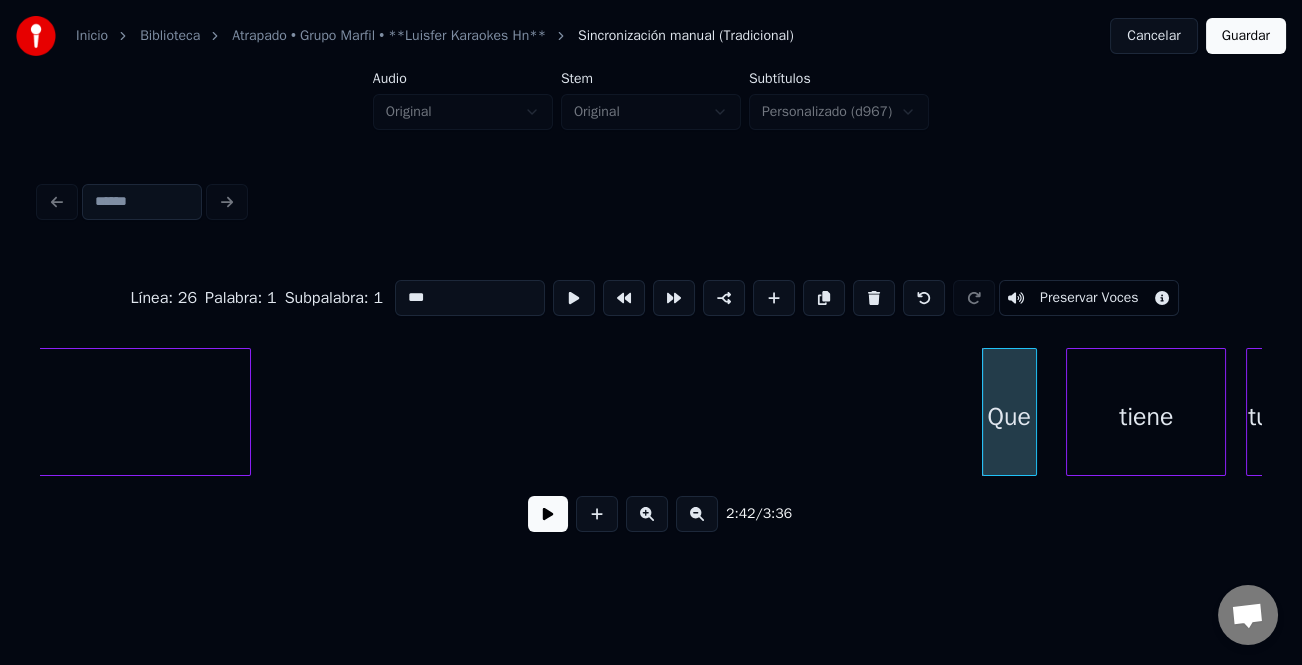 click on "entrañas.... Que tiene tu" at bounding box center [-12652, 412] 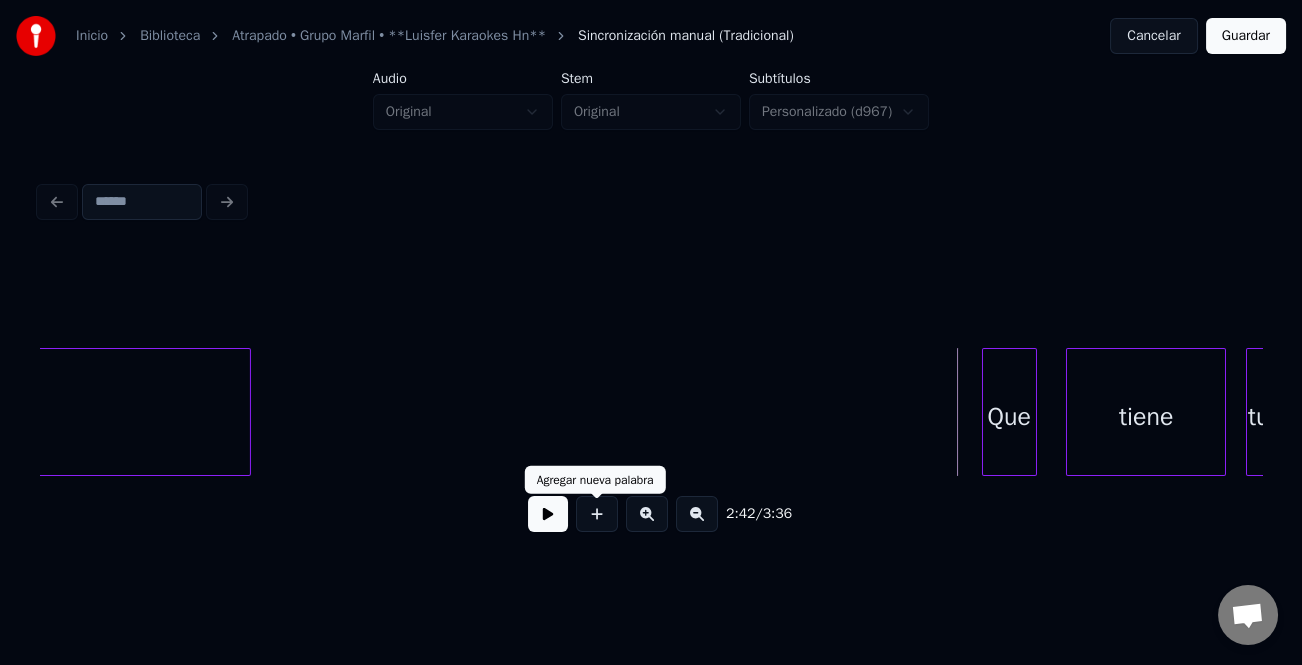 click at bounding box center [597, 514] 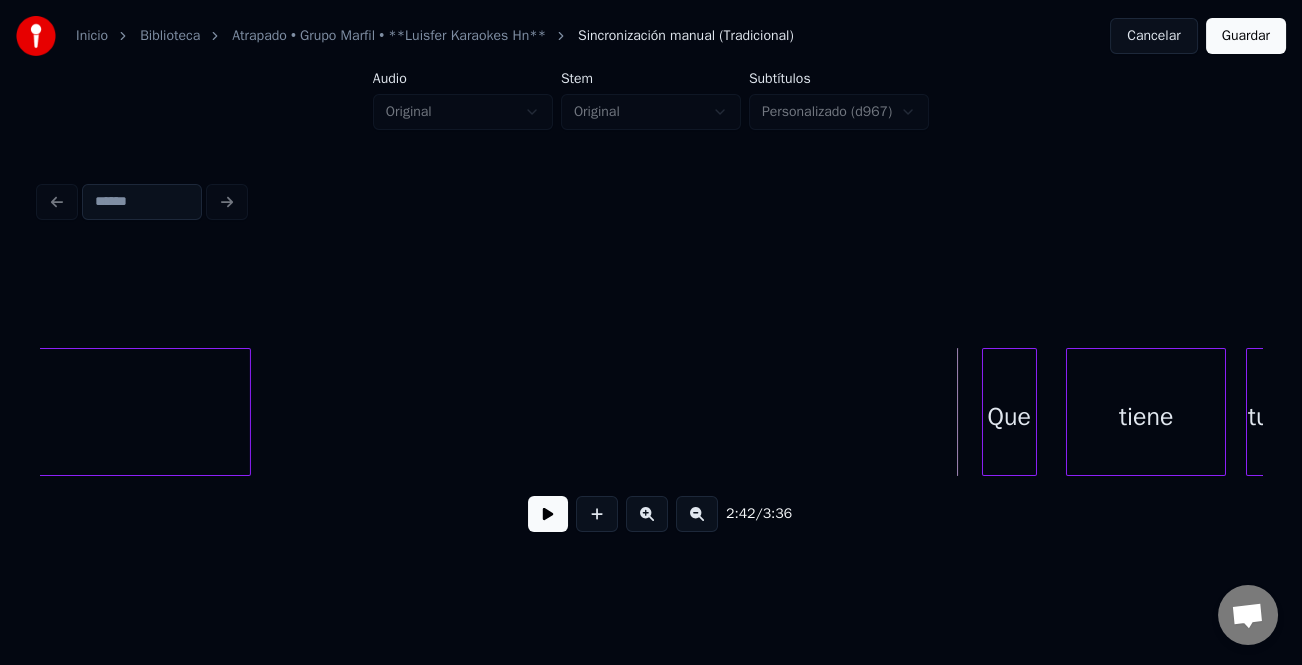 click at bounding box center [548, 514] 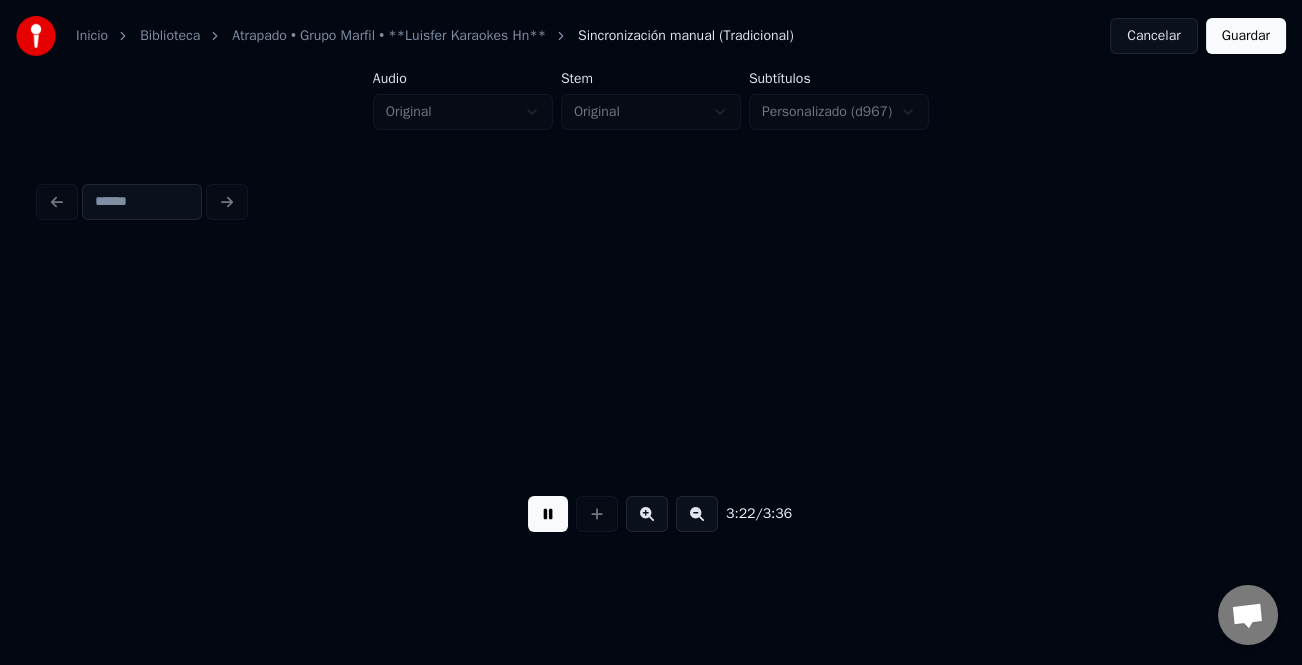 scroll, scrollTop: 0, scrollLeft: 50720, axis: horizontal 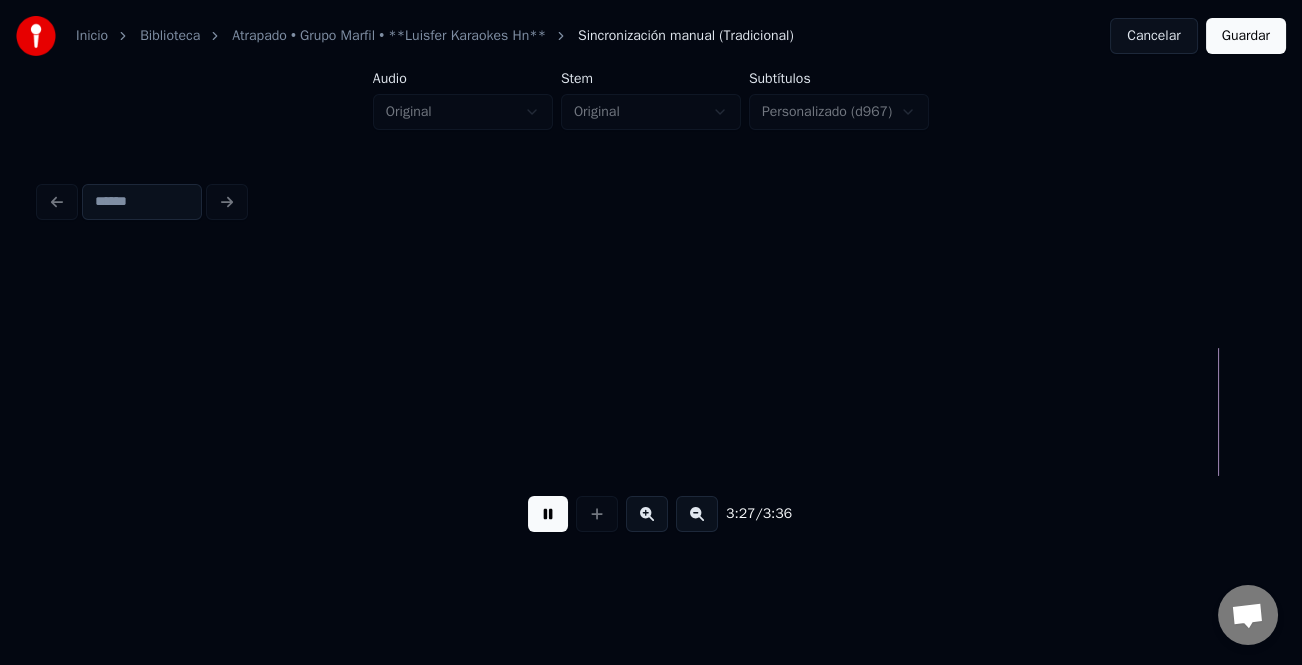 click on "Guardar" at bounding box center (1246, 36) 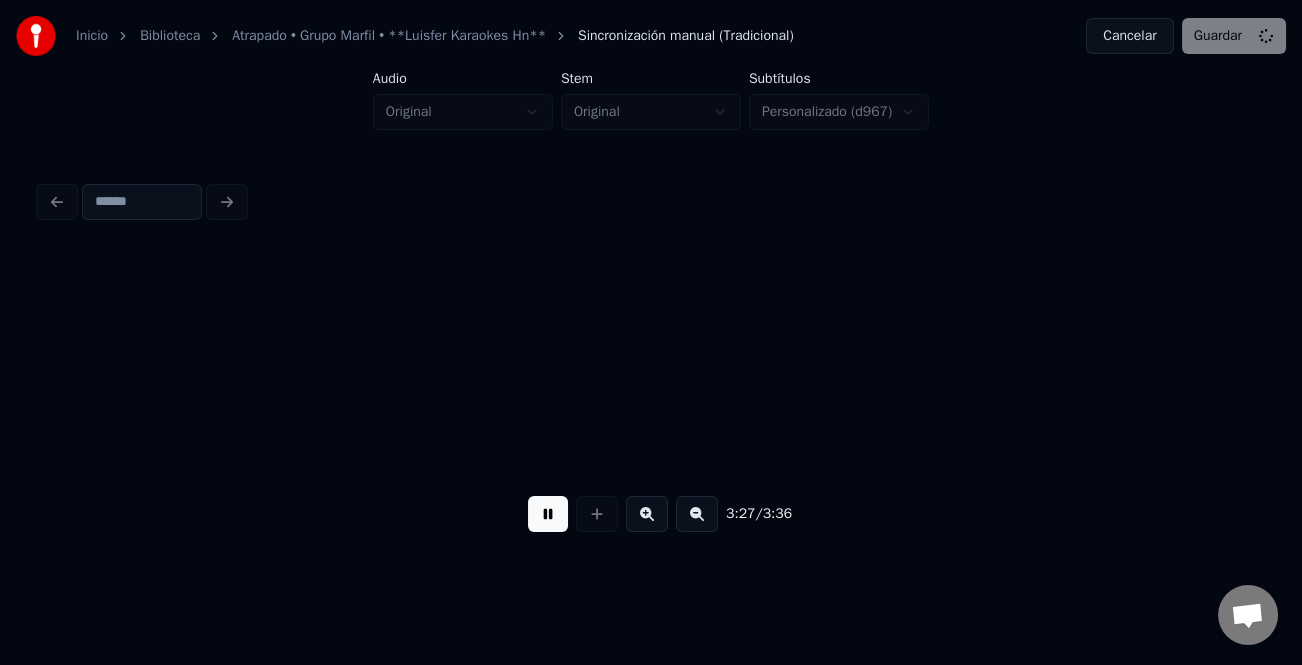 scroll, scrollTop: 0, scrollLeft: 51941, axis: horizontal 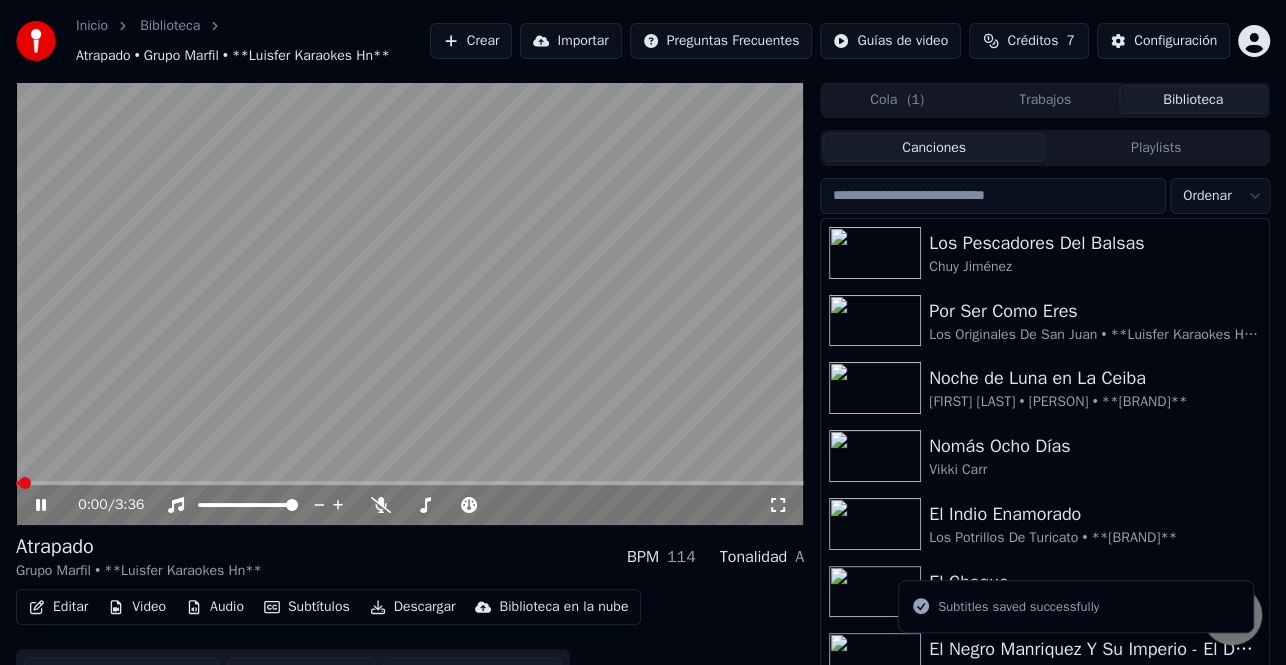 click on "Editar" at bounding box center [58, 607] 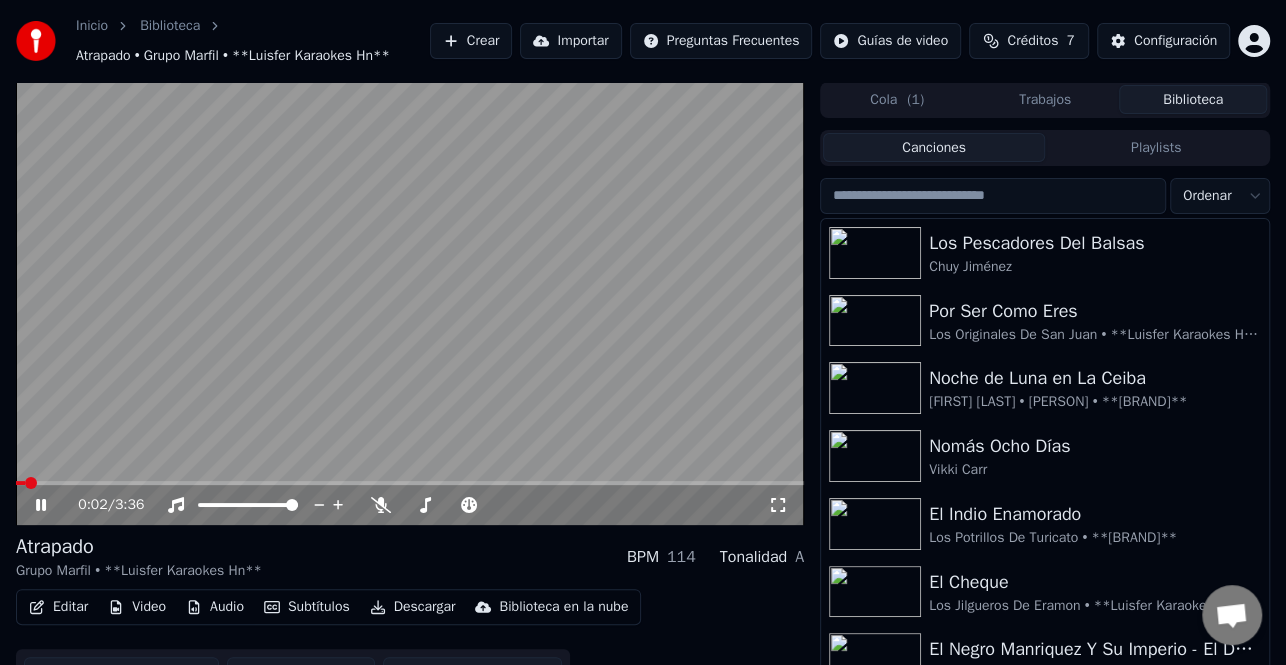 click at bounding box center (410, 303) 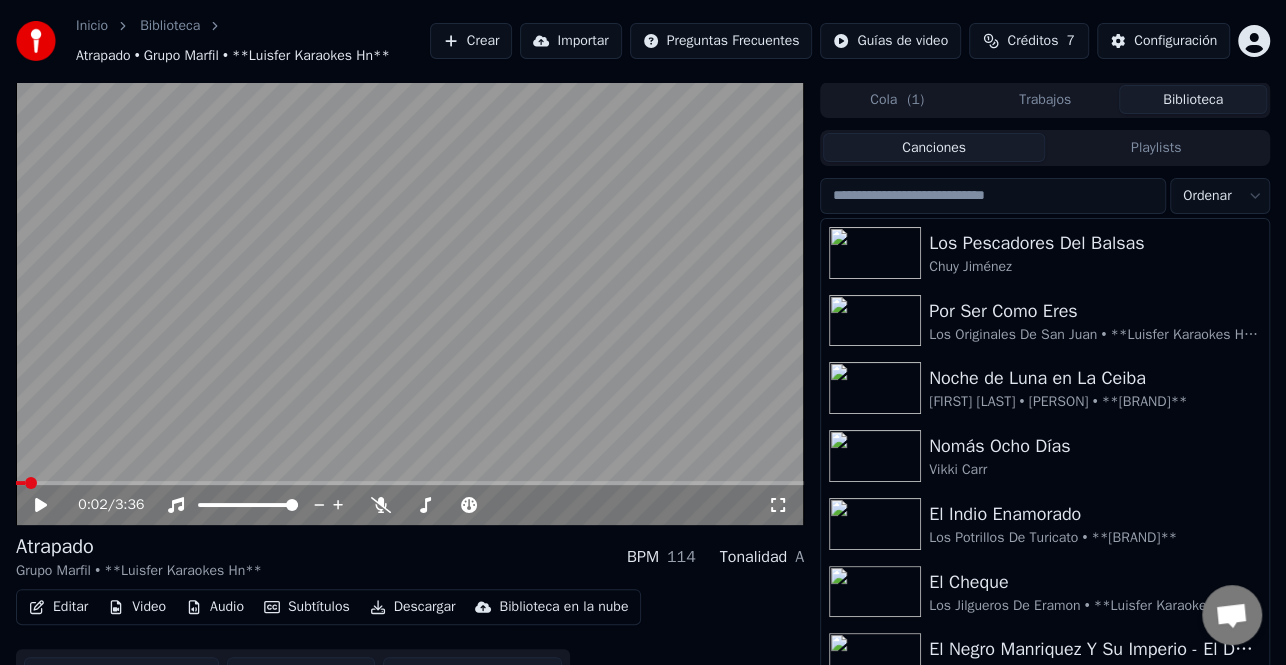 click on "Descargar" at bounding box center (413, 607) 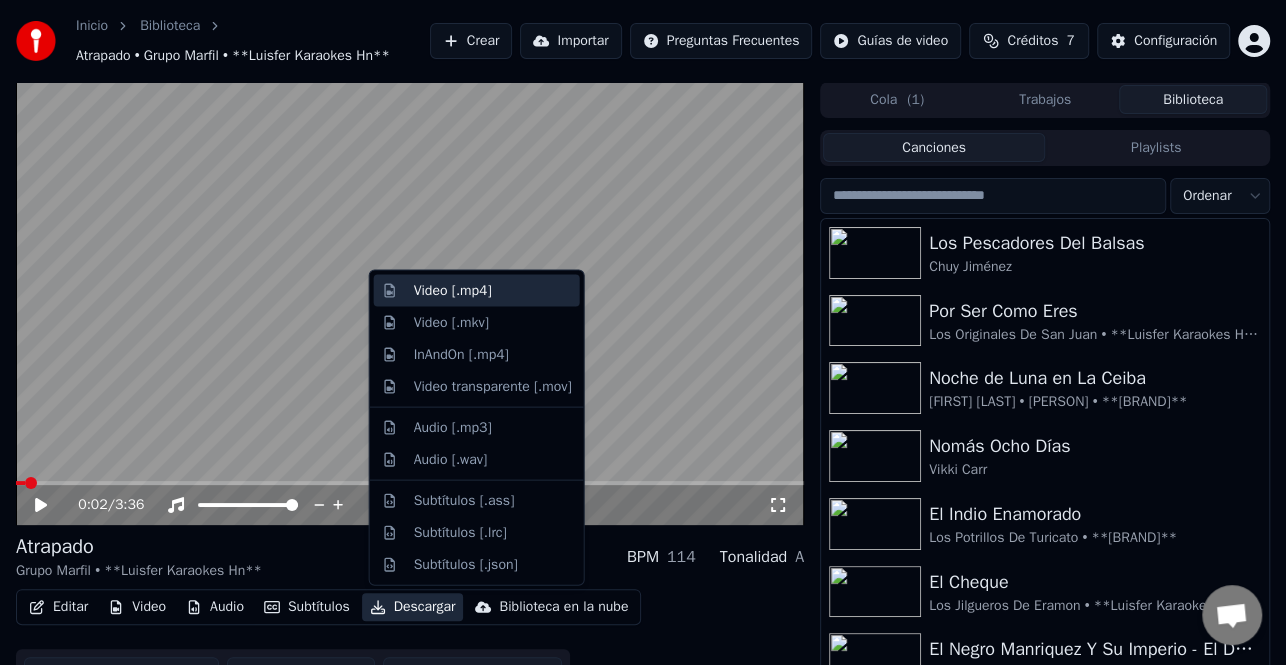 click on "Video [.mp4]" at bounding box center (493, 291) 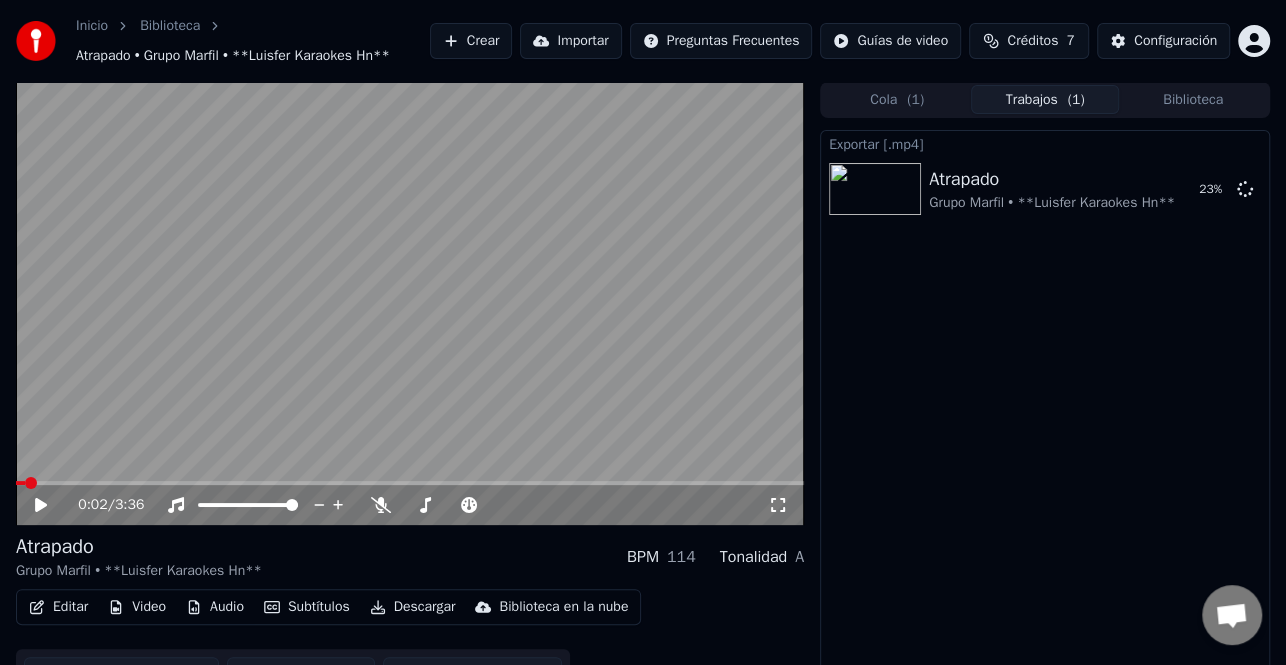 click on "Biblioteca" at bounding box center (1193, 99) 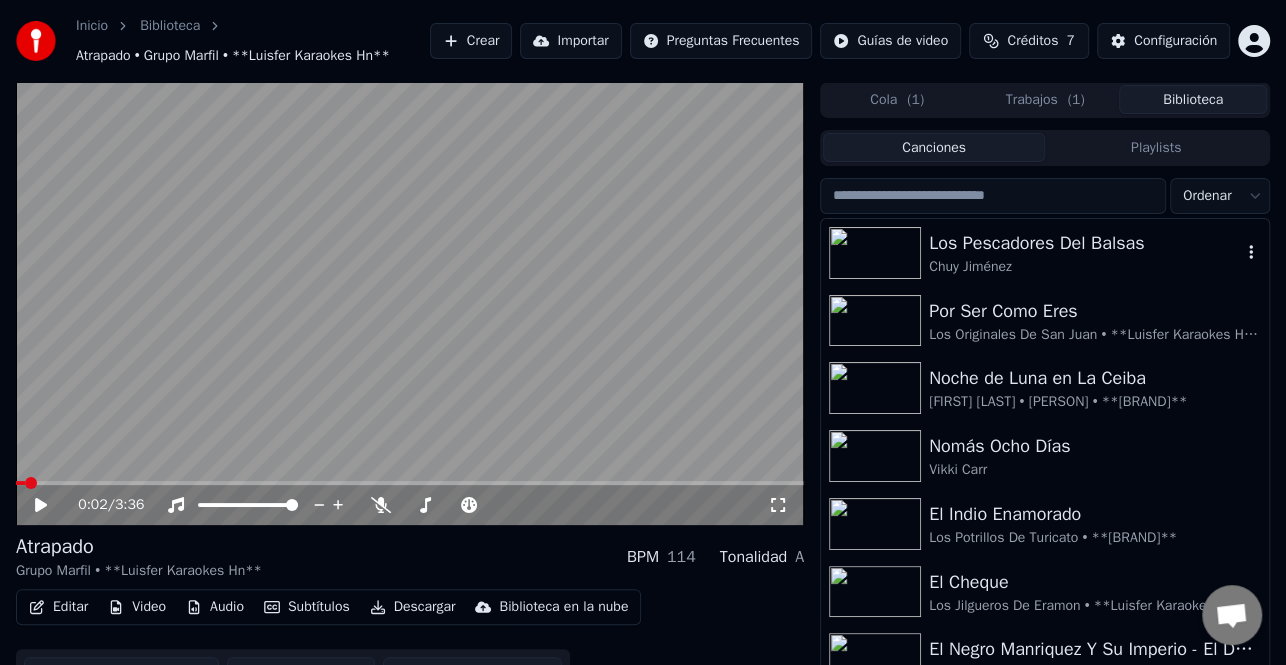click at bounding box center (875, 253) 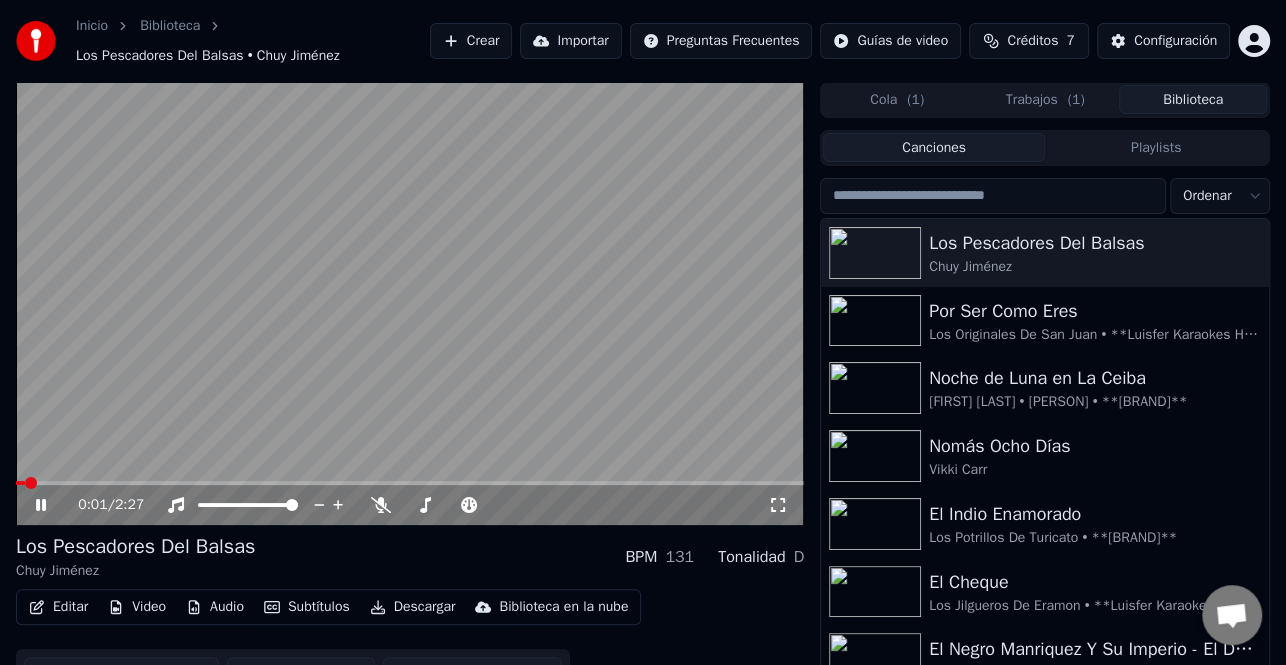 click on "Editar" at bounding box center [58, 607] 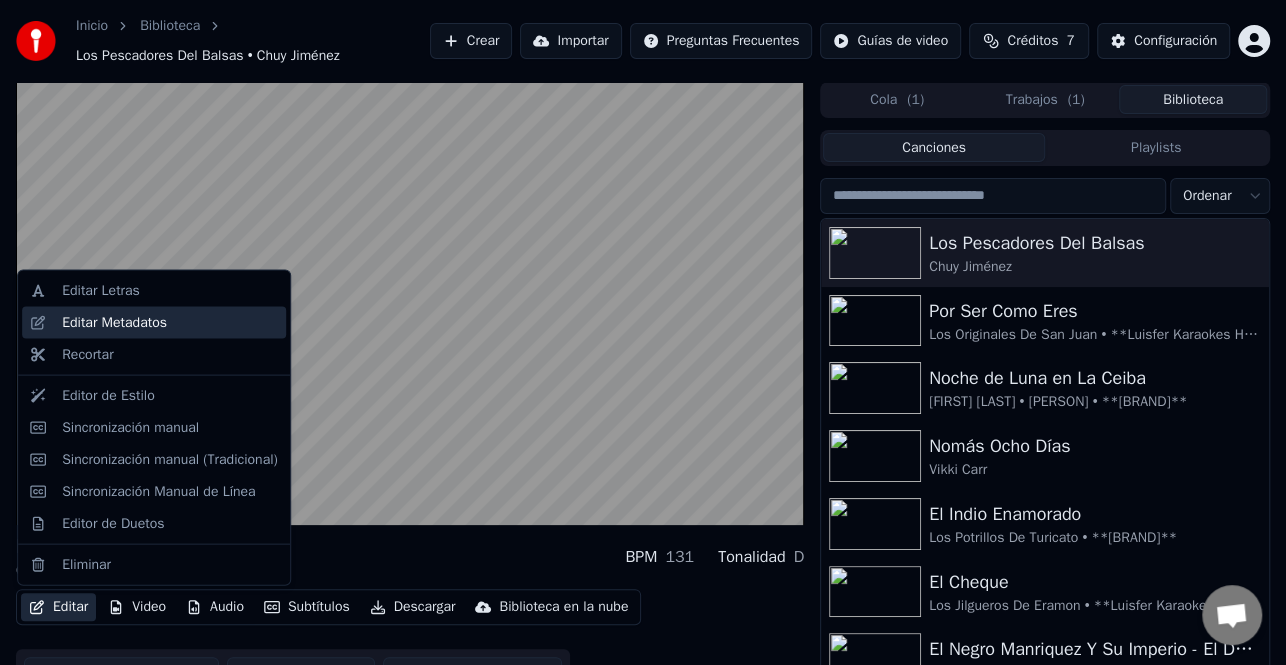 click on "Editar Metadatos" at bounding box center (114, 323) 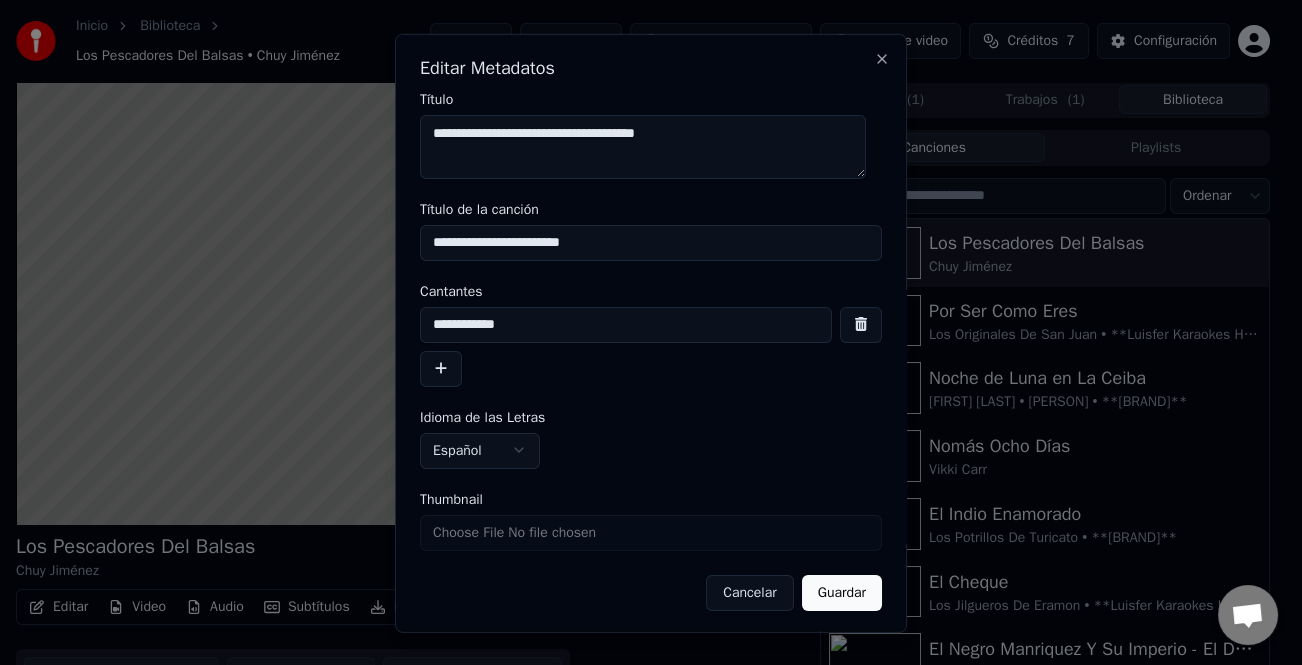 click at bounding box center (441, 368) 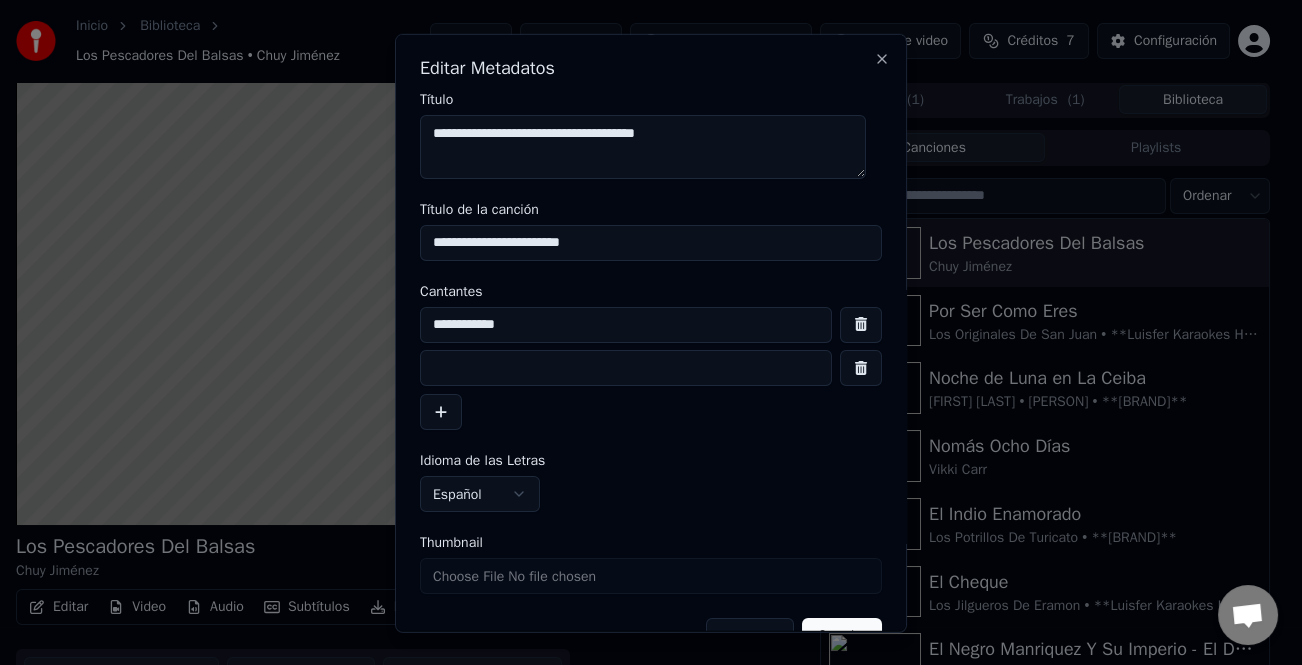 click at bounding box center [626, 368] 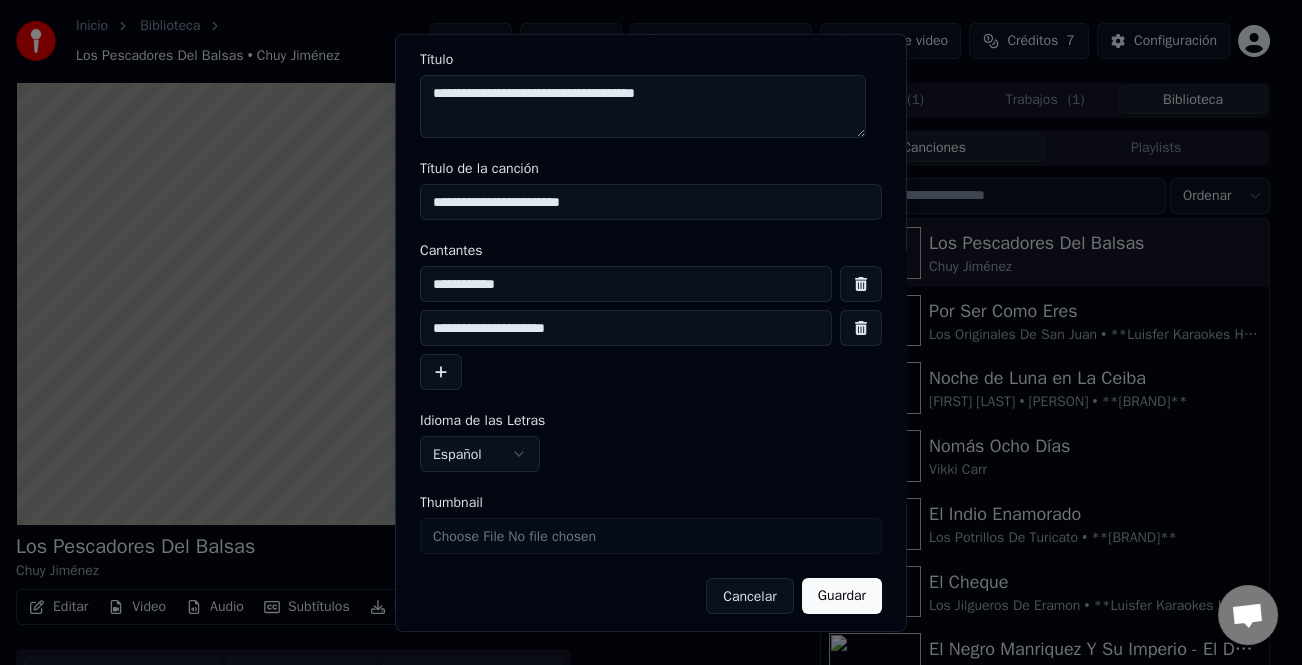 scroll, scrollTop: 47, scrollLeft: 0, axis: vertical 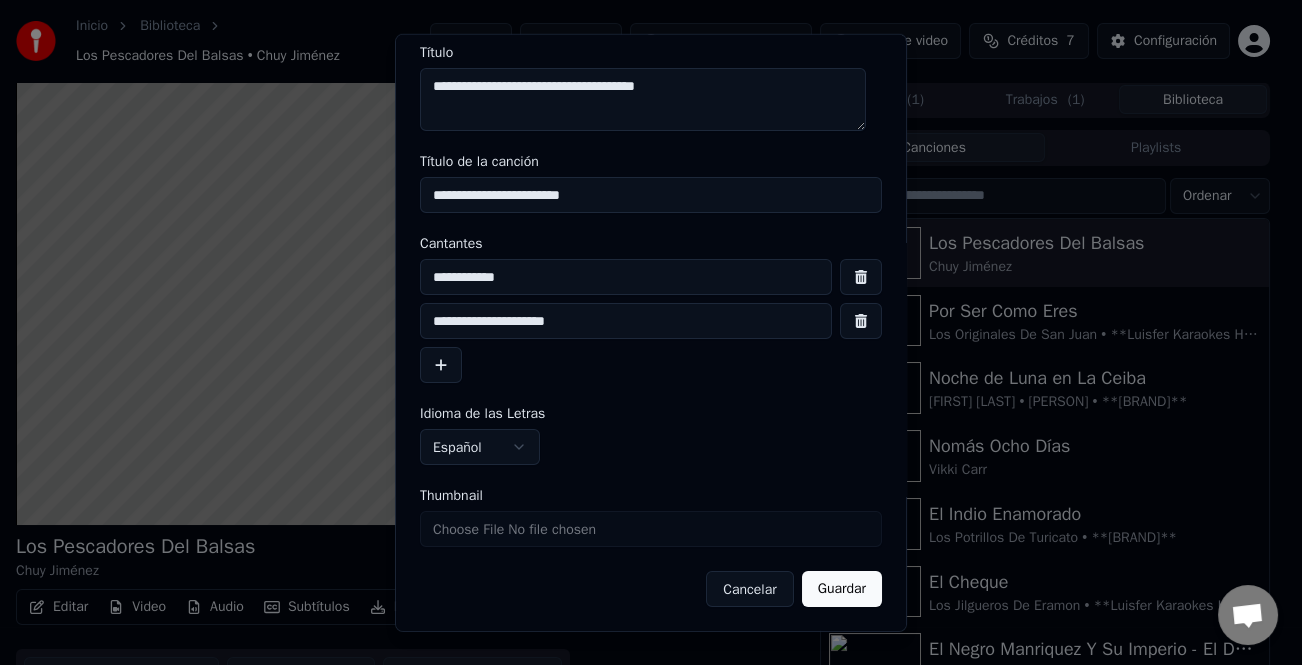 type on "**********" 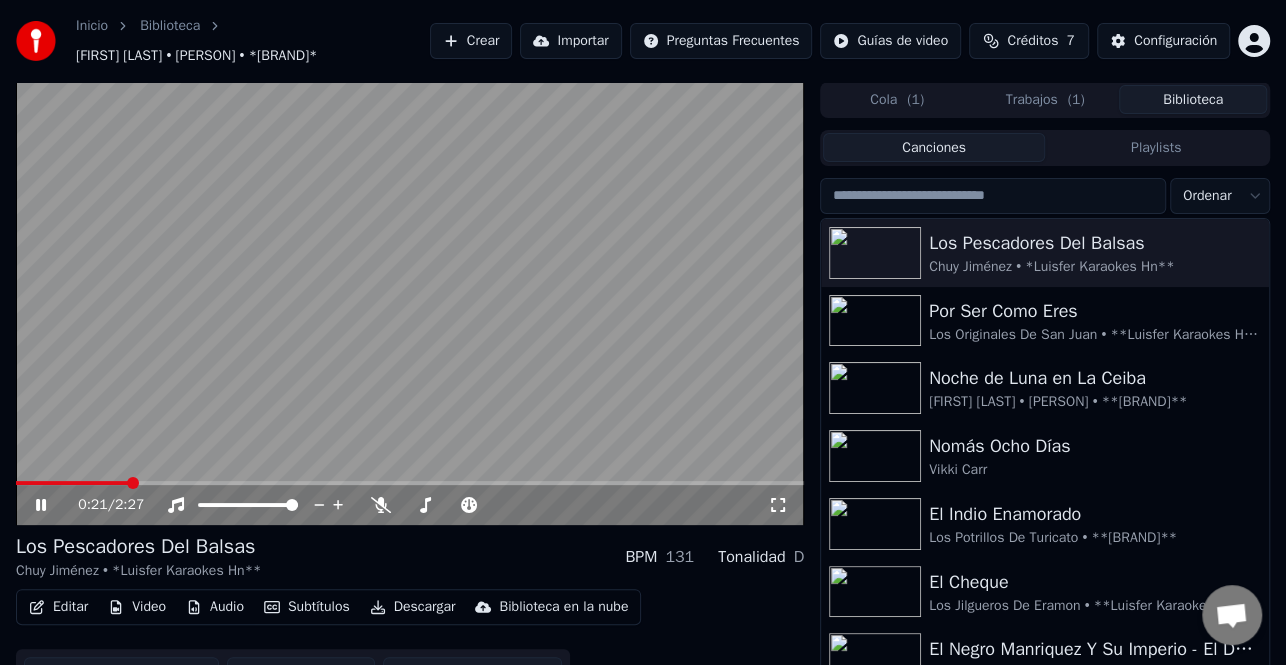 click 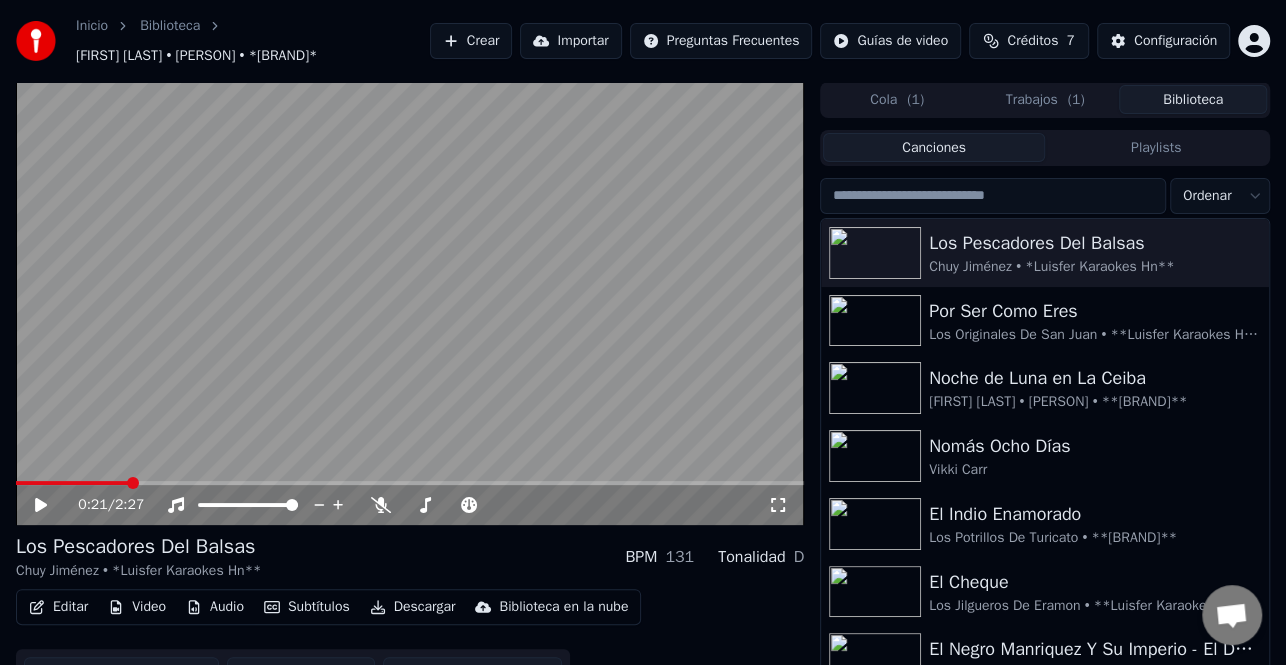 click on "Editar" at bounding box center (58, 607) 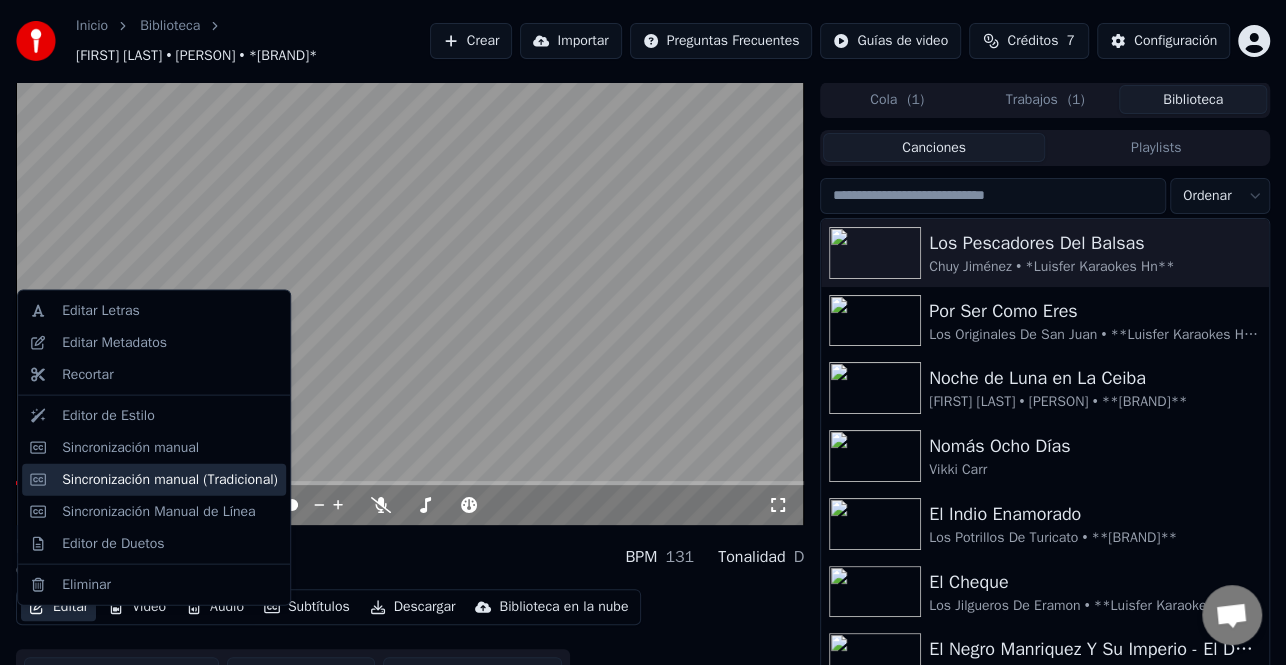 click on "Sincronización manual (Tradicional)" at bounding box center [170, 479] 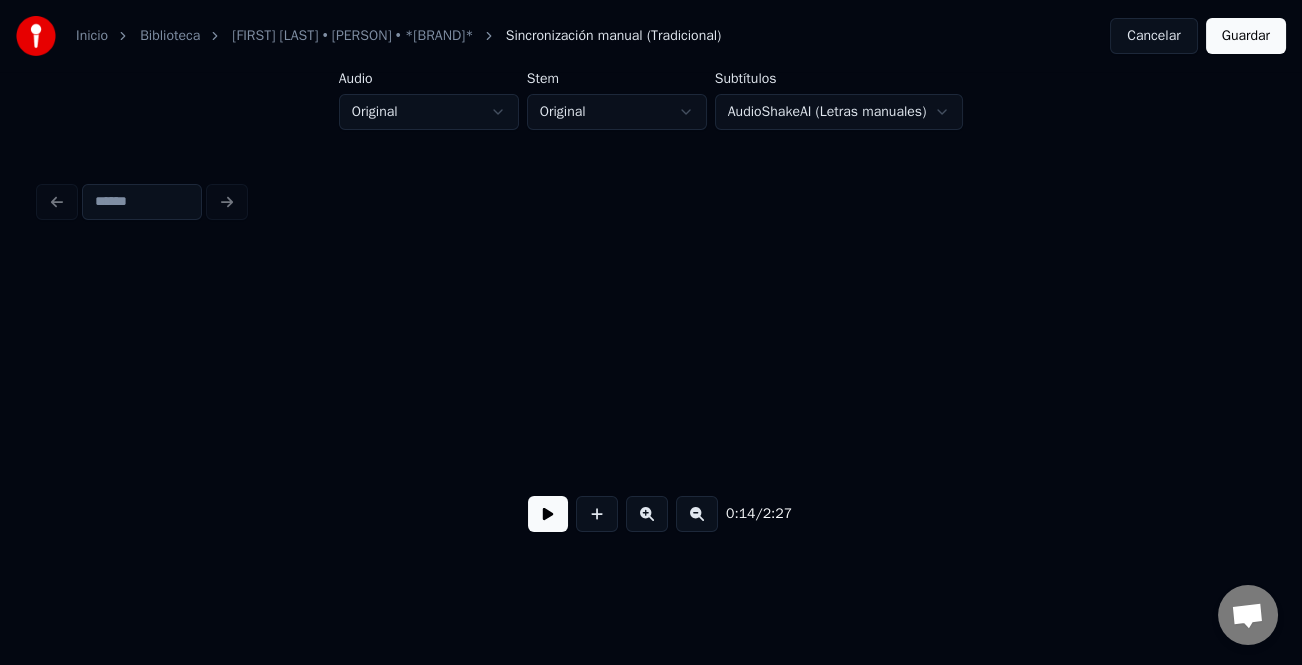 scroll, scrollTop: 0, scrollLeft: 3634, axis: horizontal 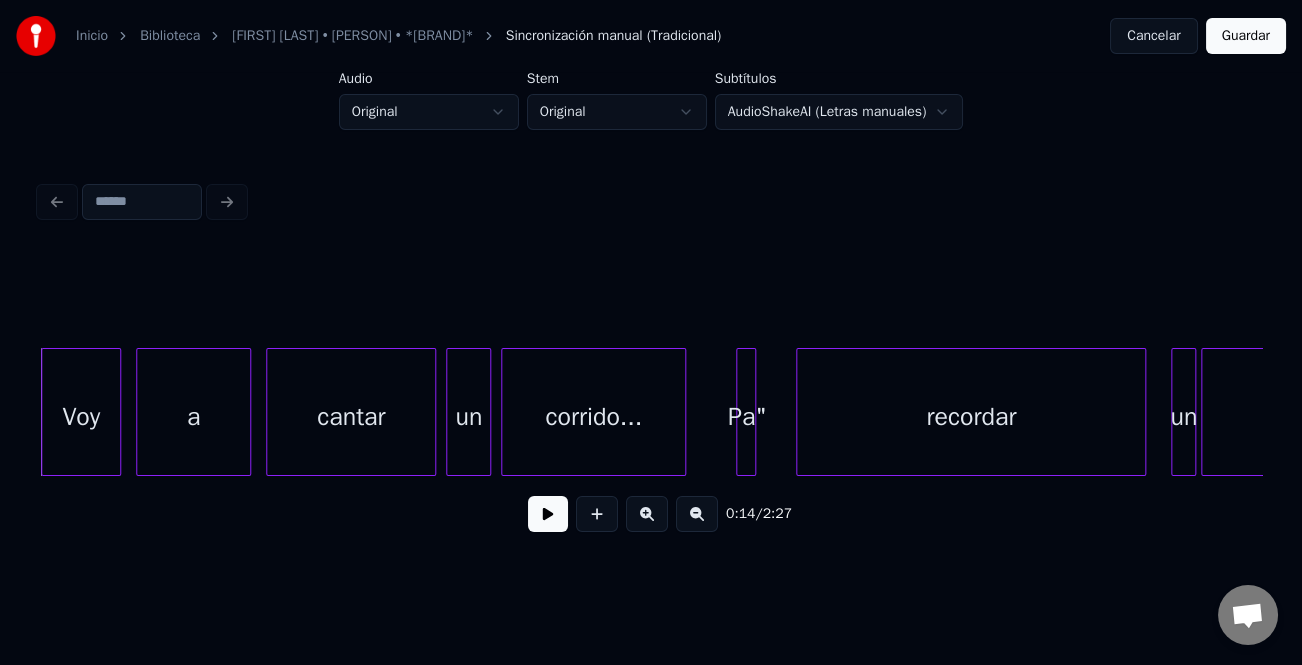 click at bounding box center (548, 514) 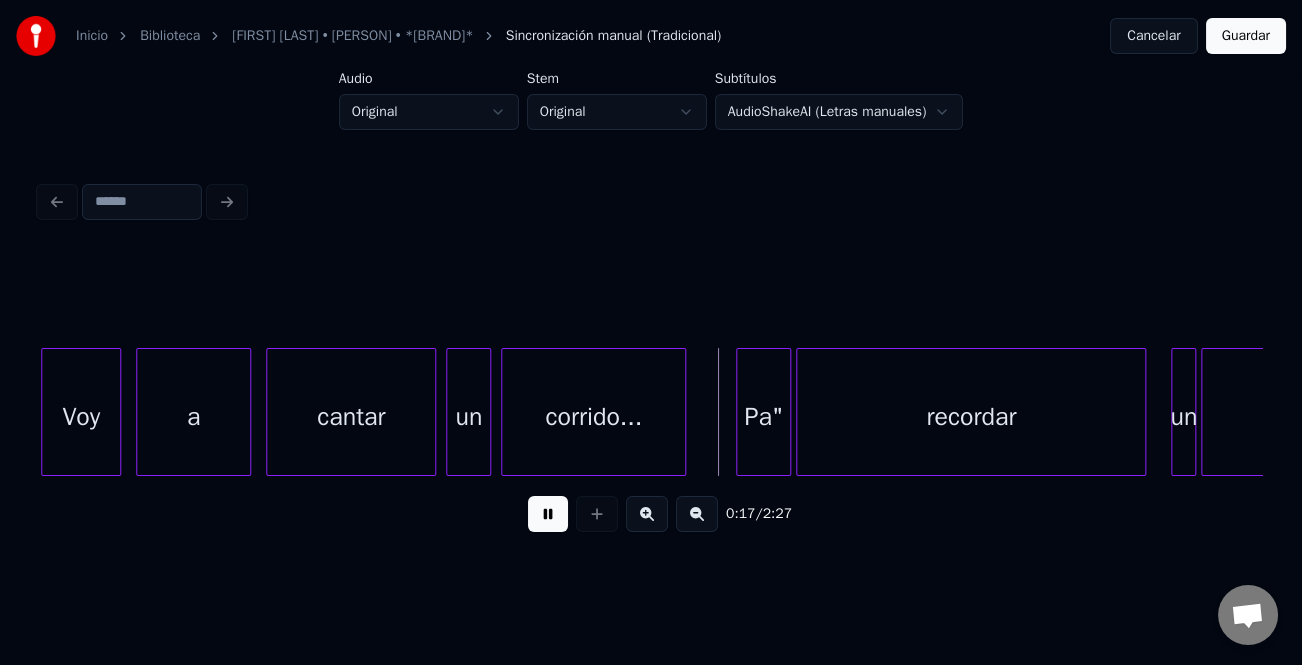 click at bounding box center (787, 412) 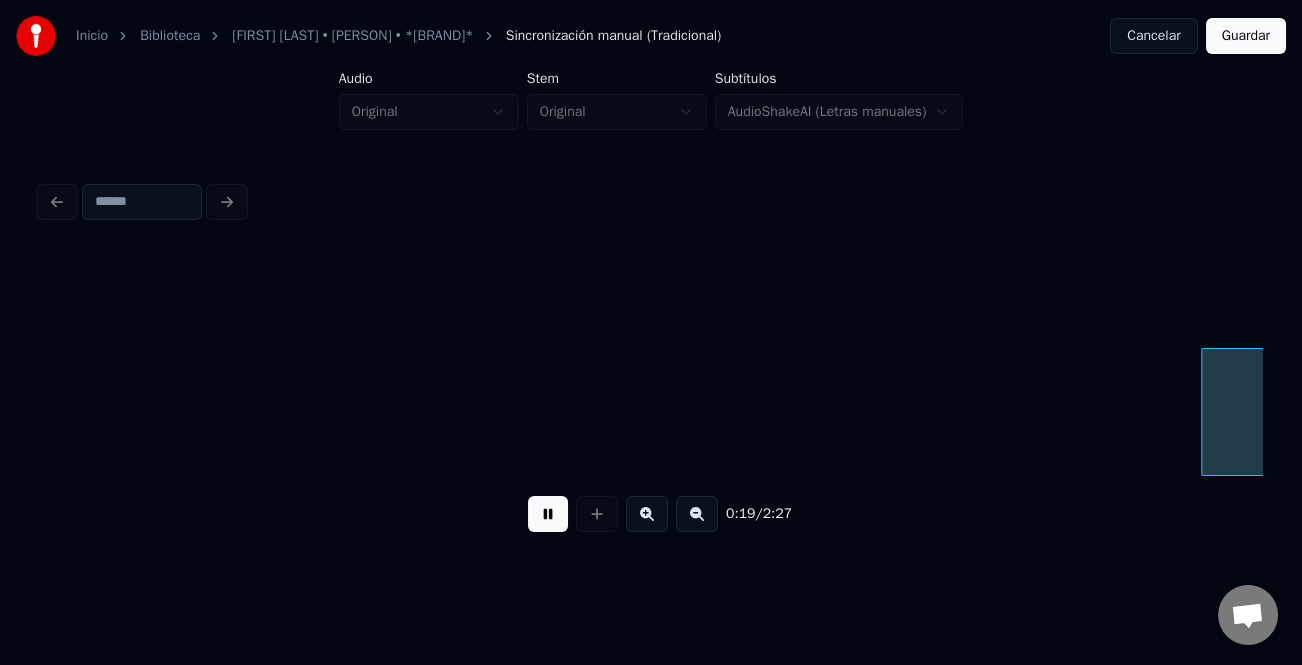 scroll, scrollTop: 0, scrollLeft: 4857, axis: horizontal 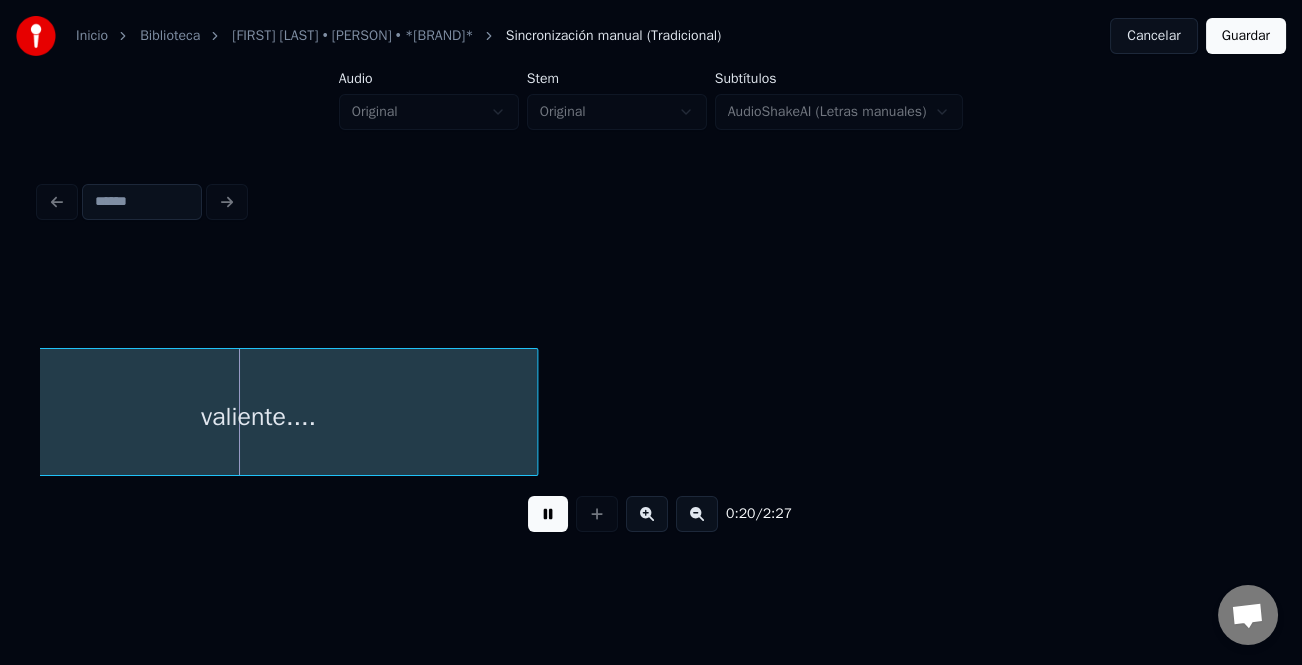 click at bounding box center (548, 514) 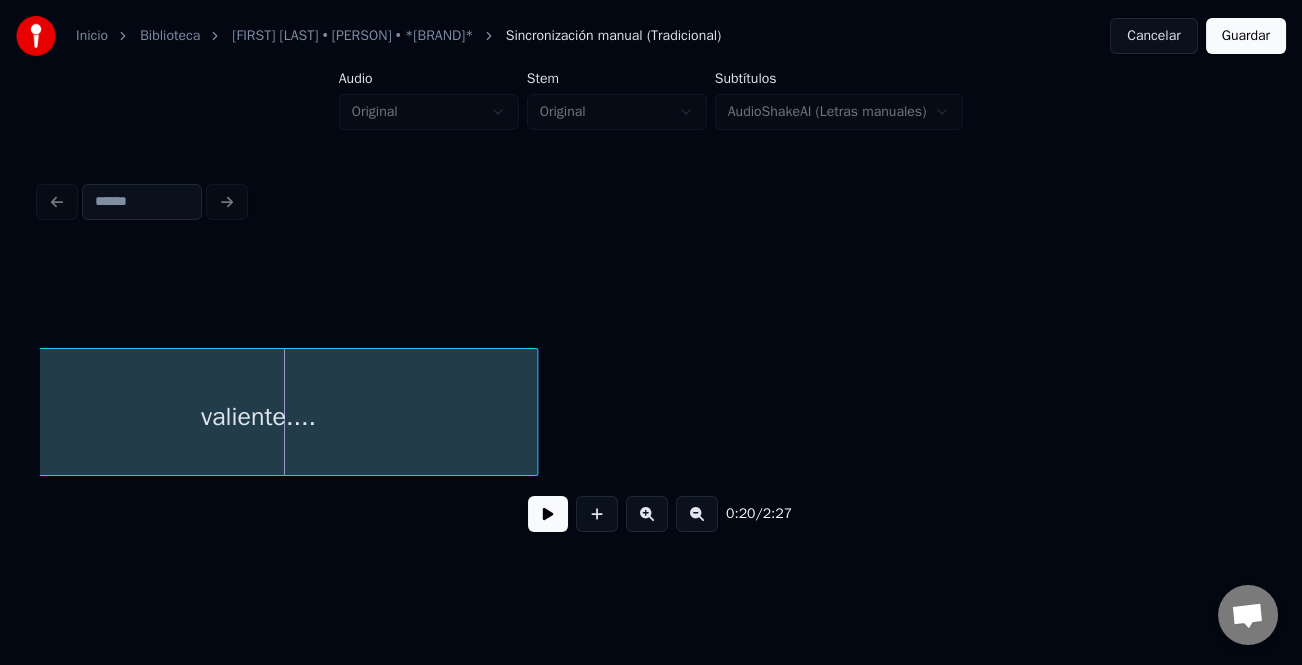 click at bounding box center [548, 514] 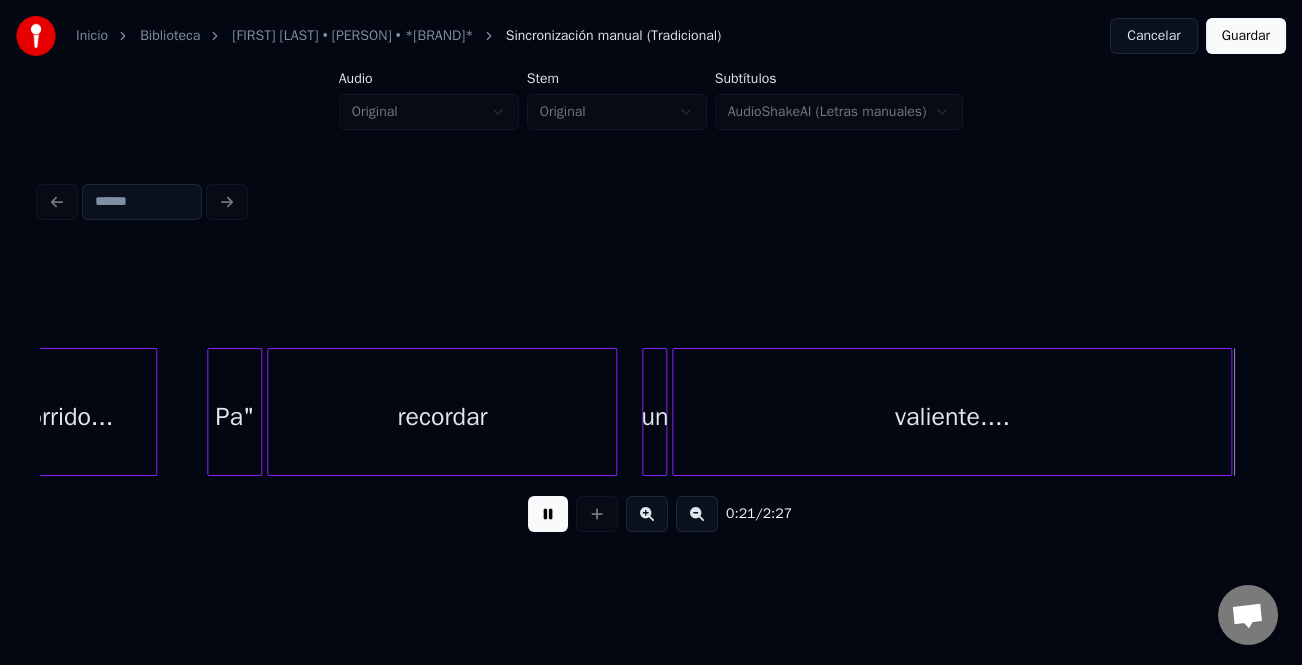 scroll, scrollTop: 0, scrollLeft: 5386, axis: horizontal 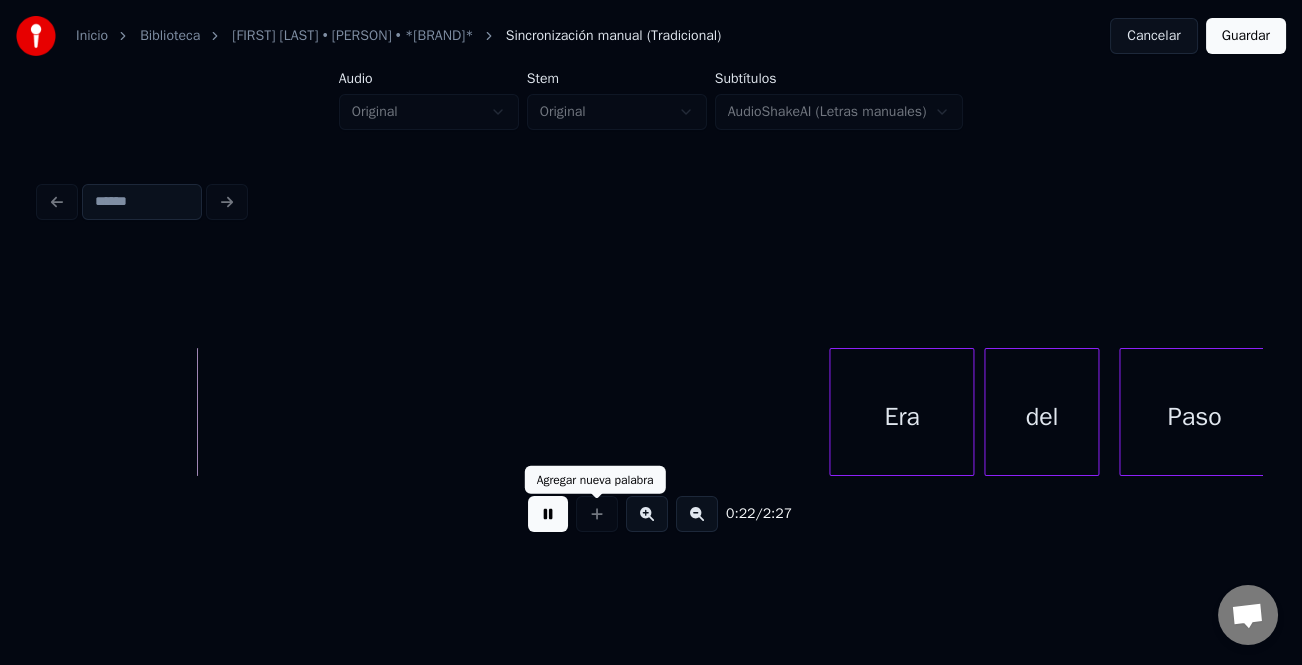 click at bounding box center [548, 514] 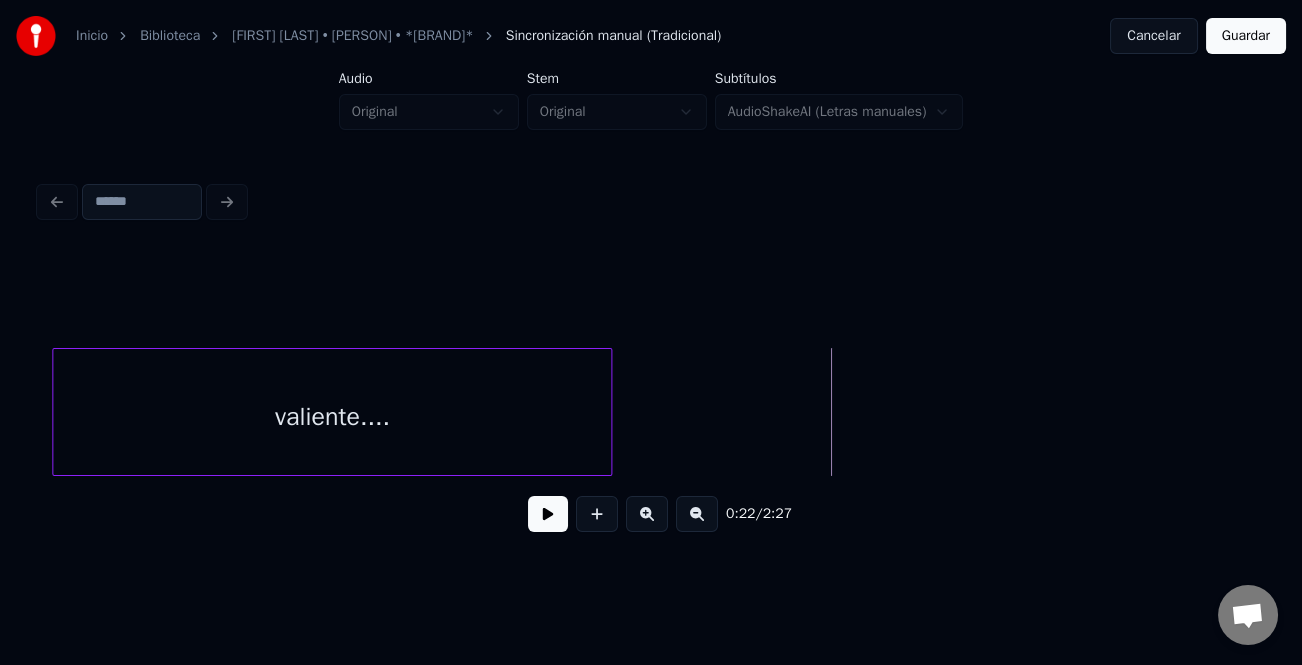 scroll, scrollTop: 0, scrollLeft: 4754, axis: horizontal 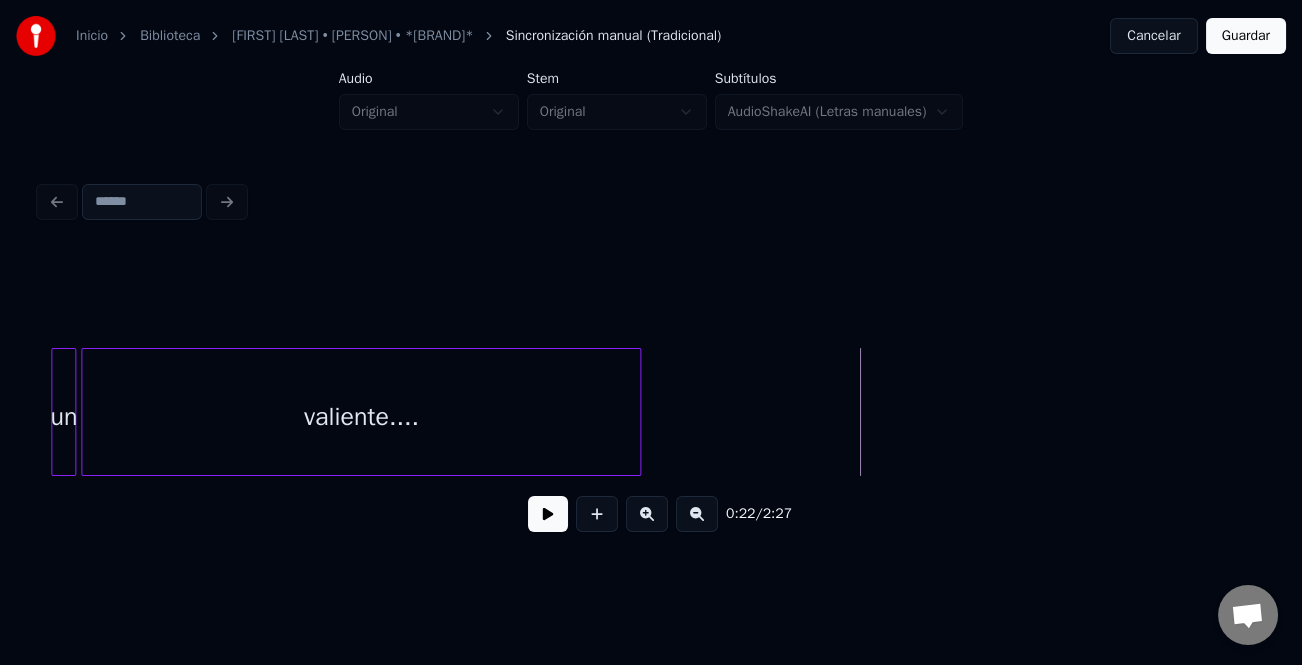 click on "un" at bounding box center [63, 412] 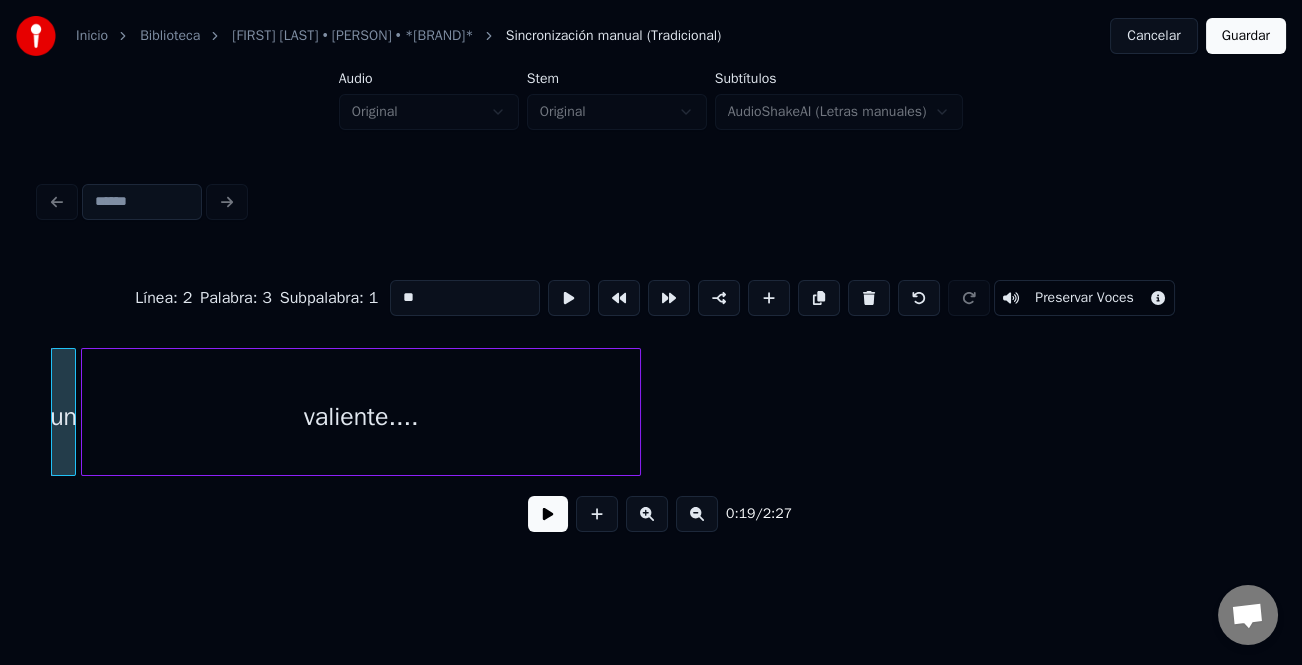 click on "**" at bounding box center (465, 298) 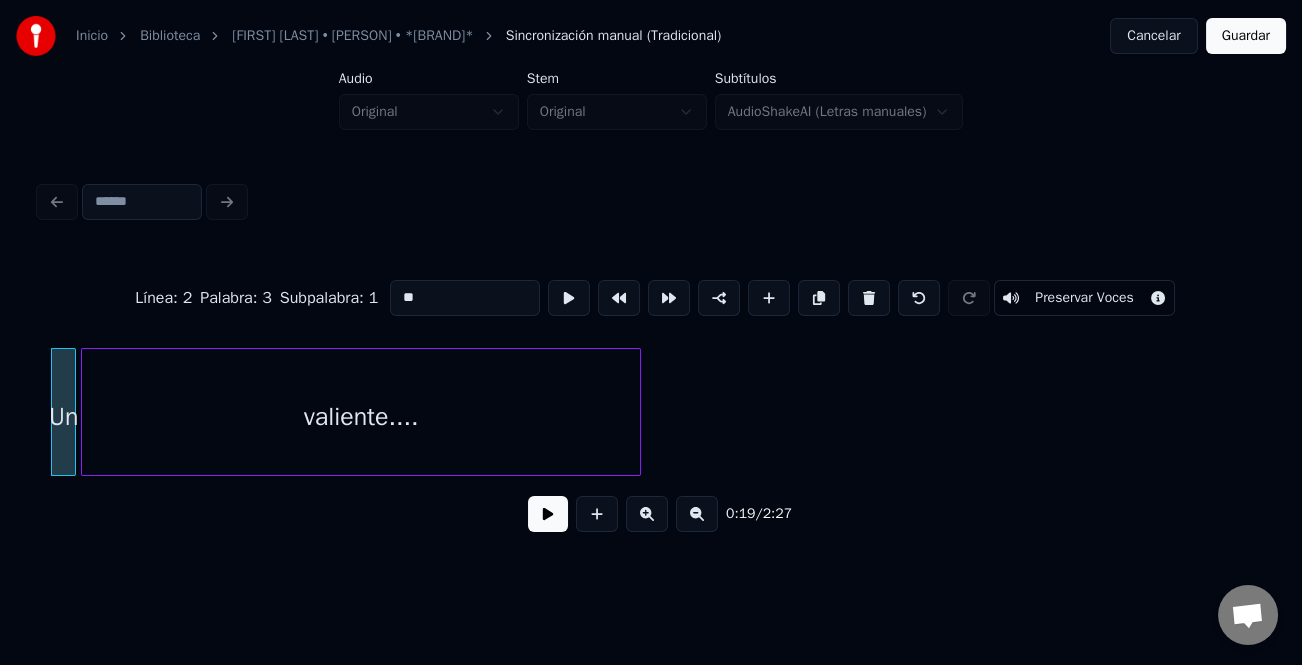 type on "**" 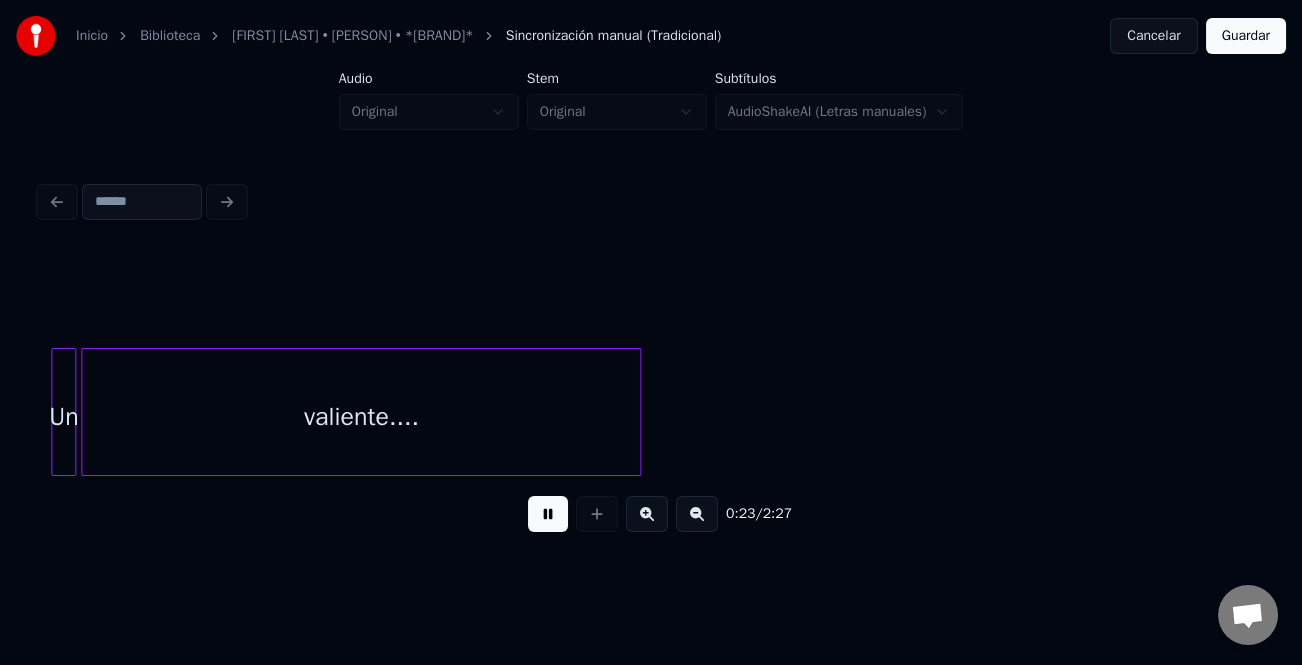 scroll, scrollTop: 0, scrollLeft: 5980, axis: horizontal 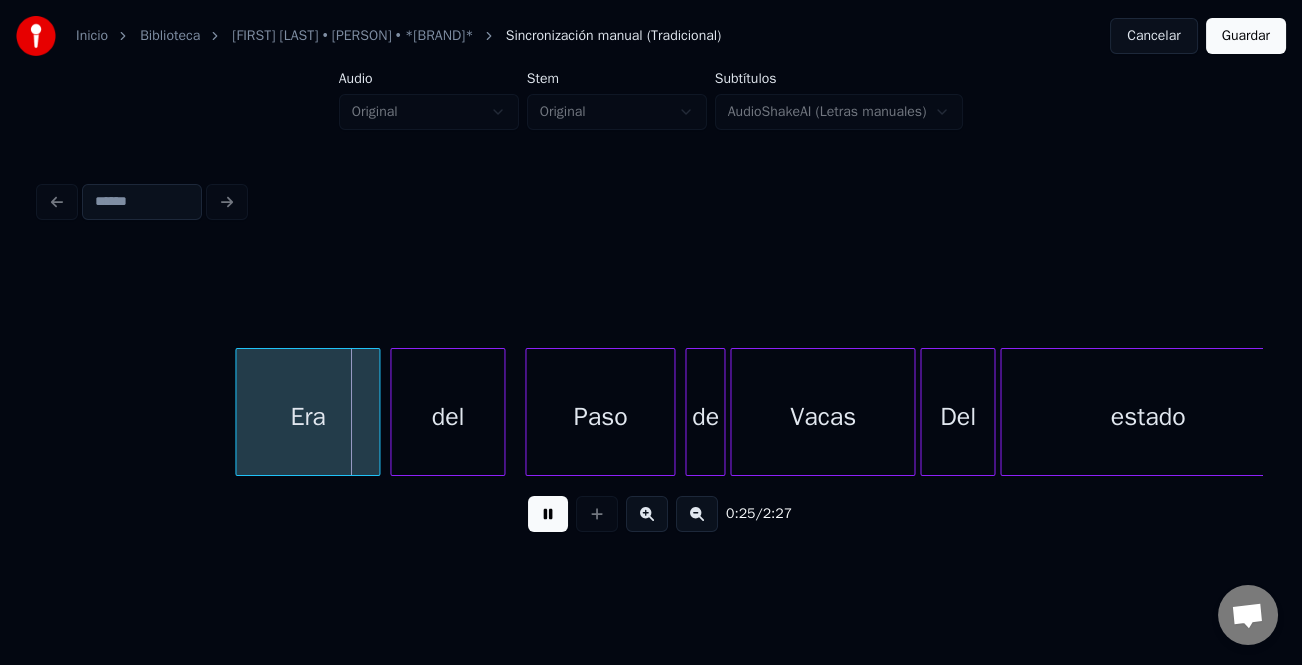 click on "Era" at bounding box center (307, 412) 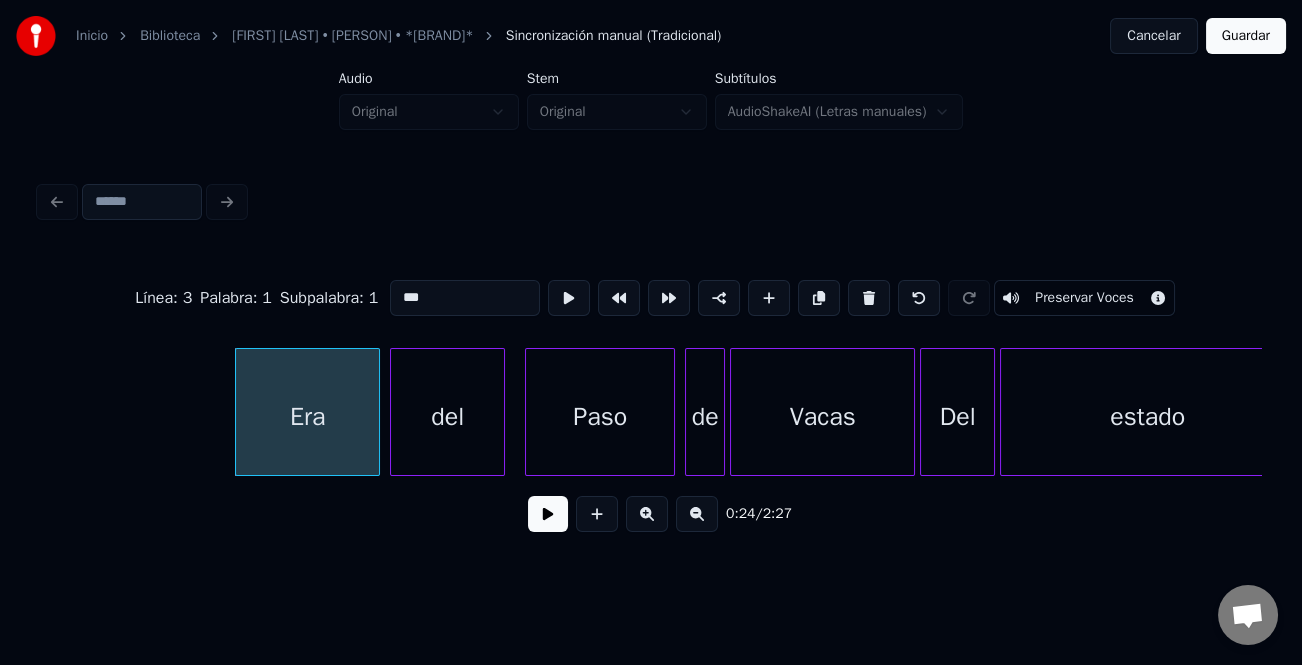 click on "Era" at bounding box center (307, 412) 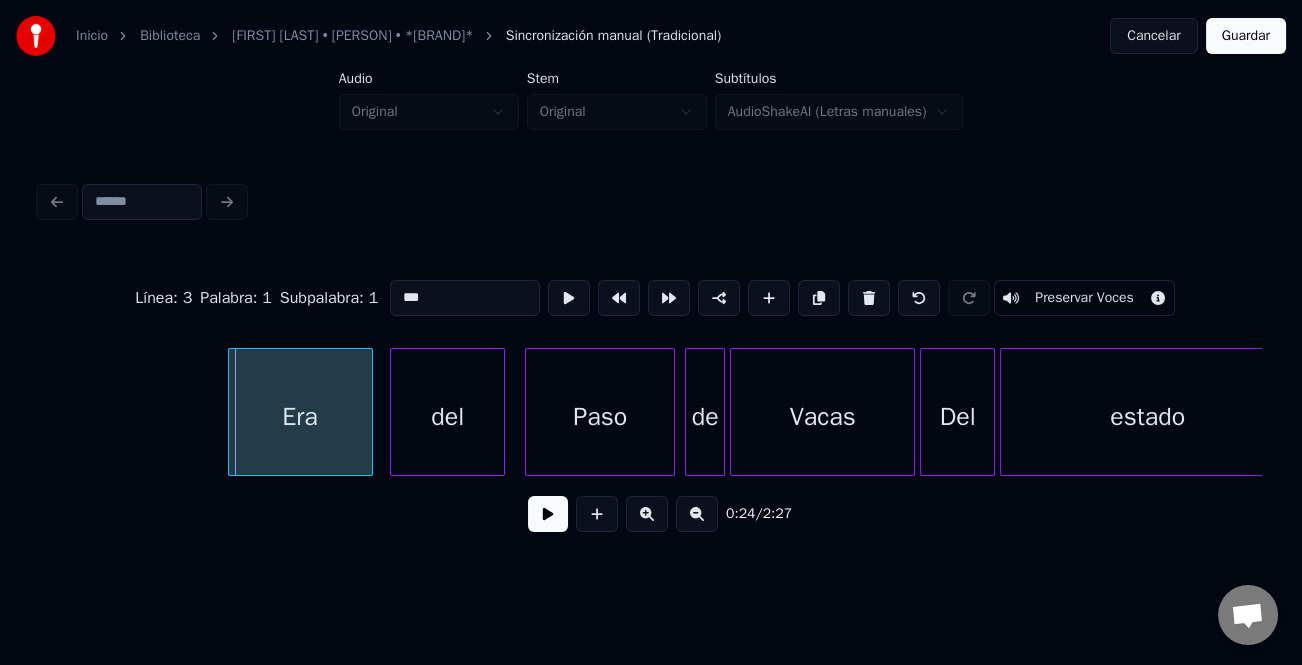 click on "Era" at bounding box center (300, 417) 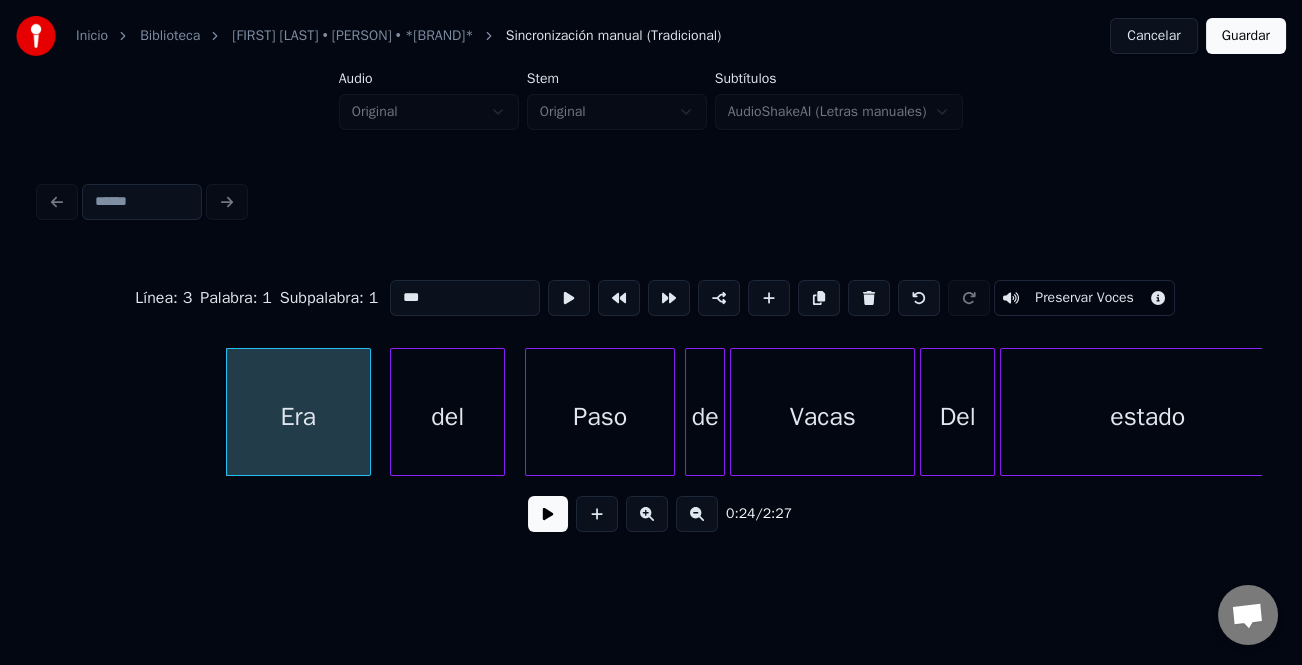 click at bounding box center (548, 514) 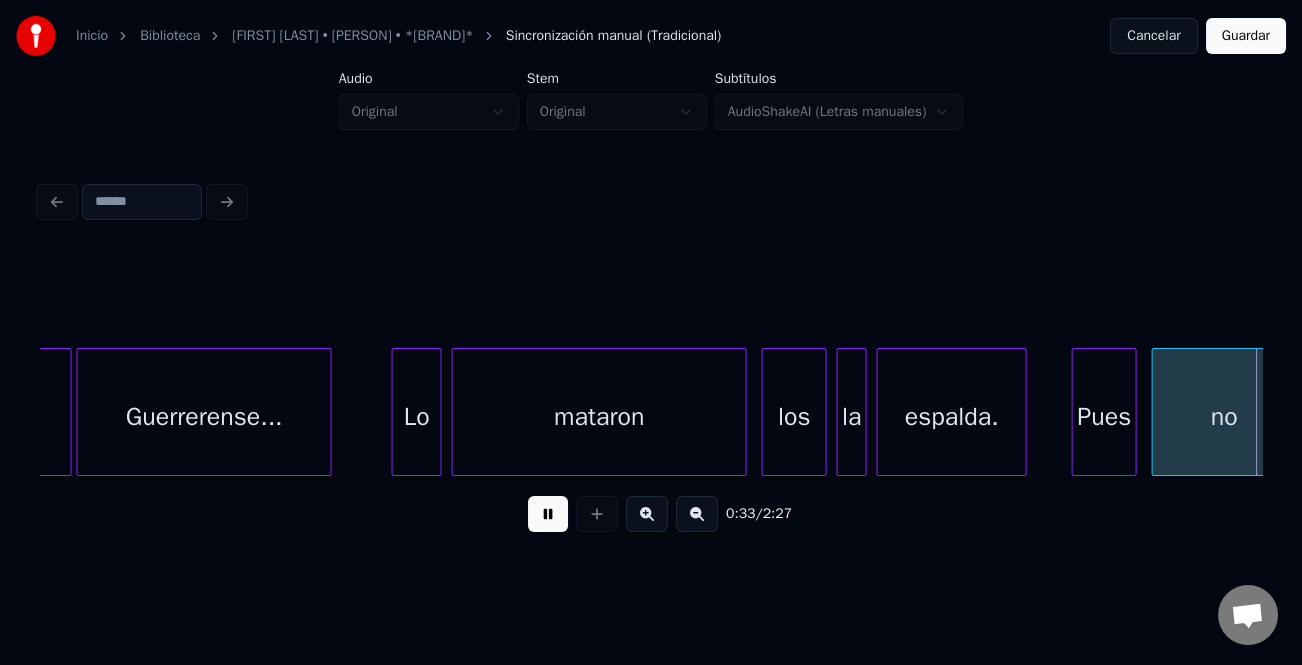 scroll, scrollTop: 0, scrollLeft: 8428, axis: horizontal 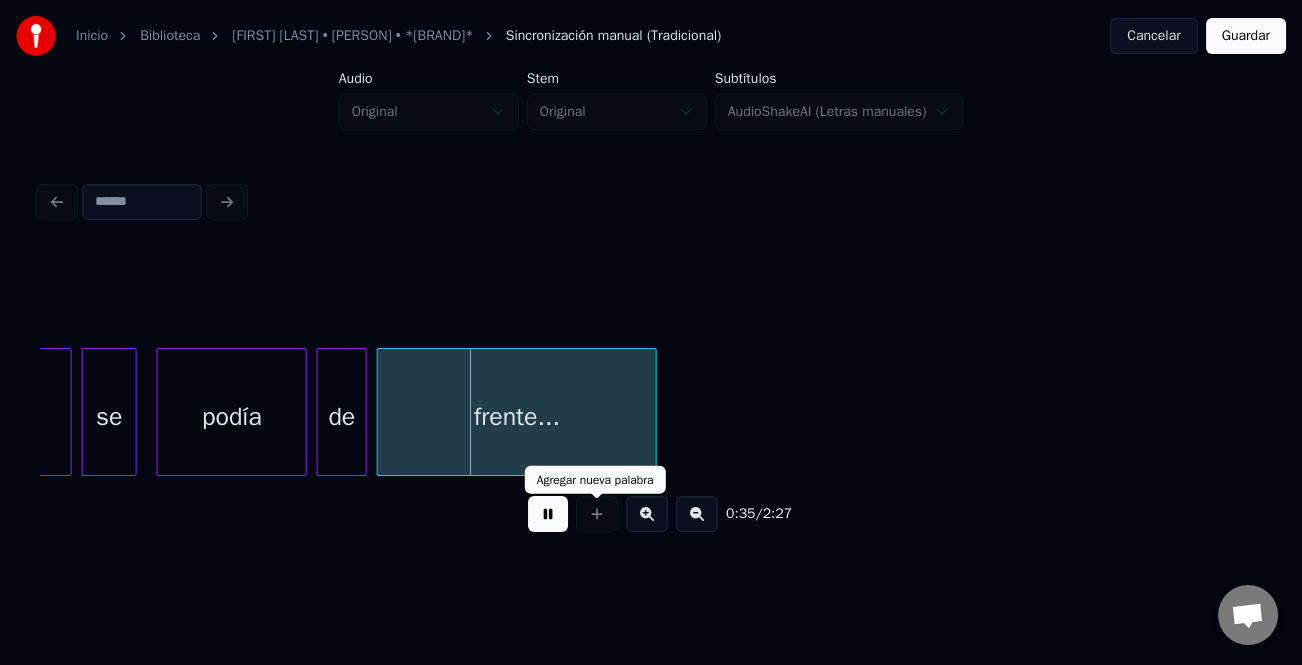 drag, startPoint x: 553, startPoint y: 520, endPoint x: 529, endPoint y: 520, distance: 24 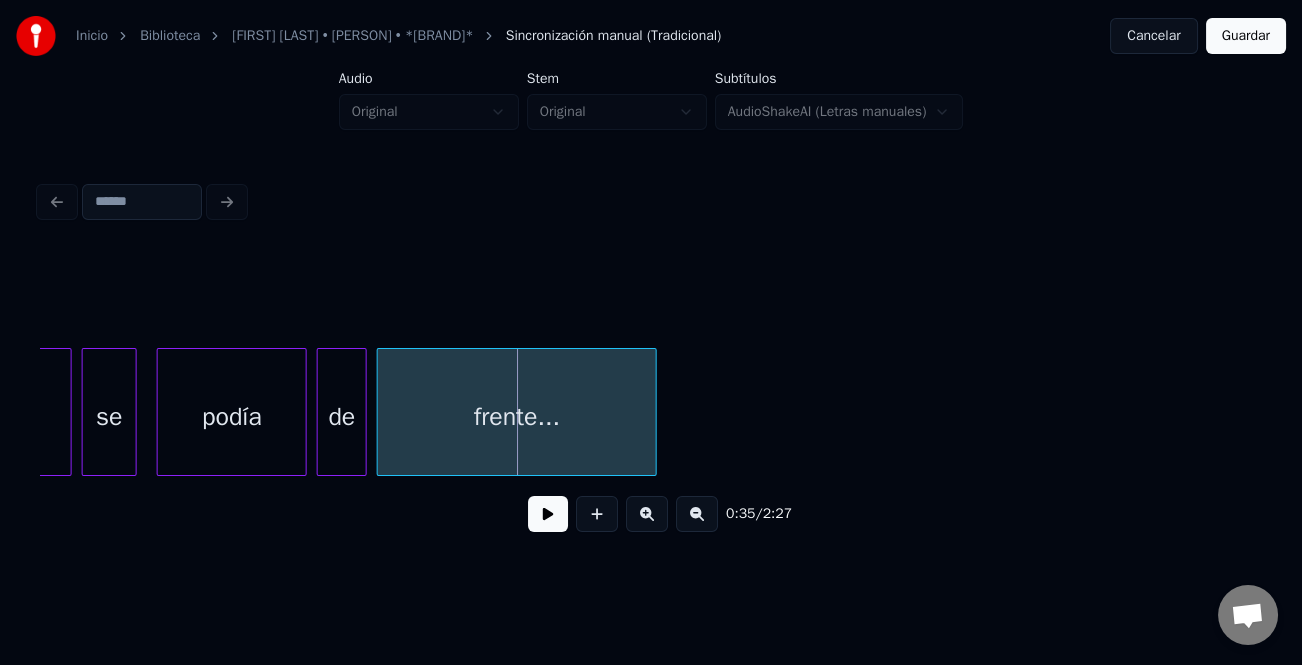 click on "se" at bounding box center (109, 417) 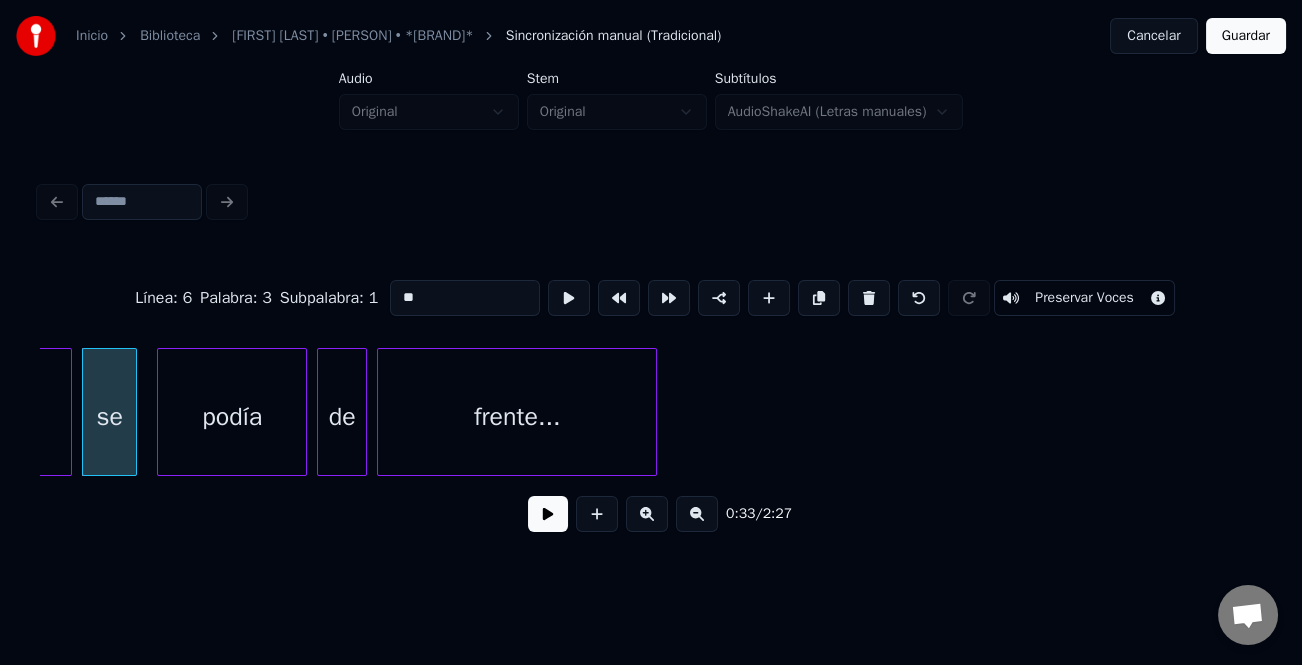 click on "**" at bounding box center (465, 298) 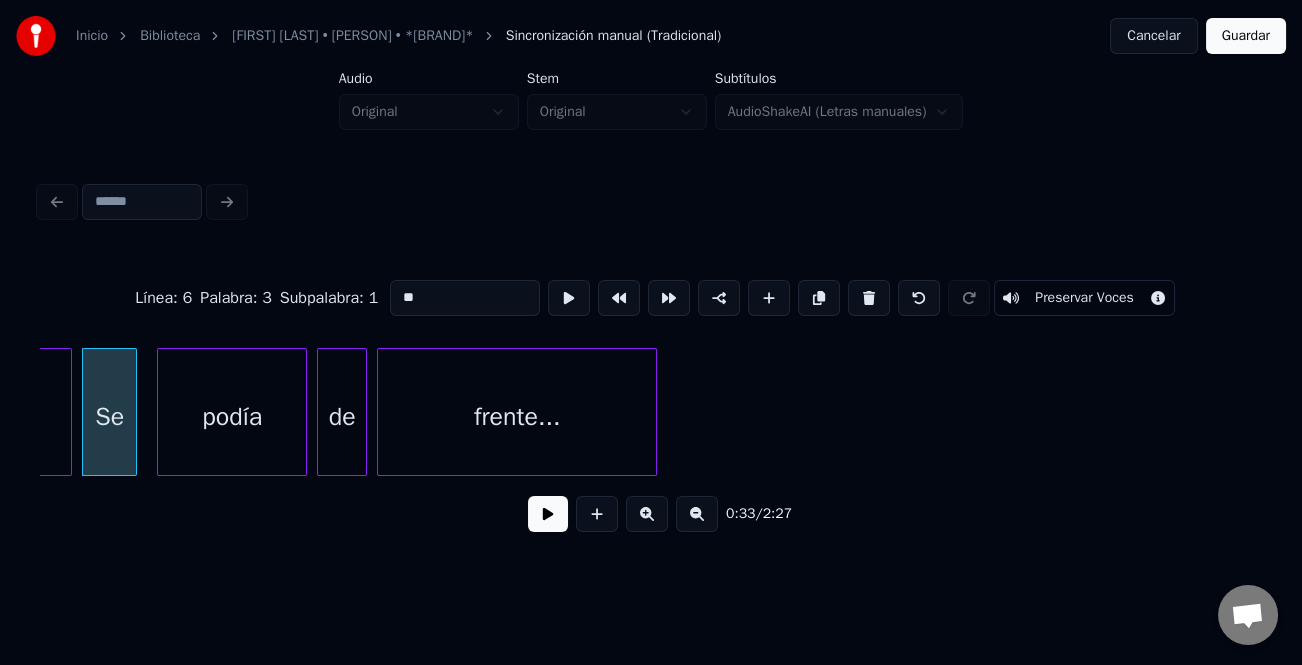 type on "**" 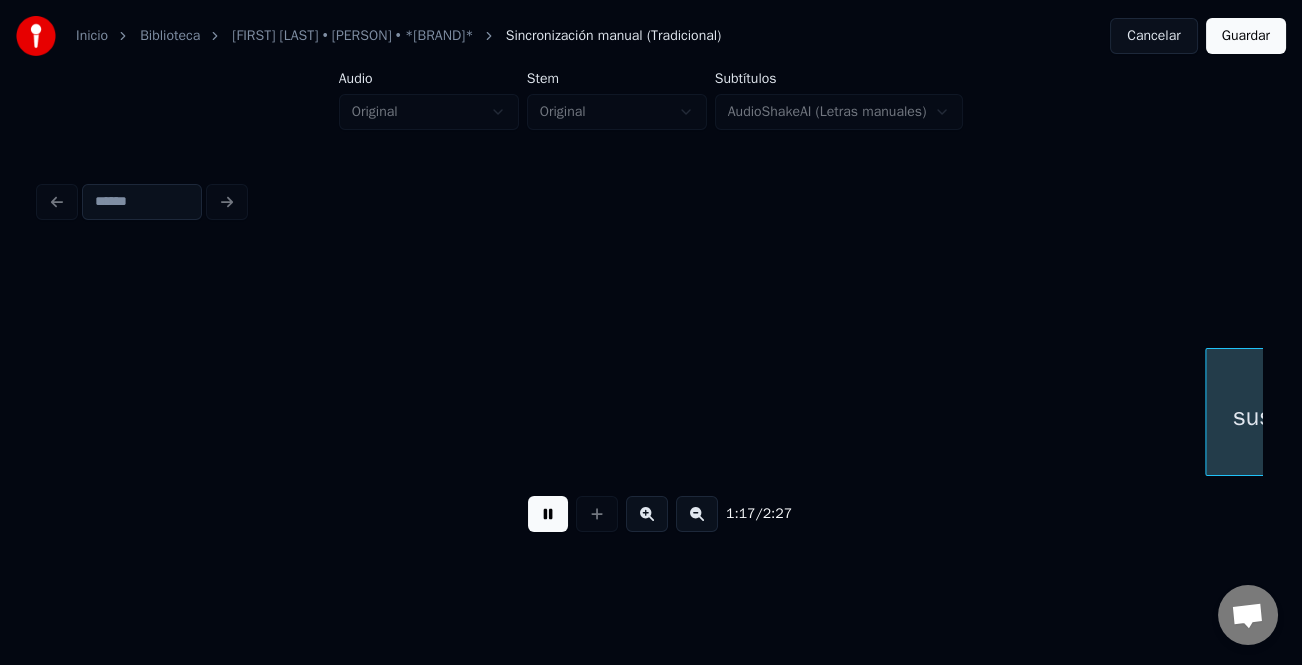 scroll, scrollTop: 0, scrollLeft: 19448, axis: horizontal 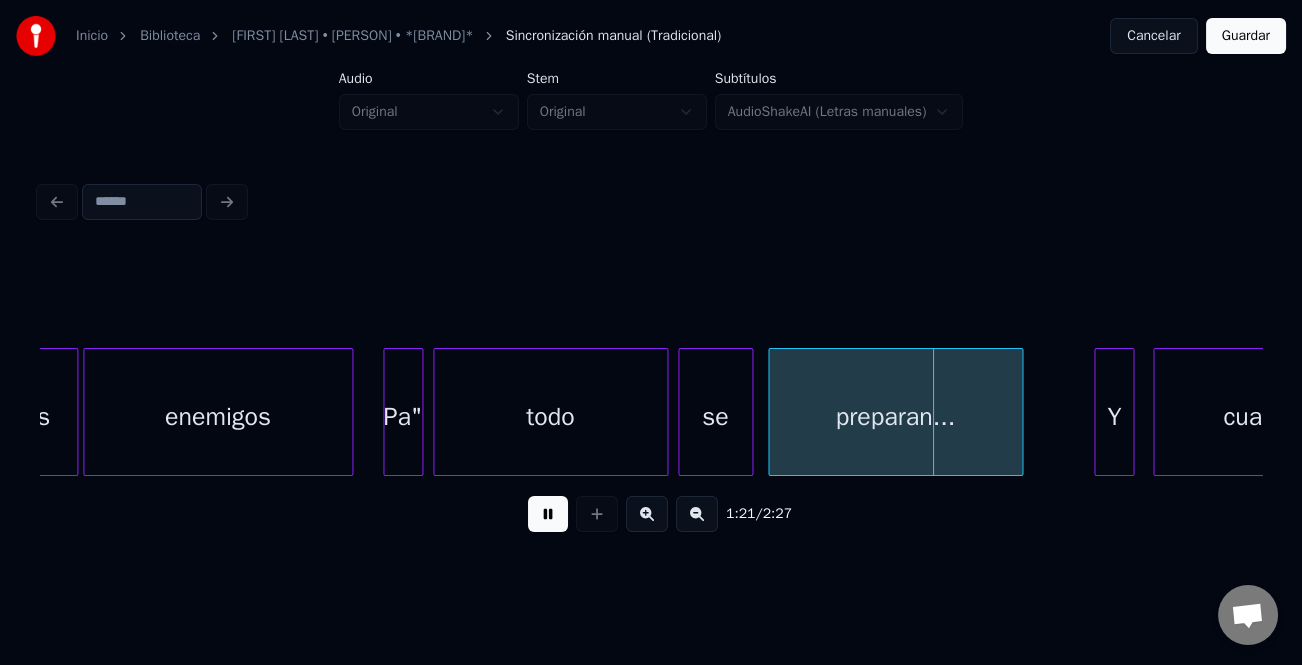 click on "Y" at bounding box center (1114, 417) 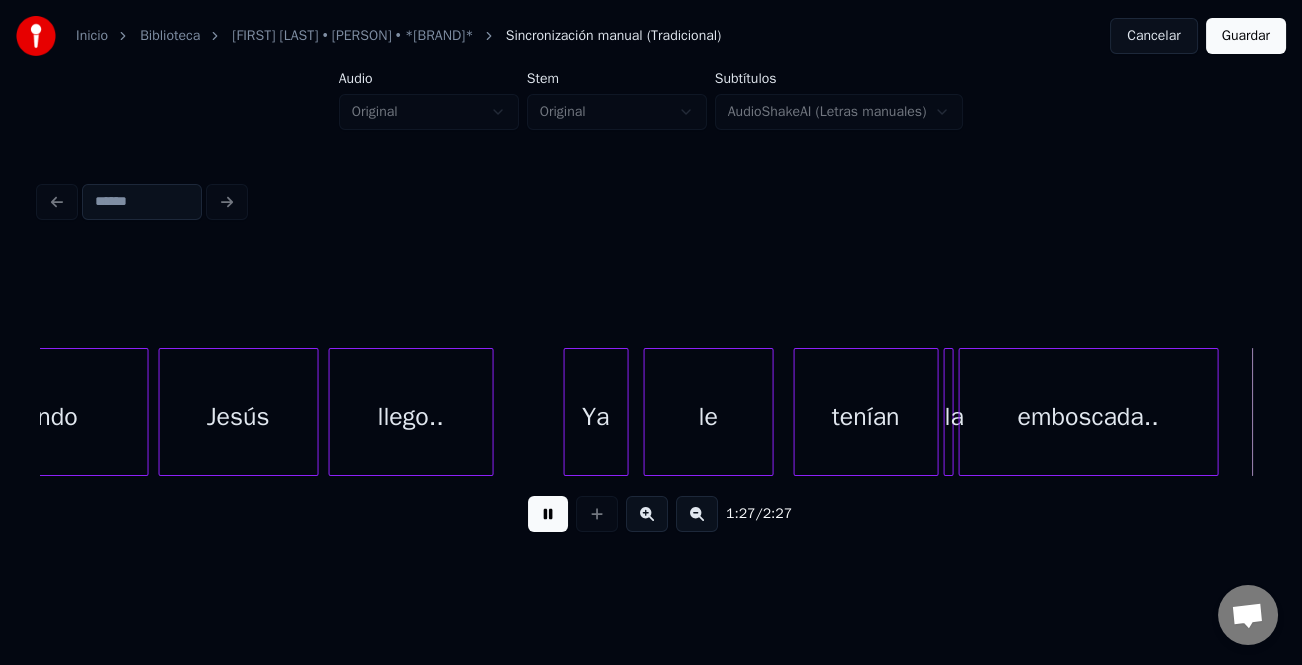scroll, scrollTop: 0, scrollLeft: 21899, axis: horizontal 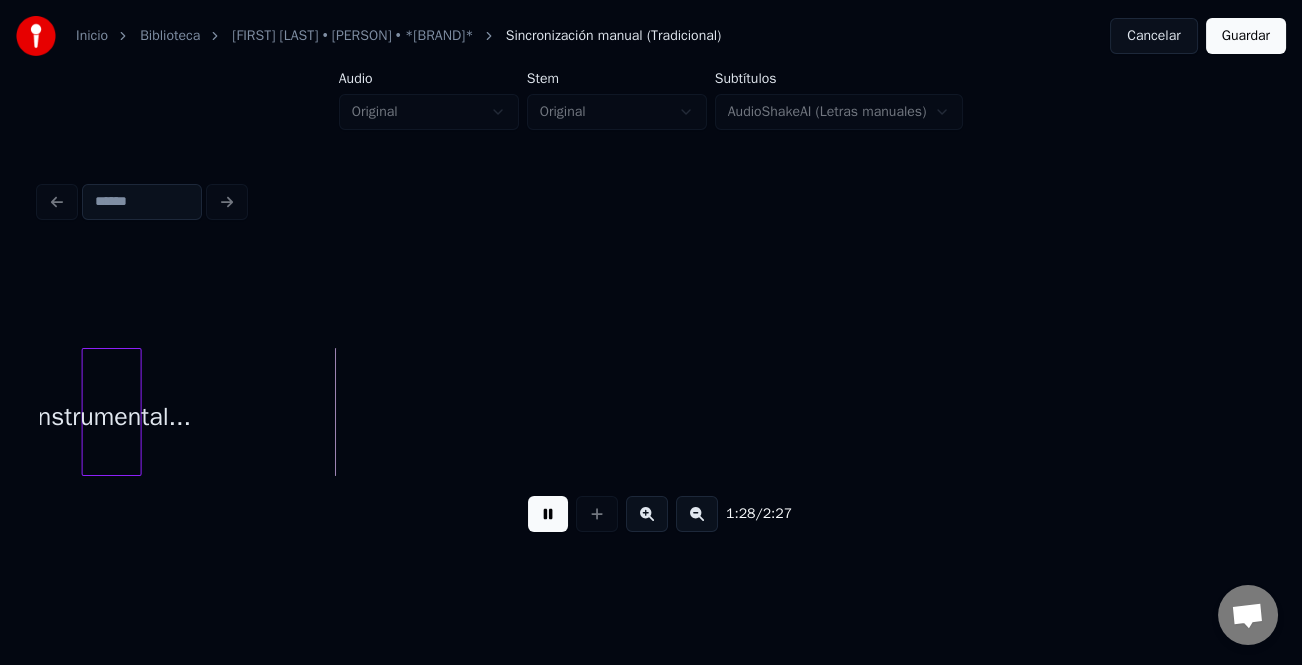 click at bounding box center [138, 412] 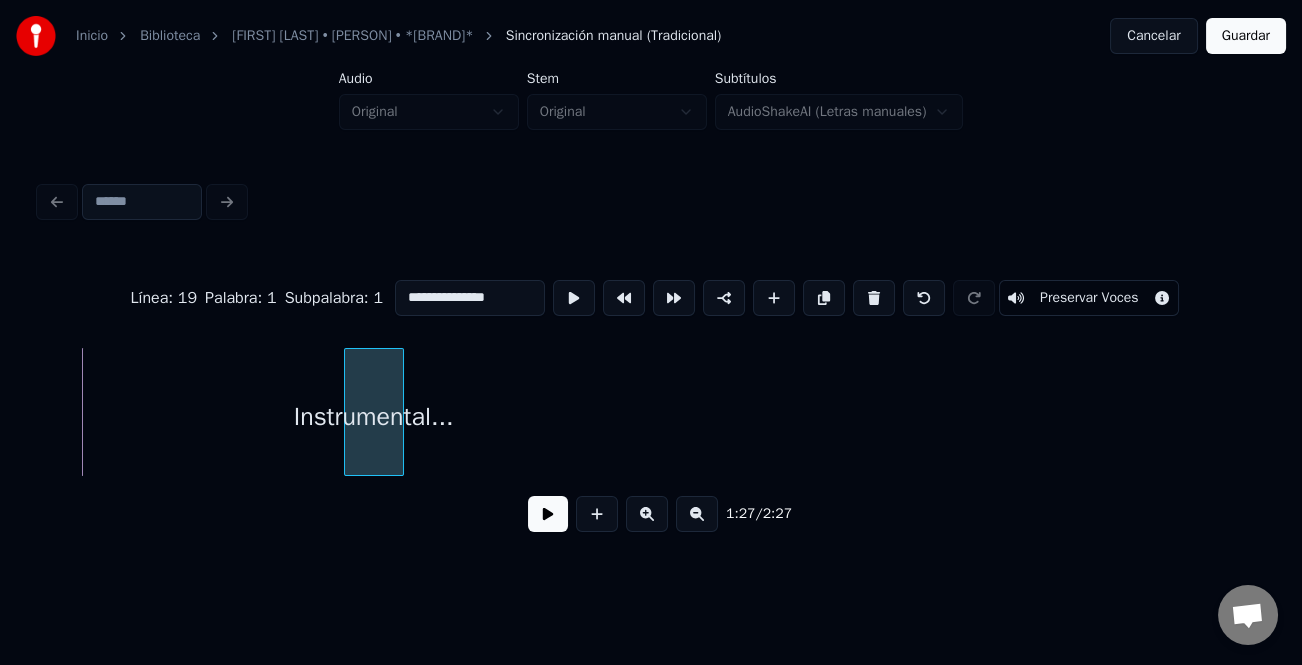 click on "Instrumental..." at bounding box center [374, 417] 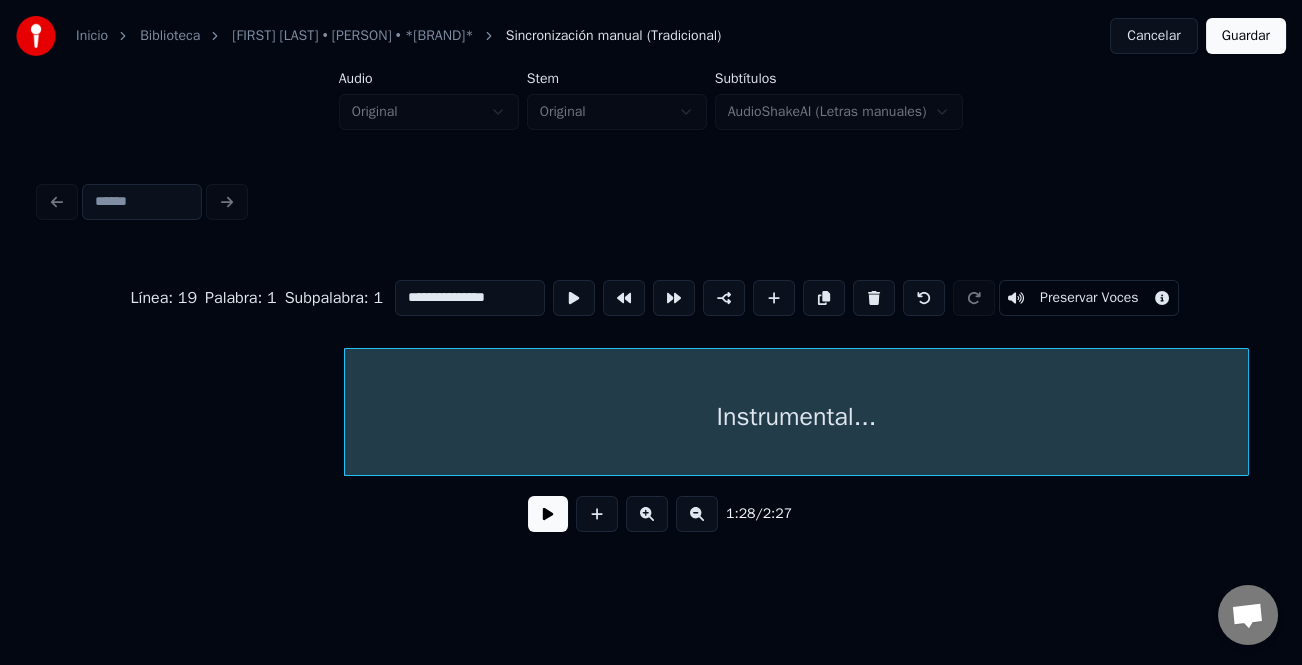 click on "**********" at bounding box center (651, 296) 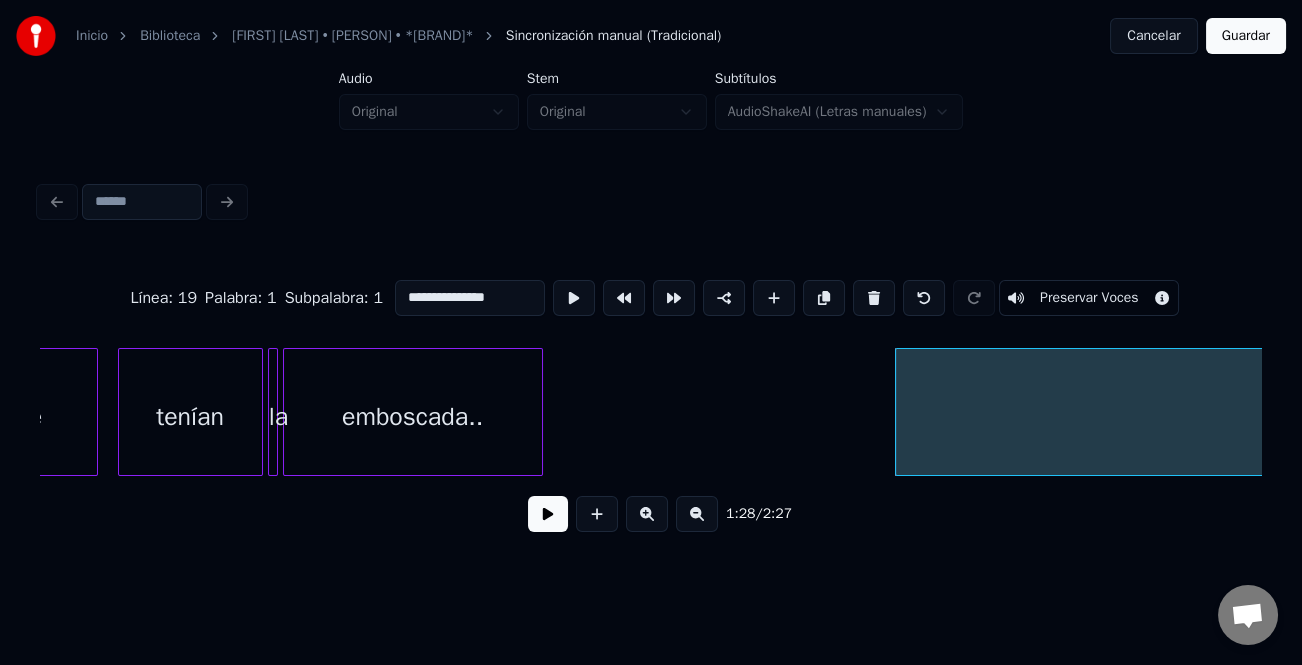 scroll, scrollTop: 0, scrollLeft: 21319, axis: horizontal 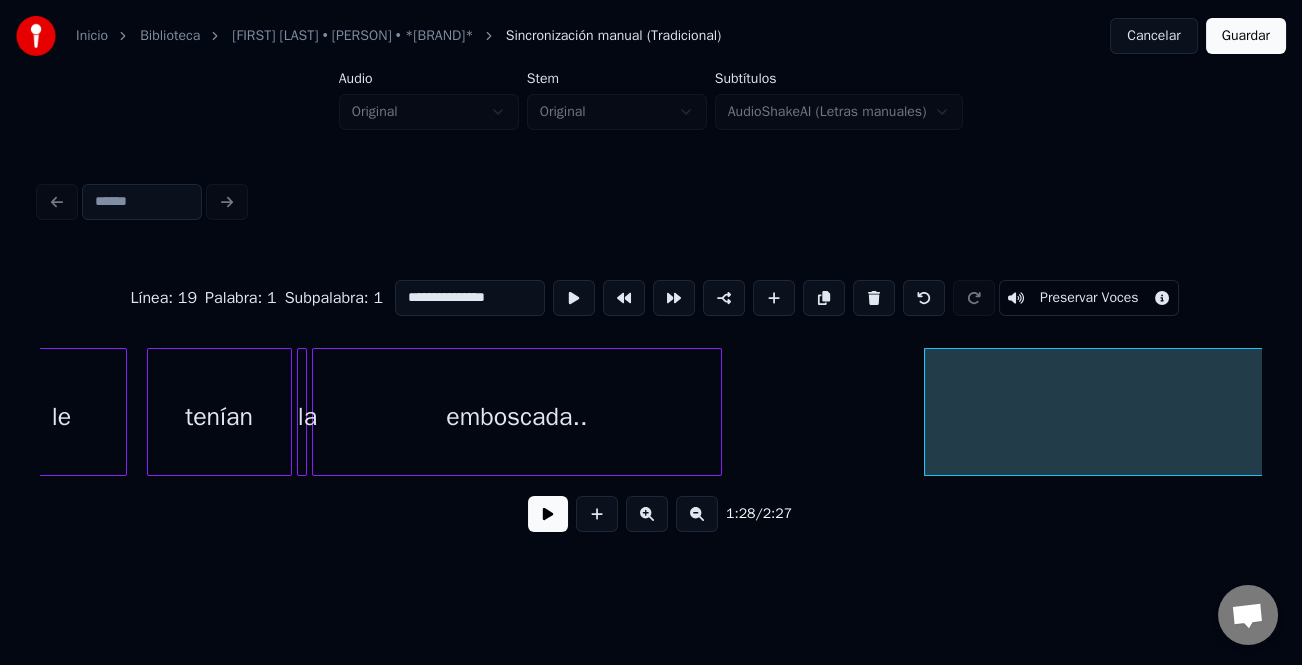 click at bounding box center [718, 412] 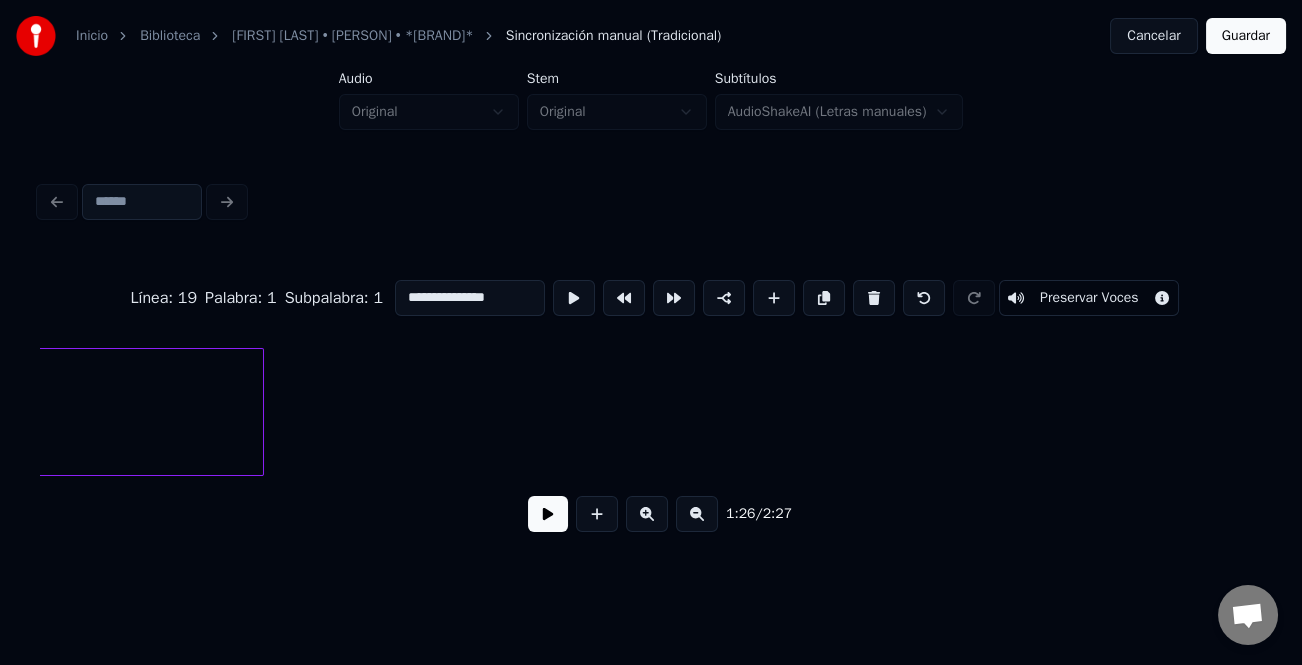 scroll, scrollTop: 0, scrollLeft: 23060, axis: horizontal 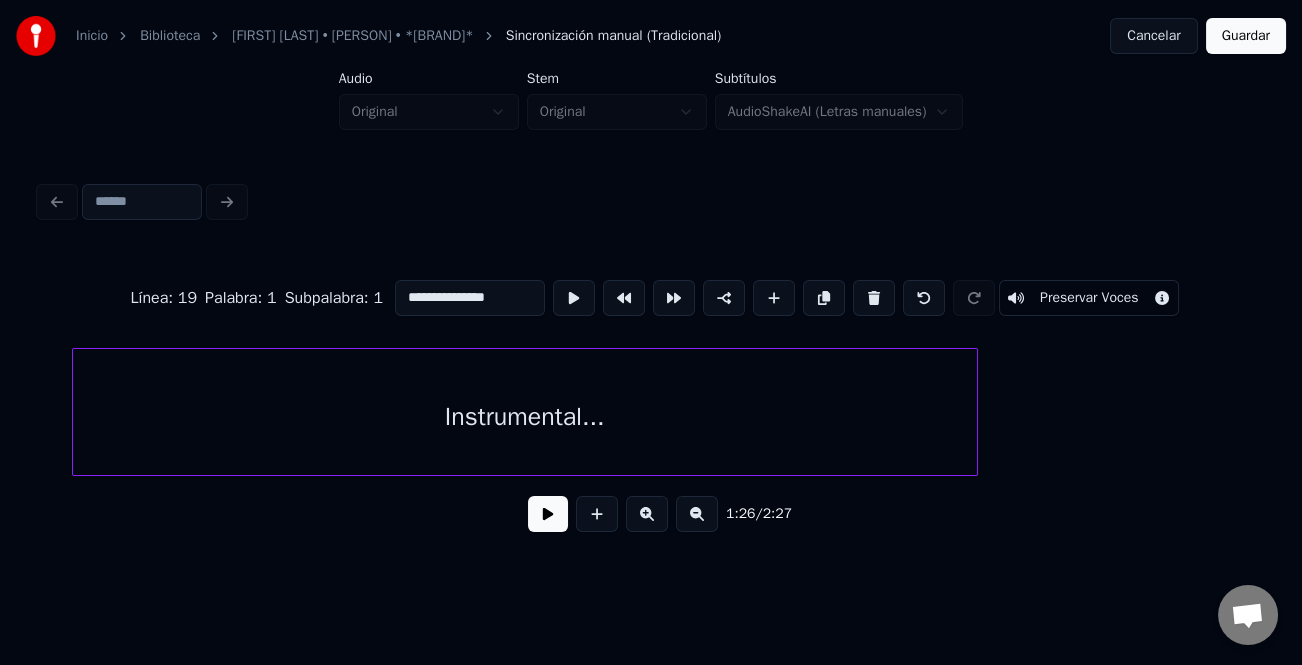 click on "Instrumental..." at bounding box center (651, 412) 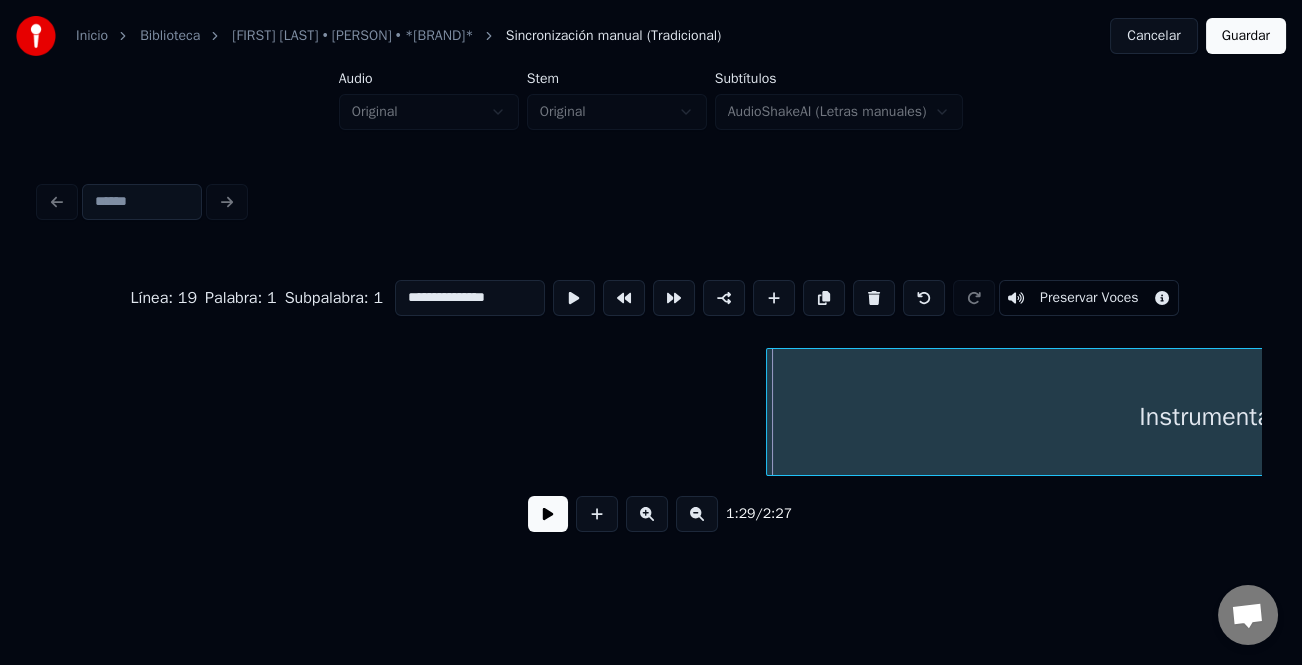 scroll, scrollTop: 0, scrollLeft: 22171, axis: horizontal 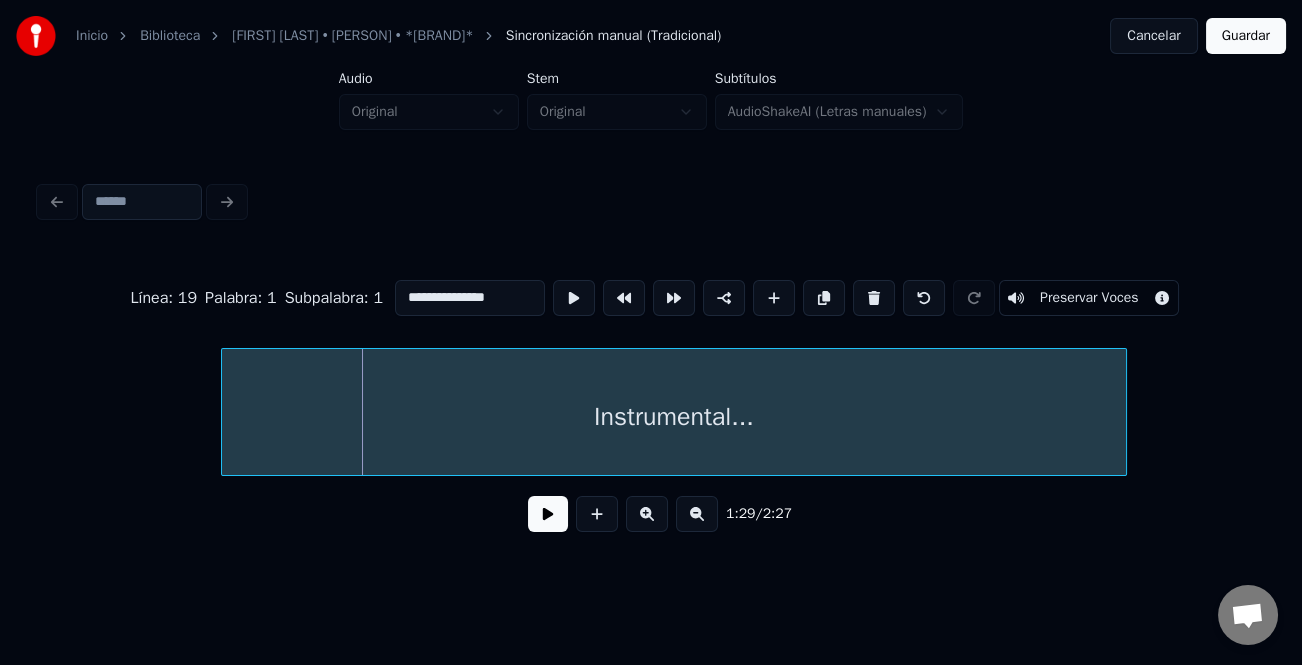 click on "**********" at bounding box center [651, 400] 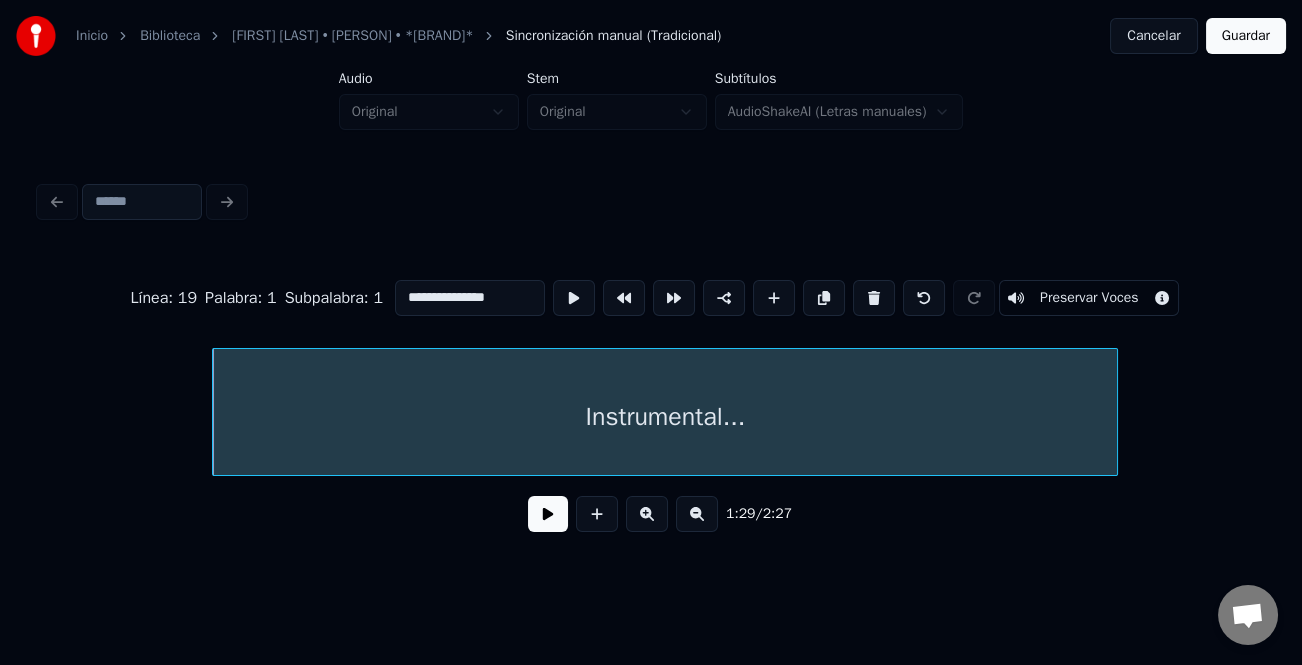 click at bounding box center (697, 514) 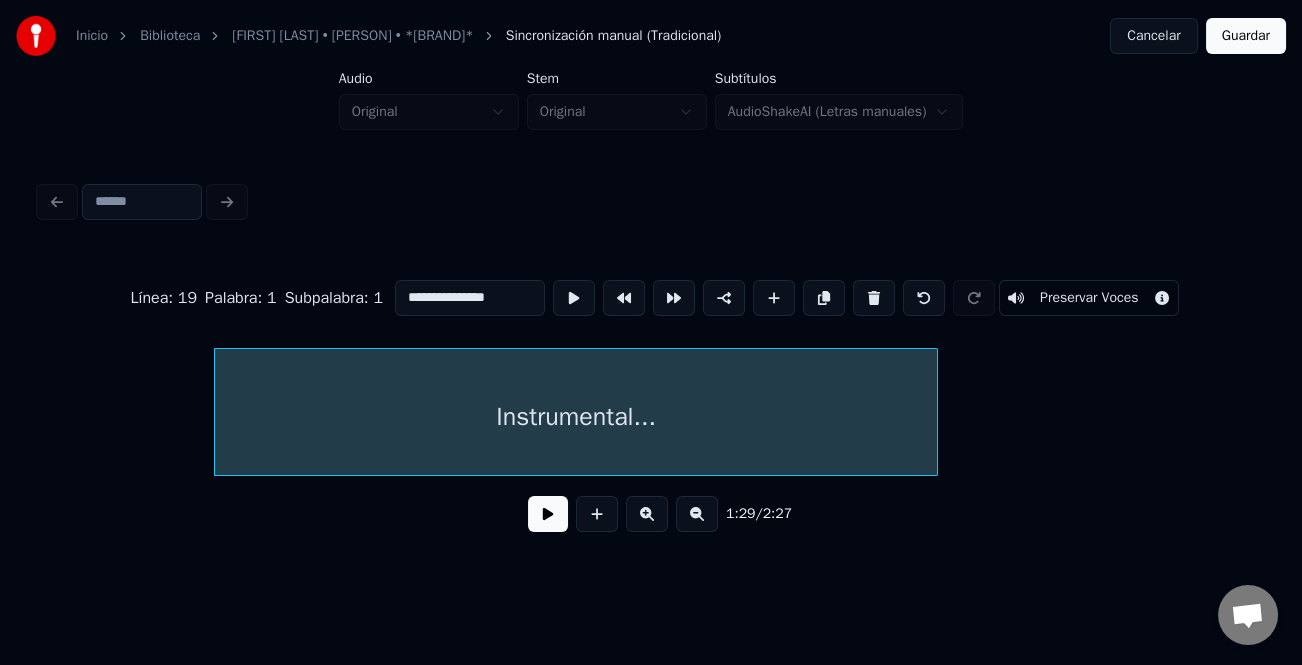 scroll, scrollTop: 0, scrollLeft: 17489, axis: horizontal 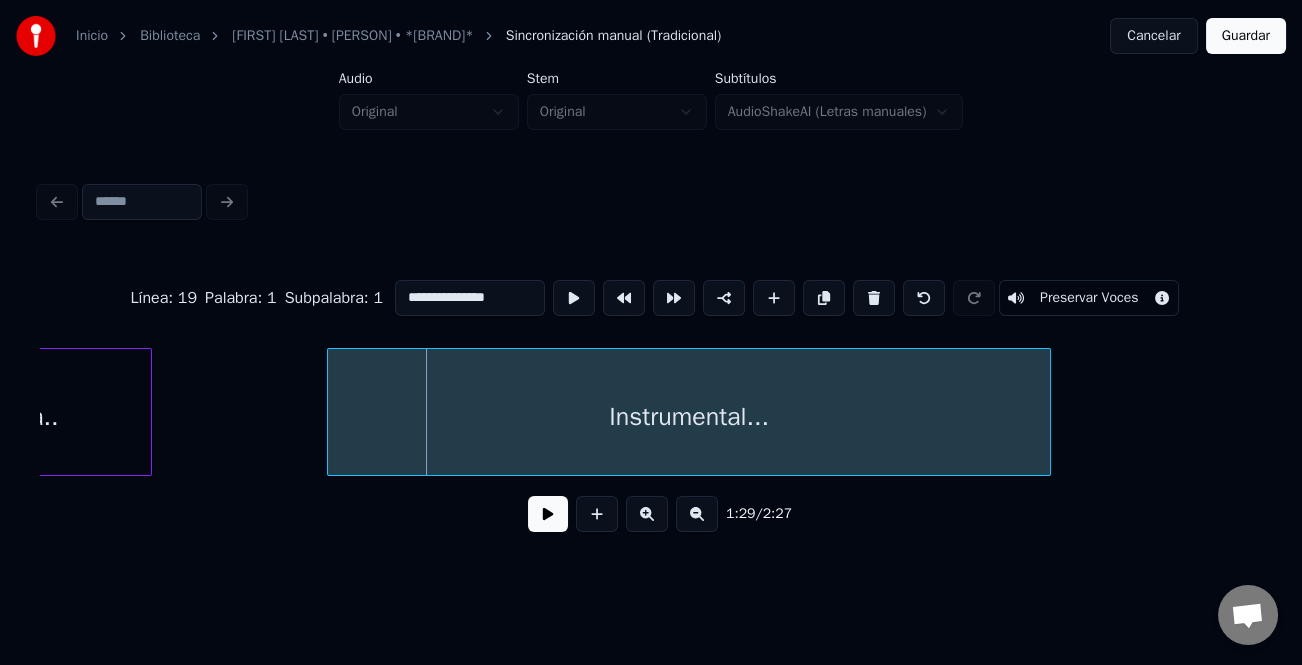 click on "Instrumental..." at bounding box center [689, 417] 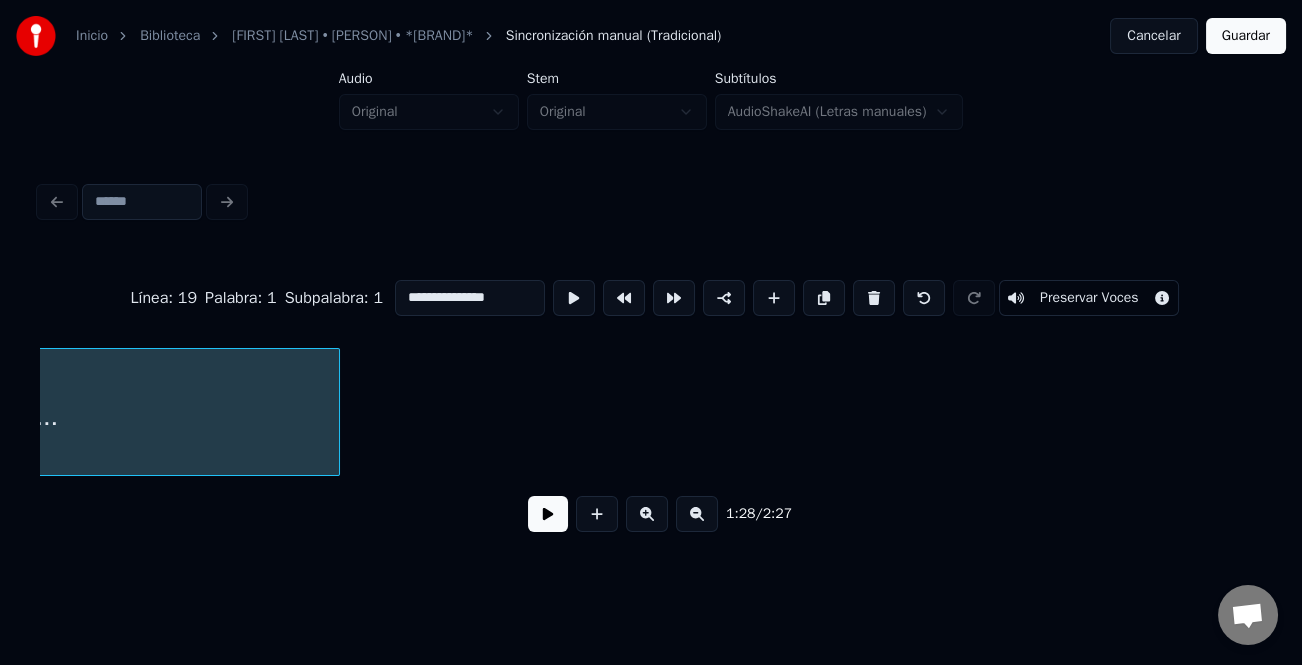 scroll, scrollTop: 0, scrollLeft: 18270, axis: horizontal 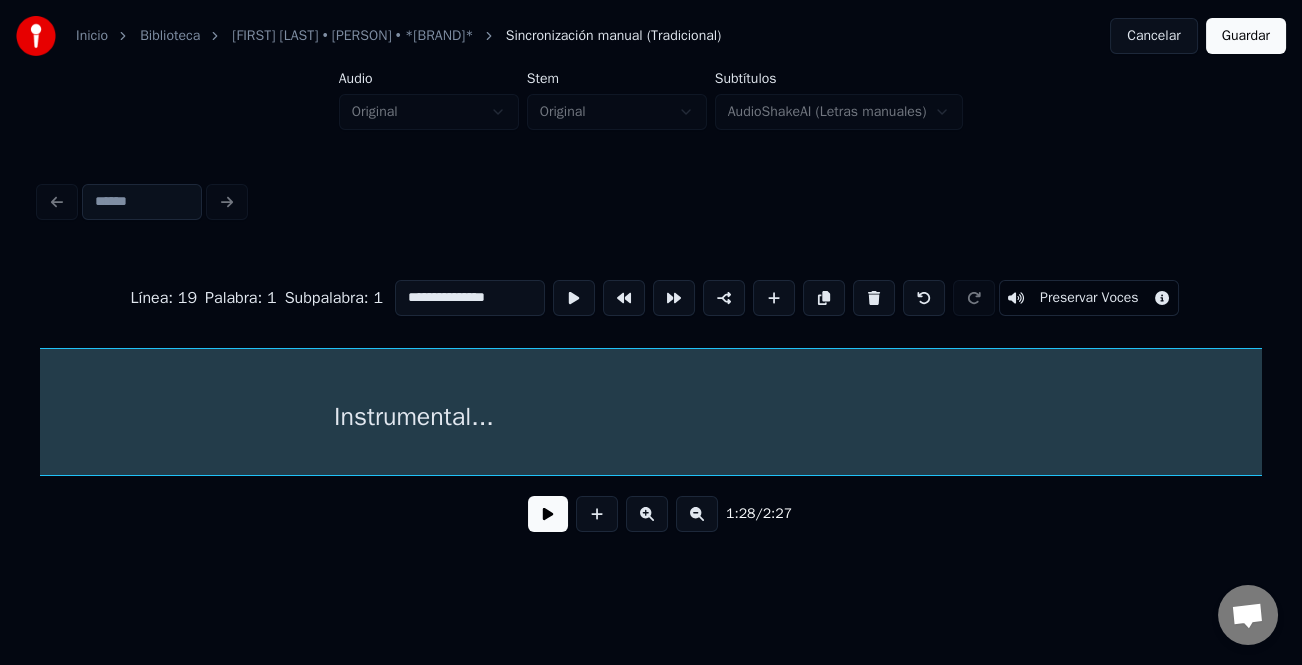 click on "**********" at bounding box center [651, 280] 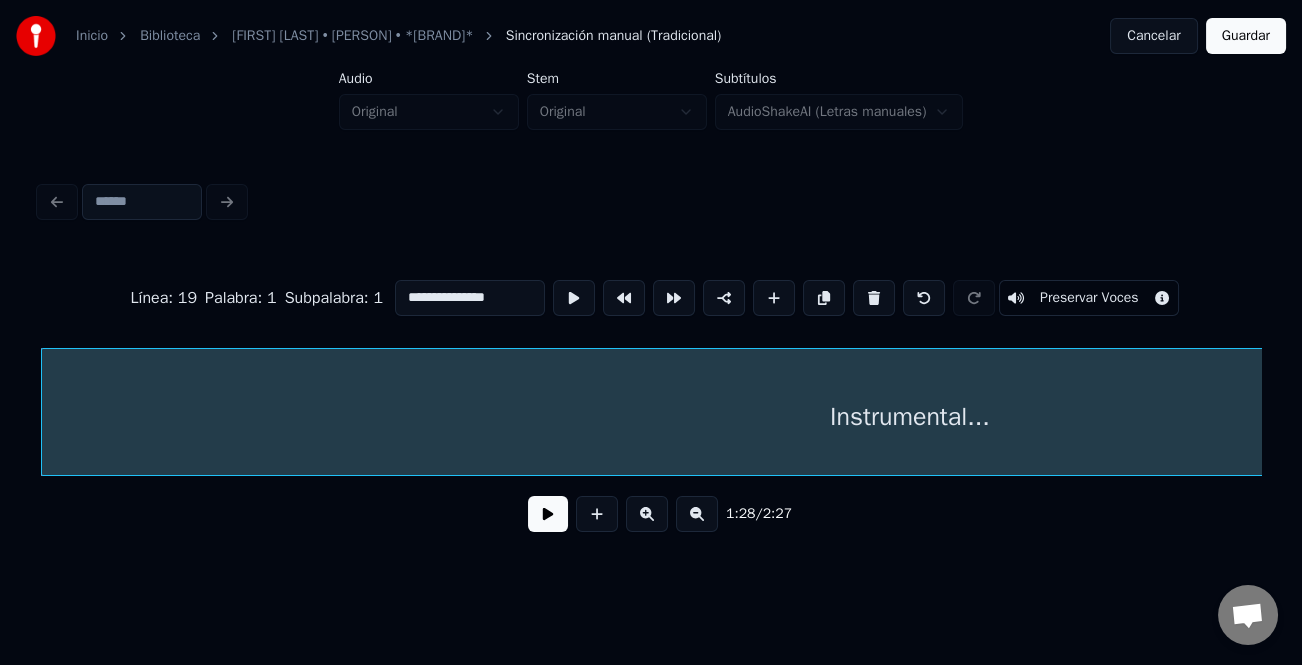 scroll, scrollTop: 0, scrollLeft: 16704, axis: horizontal 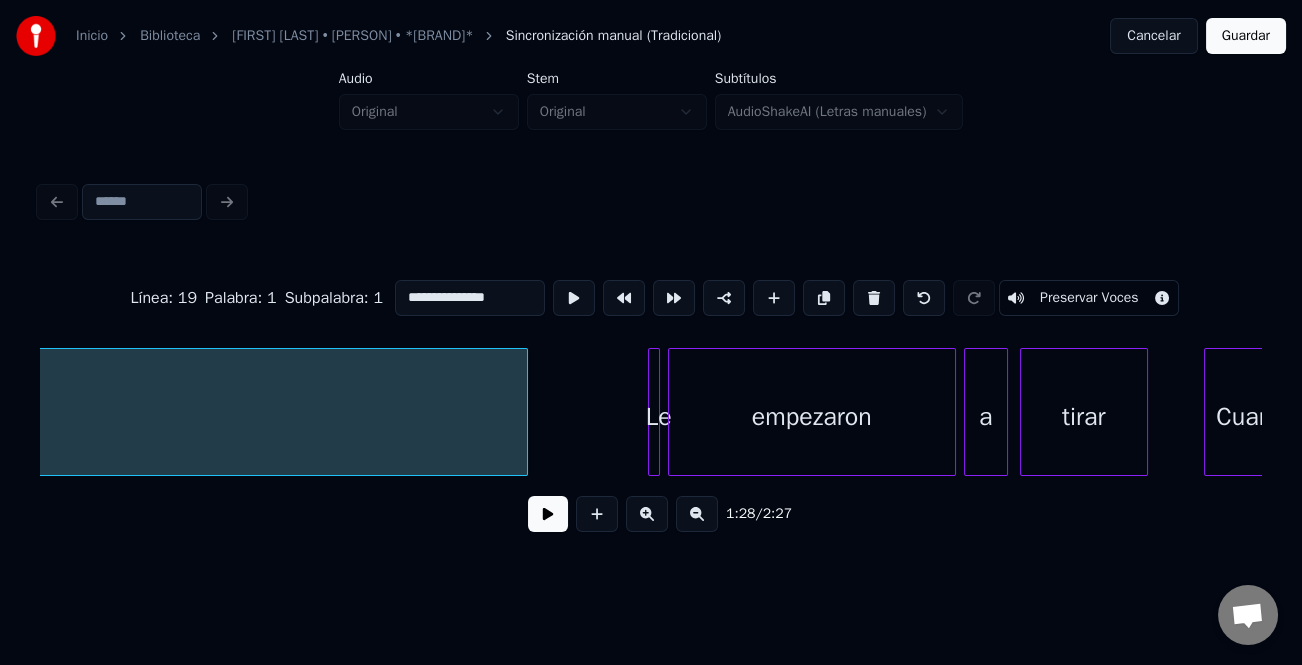 click at bounding box center (524, 412) 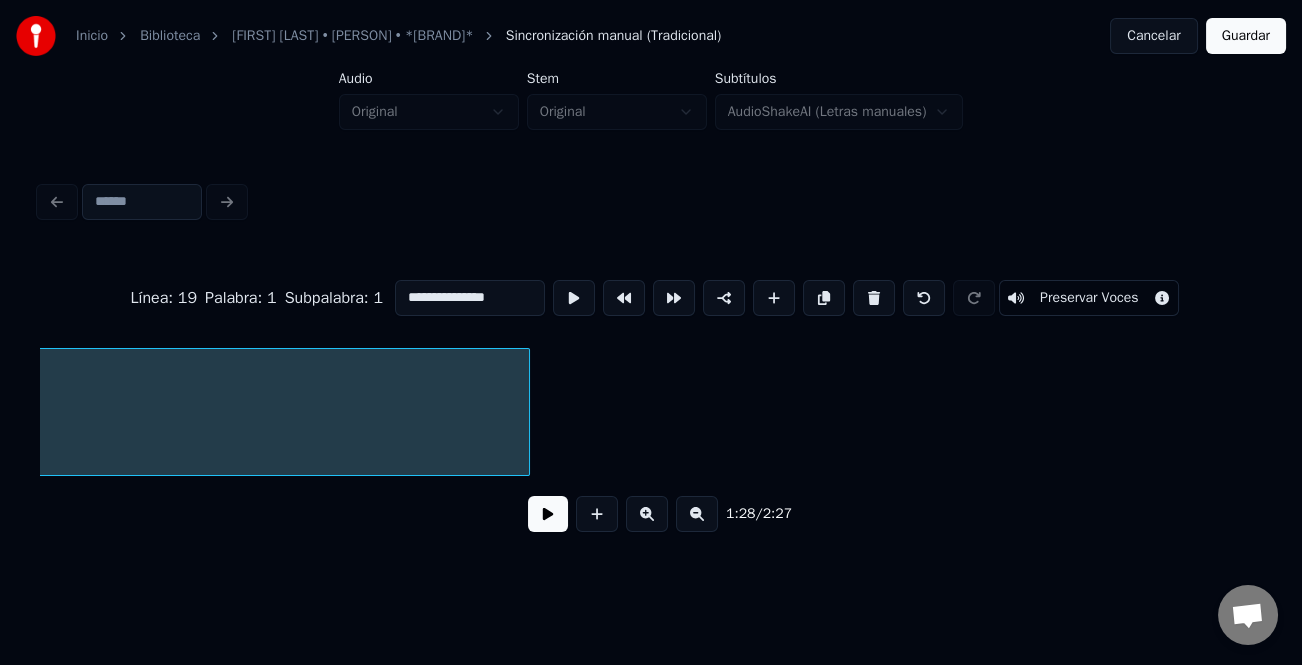 scroll, scrollTop: 0, scrollLeft: 17774, axis: horizontal 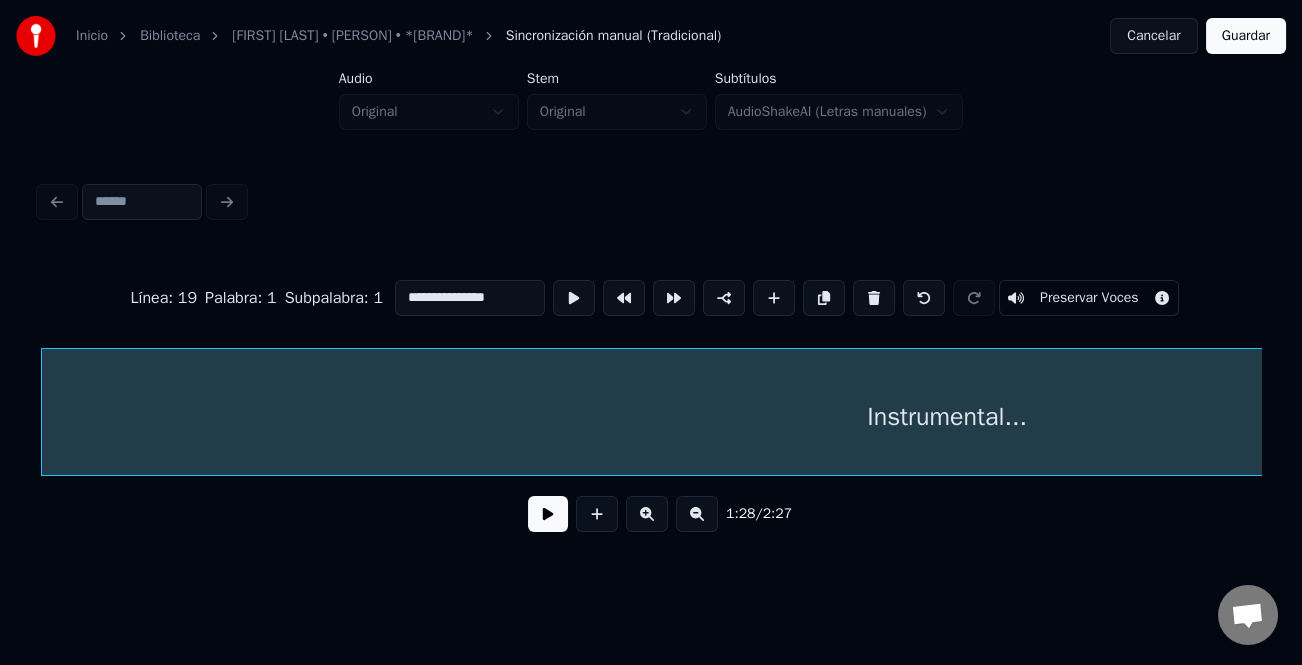 drag, startPoint x: 791, startPoint y: 483, endPoint x: 829, endPoint y: 481, distance: 38.052597 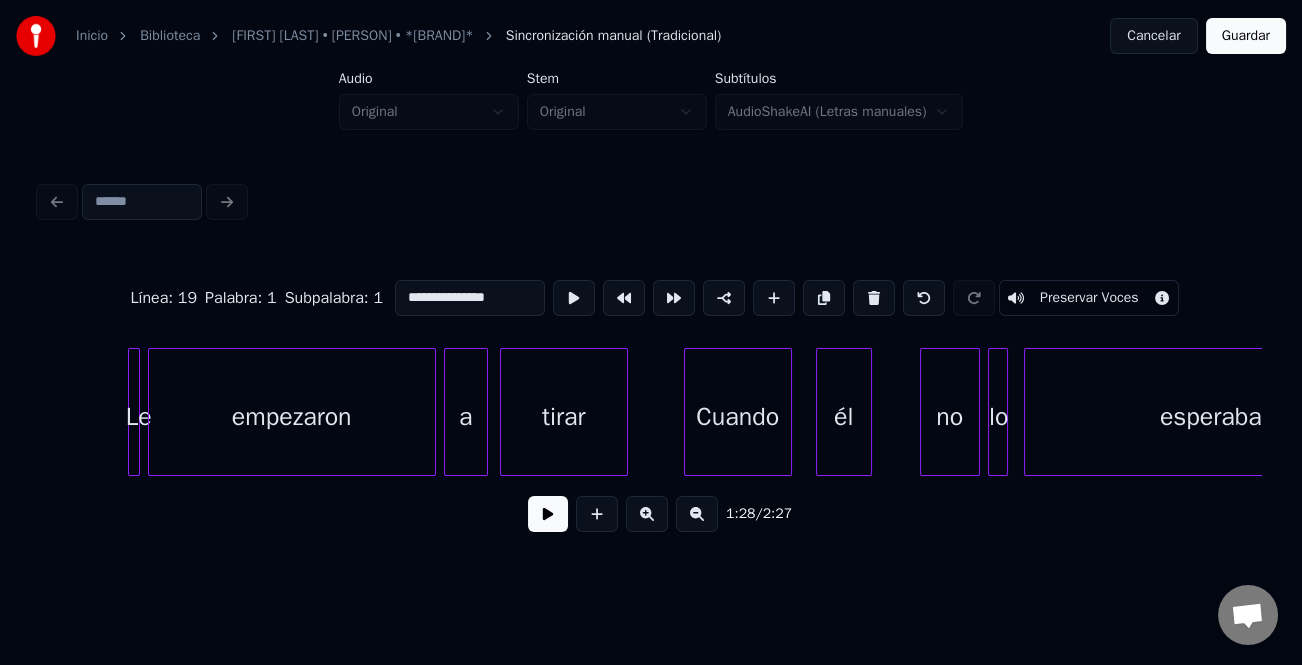 scroll, scrollTop: 0, scrollLeft: 19640, axis: horizontal 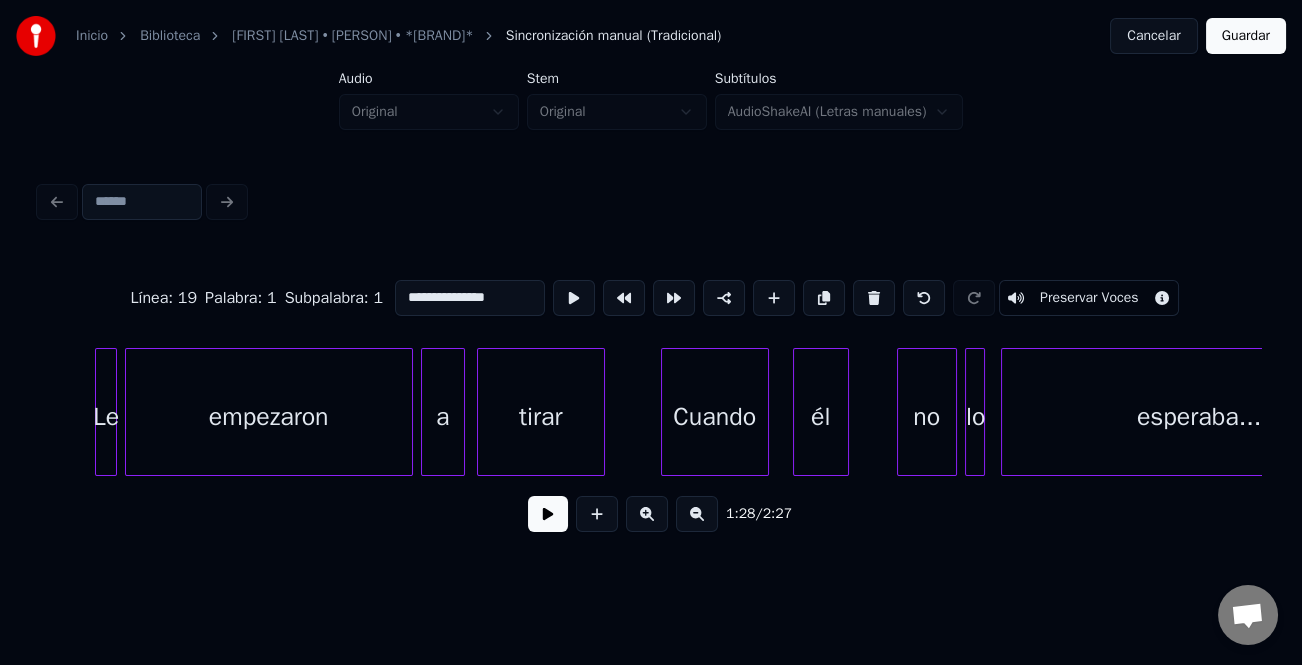click at bounding box center [99, 412] 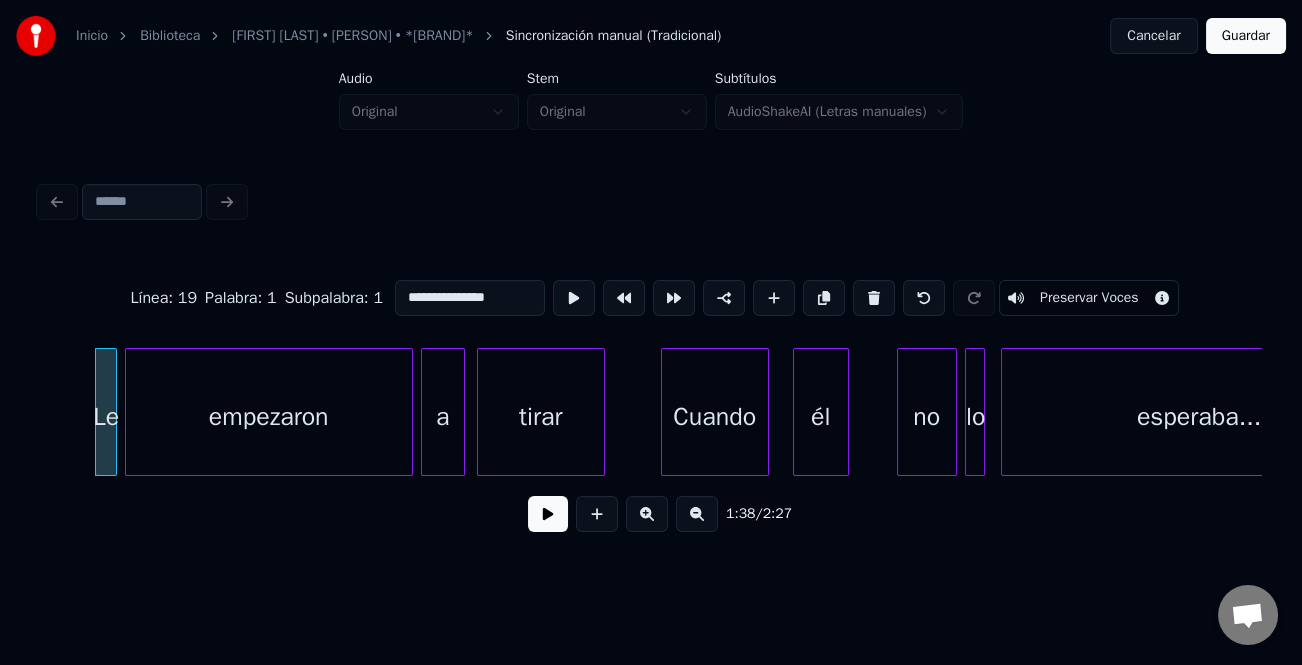 click on "Le empezaron a tirar Cuando él no lo esperaba...." at bounding box center (-4844, 412) 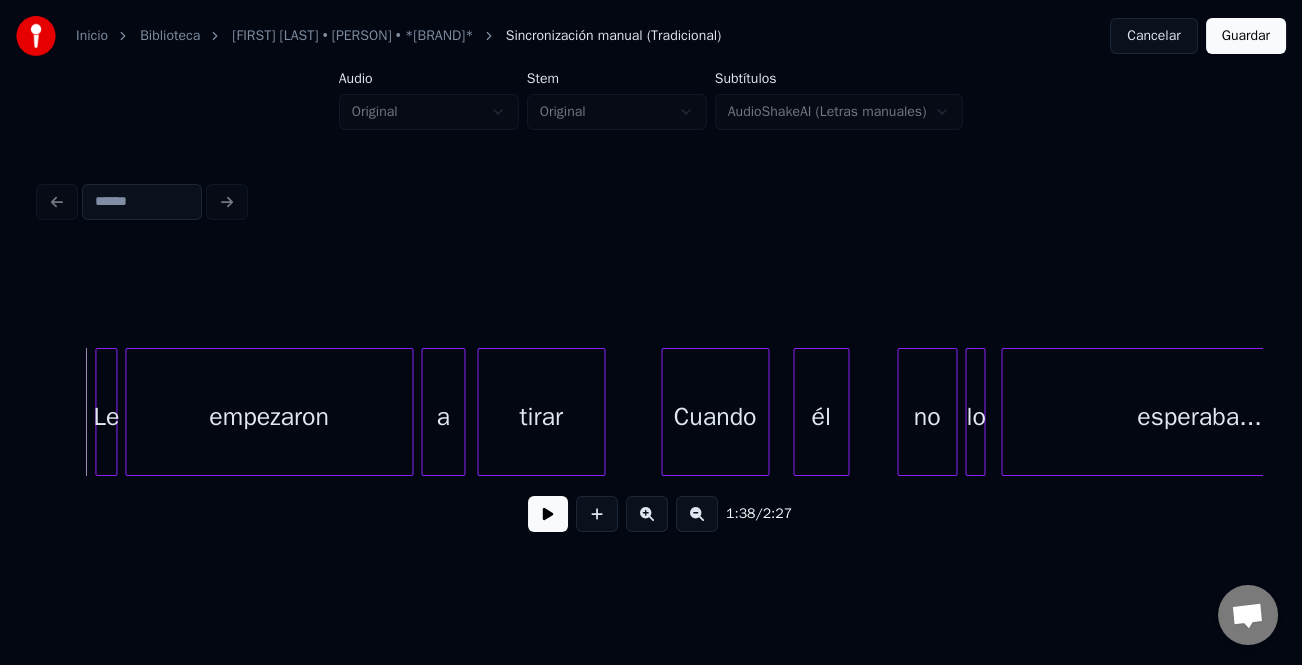 click at bounding box center [548, 514] 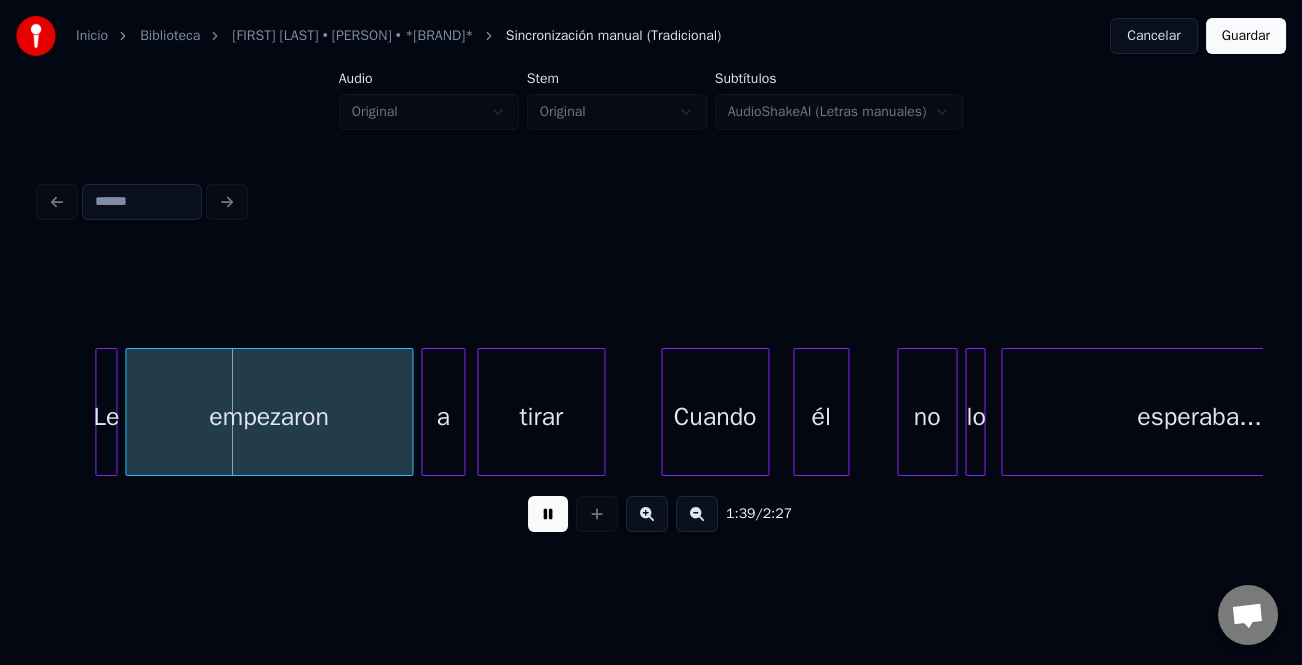 click at bounding box center (647, 514) 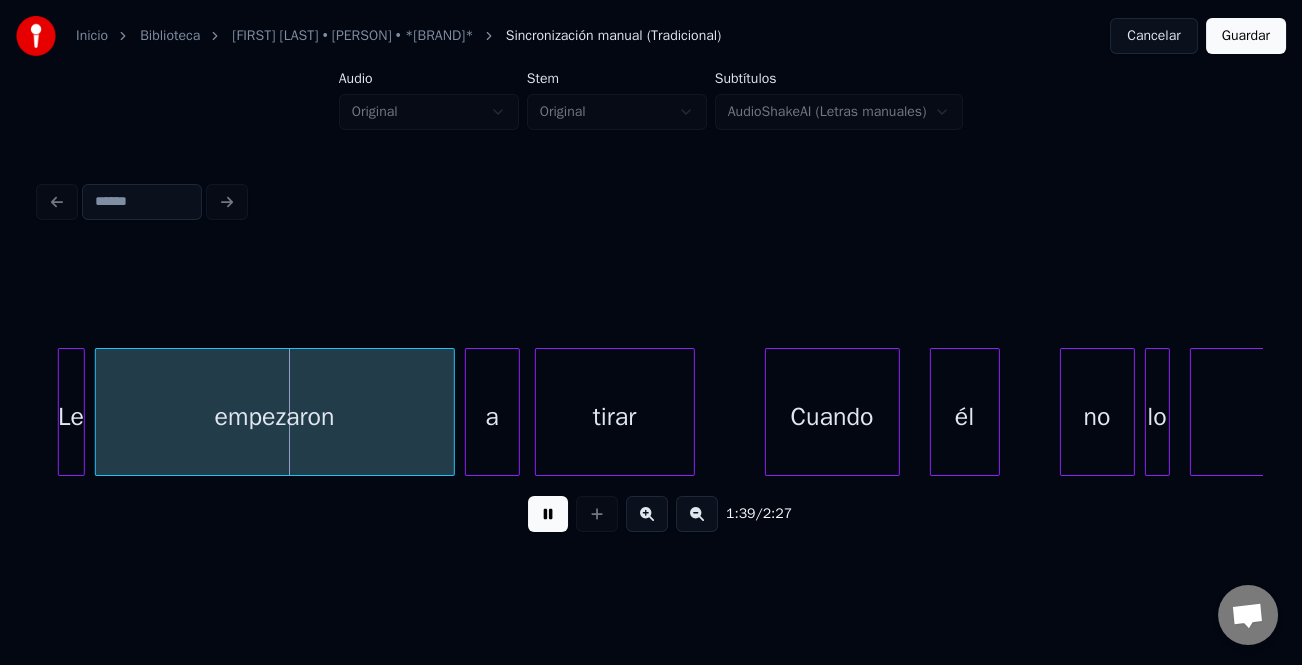 click at bounding box center (647, 514) 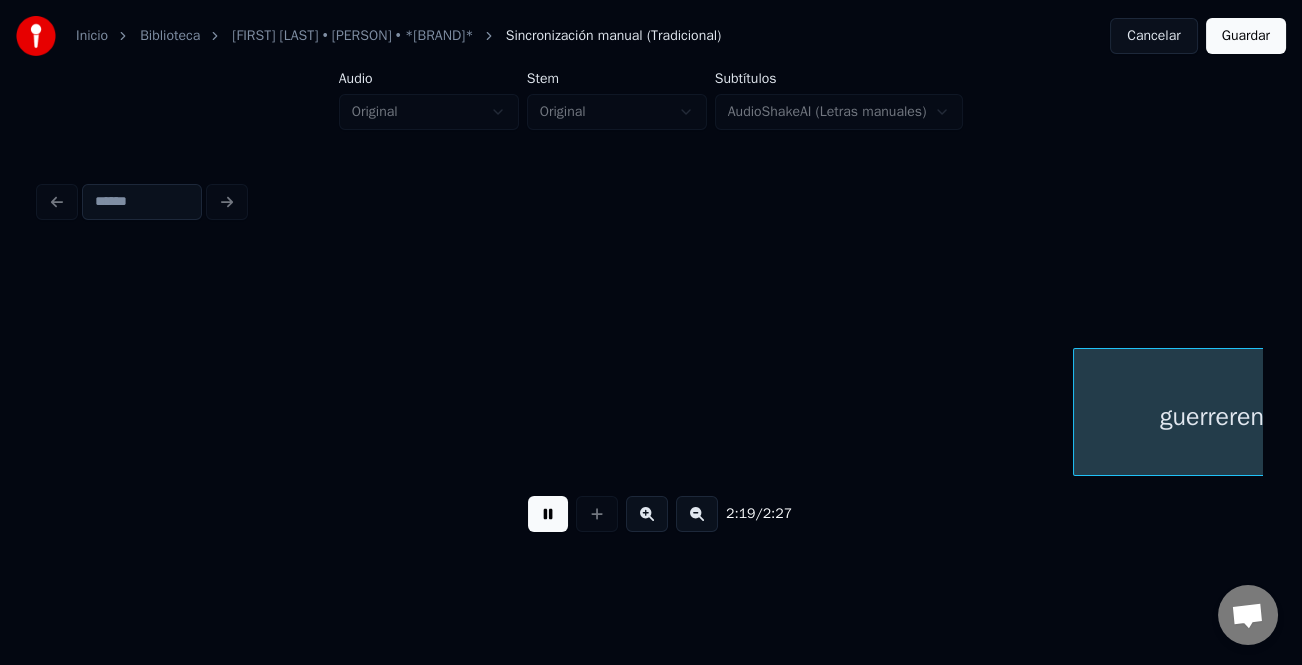 scroll, scrollTop: 0, scrollLeft: 41807, axis: horizontal 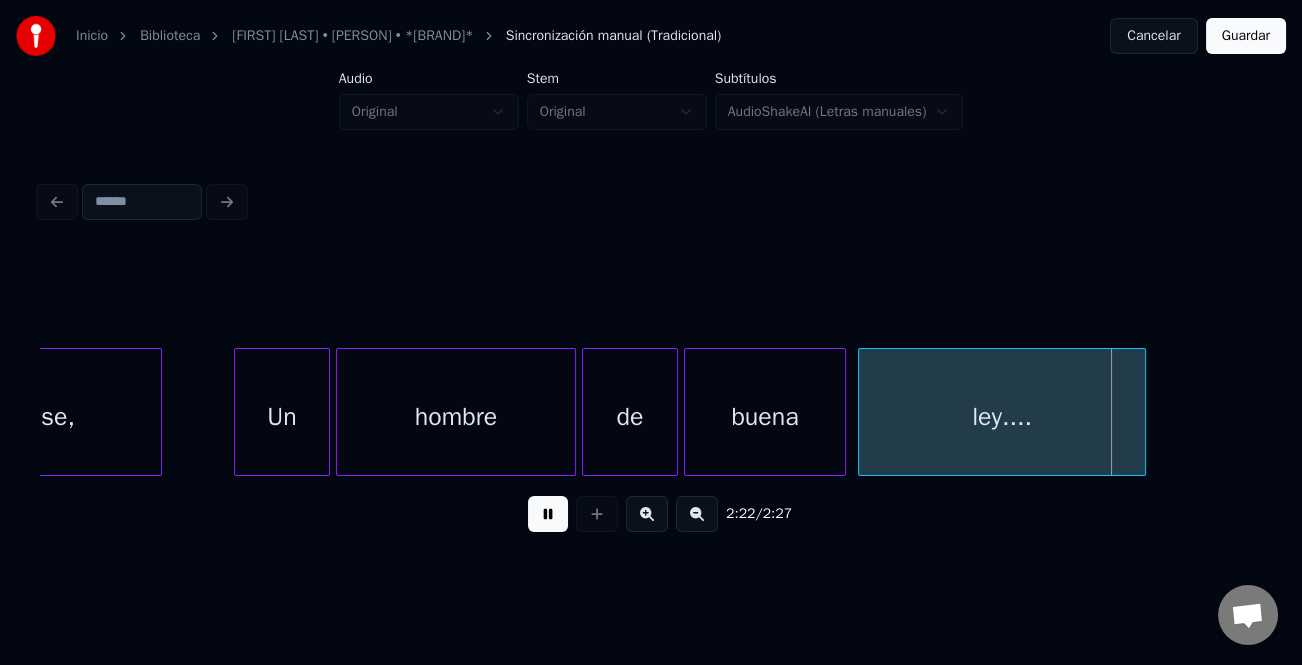 click on "Guardar" at bounding box center [1246, 36] 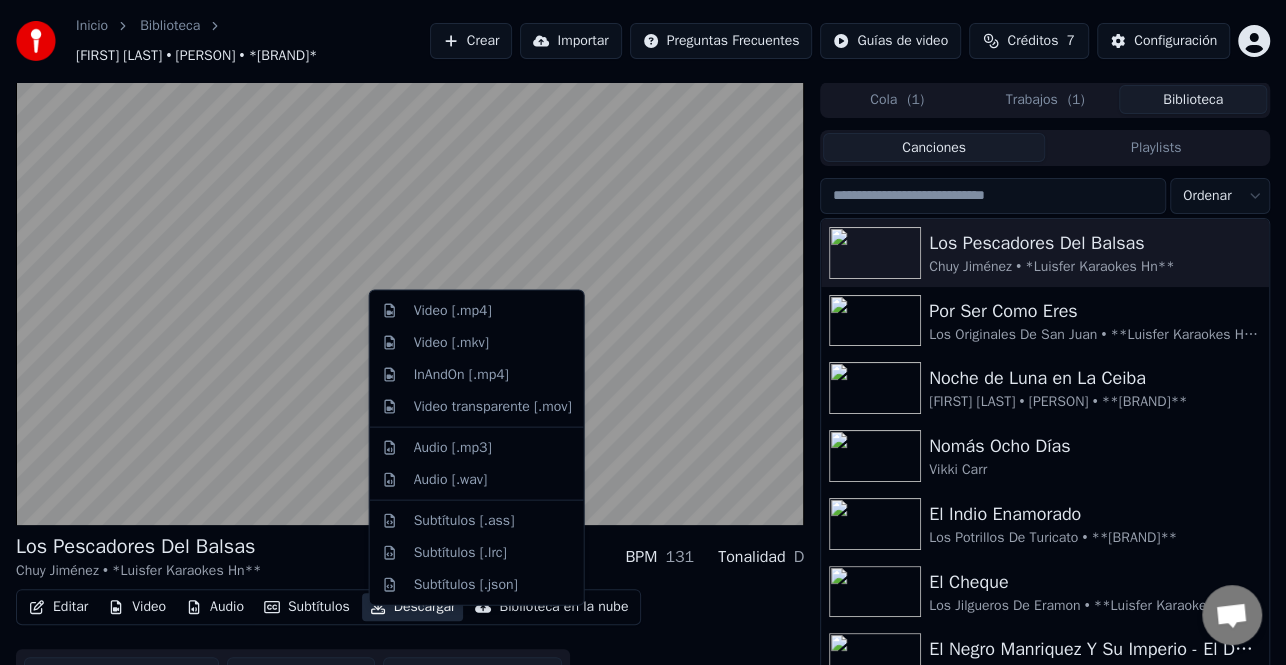 click on "Descargar" at bounding box center [413, 607] 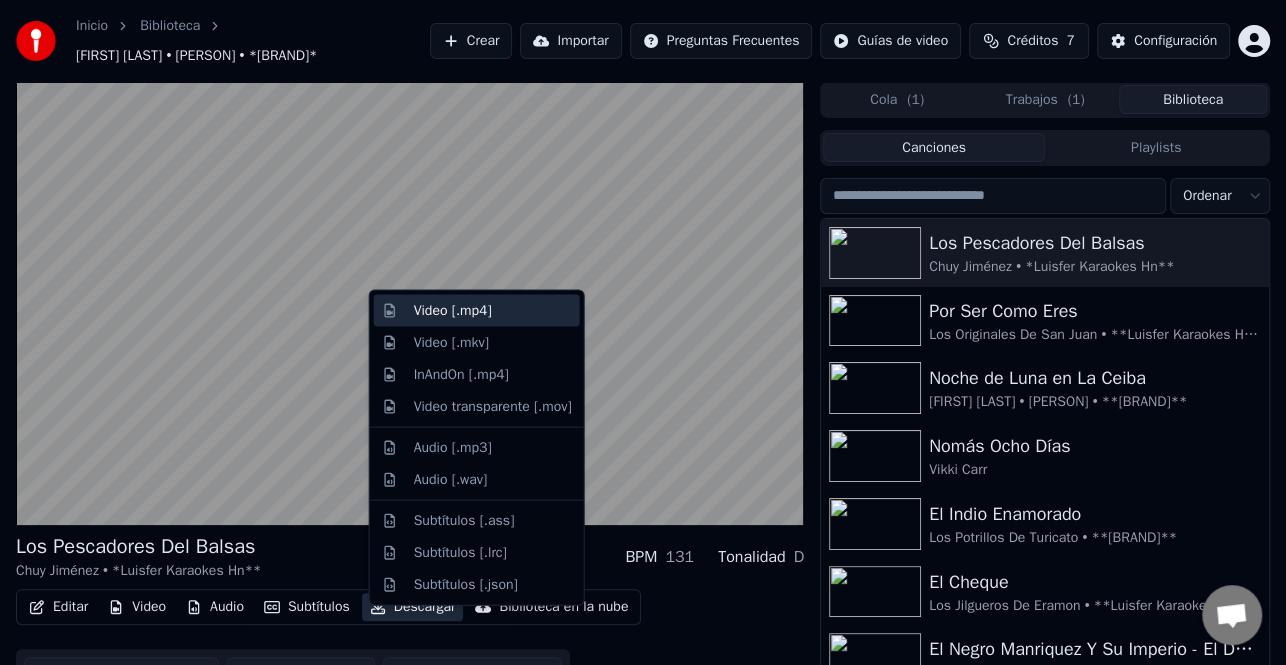 click on "Video [.mp4]" at bounding box center (493, 311) 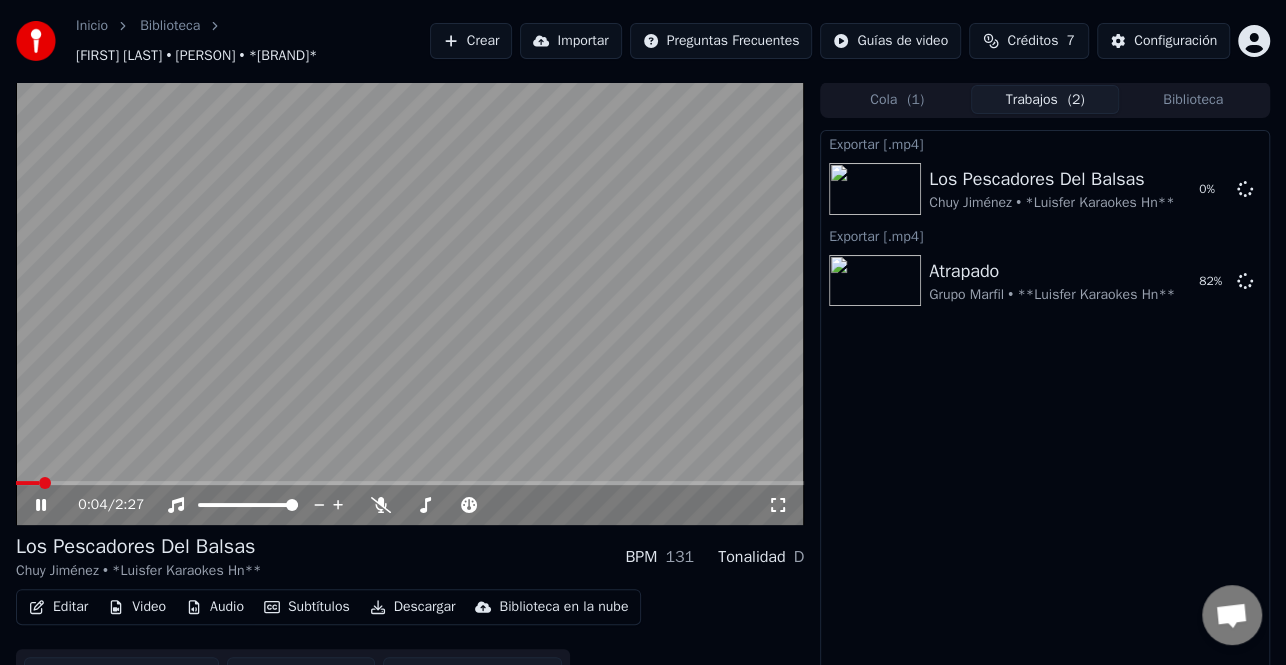 click 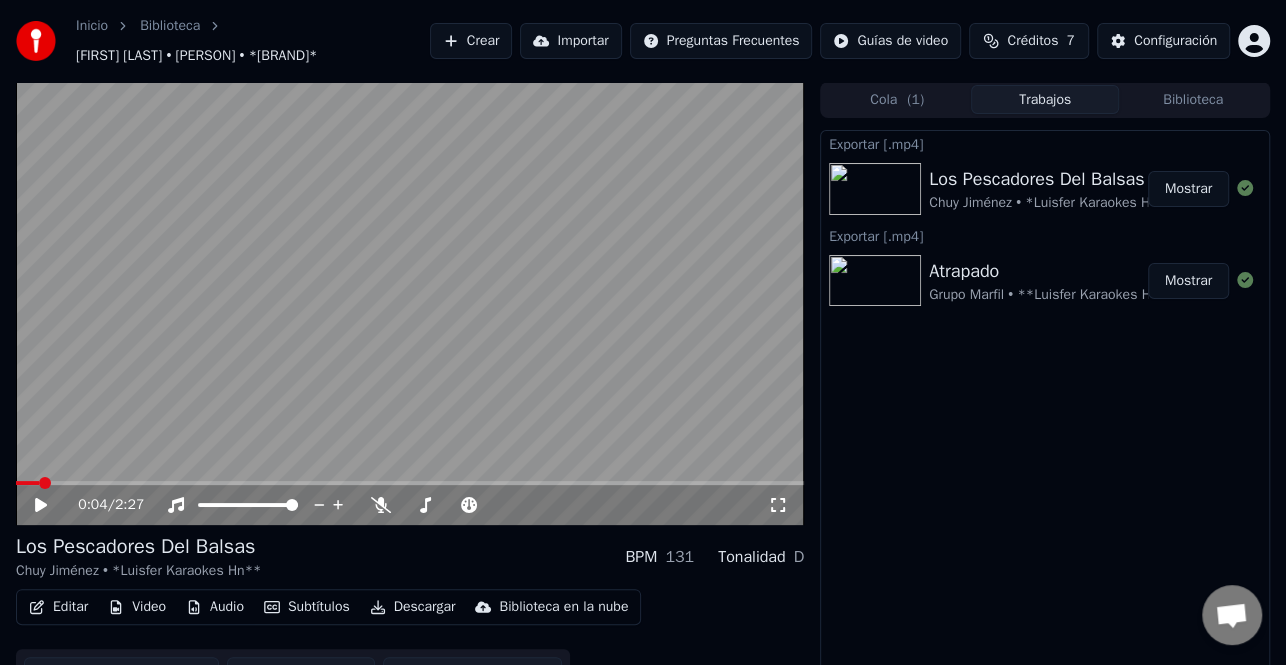 click on "Crear" at bounding box center [471, 41] 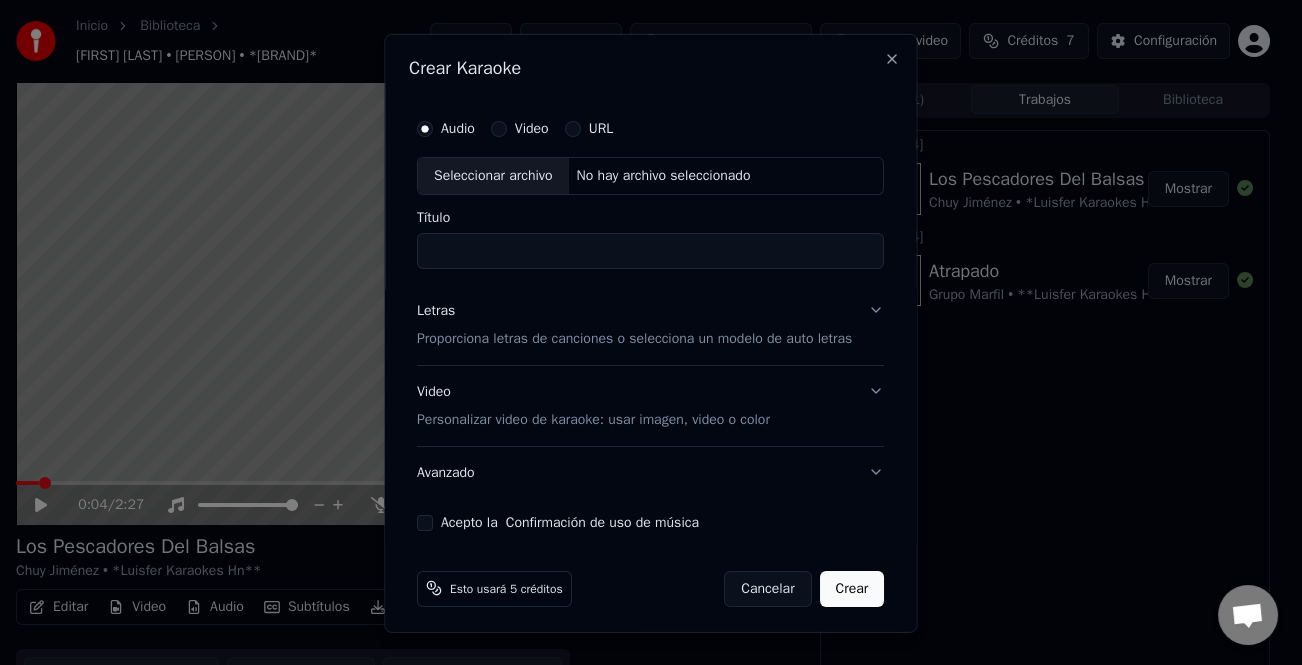 click on "Seleccionar archivo" at bounding box center (493, 175) 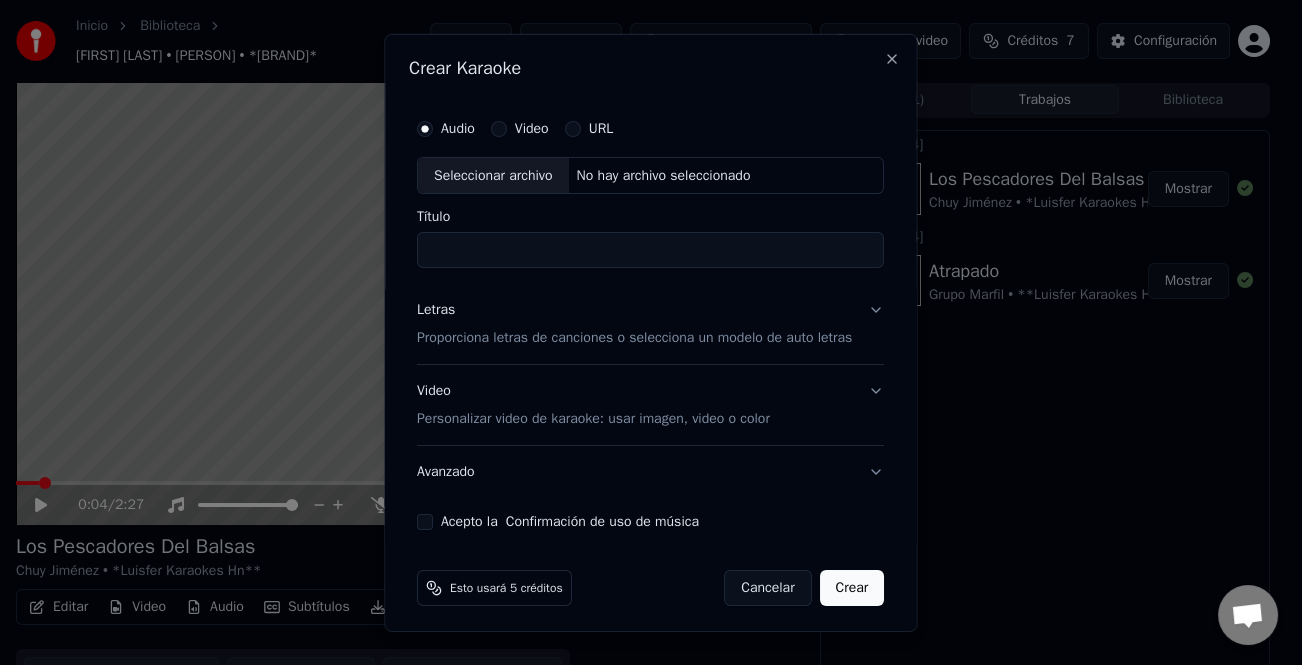 type on "**********" 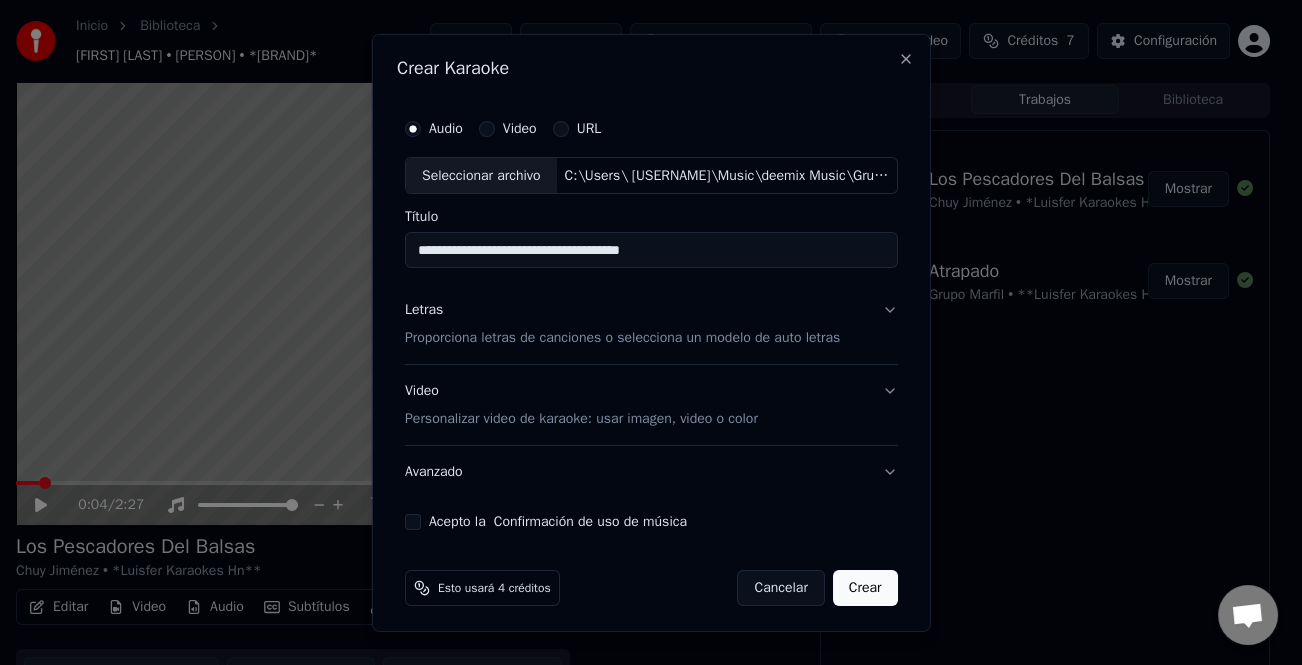 click on "Letras" at bounding box center (424, 310) 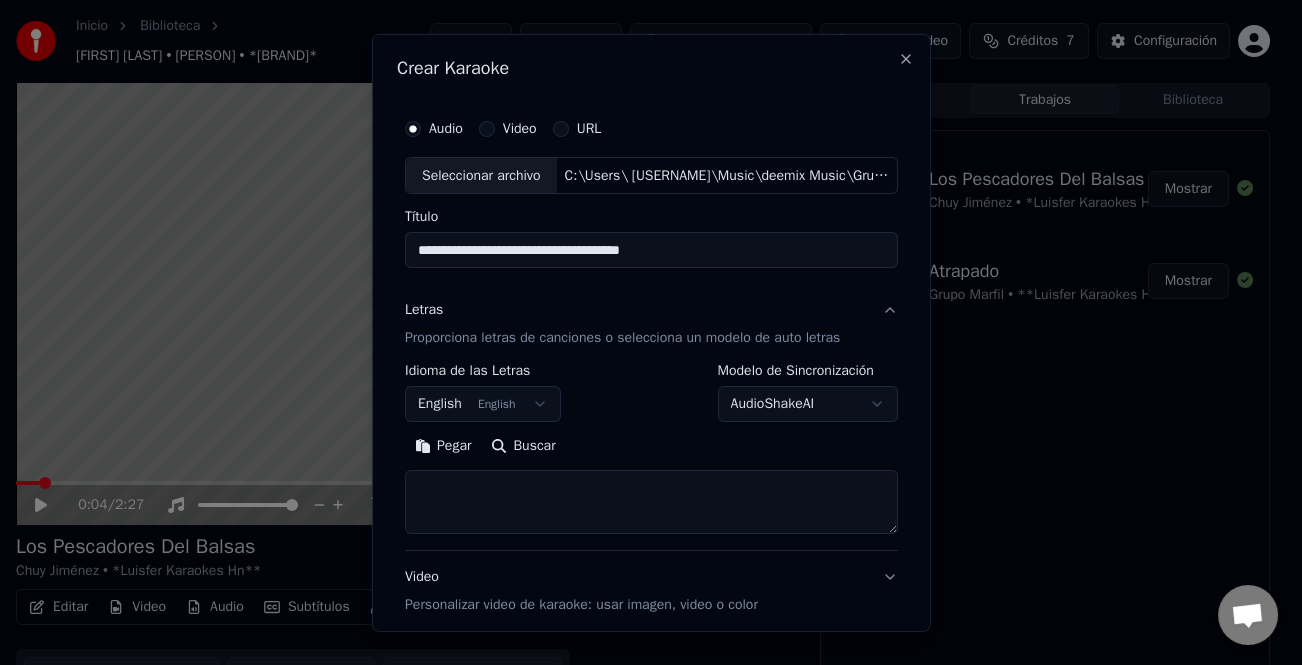 click on "Pegar" at bounding box center (443, 446) 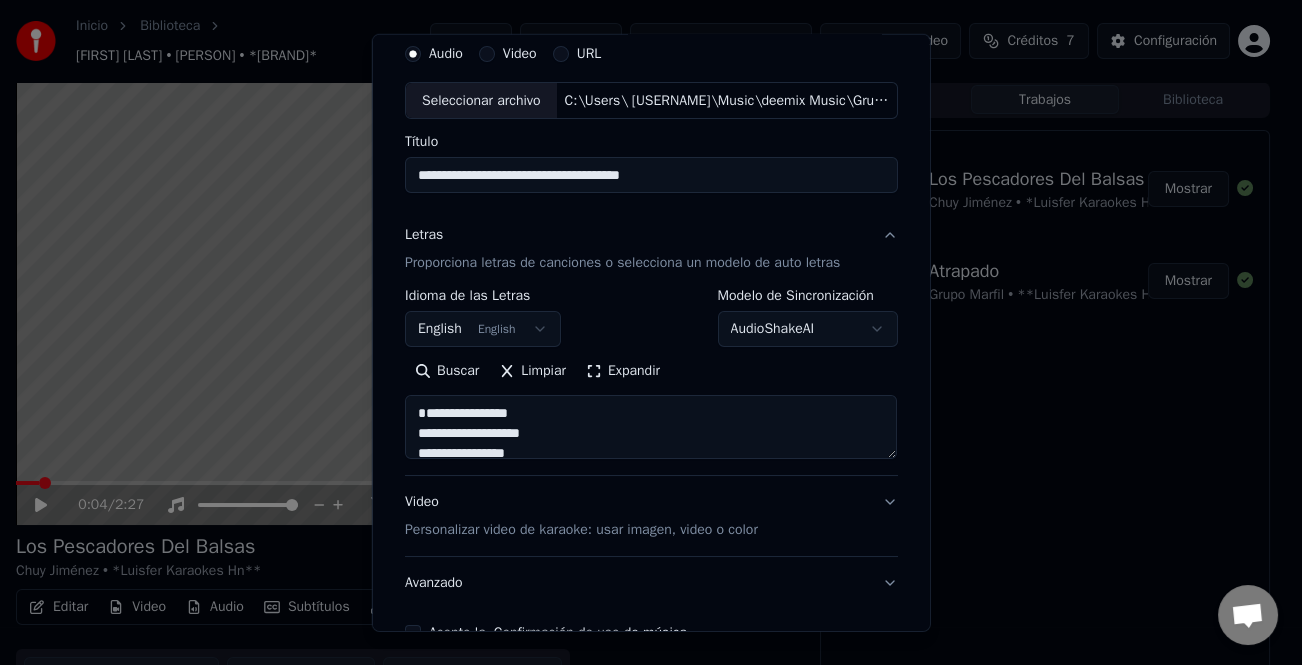 scroll, scrollTop: 193, scrollLeft: 0, axis: vertical 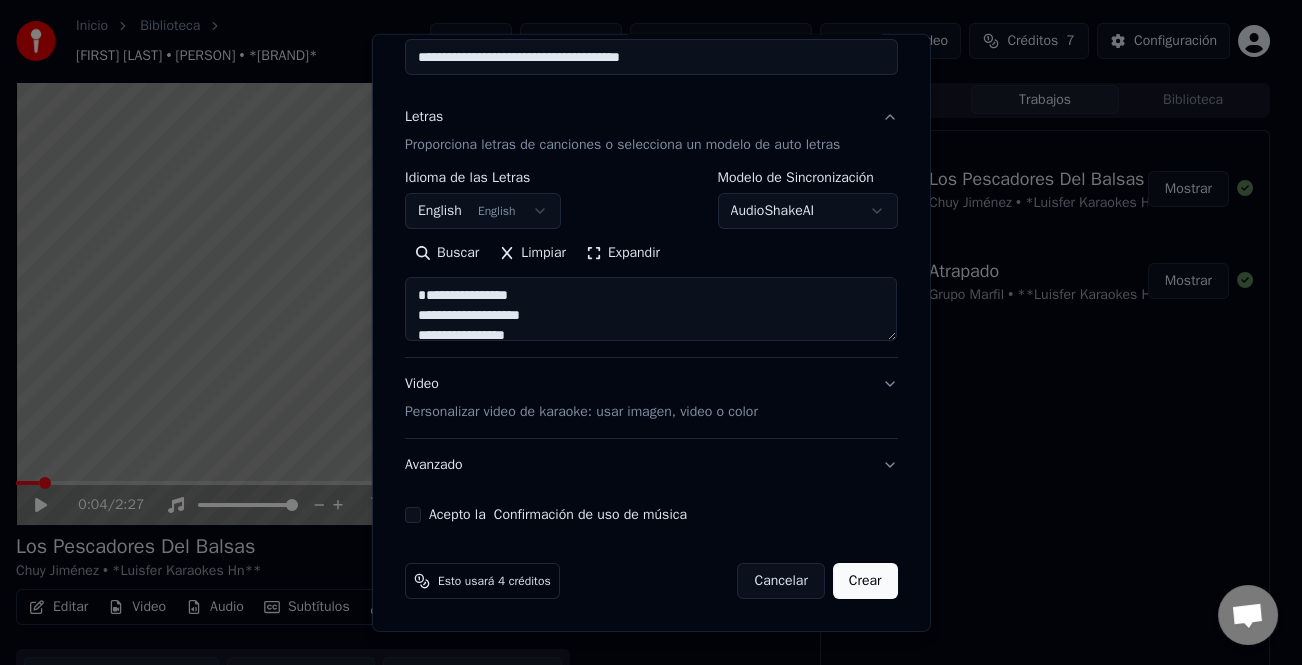 click at bounding box center [651, 309] 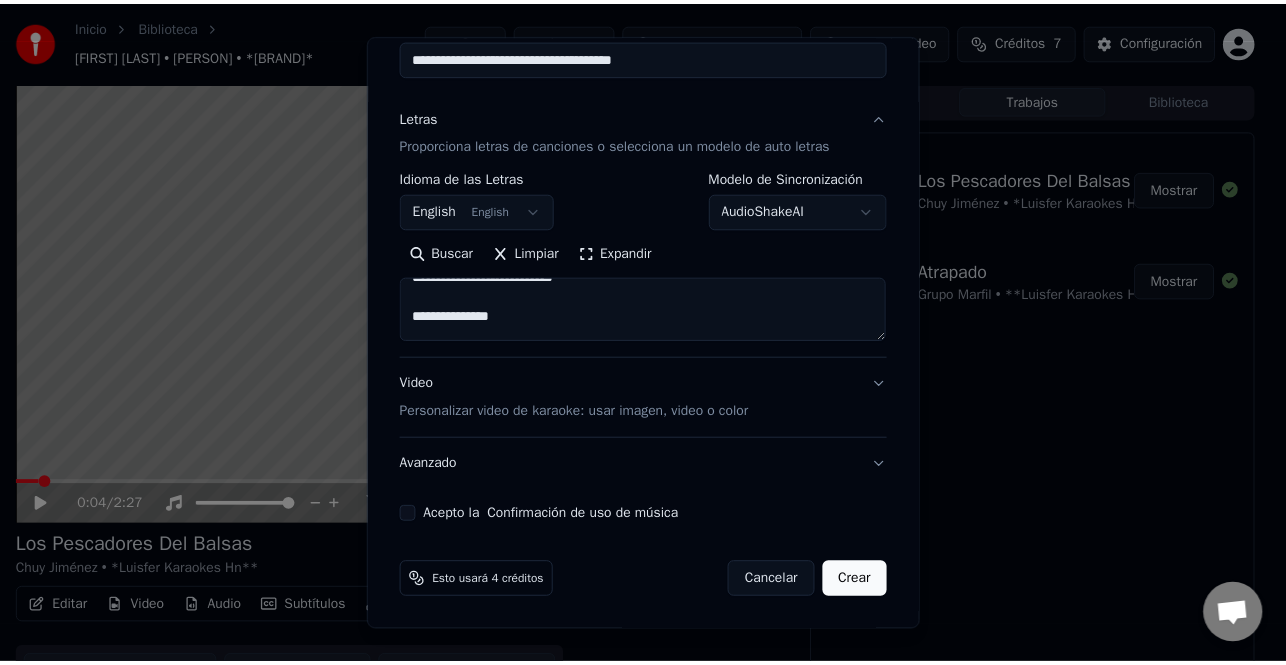 scroll, scrollTop: 600, scrollLeft: 0, axis: vertical 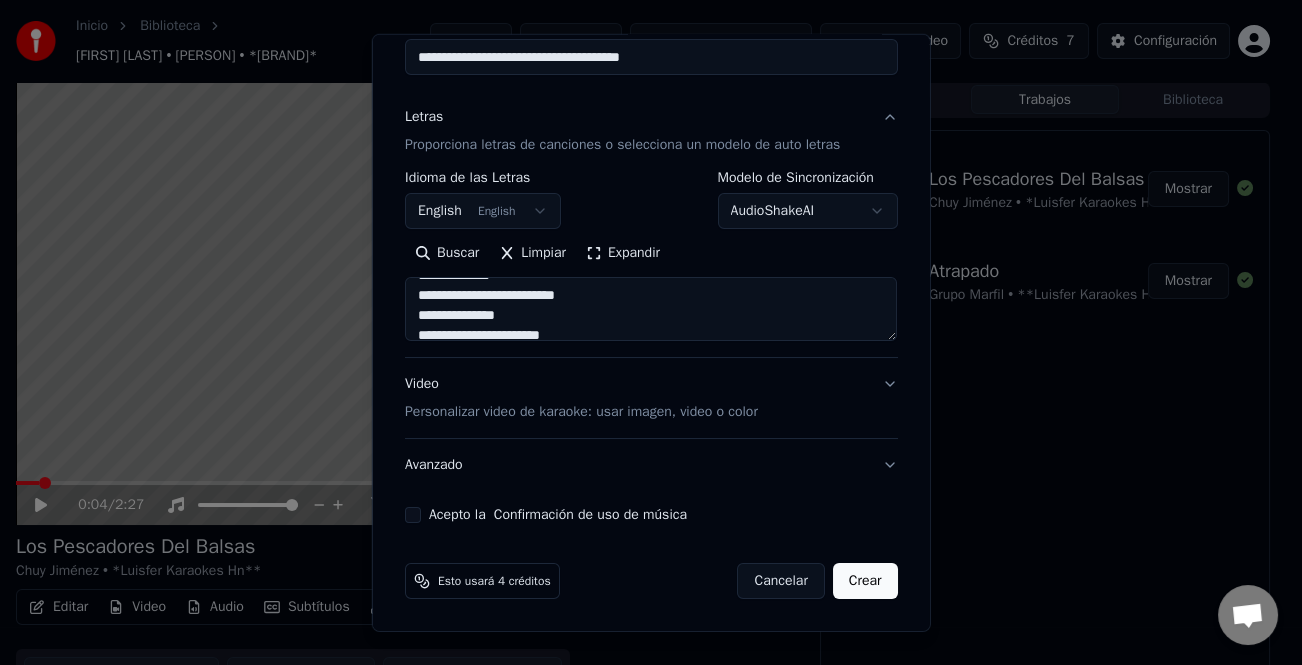 type on "**********" 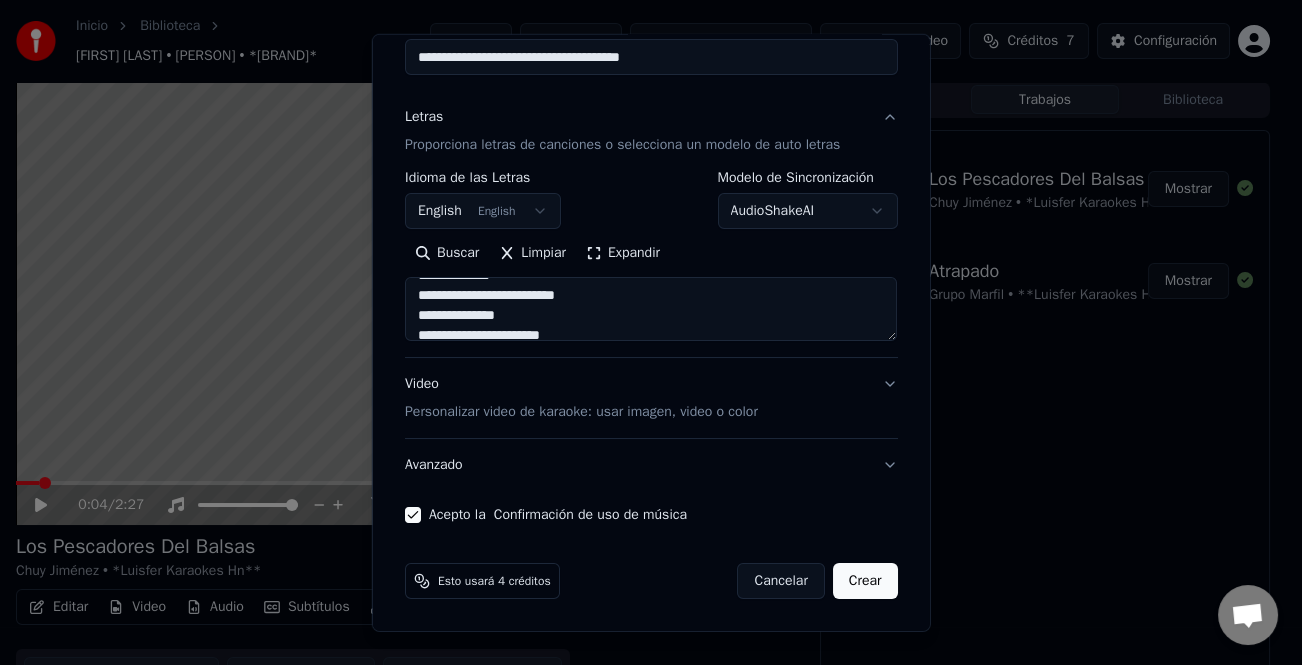 click on "Crear" at bounding box center [865, 581] 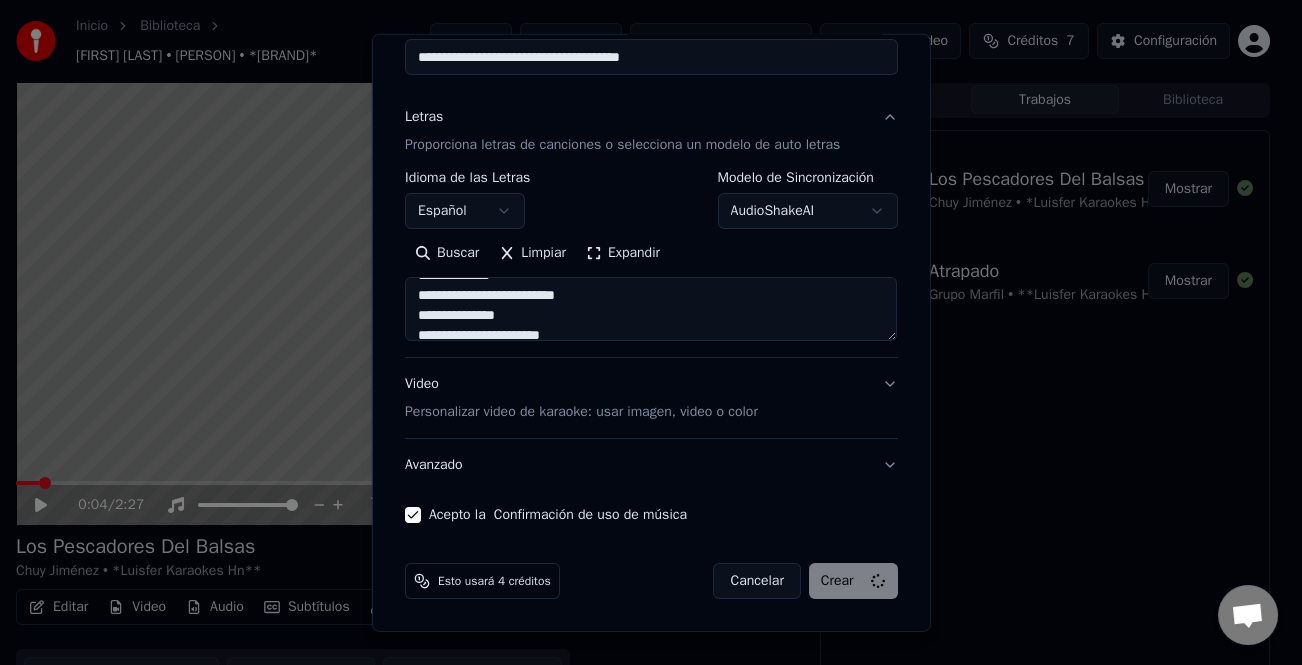 select 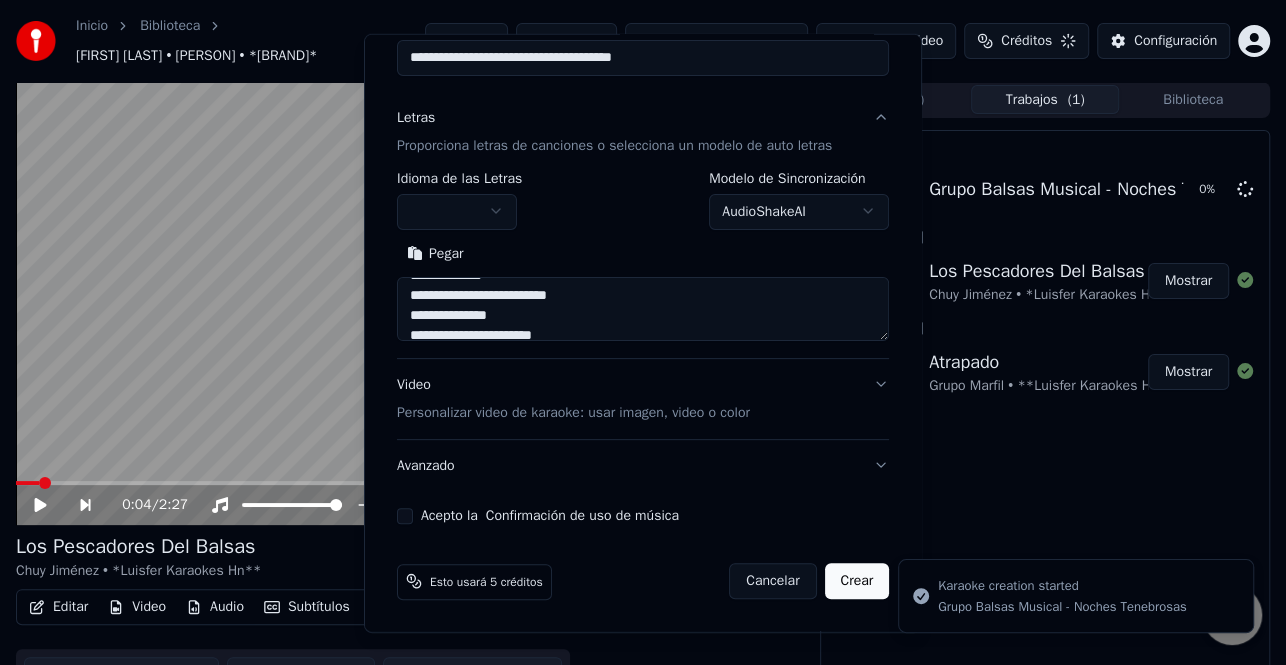 type 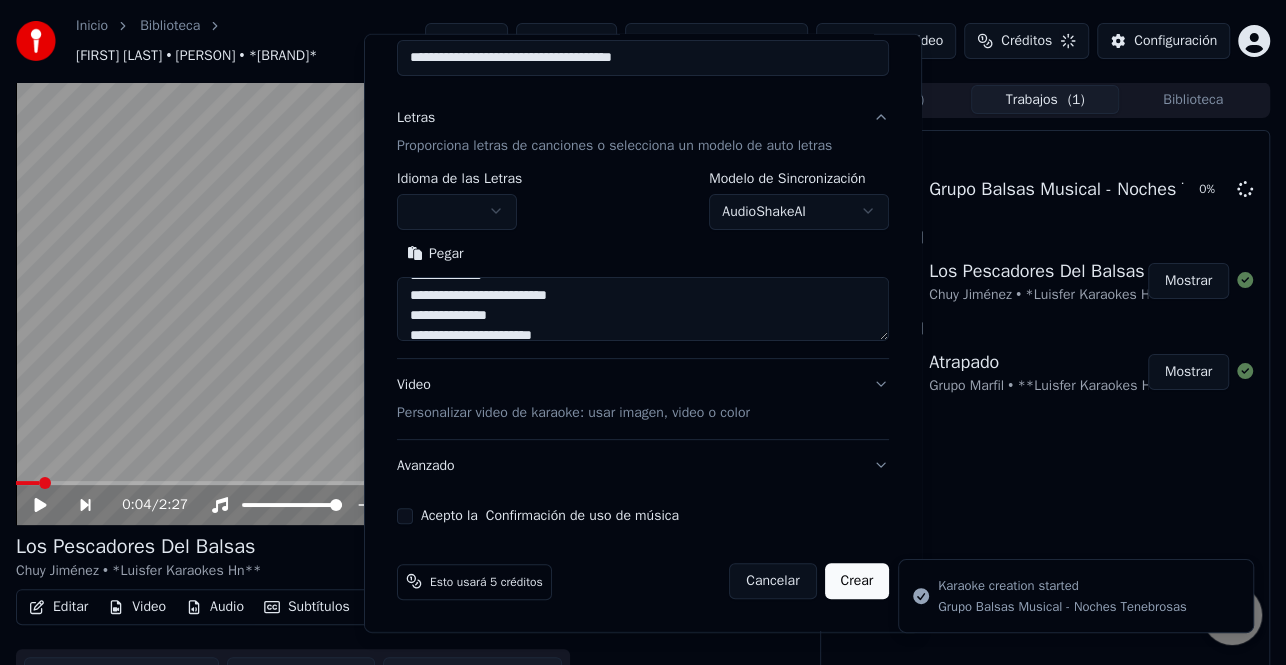 type 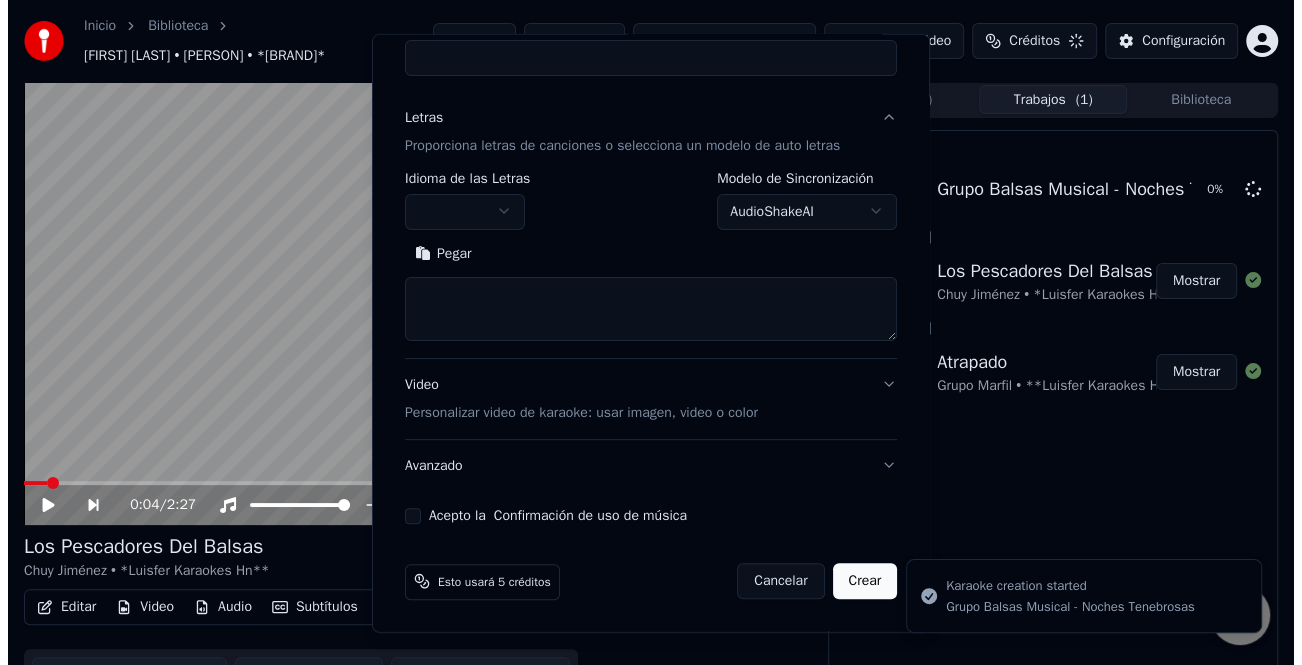 scroll, scrollTop: 0, scrollLeft: 0, axis: both 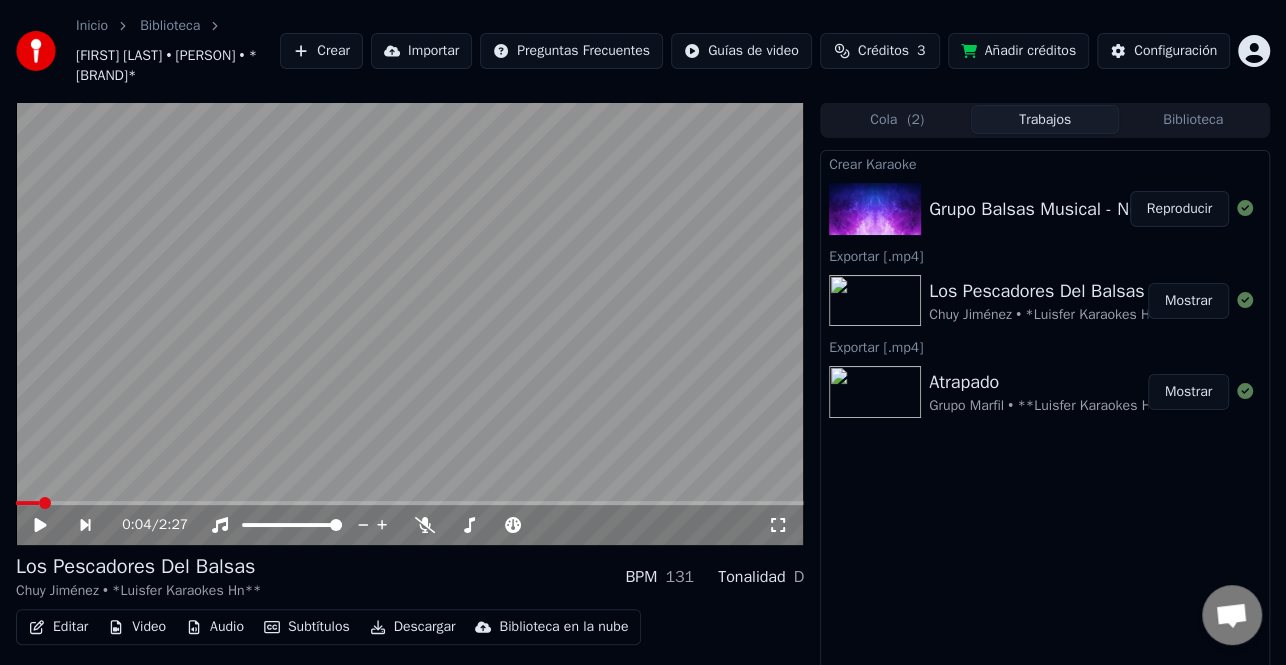 click on "Reproducir" at bounding box center [1179, 209] 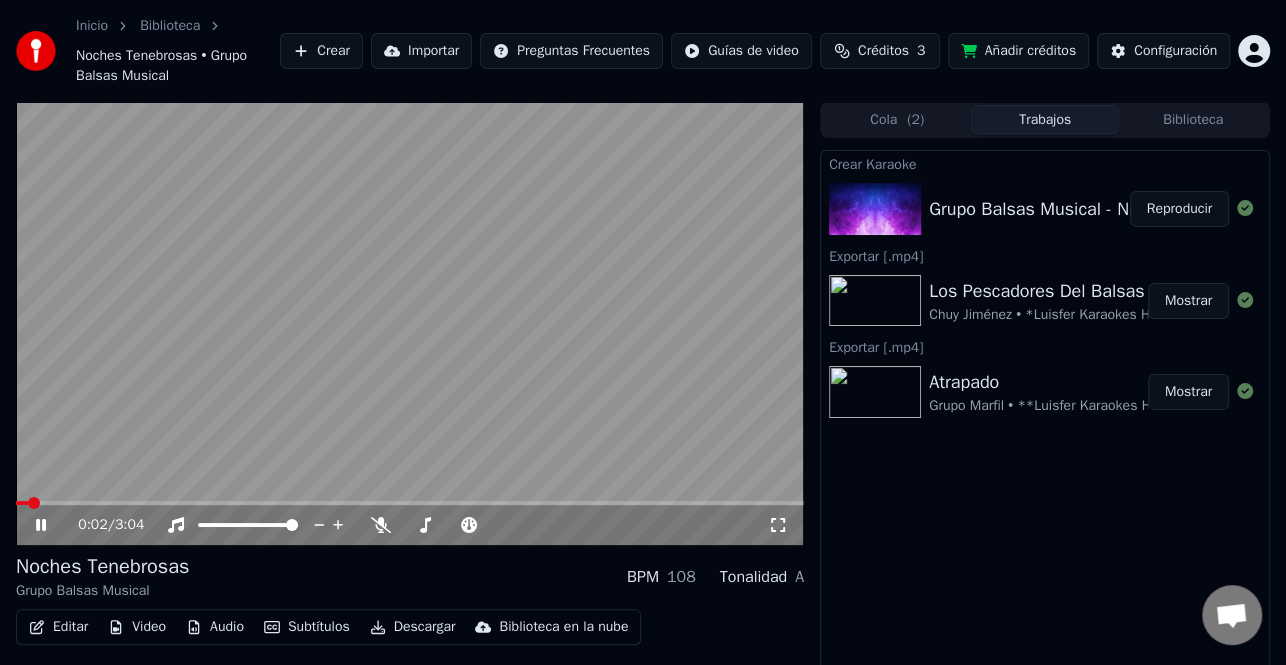 click 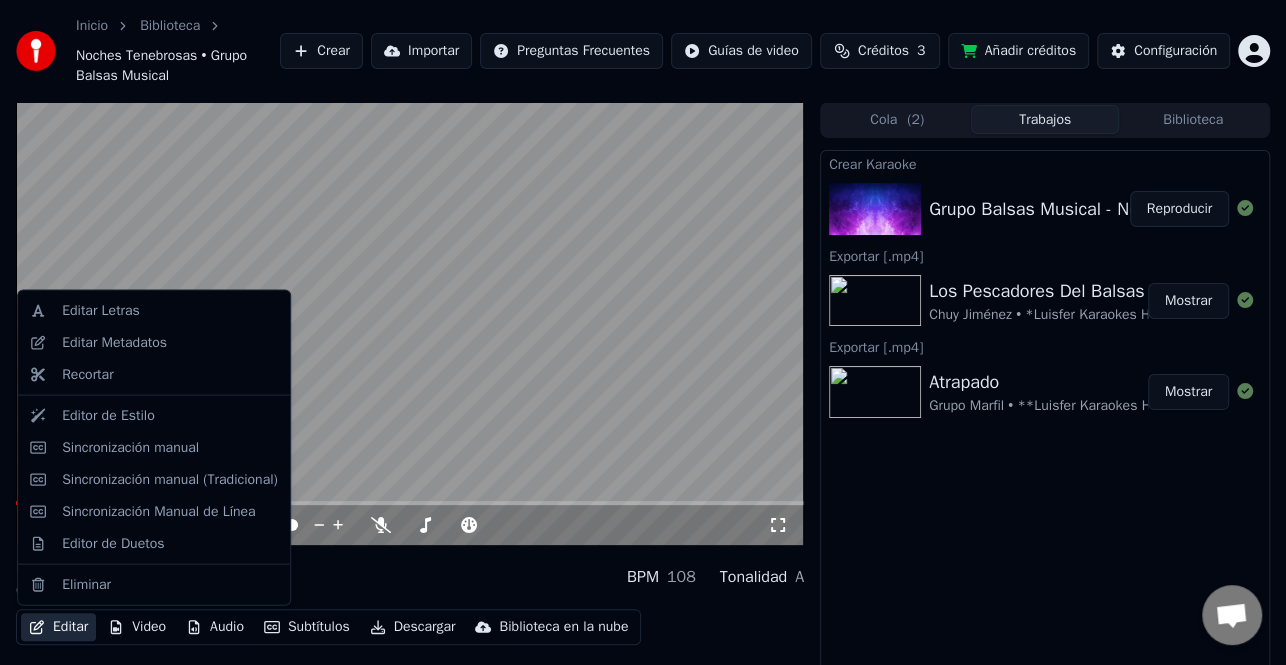 click on "Editar" at bounding box center [58, 627] 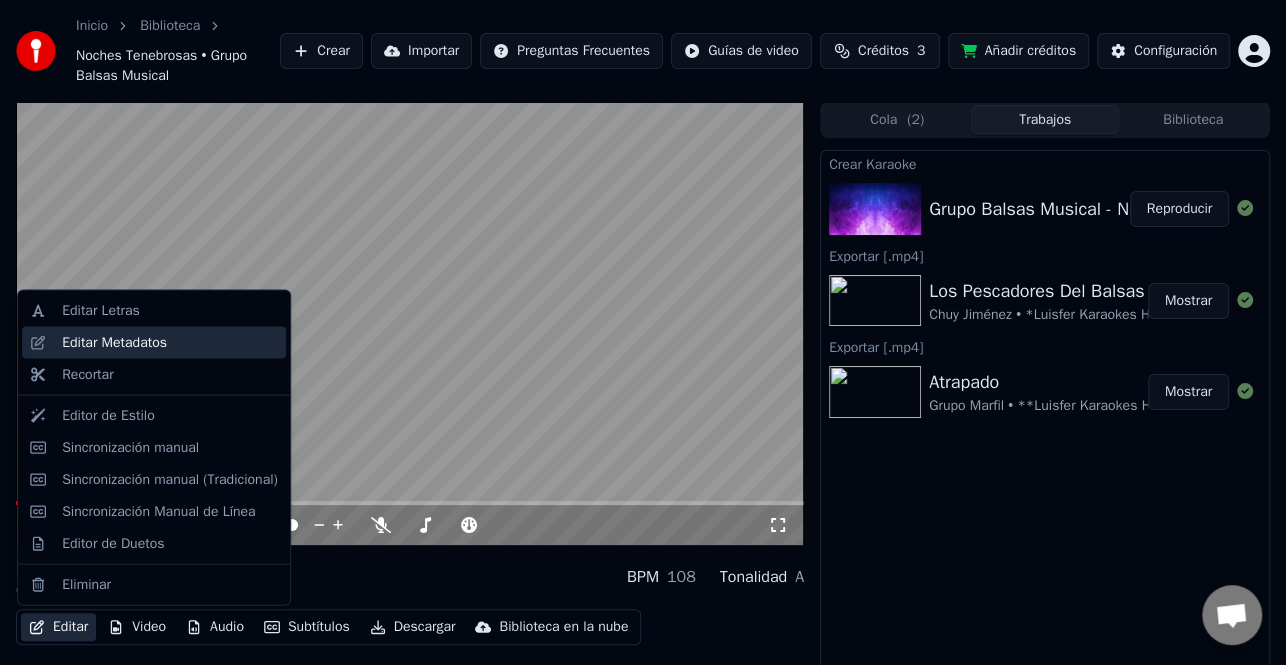 click on "Editar Metadatos" at bounding box center (154, 343) 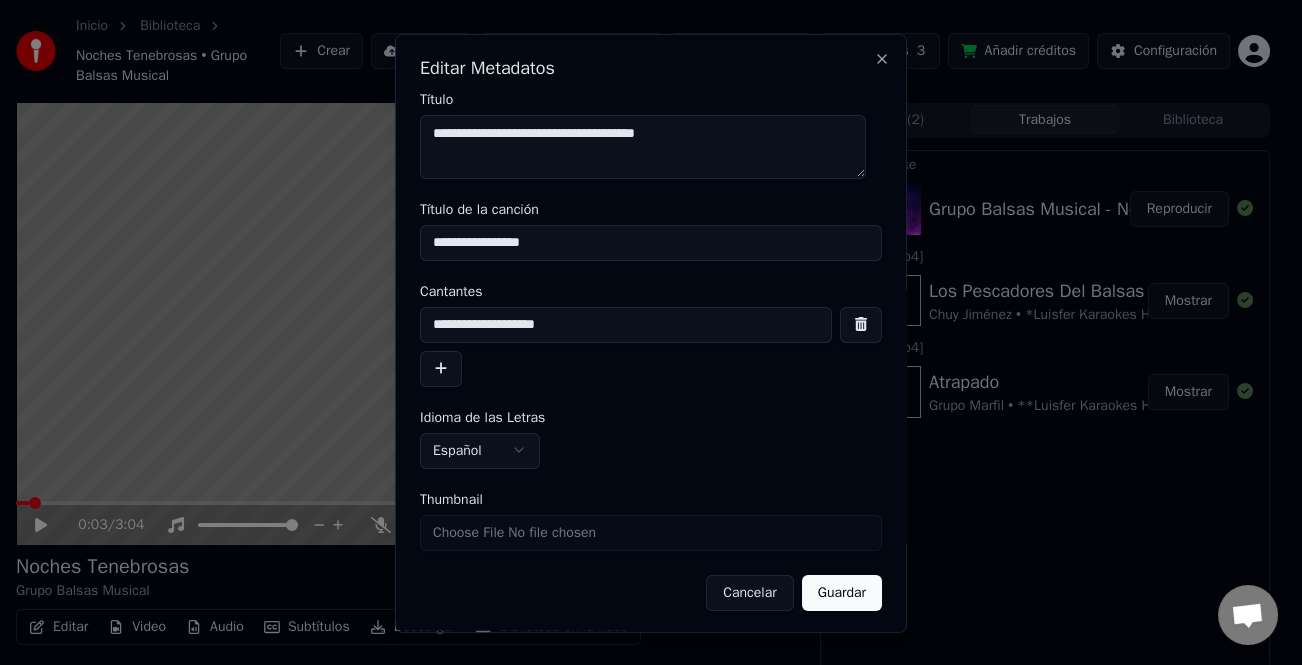 click at bounding box center [441, 368] 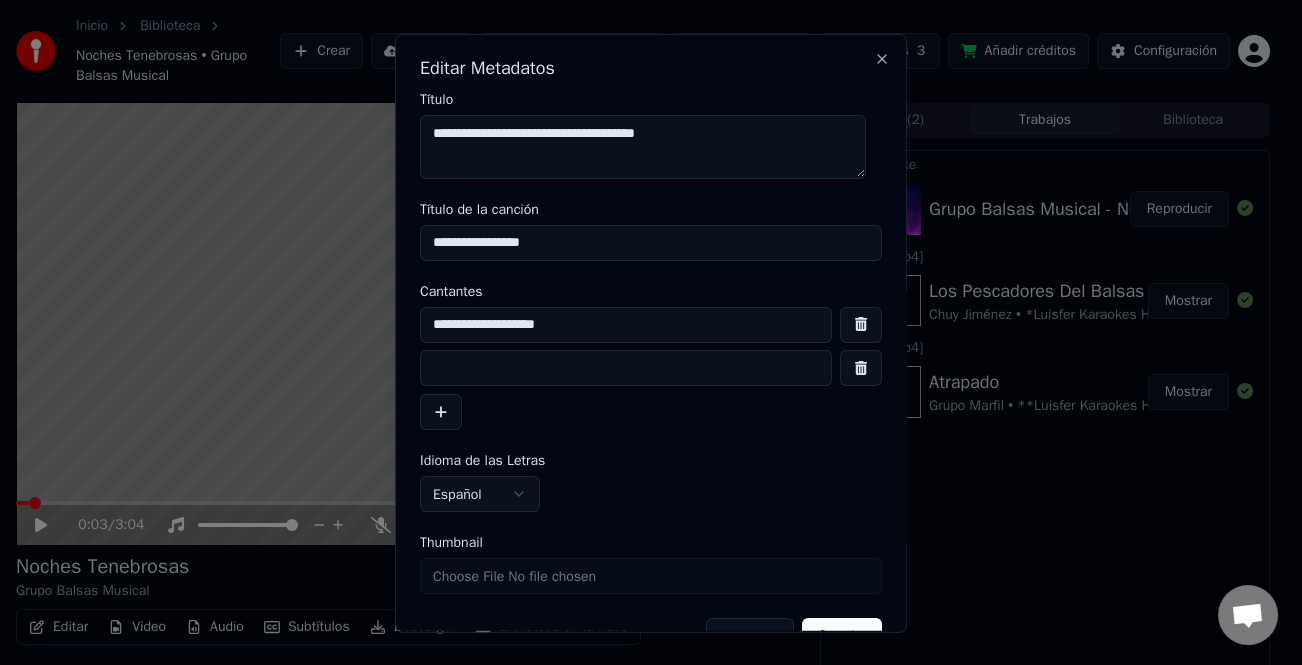 click at bounding box center (626, 368) 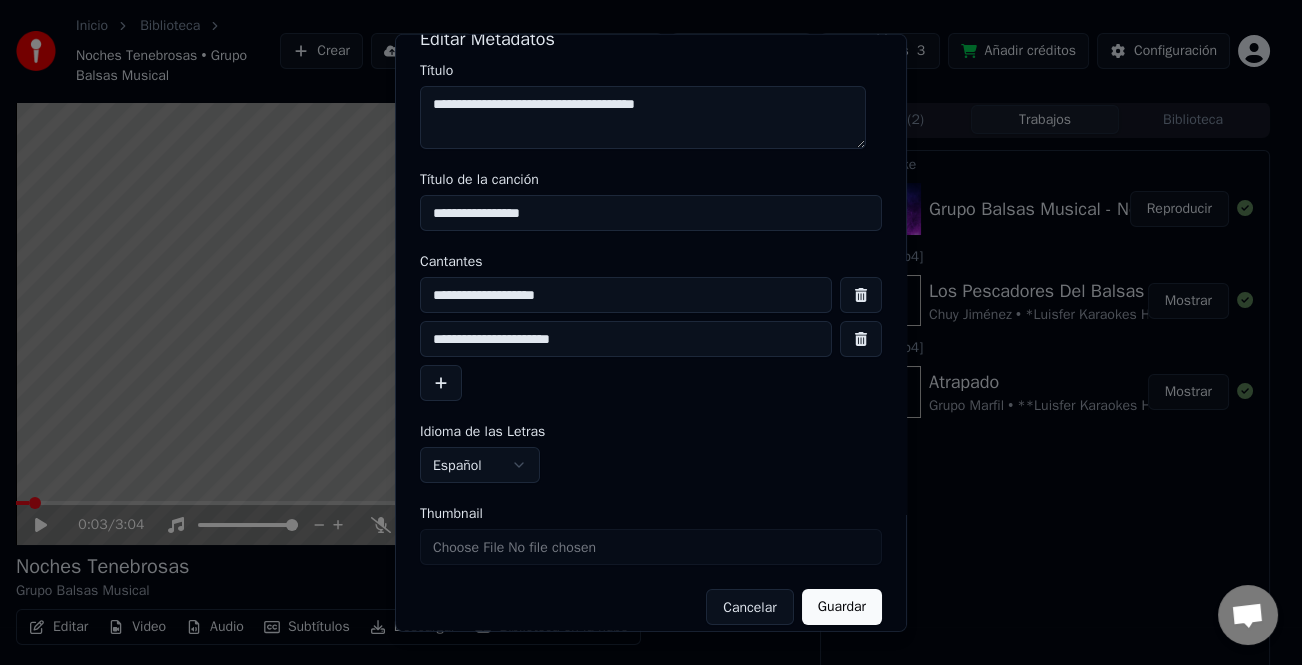 scroll, scrollTop: 47, scrollLeft: 0, axis: vertical 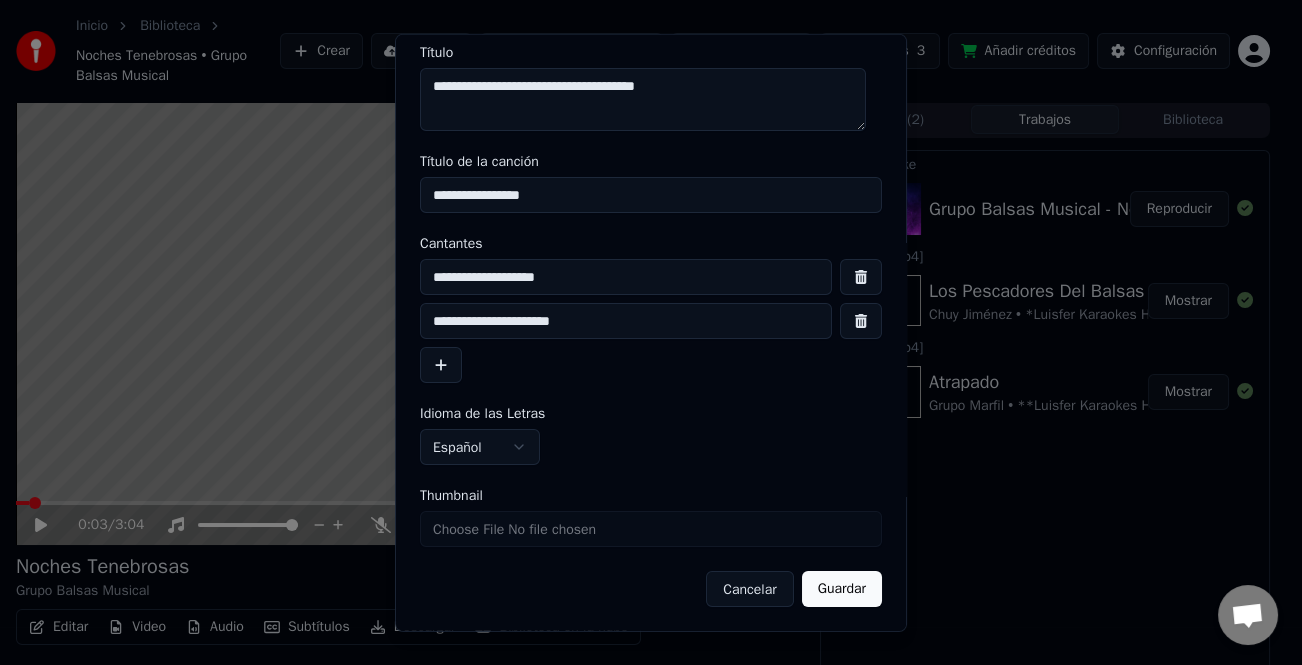 type on "**********" 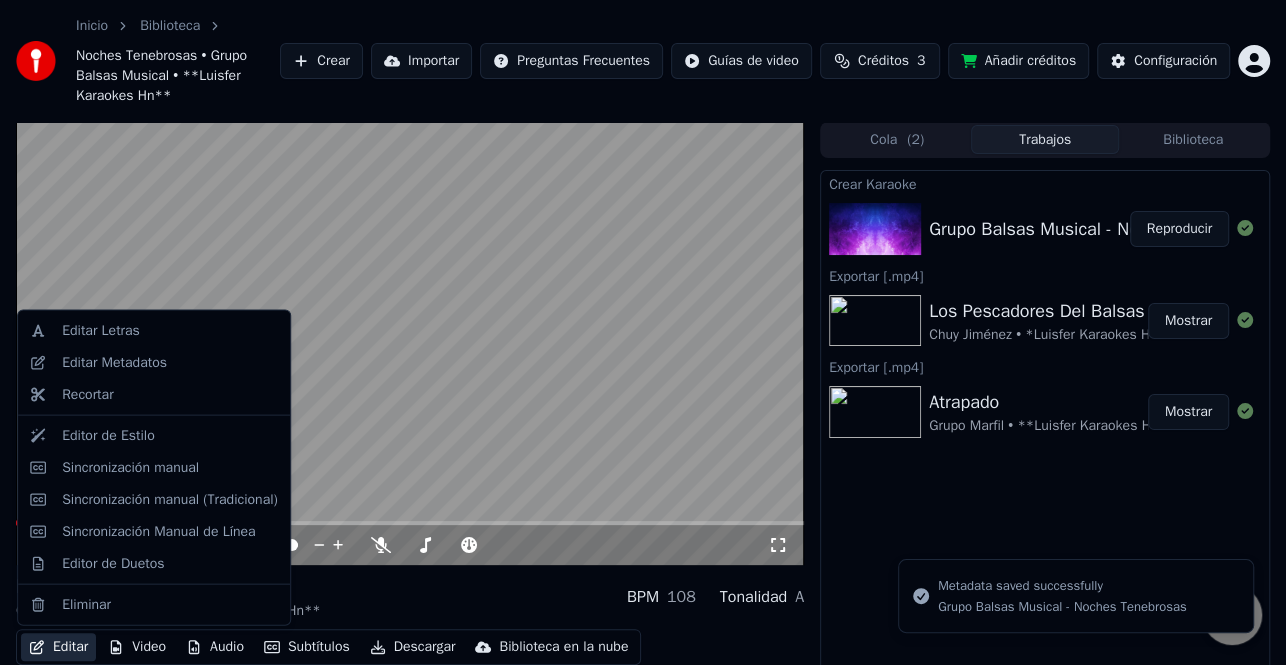 click on "Editar" at bounding box center [58, 647] 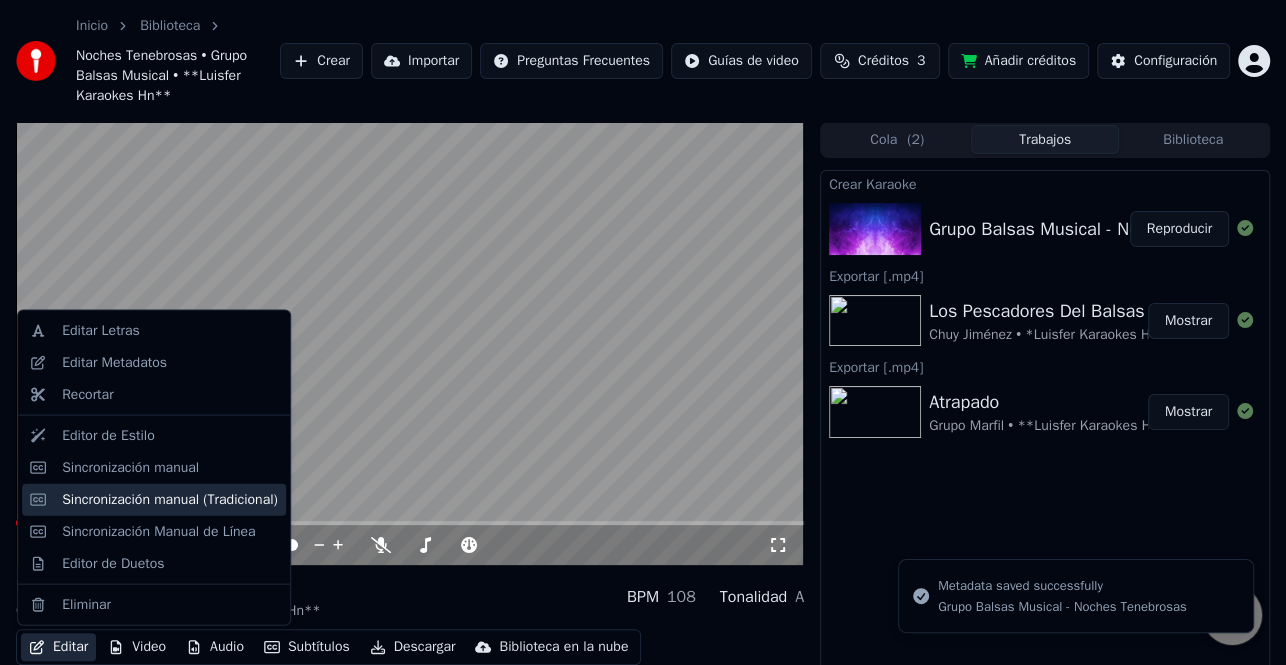 click on "Sincronización manual (Tradicional)" at bounding box center (170, 499) 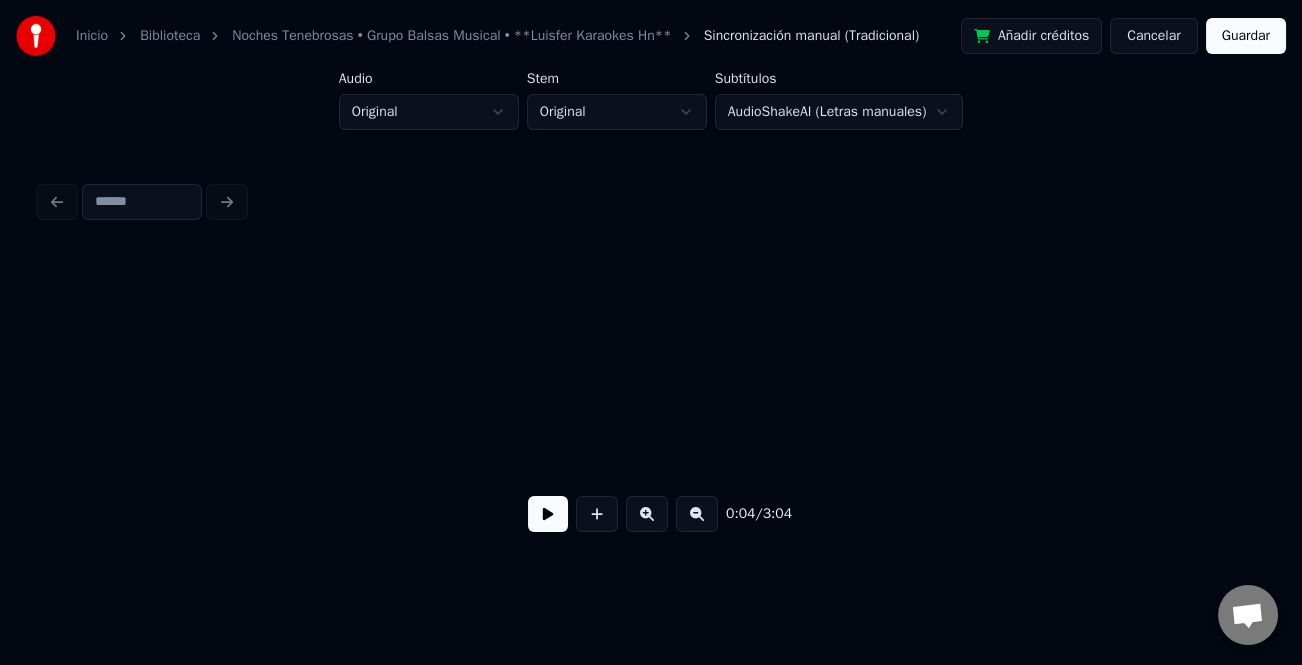 scroll, scrollTop: 0, scrollLeft: 1301, axis: horizontal 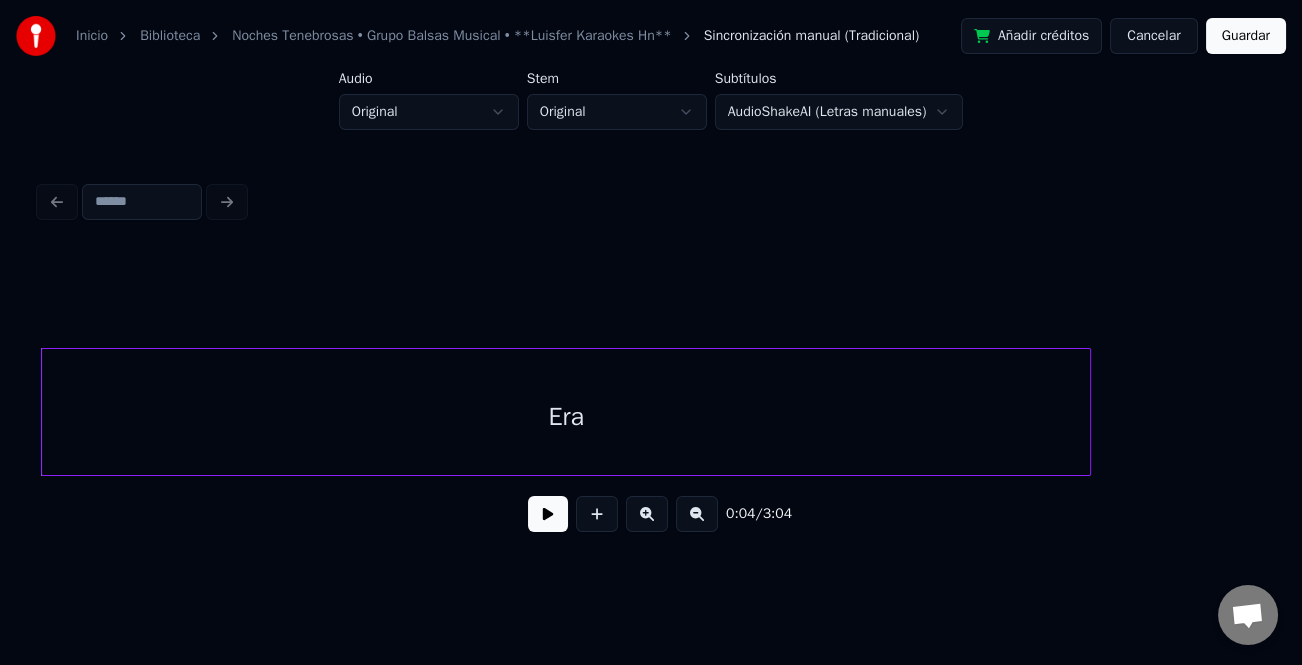 click at bounding box center (548, 514) 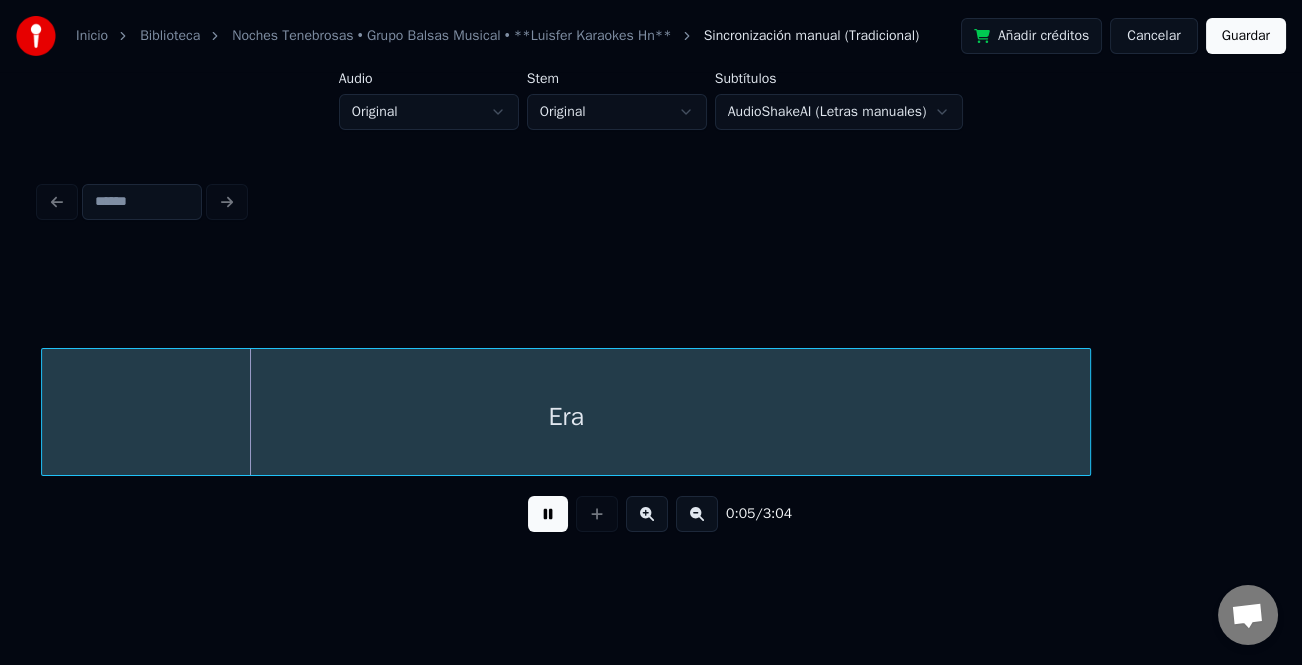 click at bounding box center (697, 514) 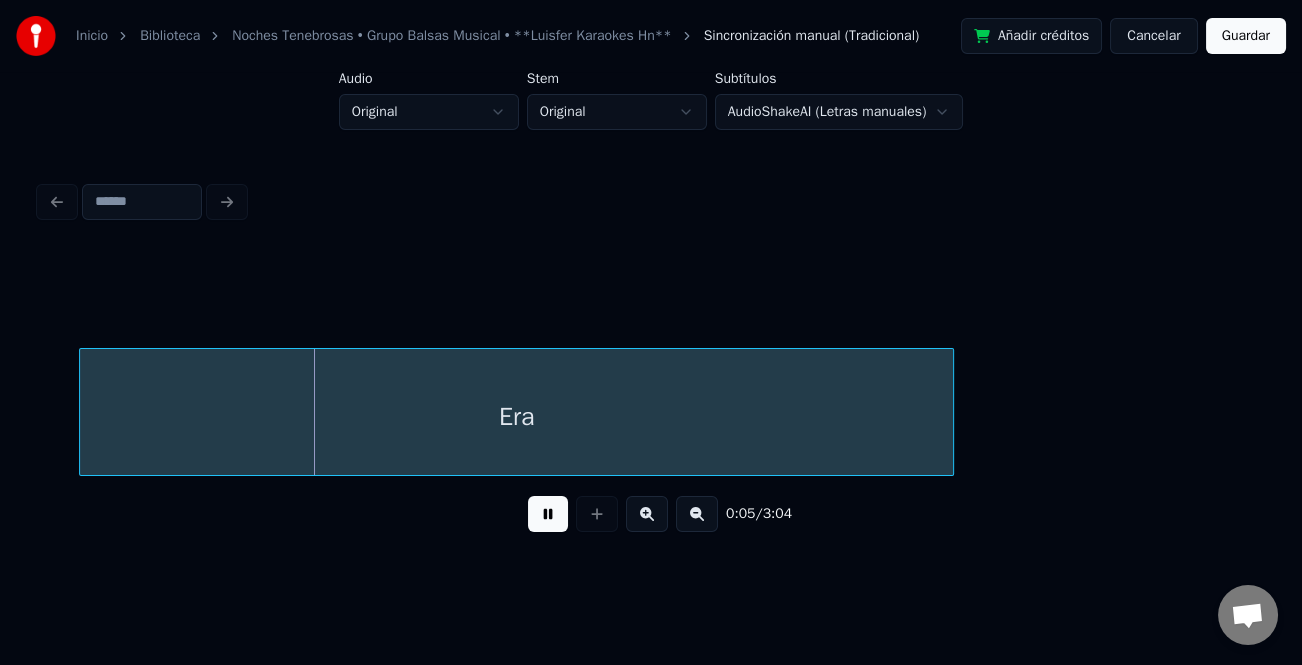 click at bounding box center (697, 514) 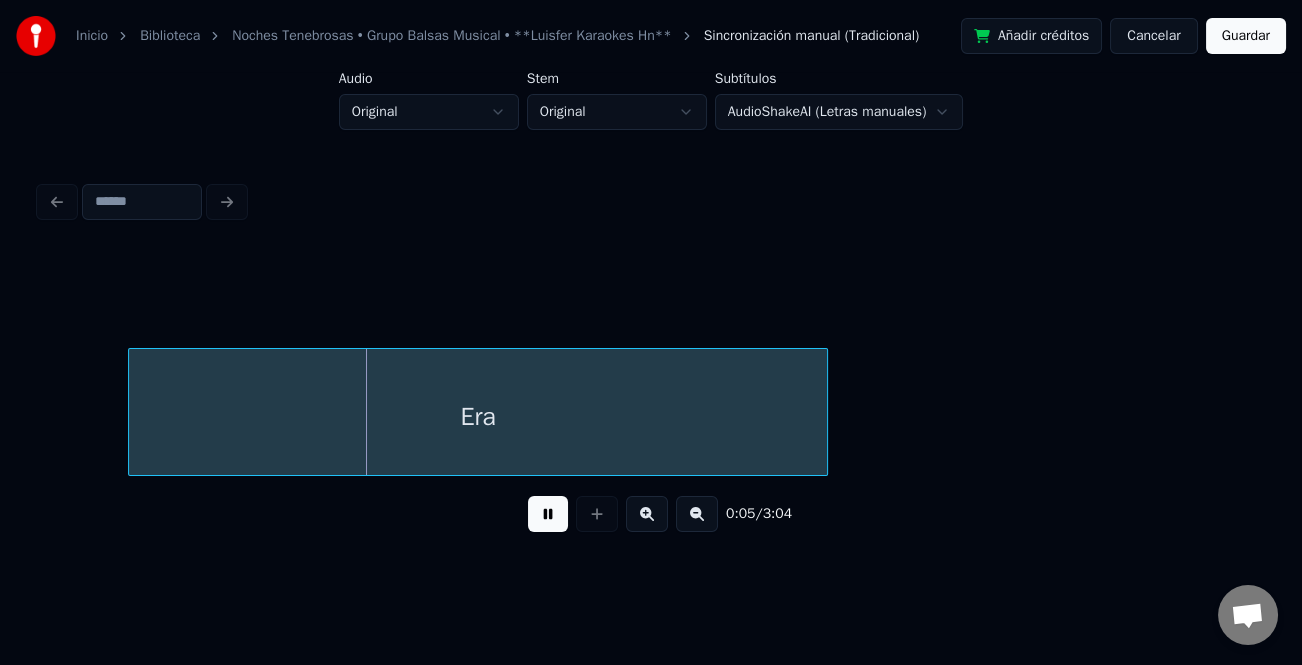 click at bounding box center [697, 514] 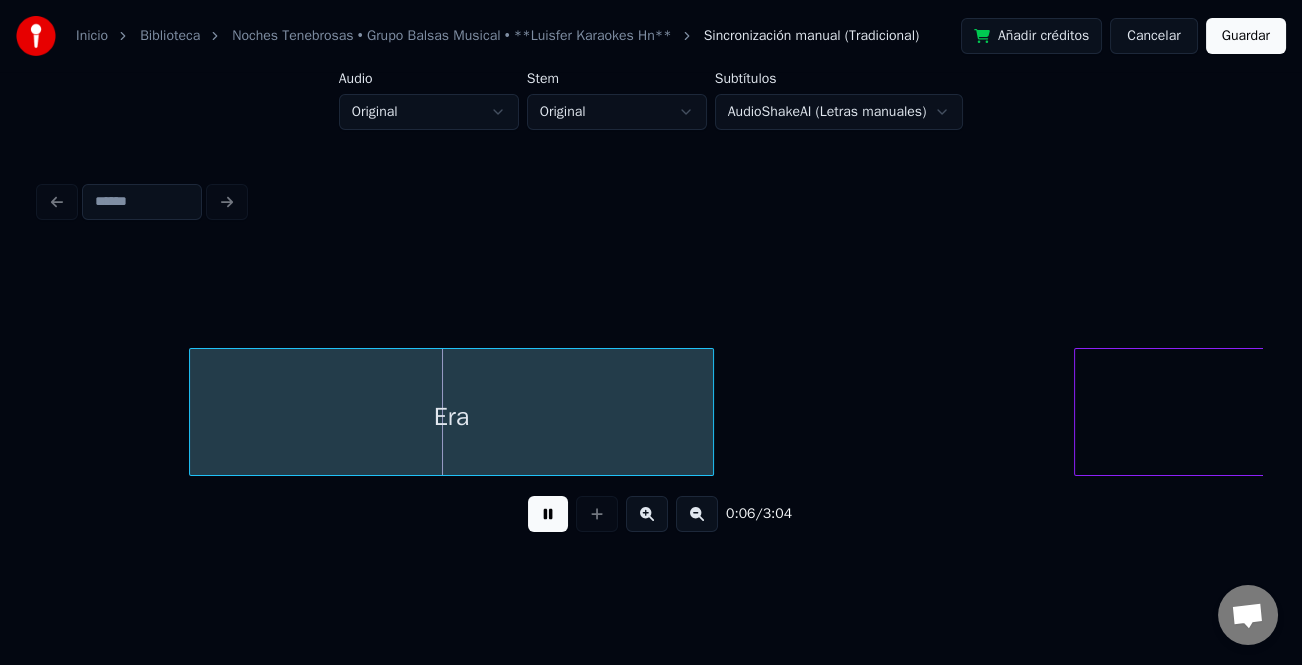 click at bounding box center [697, 514] 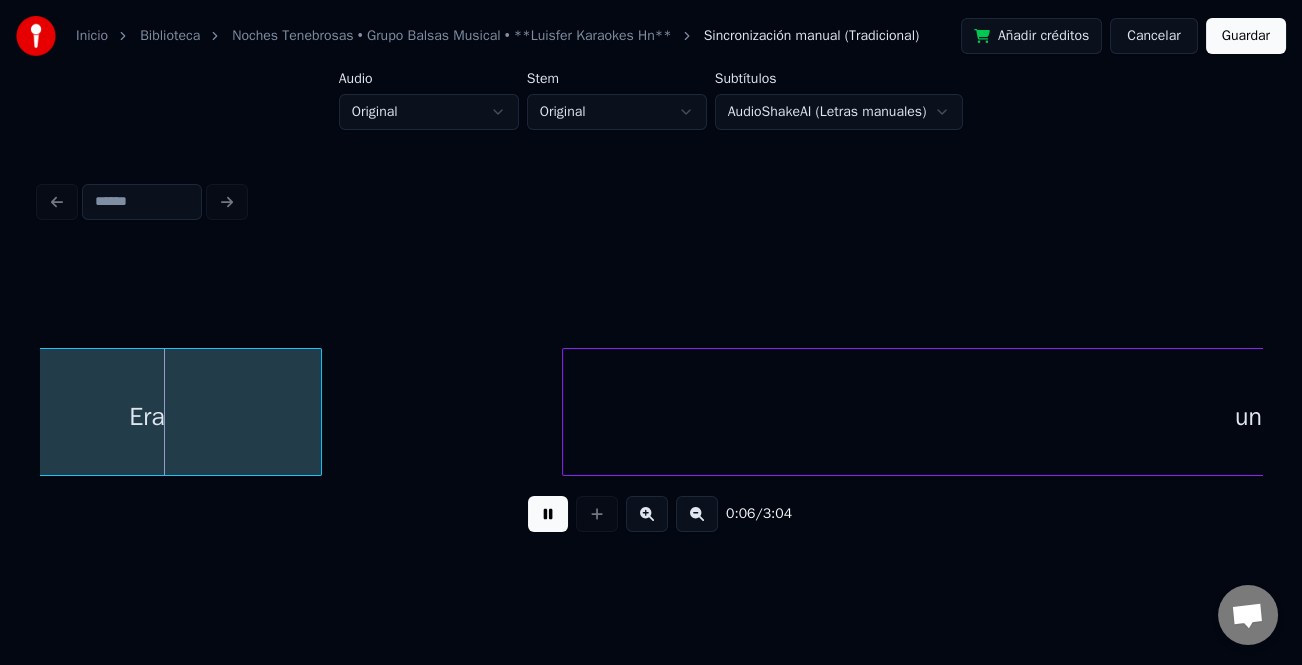 scroll, scrollTop: 0, scrollLeft: 193, axis: horizontal 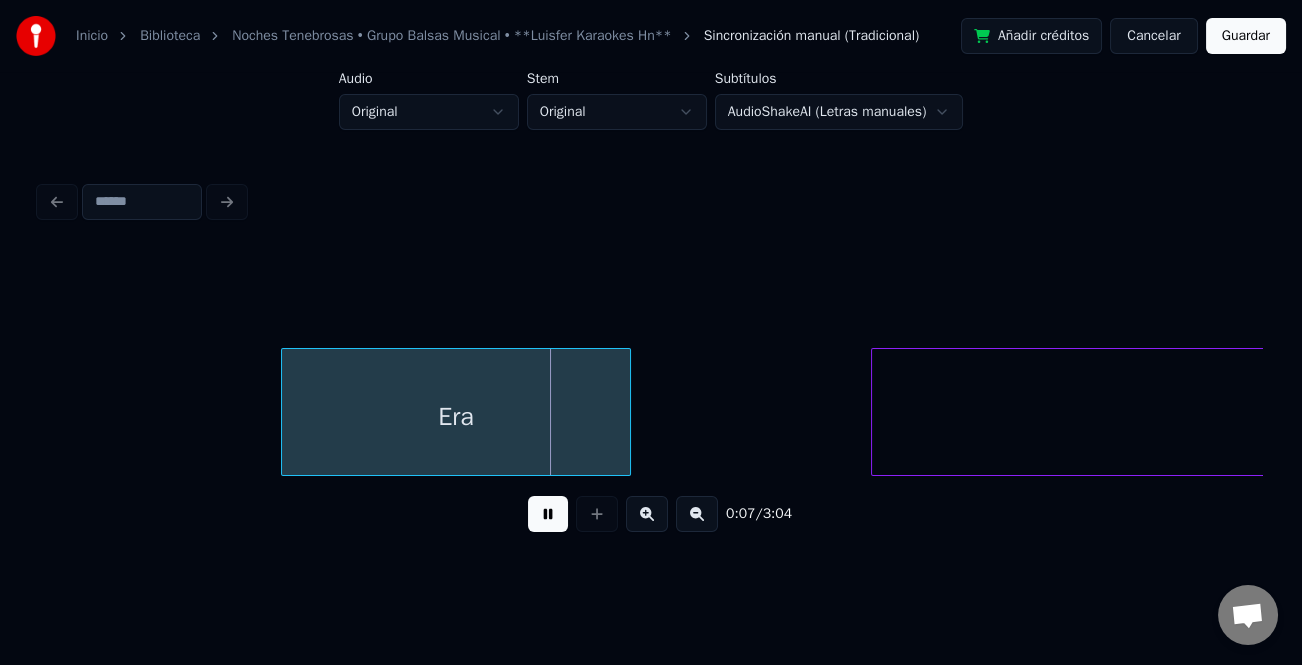 click at bounding box center (697, 514) 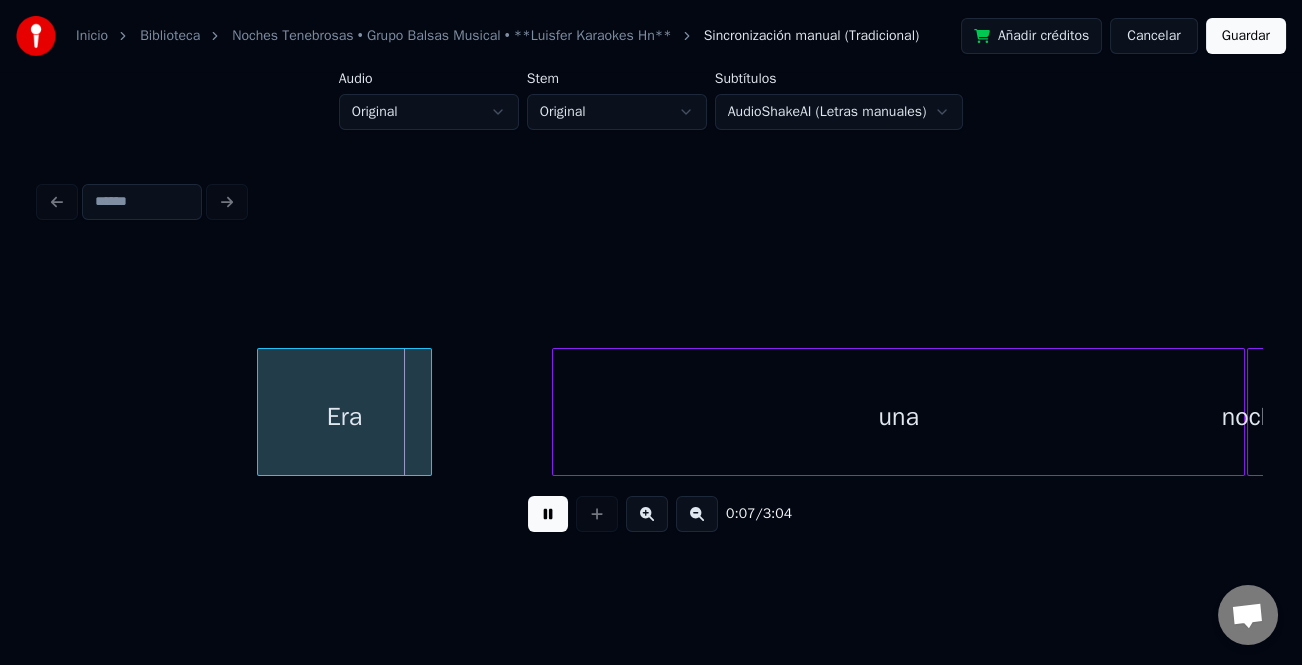 click at bounding box center [697, 514] 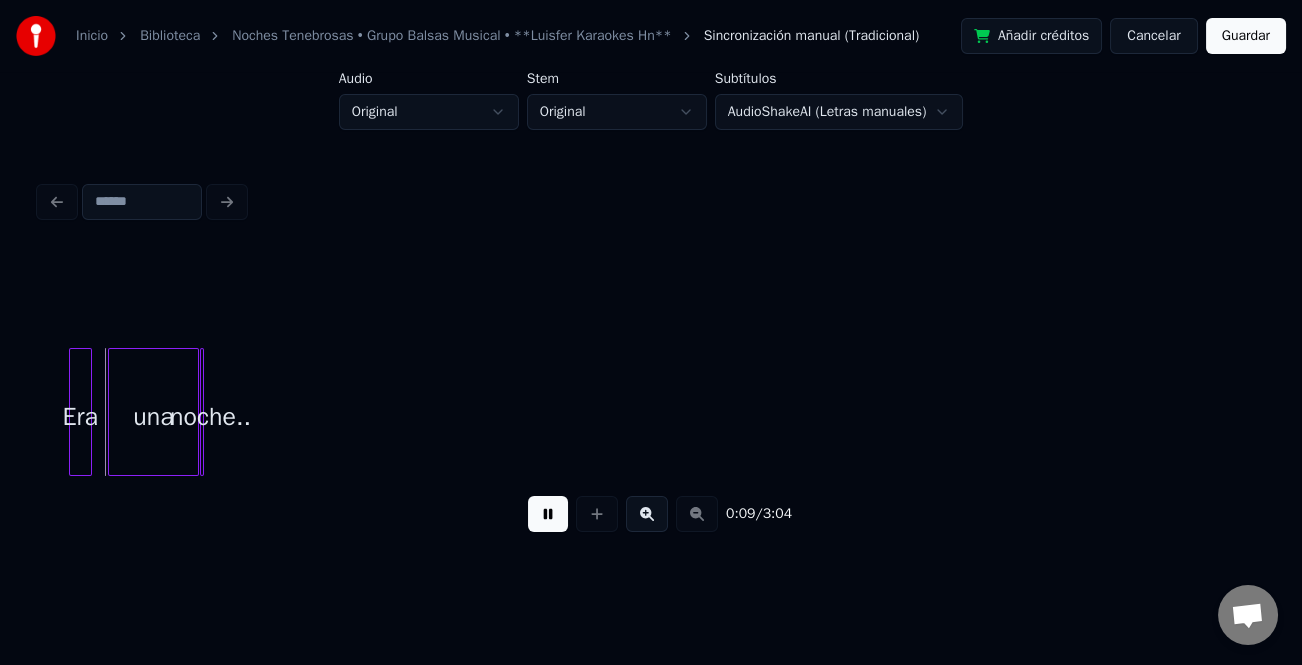 click at bounding box center [548, 514] 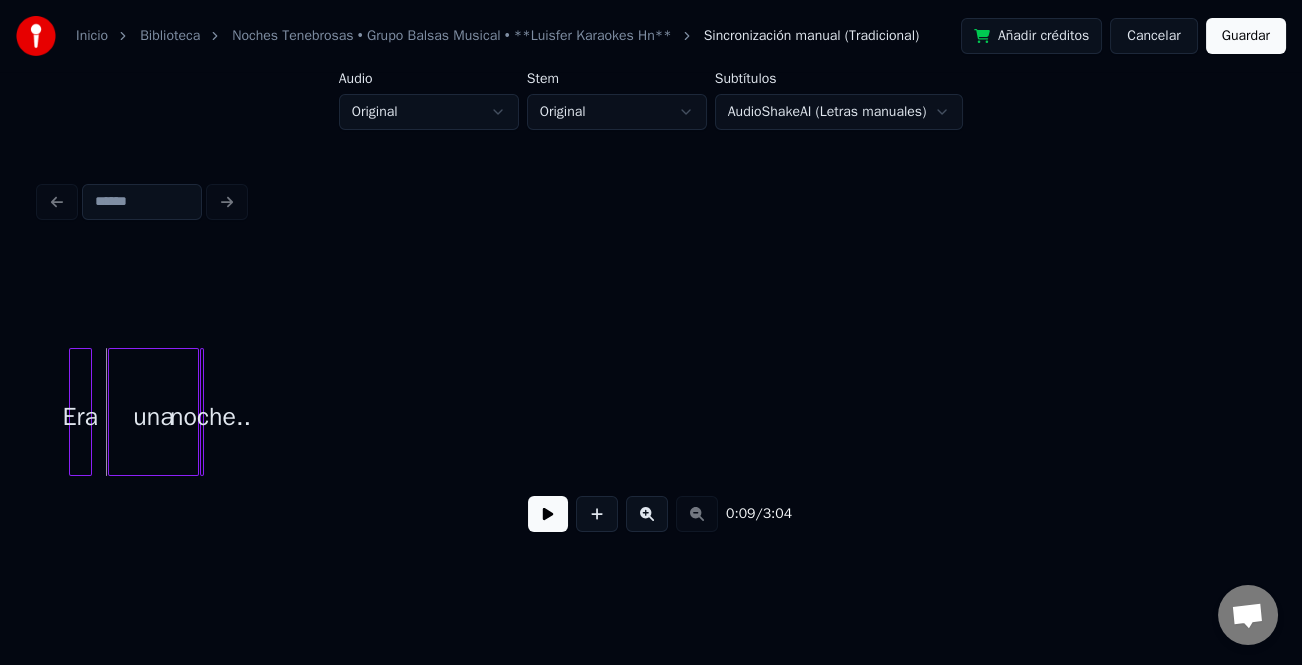 click on "noche.." at bounding box center [211, 417] 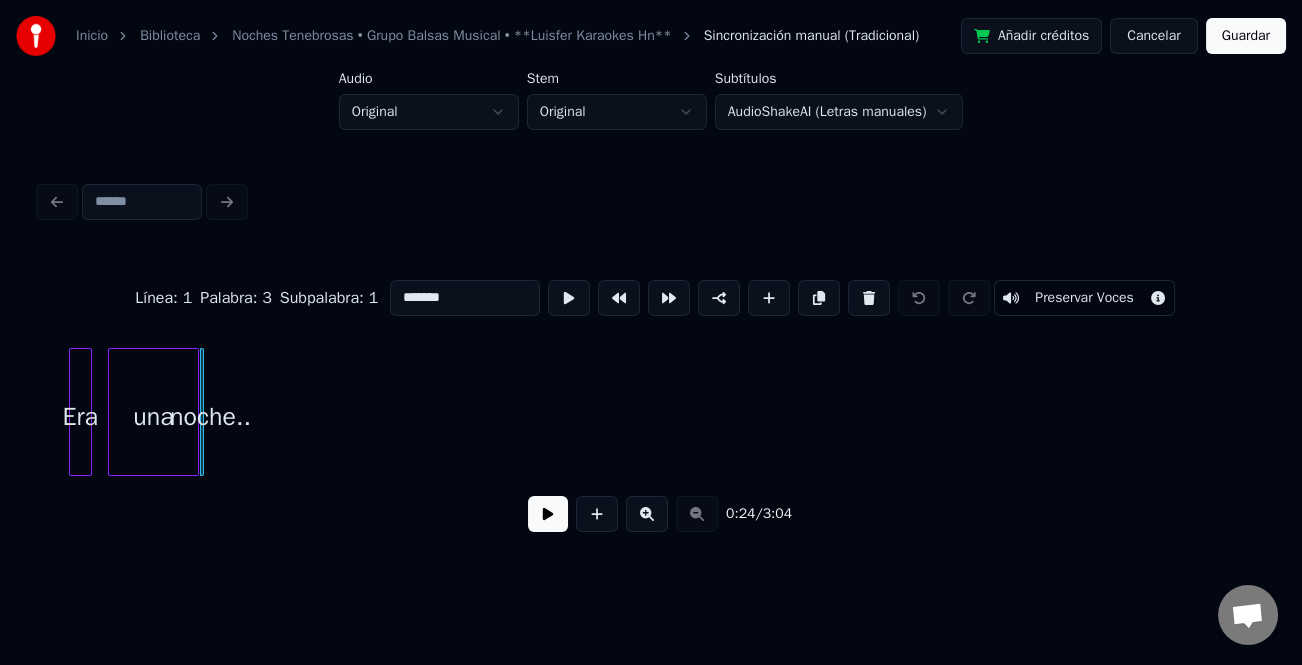 click on "0:24  /  3:04" at bounding box center (651, 514) 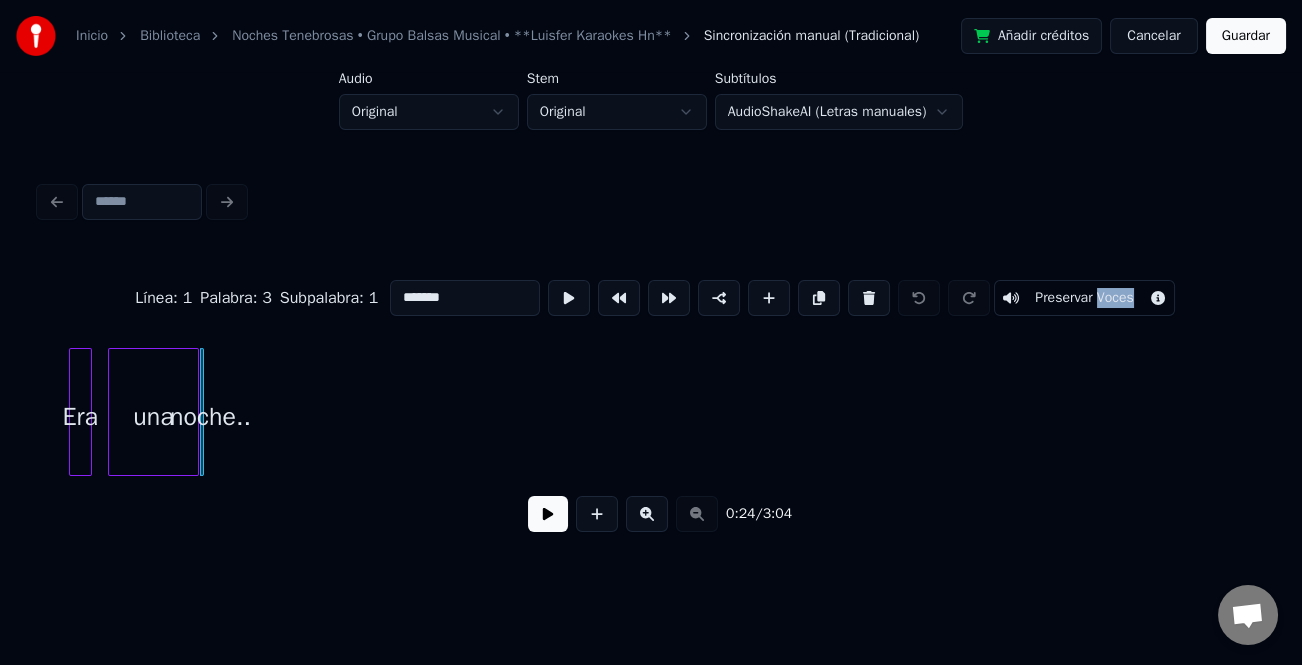 click on "0:24  /  3:04" at bounding box center [651, 514] 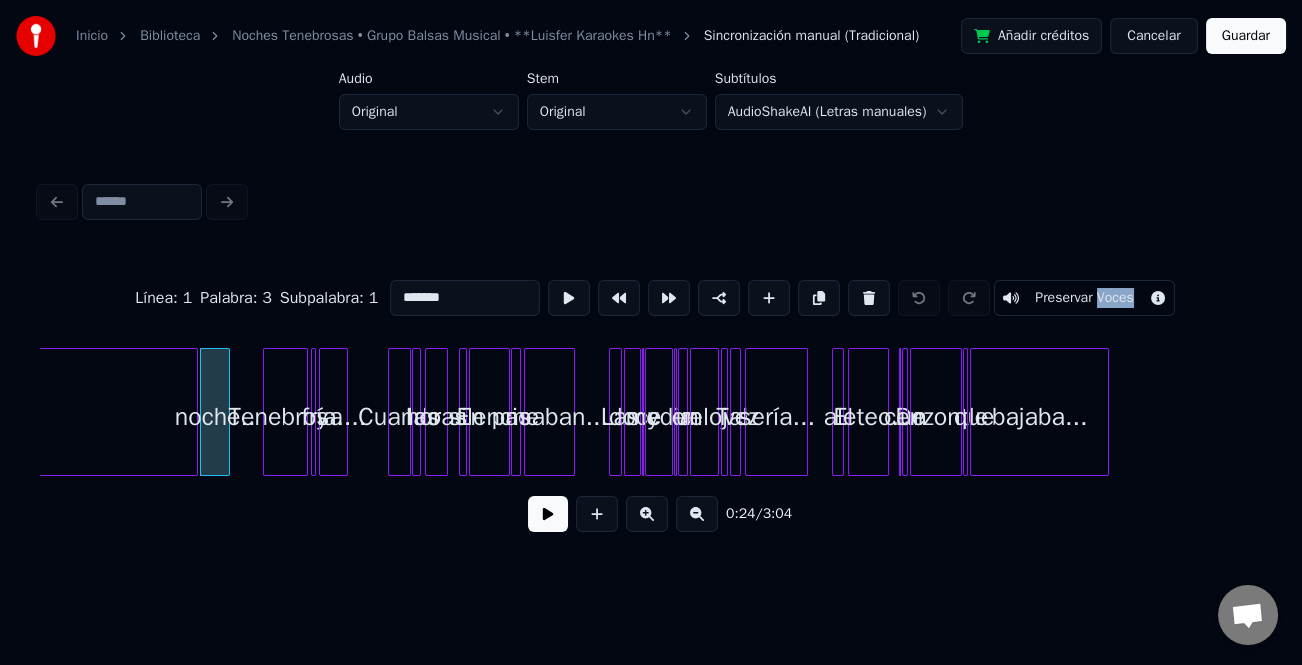 click at bounding box center (647, 514) 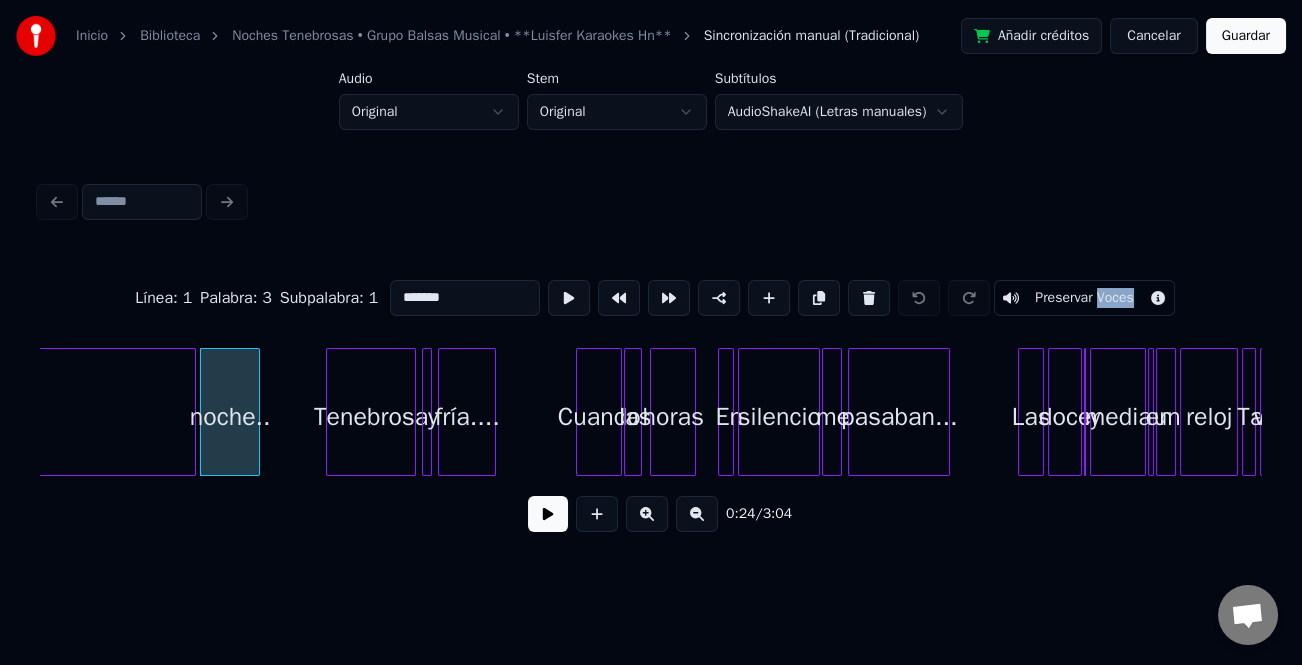 click at bounding box center (647, 514) 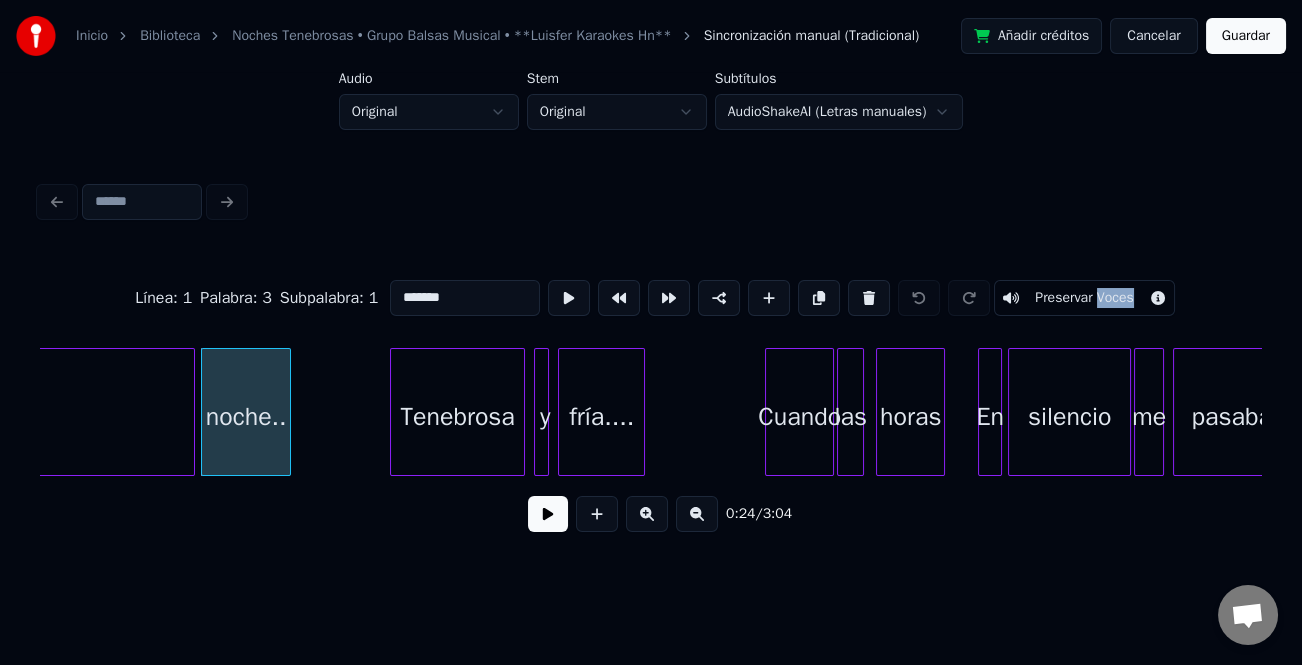 click at bounding box center (647, 514) 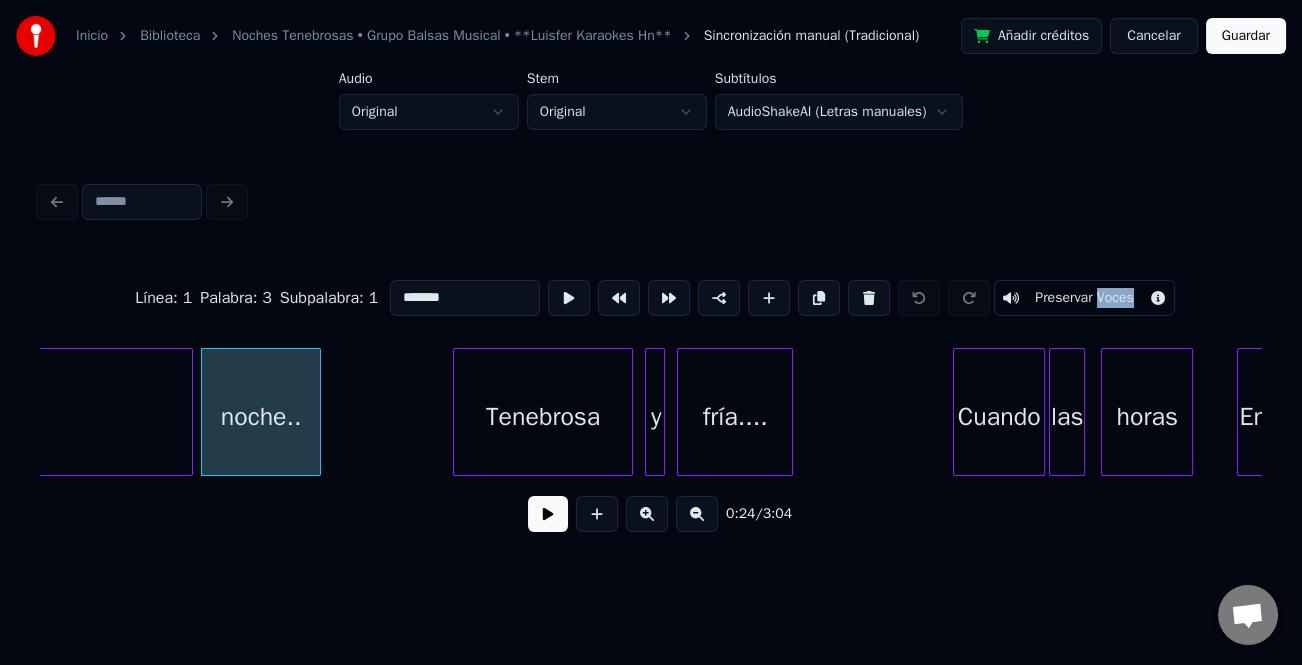 click at bounding box center (647, 514) 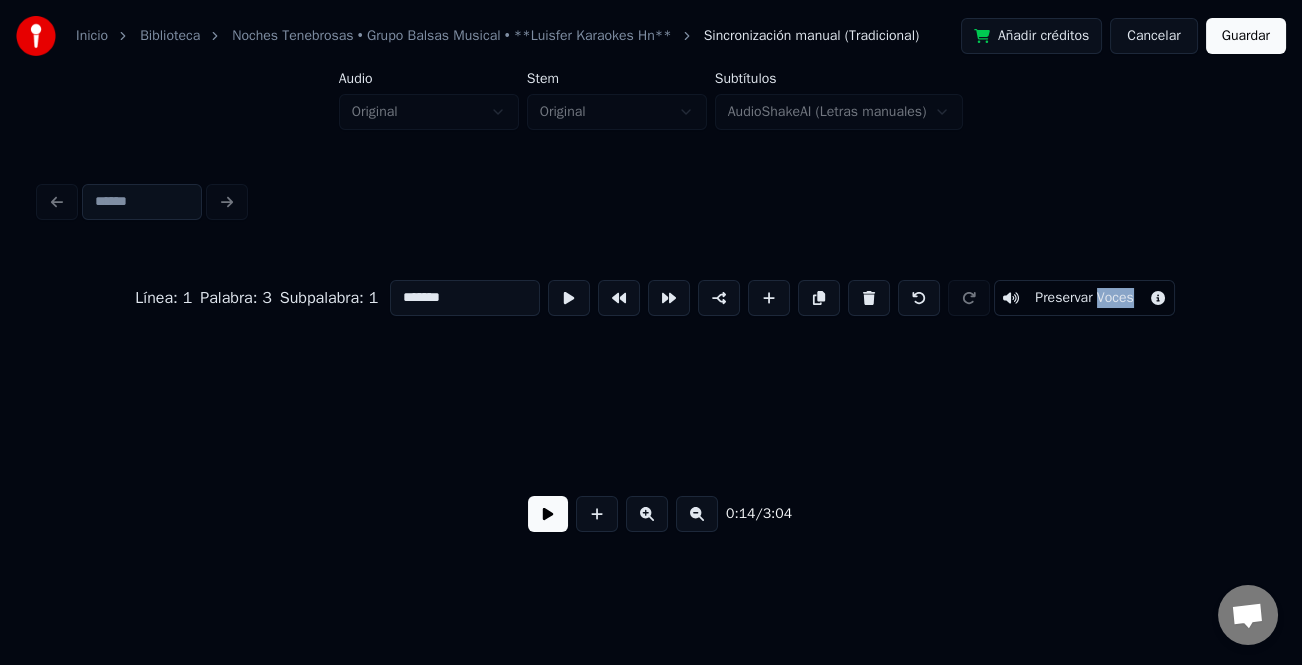 scroll, scrollTop: 0, scrollLeft: 3590, axis: horizontal 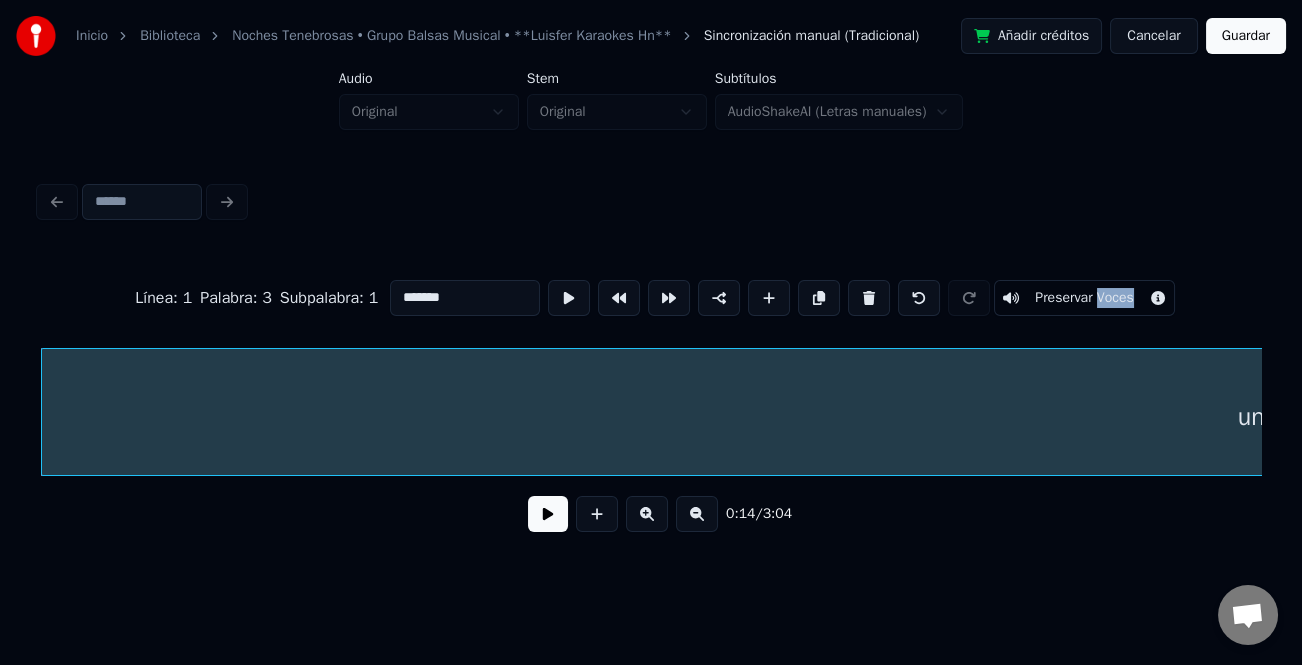 click on "Inicio Biblioteca Noches Tenebrosas • Grupo Balsas Musical • **Luisfer Karaokes Hn** Sincronización manual (Tradicional) Añadir créditos Cancelar Guardar Audio Original Stem Original Subtítulos AudioShakeAI (Letras manuales) Línea :   1 Palabra :   3 Subpalabra :   1 ******* Preservar Voces 0:14  /  3:04" at bounding box center [651, 296] 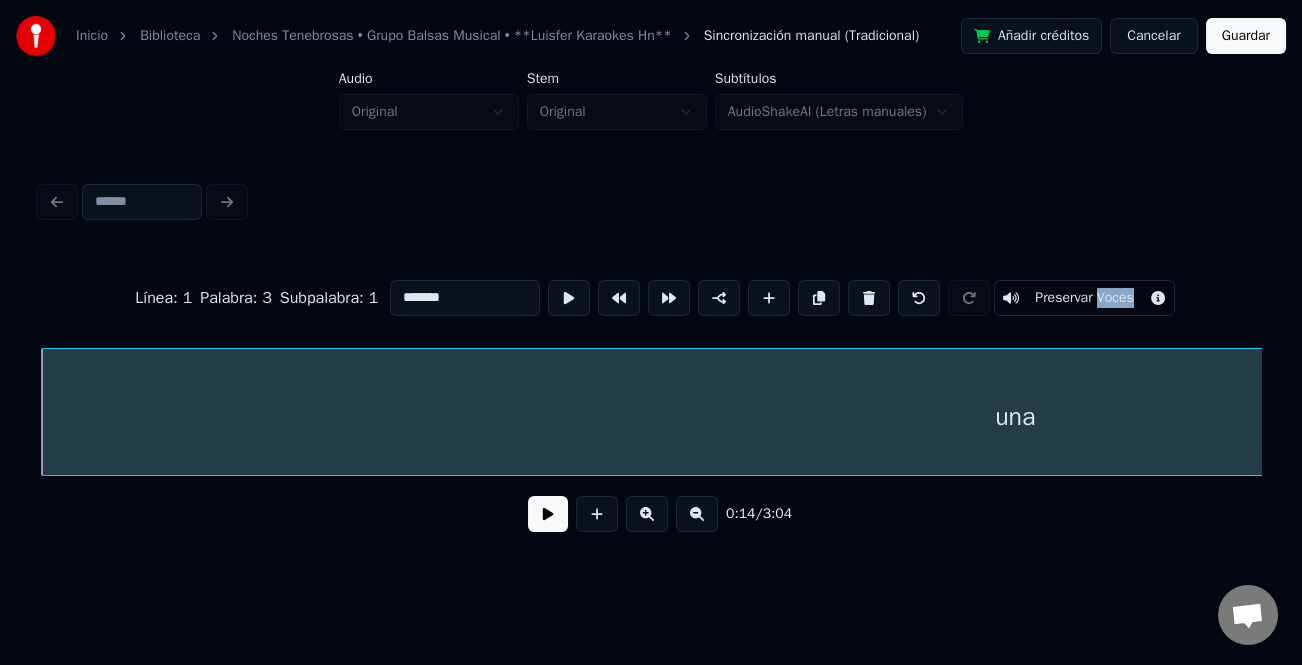 click at bounding box center (697, 514) 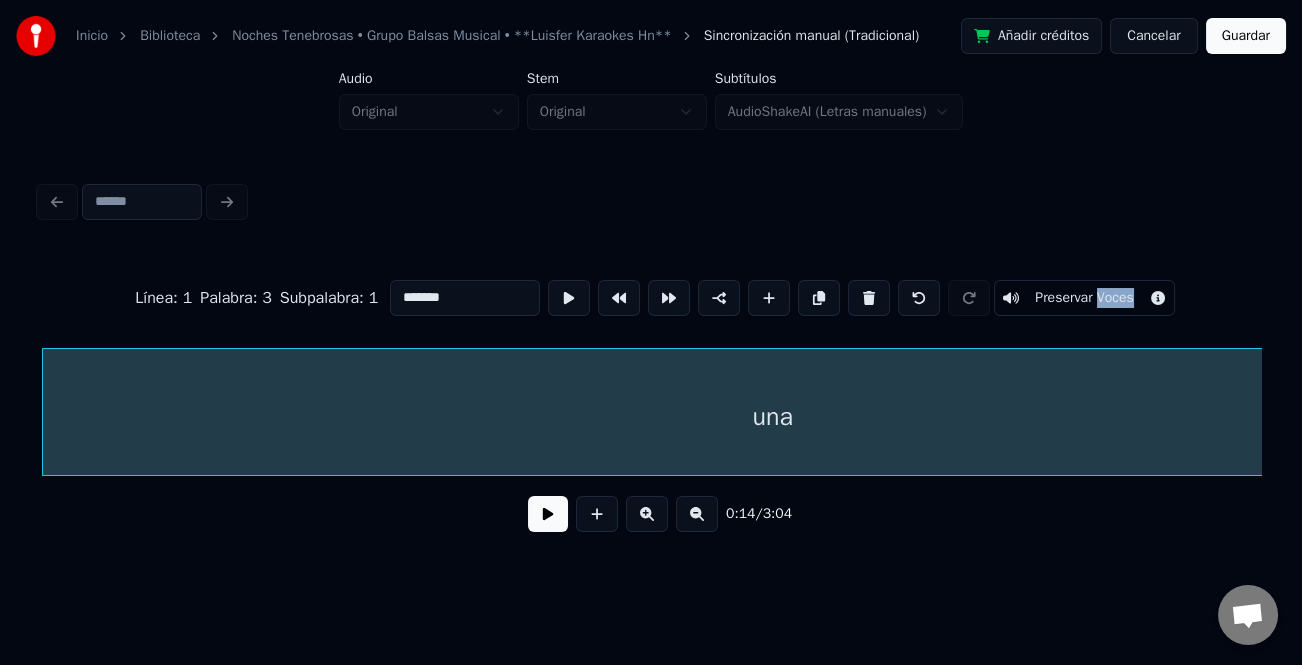 click at bounding box center [697, 514] 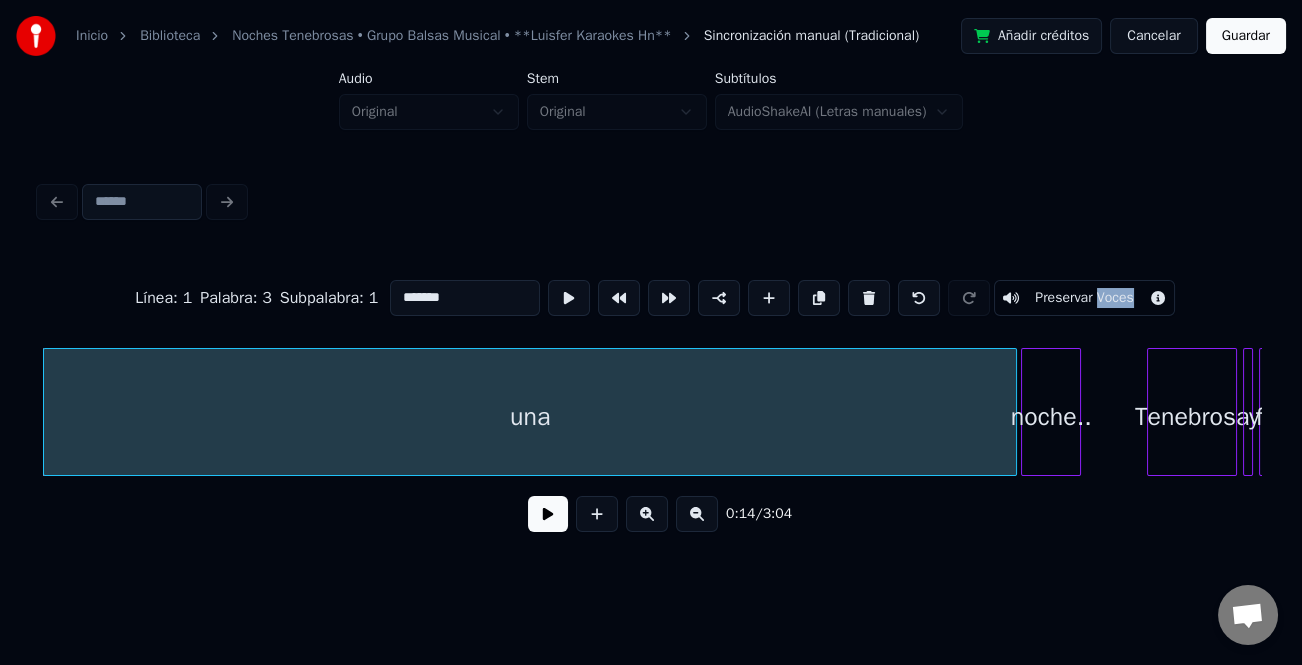click at bounding box center [697, 514] 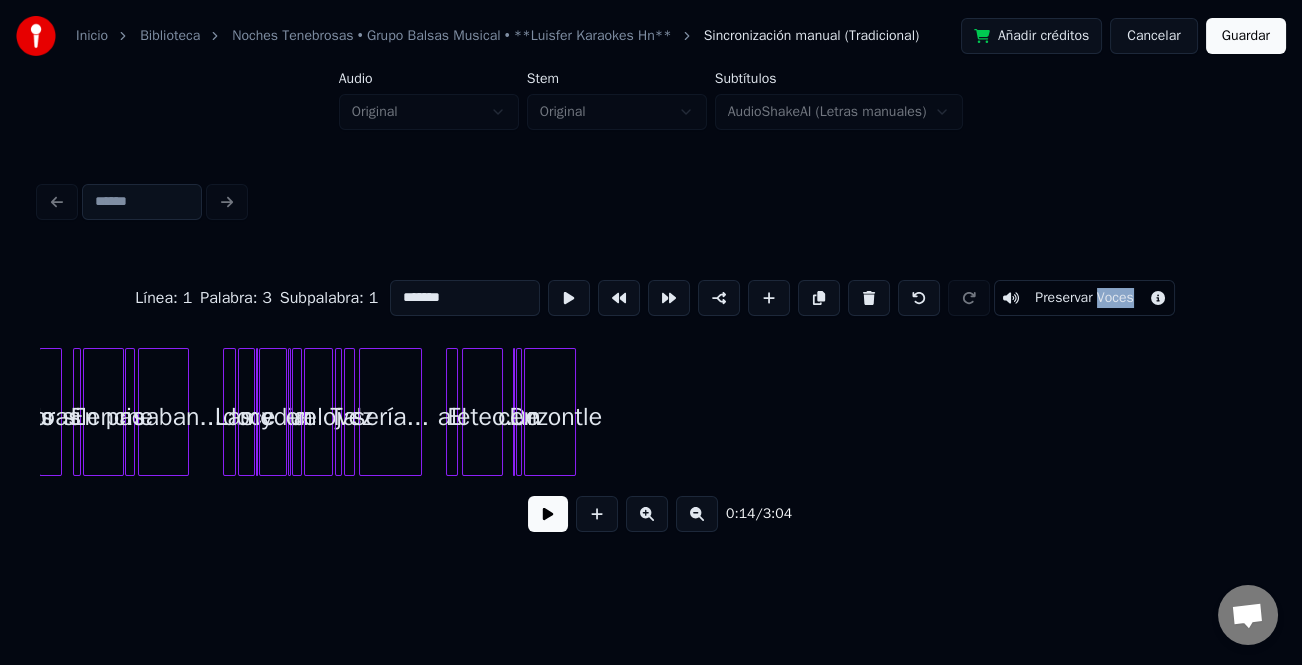 scroll, scrollTop: 0, scrollLeft: 714, axis: horizontal 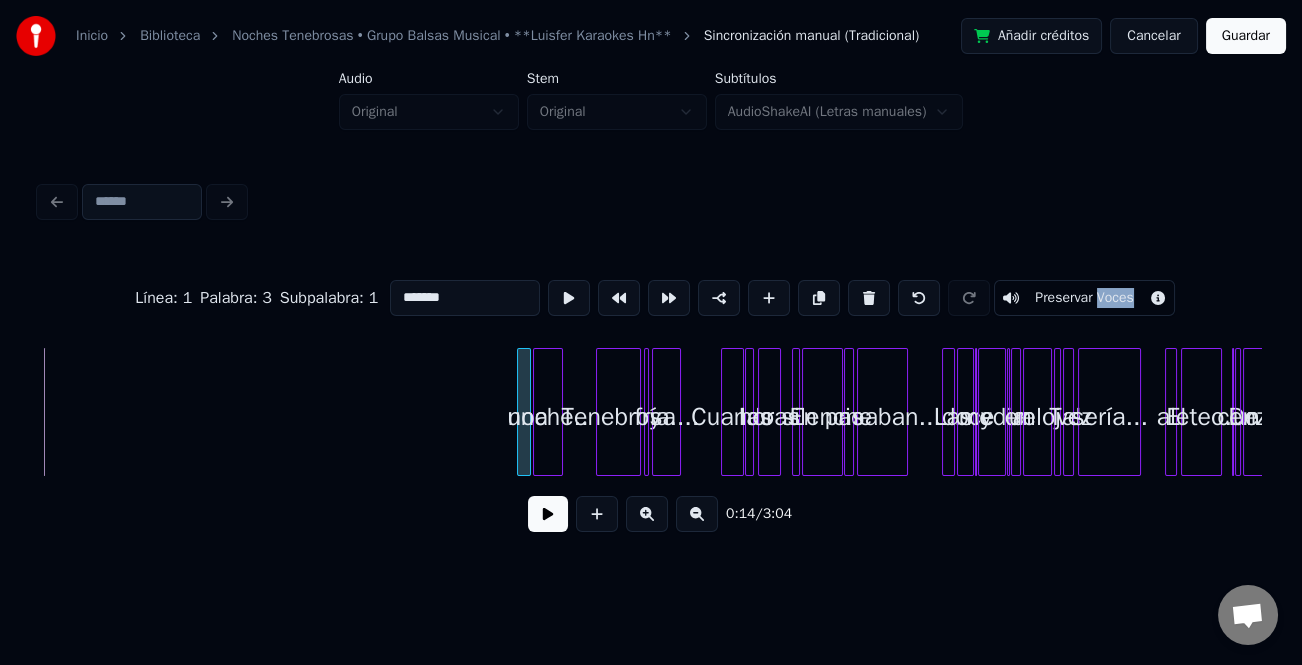 click at bounding box center [521, 412] 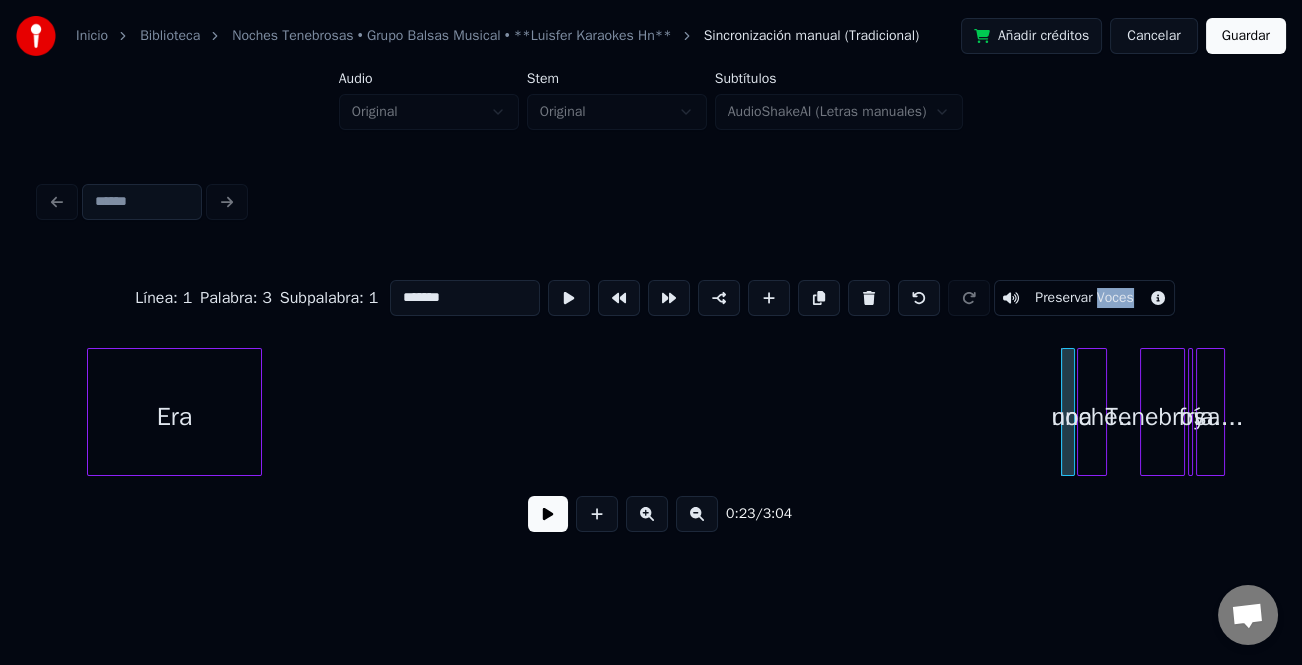 scroll, scrollTop: 0, scrollLeft: 0, axis: both 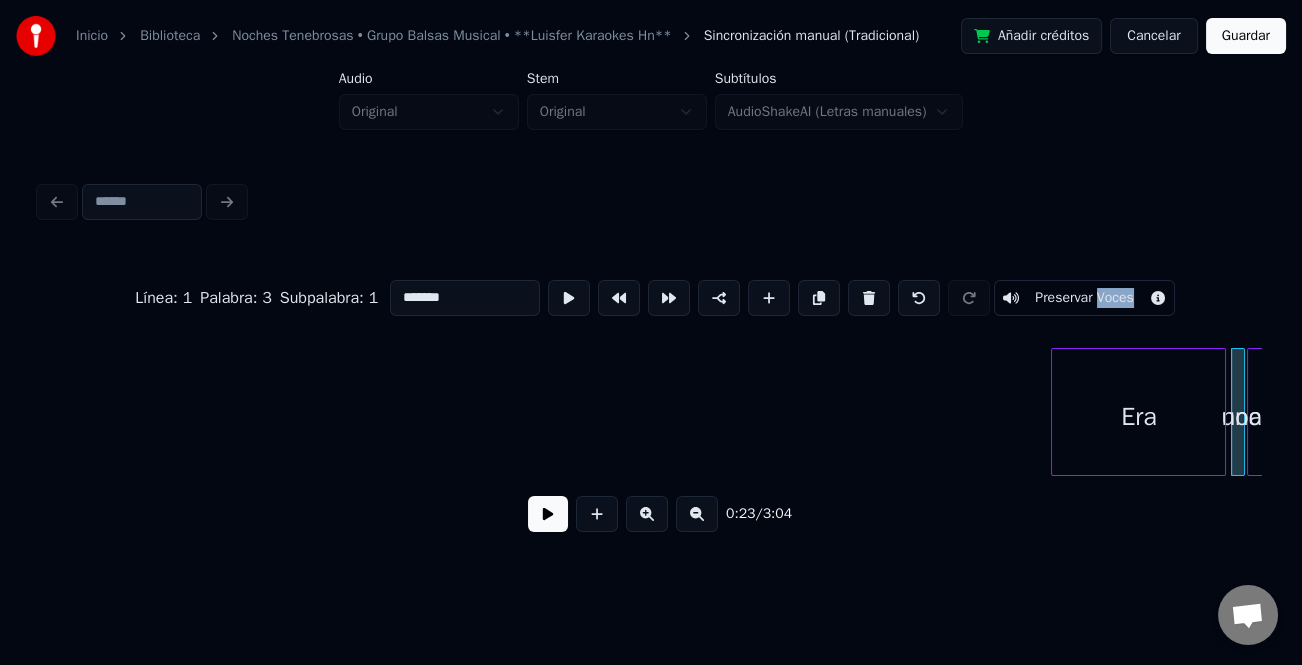 click on "una noche.. Era" at bounding box center [651, 412] 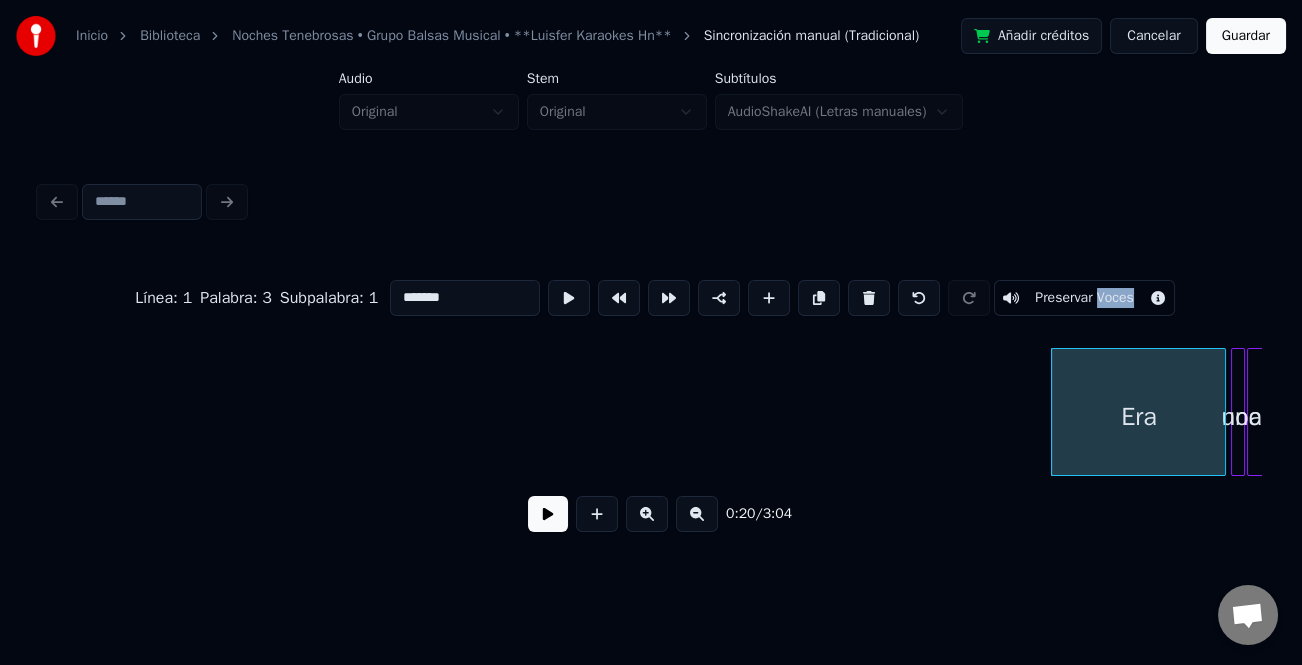 click on "Era" at bounding box center [1138, 417] 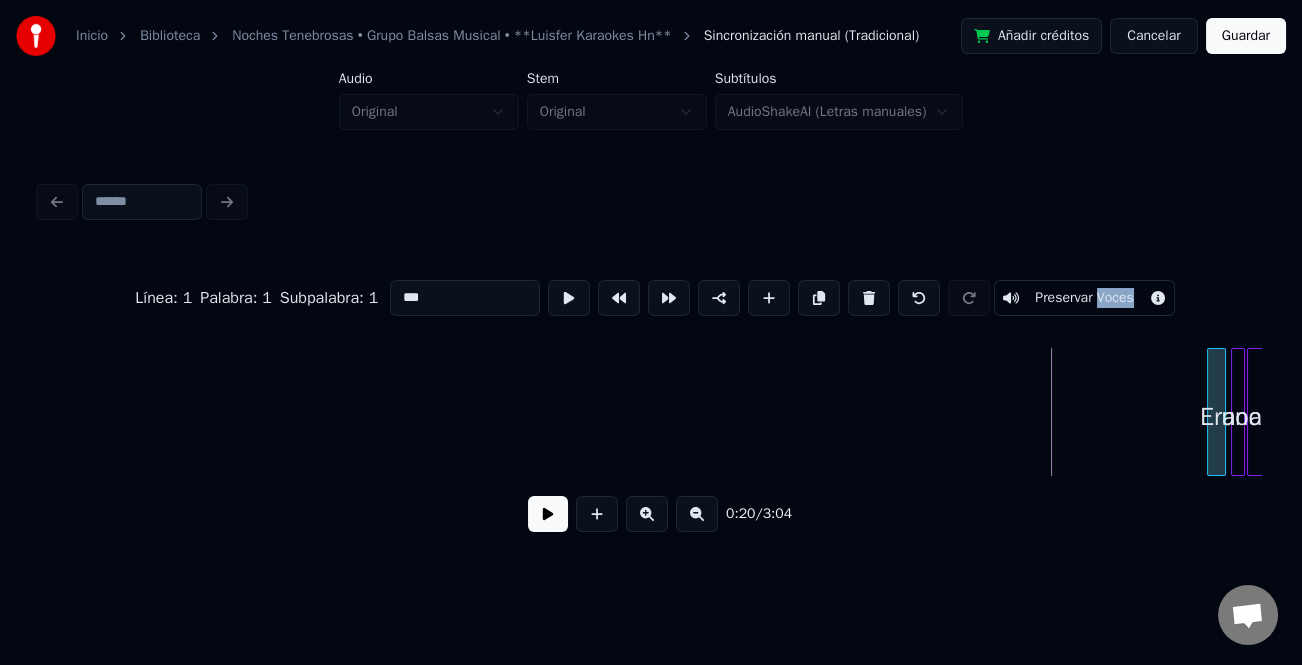 click at bounding box center [1211, 412] 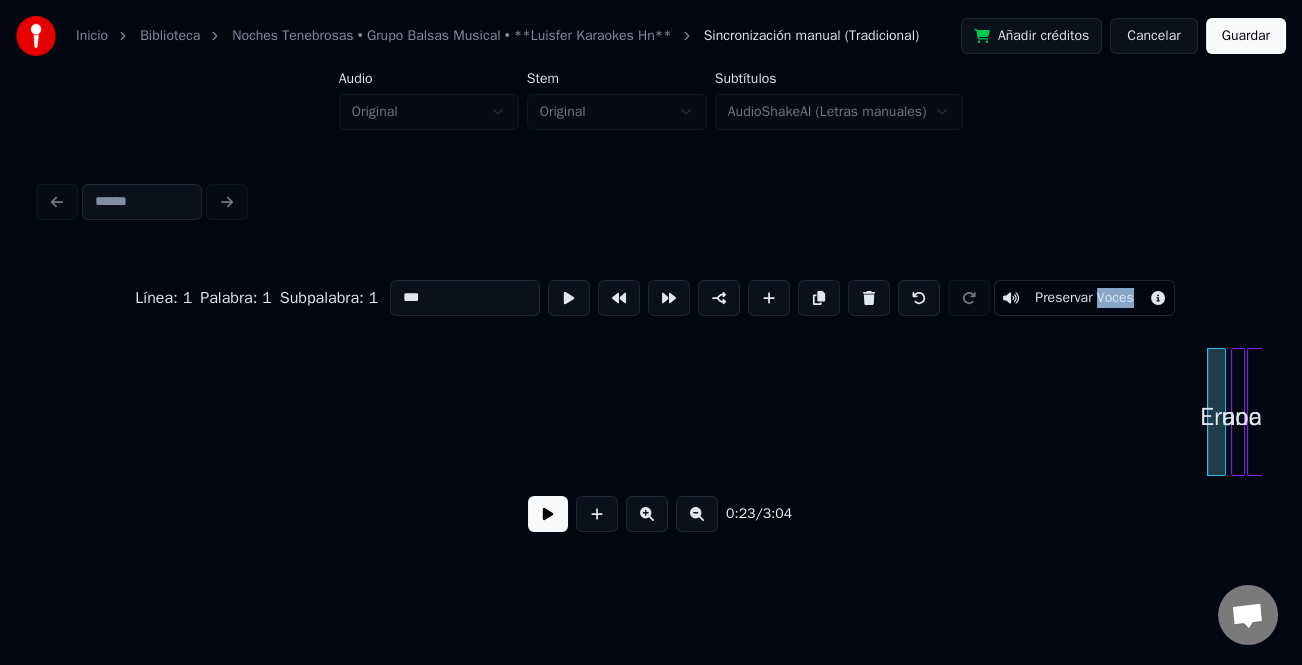 click on "una noche.. Era" at bounding box center (4662, 412) 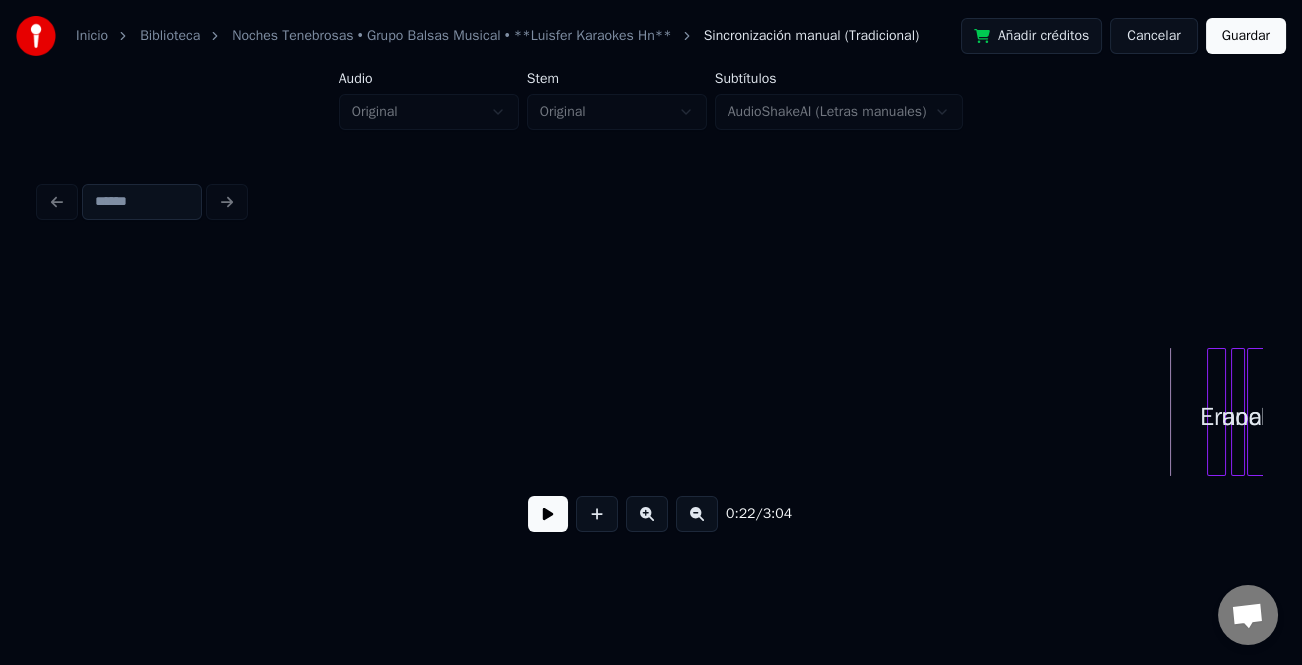click at bounding box center [548, 514] 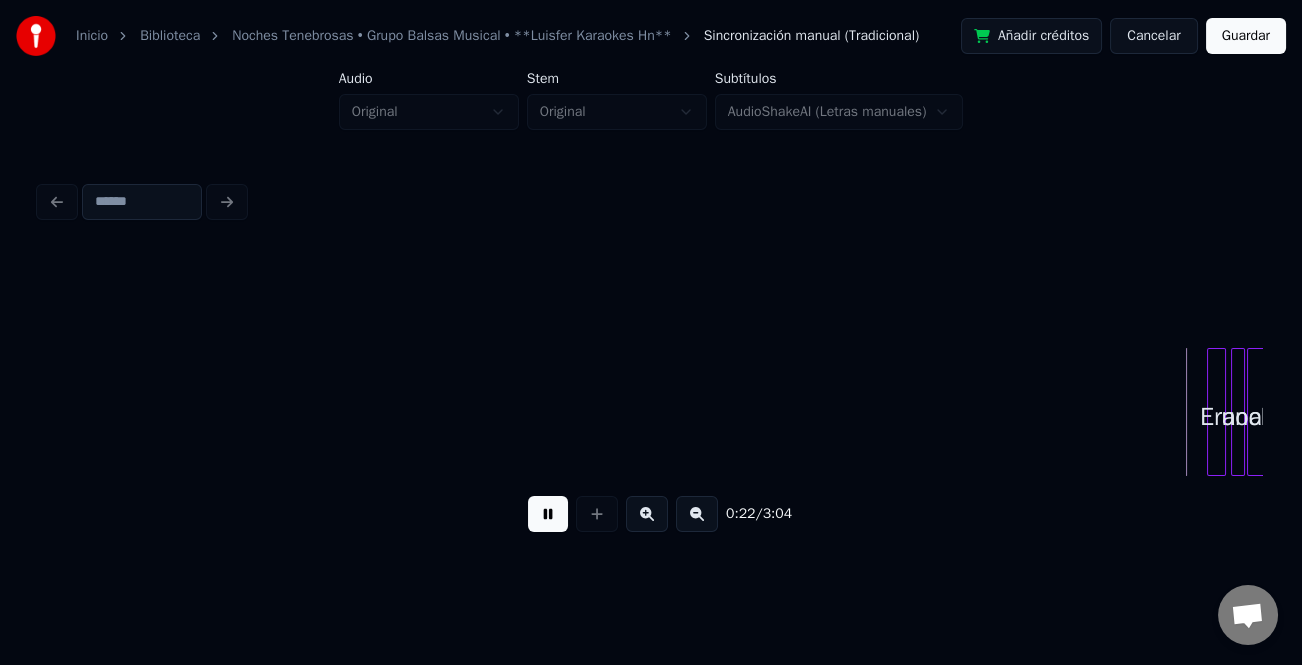 click at bounding box center [647, 514] 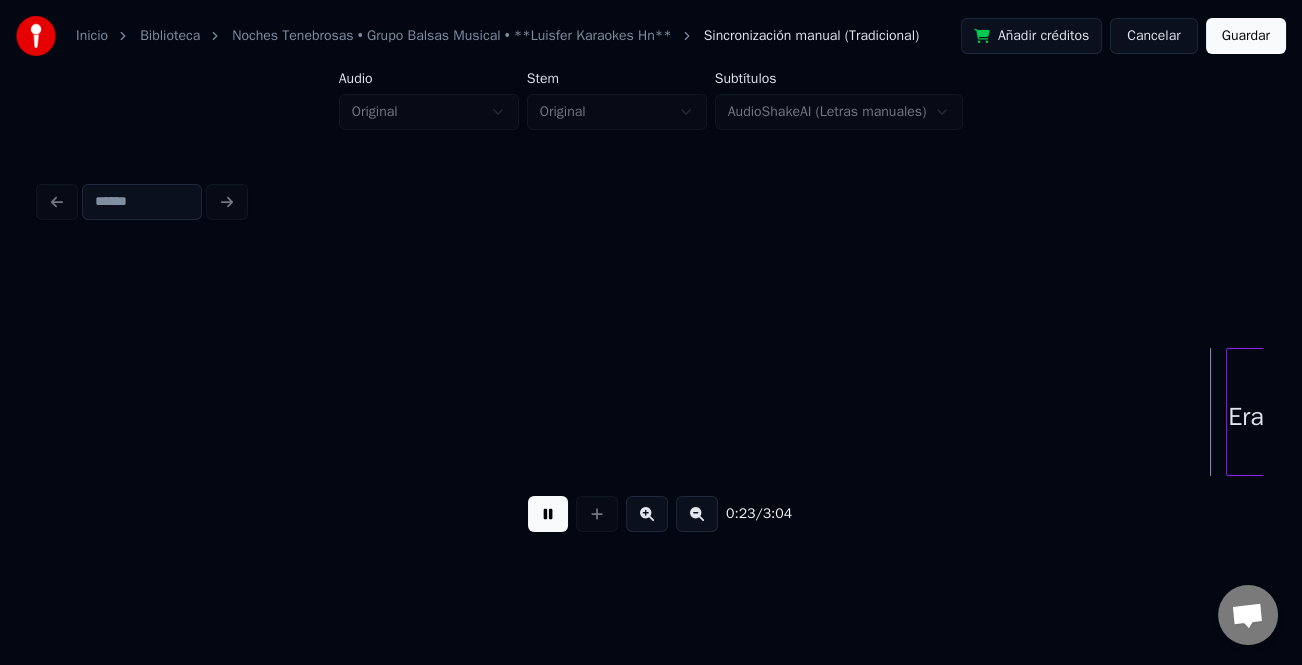 click at bounding box center [647, 514] 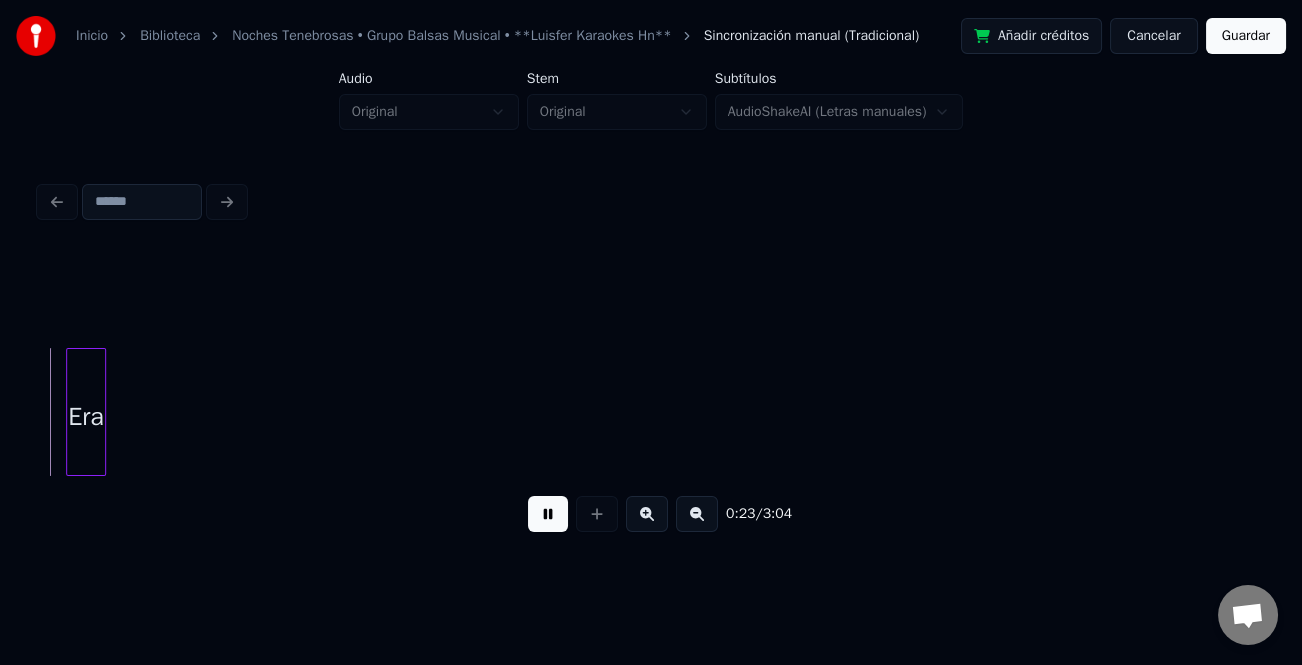 click at bounding box center [647, 514] 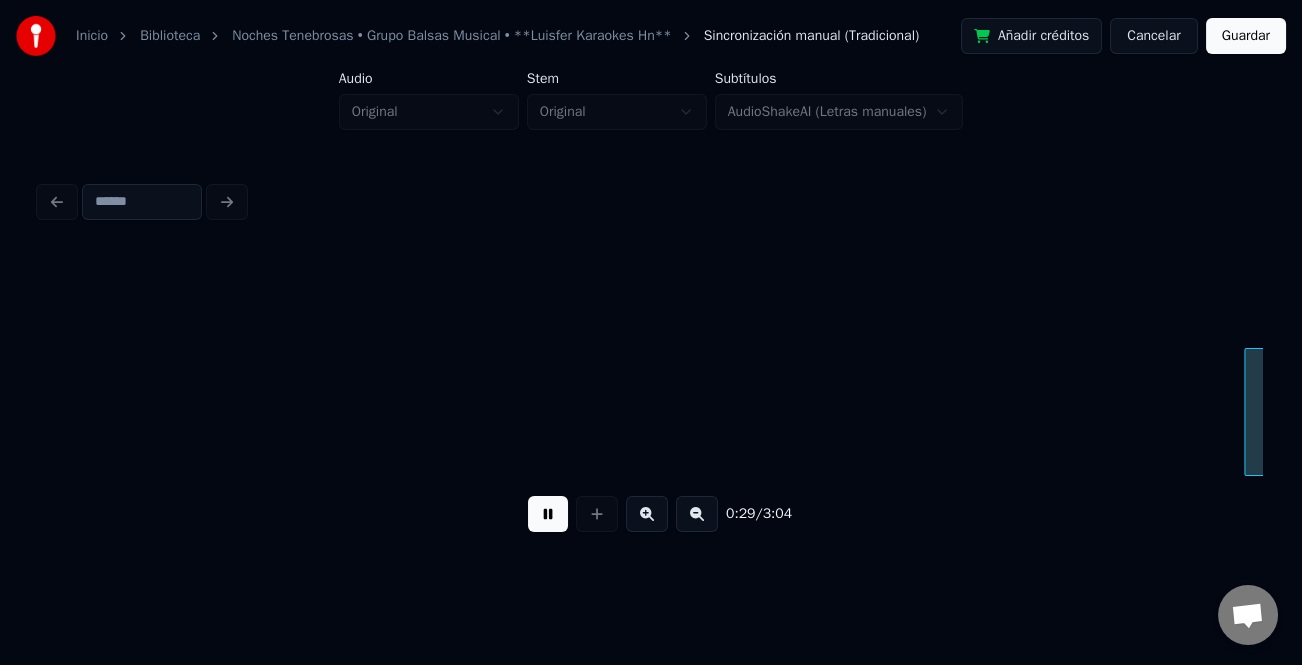scroll, scrollTop: 0, scrollLeft: 5923, axis: horizontal 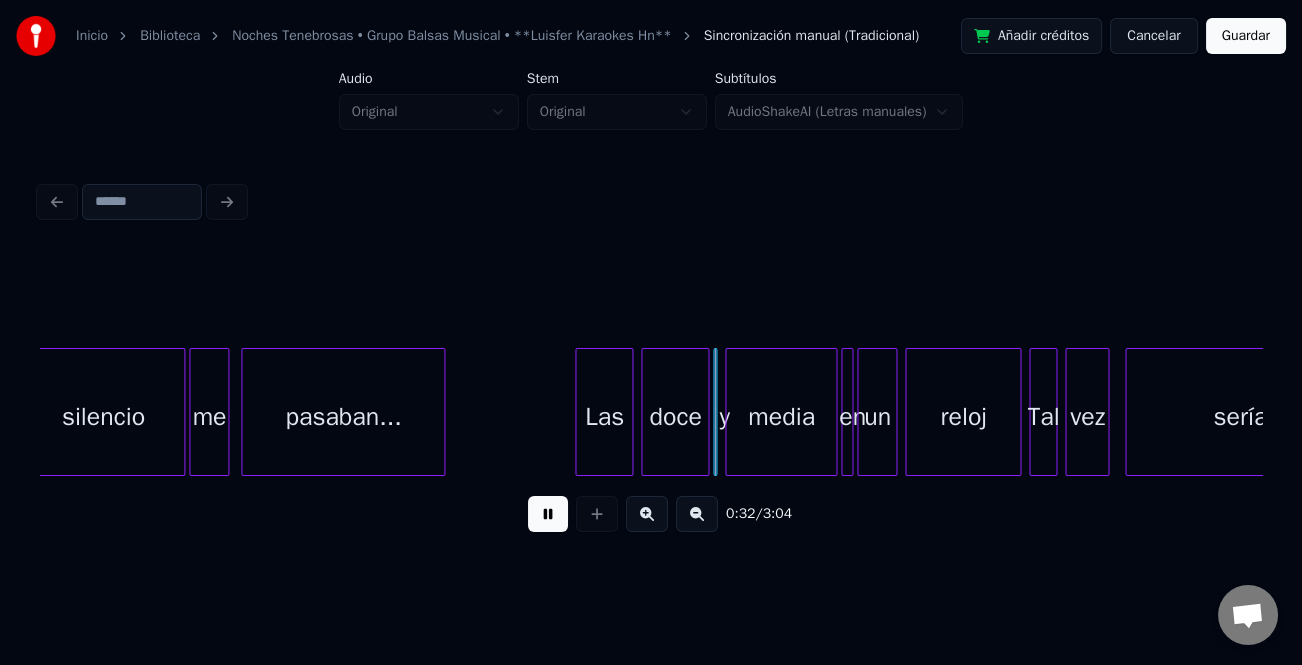 click at bounding box center [579, 412] 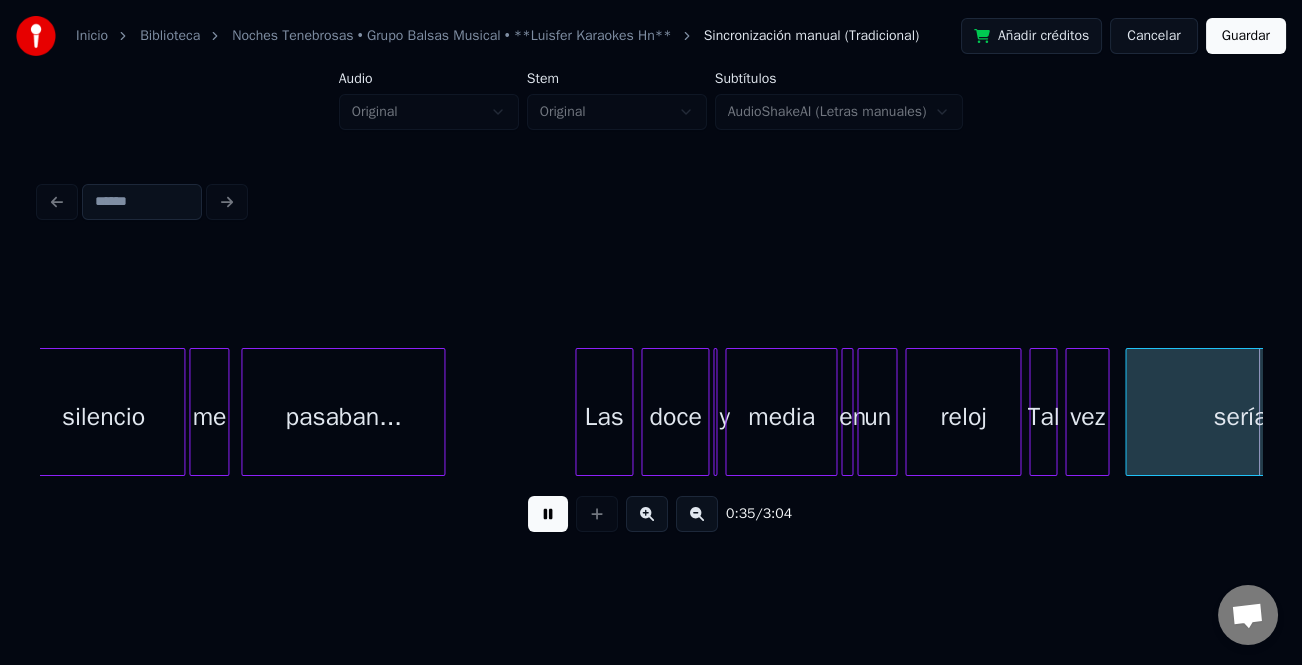 scroll, scrollTop: 0, scrollLeft: 7145, axis: horizontal 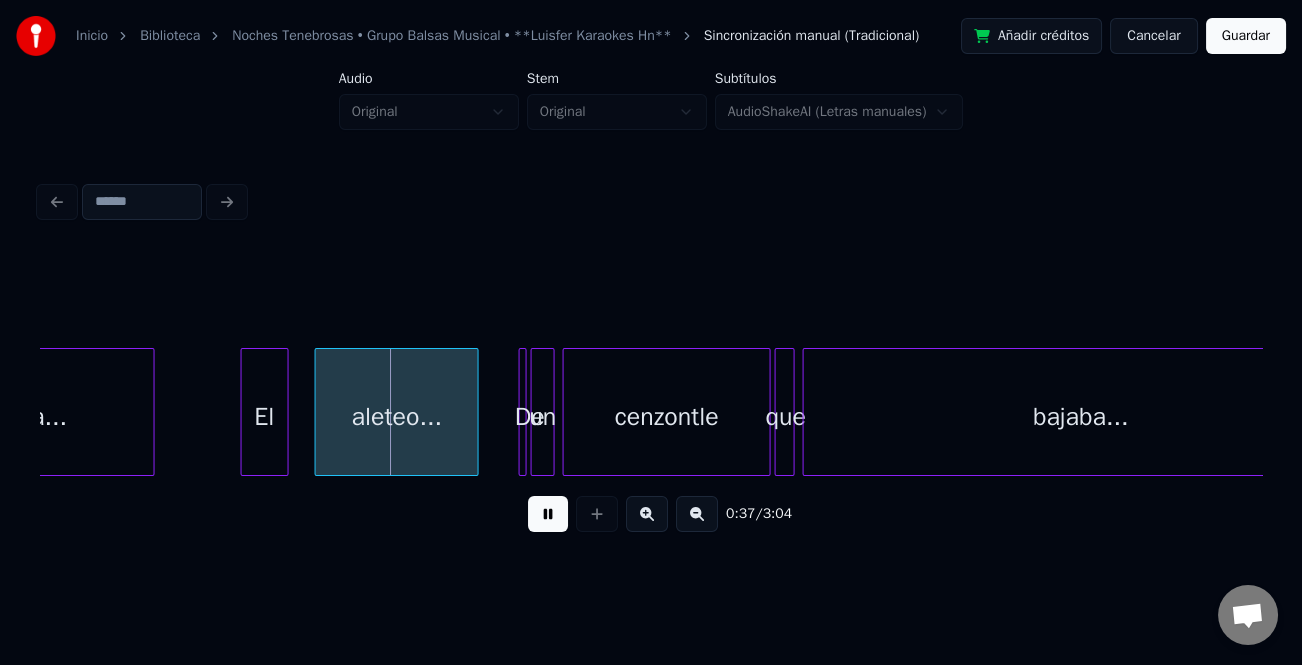 click on "El" at bounding box center [265, 417] 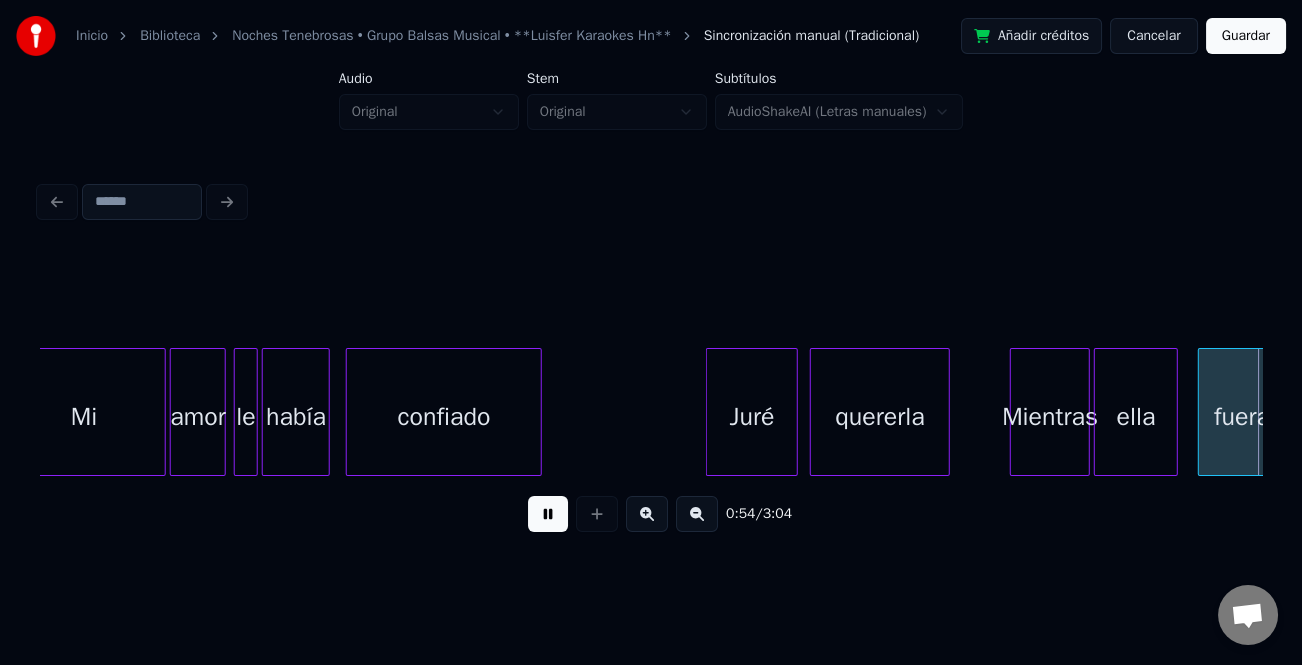 scroll, scrollTop: 0, scrollLeft: 10813, axis: horizontal 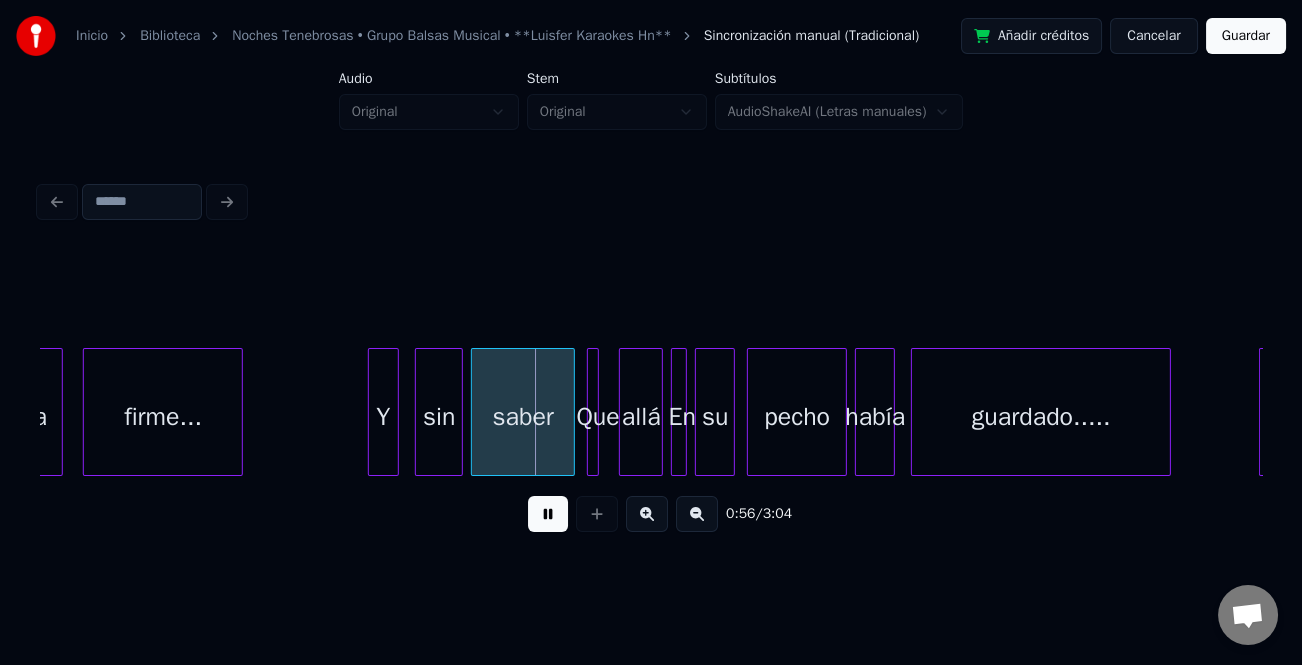 click at bounding box center [372, 412] 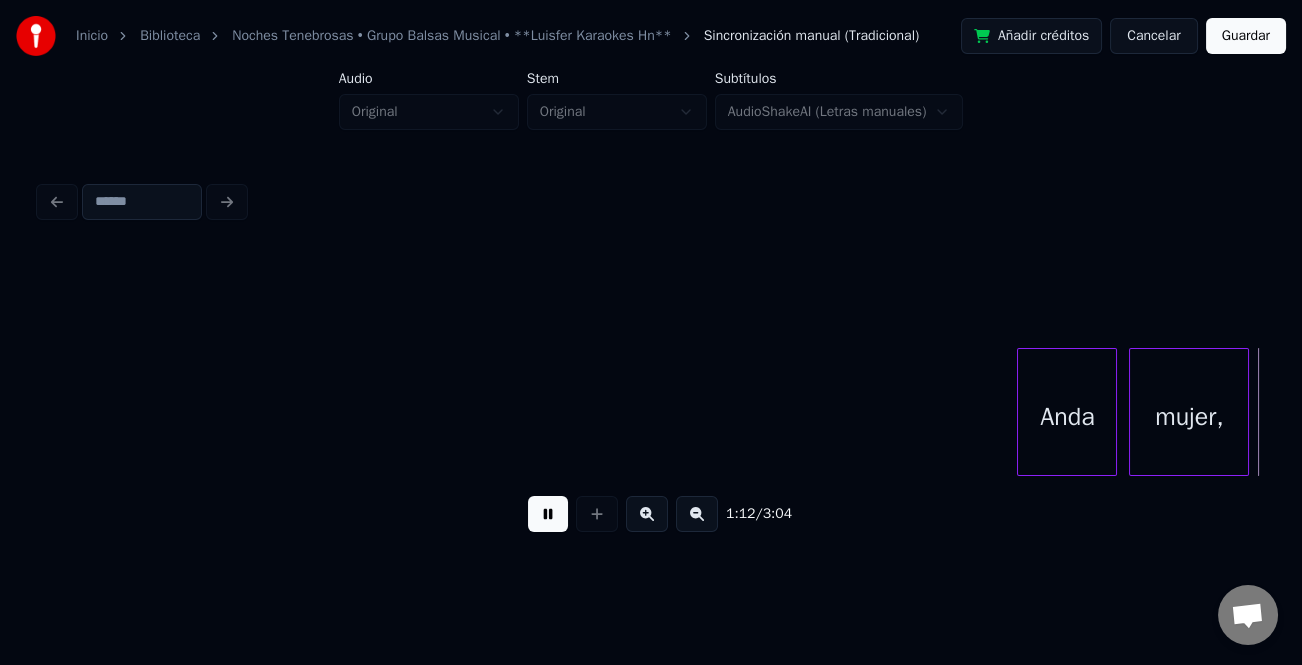 scroll, scrollTop: 0, scrollLeft: 14481, axis: horizontal 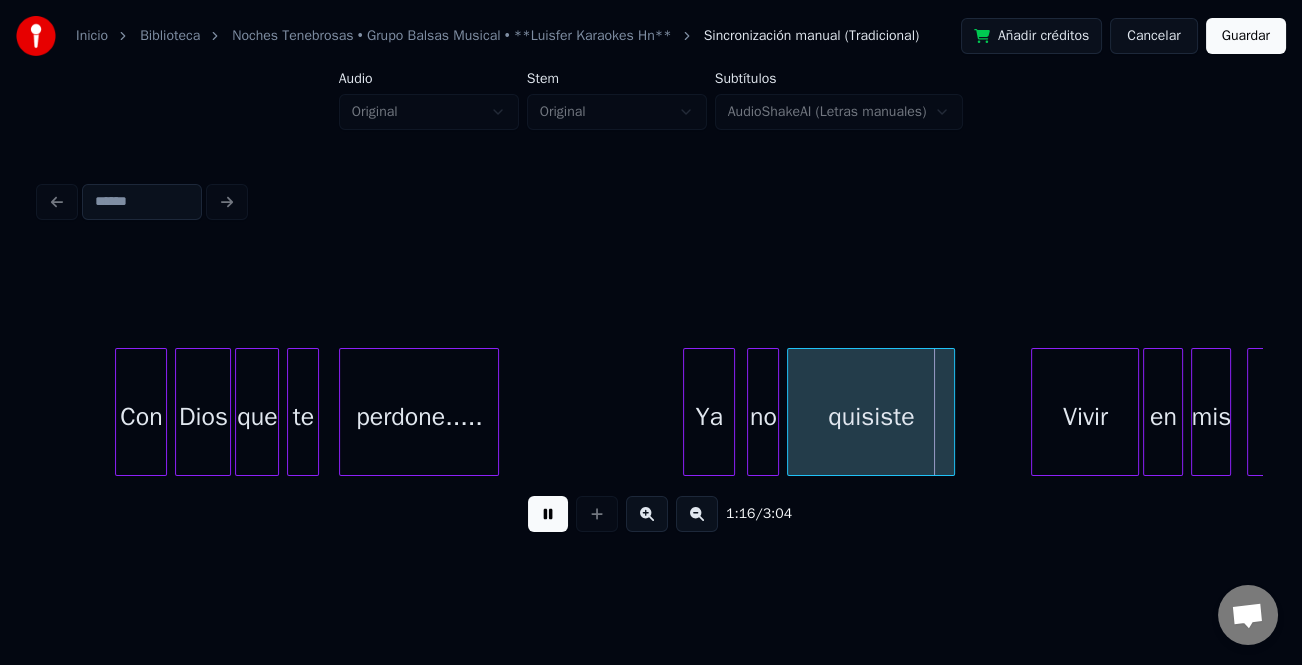 click at bounding box center [687, 412] 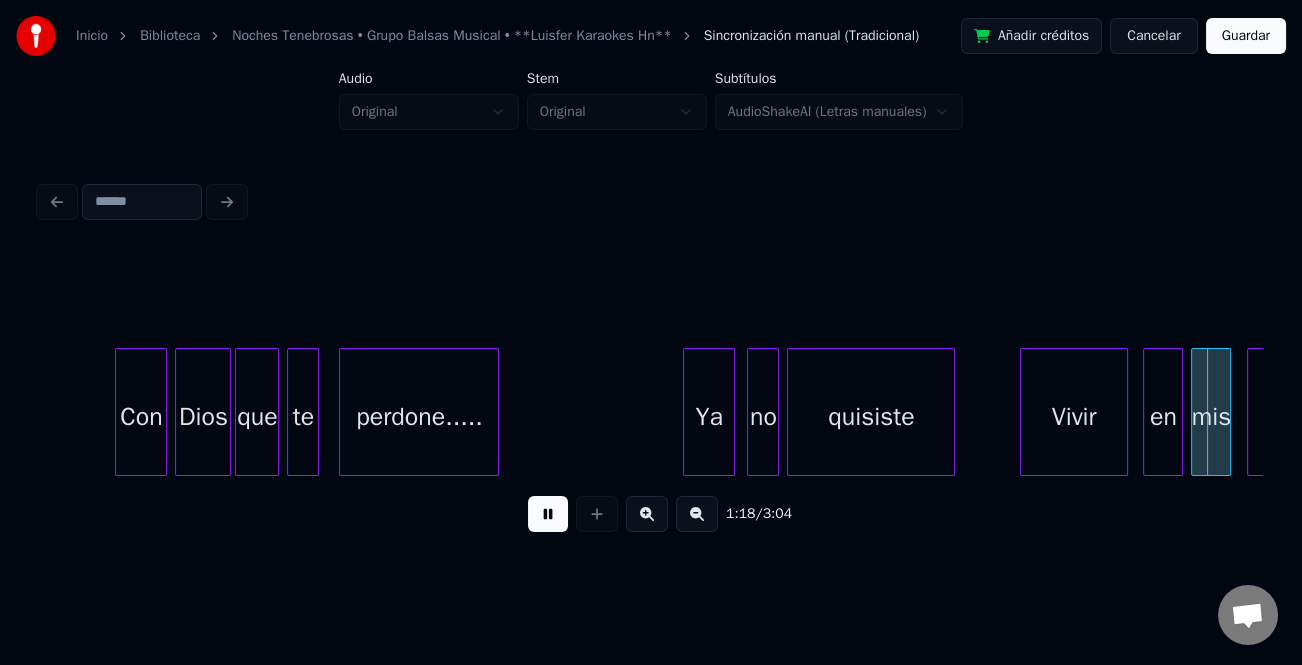 click on "Vivir" at bounding box center [1074, 417] 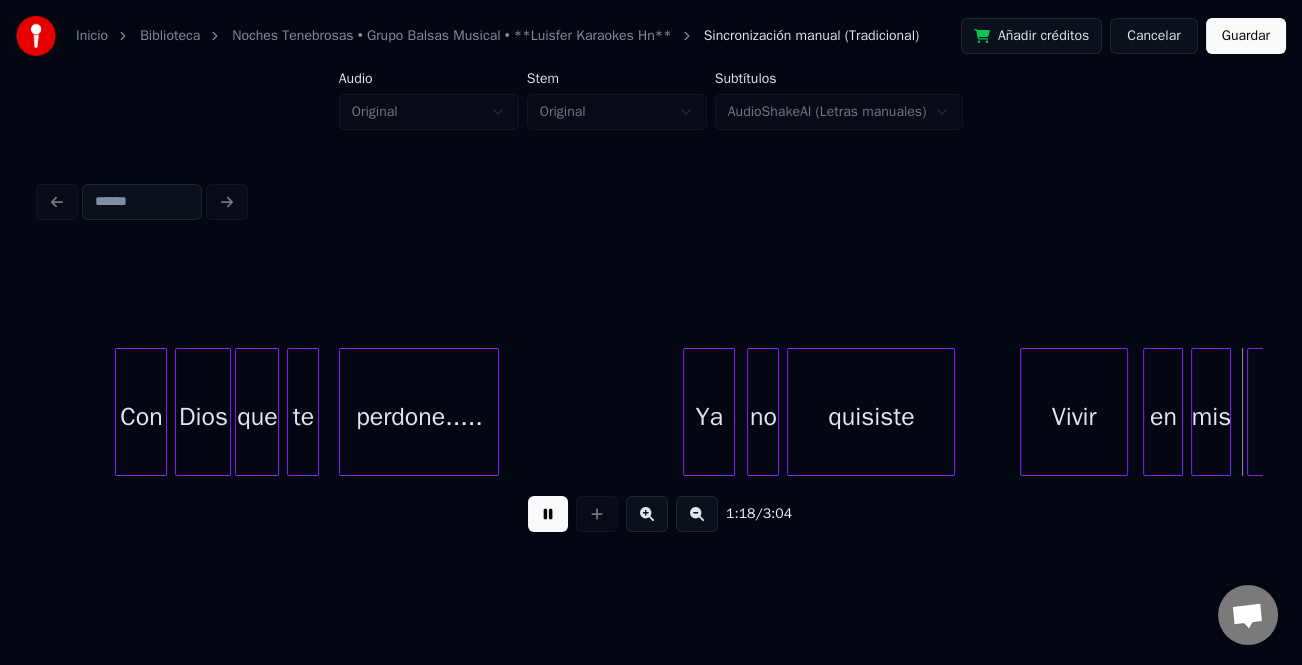 scroll, scrollTop: 0, scrollLeft: 15704, axis: horizontal 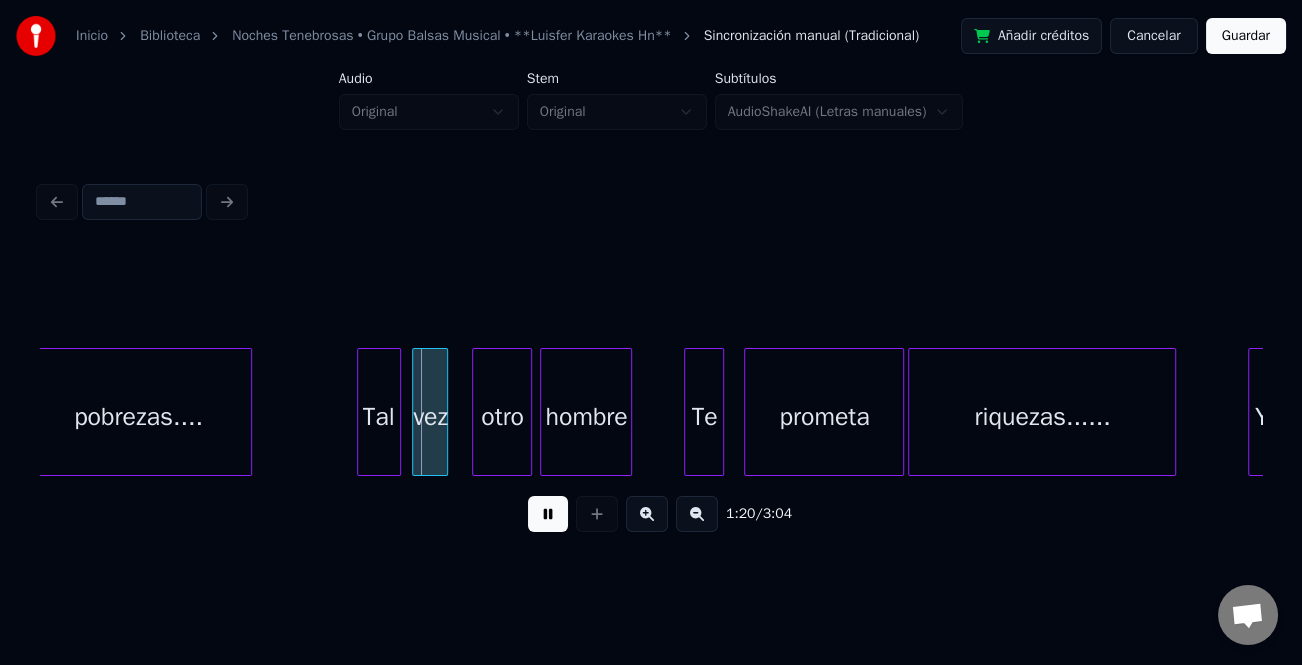 click on "Tal" at bounding box center [379, 417] 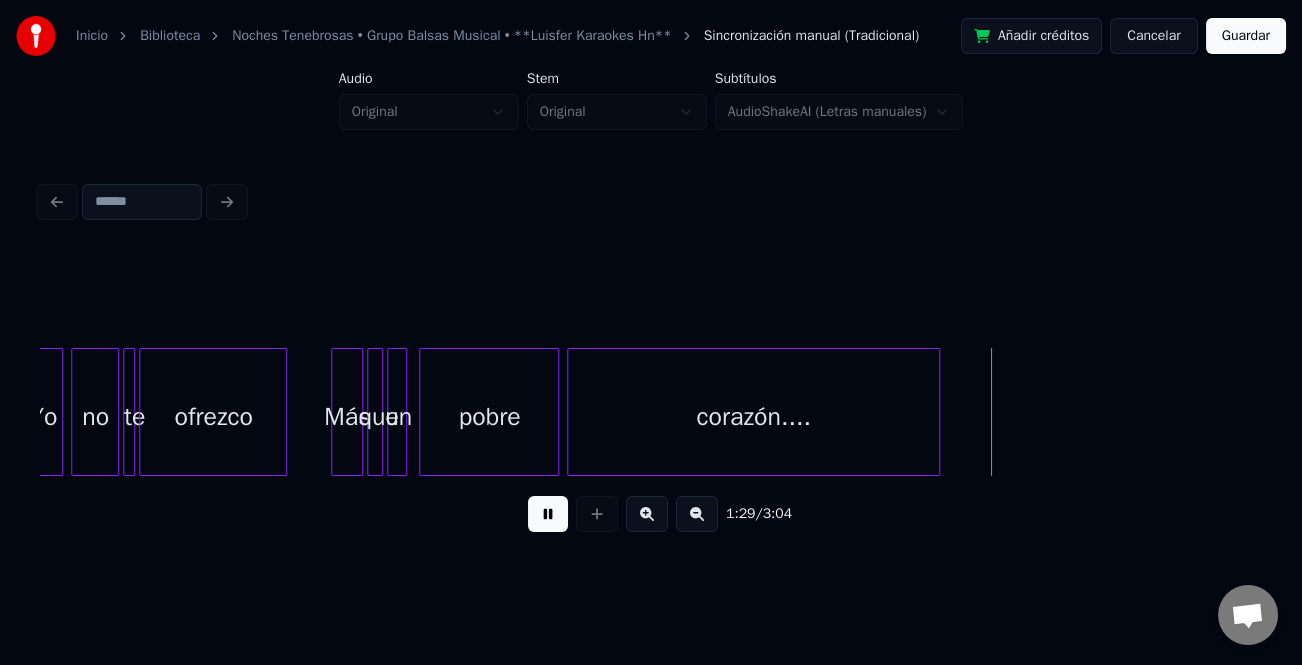 scroll, scrollTop: 0, scrollLeft: 18152, axis: horizontal 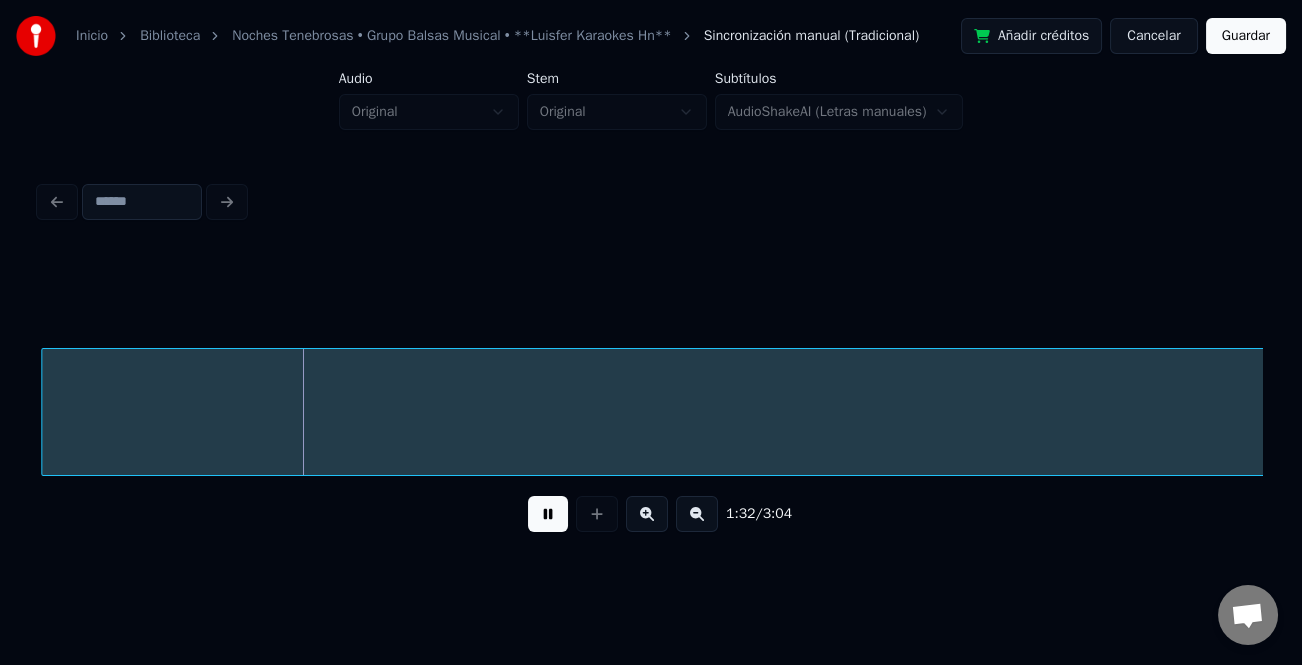 click at bounding box center [697, 514] 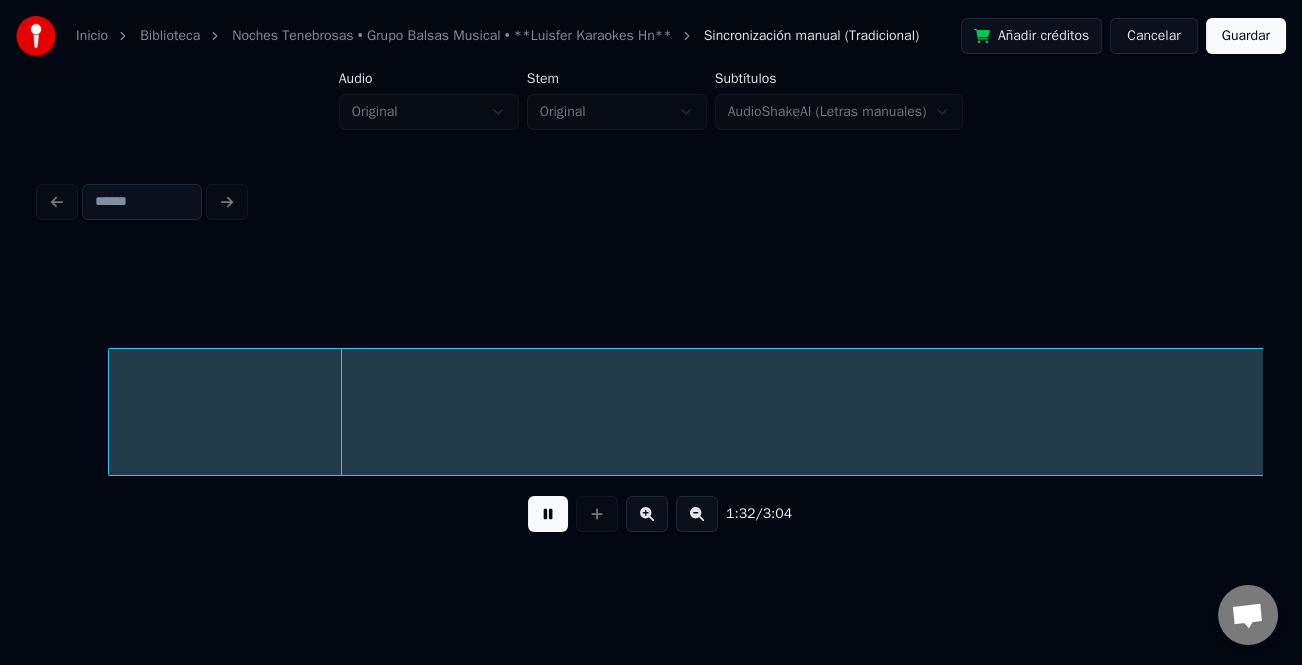 click at bounding box center (697, 514) 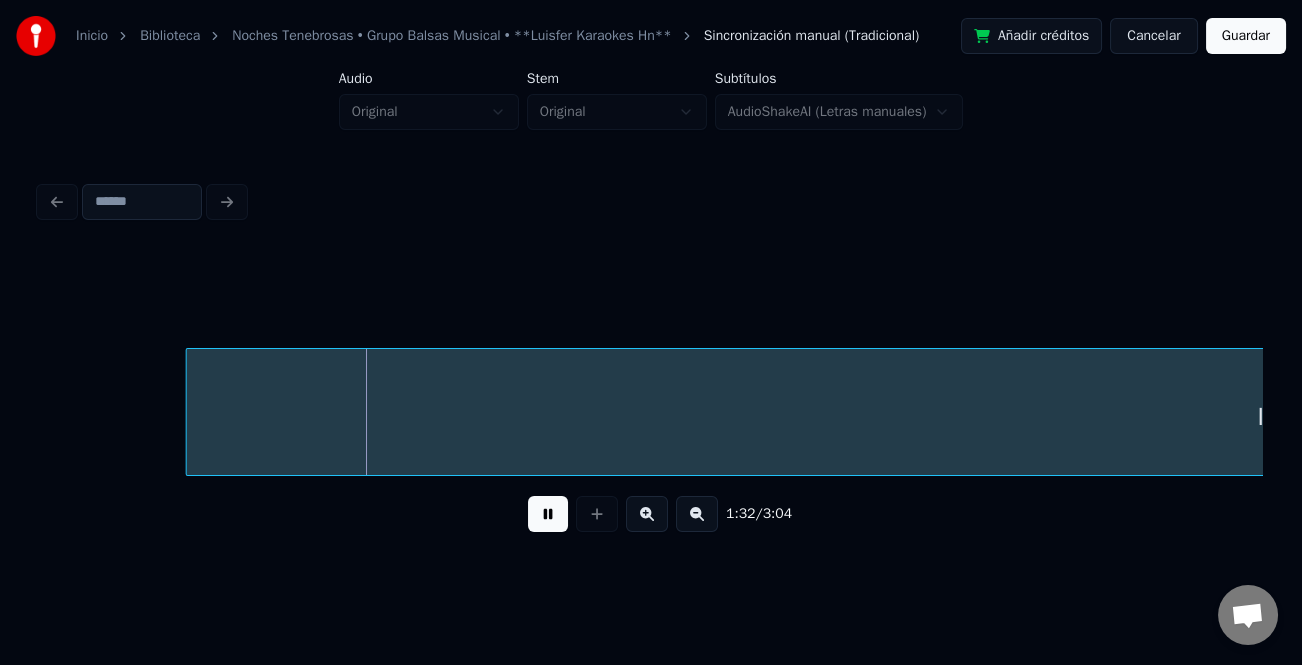 click at bounding box center (697, 514) 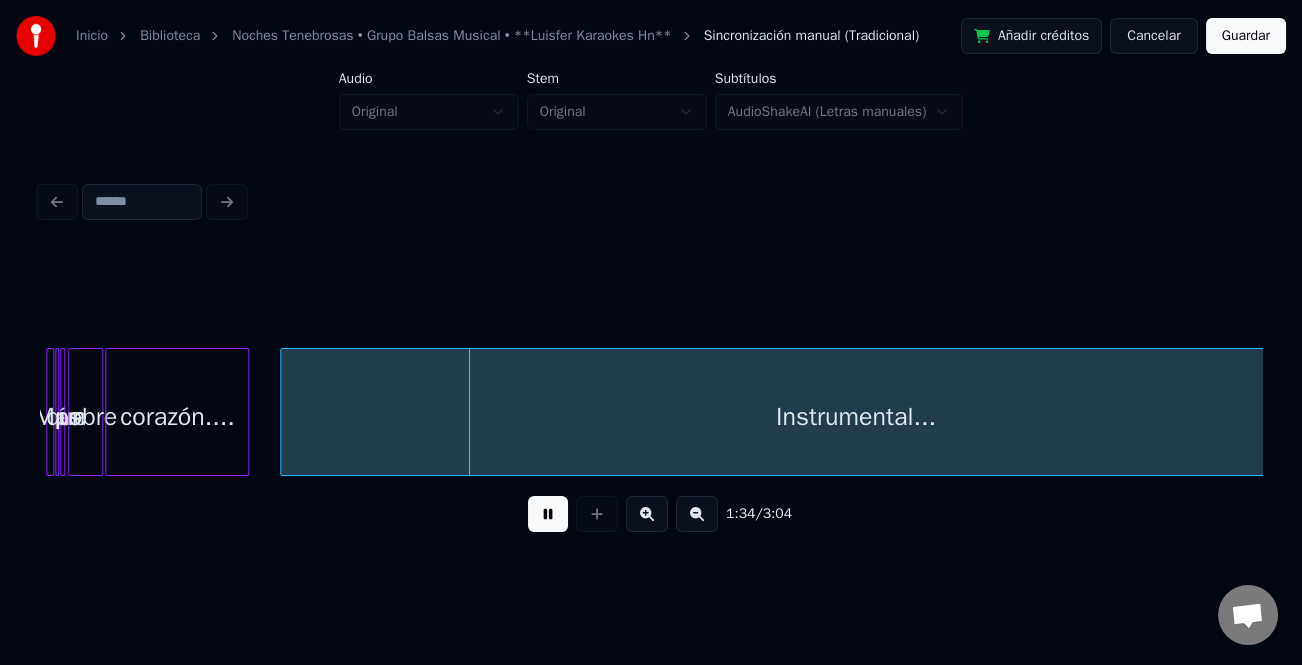 click at bounding box center [245, 412] 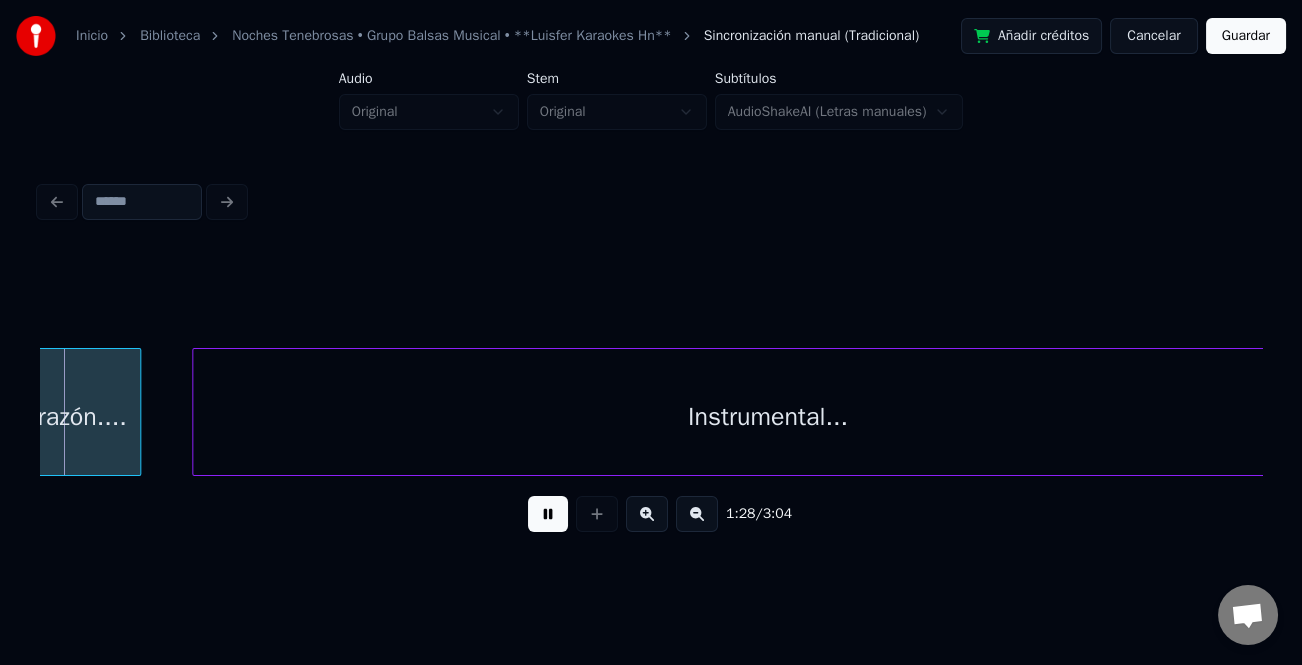 scroll, scrollTop: 0, scrollLeft: 4440, axis: horizontal 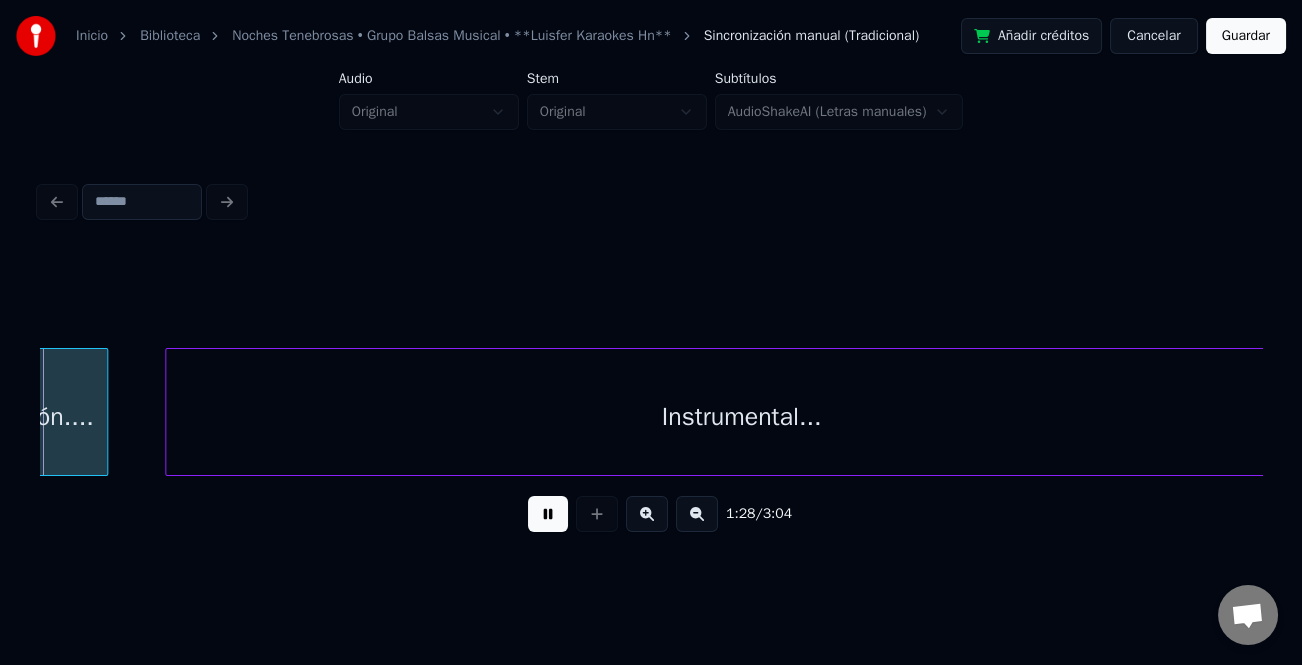 click on "Instrumental..." at bounding box center (741, 417) 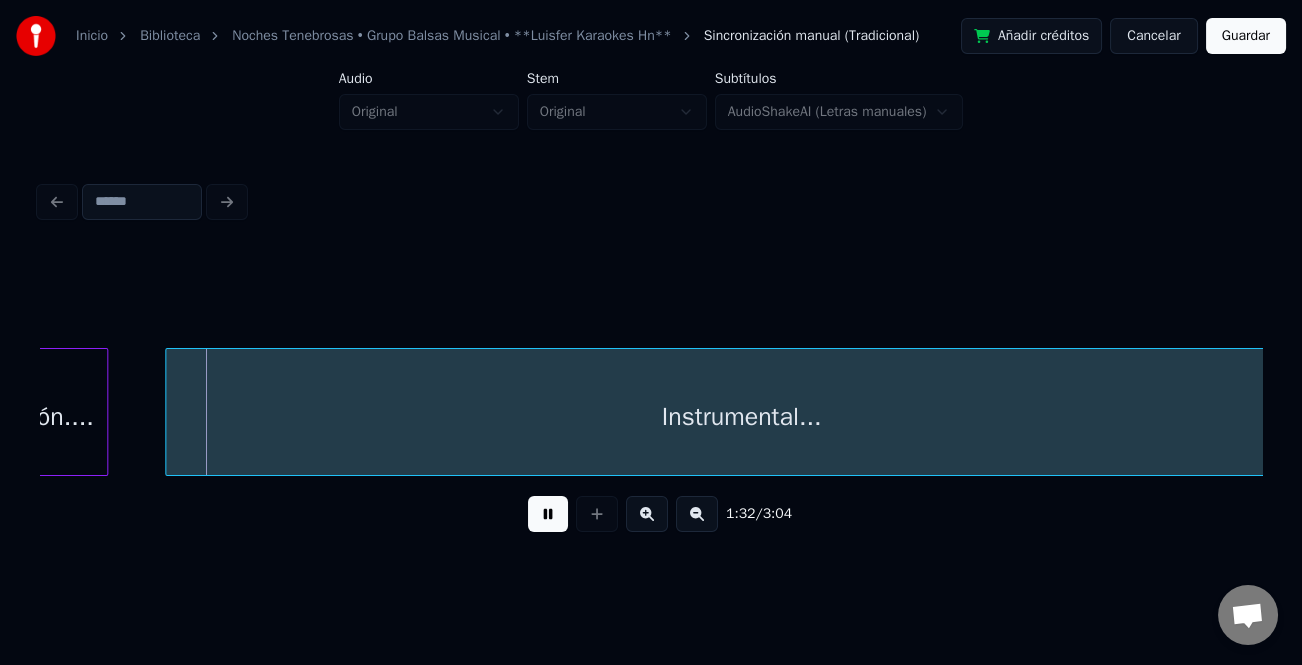 drag, startPoint x: 543, startPoint y: 520, endPoint x: 712, endPoint y: 501, distance: 170.0647 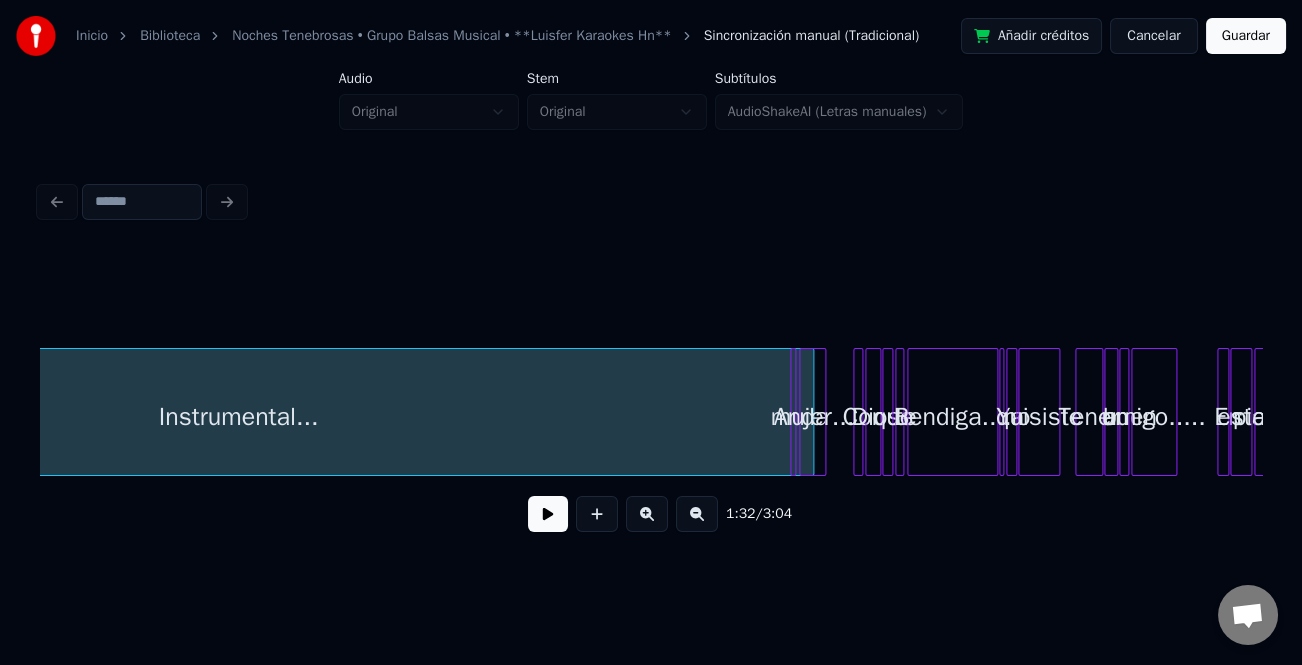 scroll, scrollTop: 0, scrollLeft: 4973, axis: horizontal 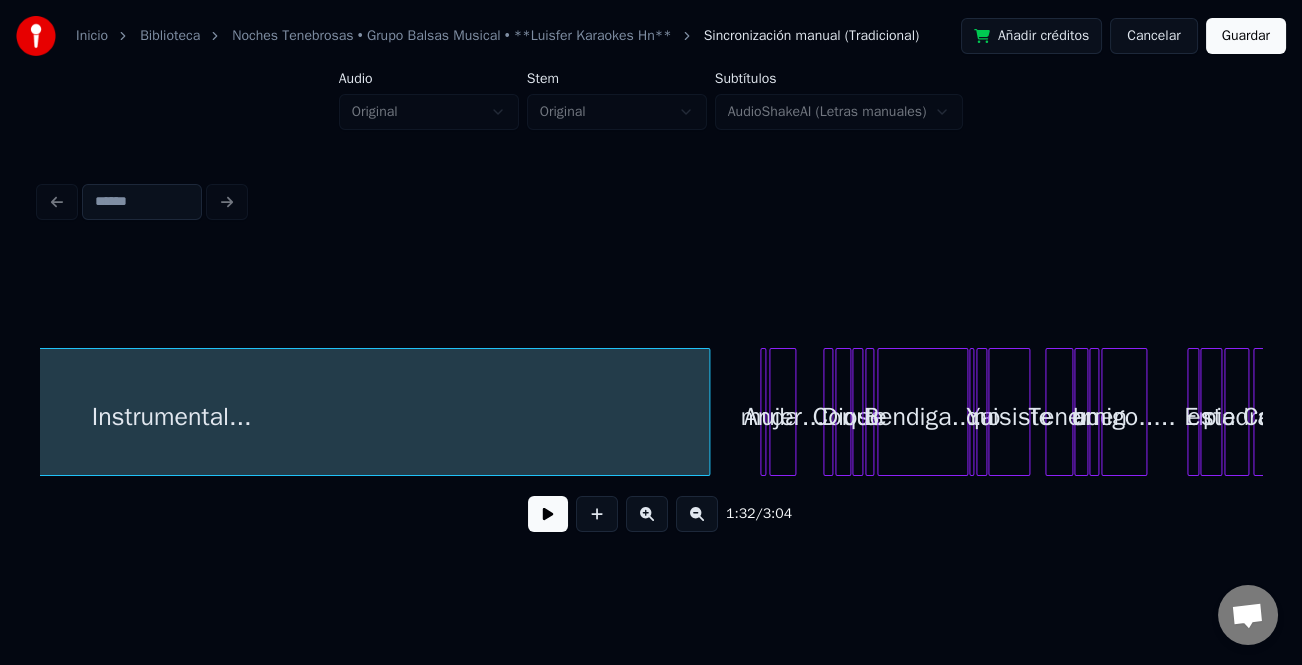 click at bounding box center [706, 412] 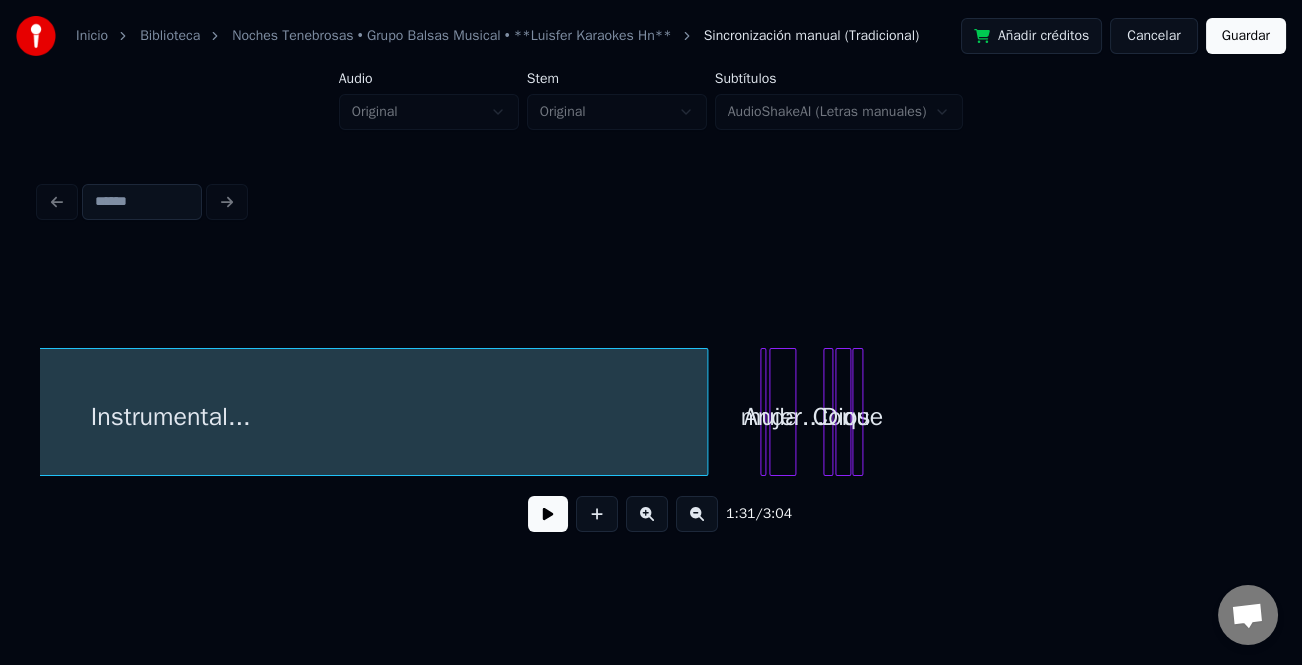 scroll, scrollTop: 0, scrollLeft: 4564, axis: horizontal 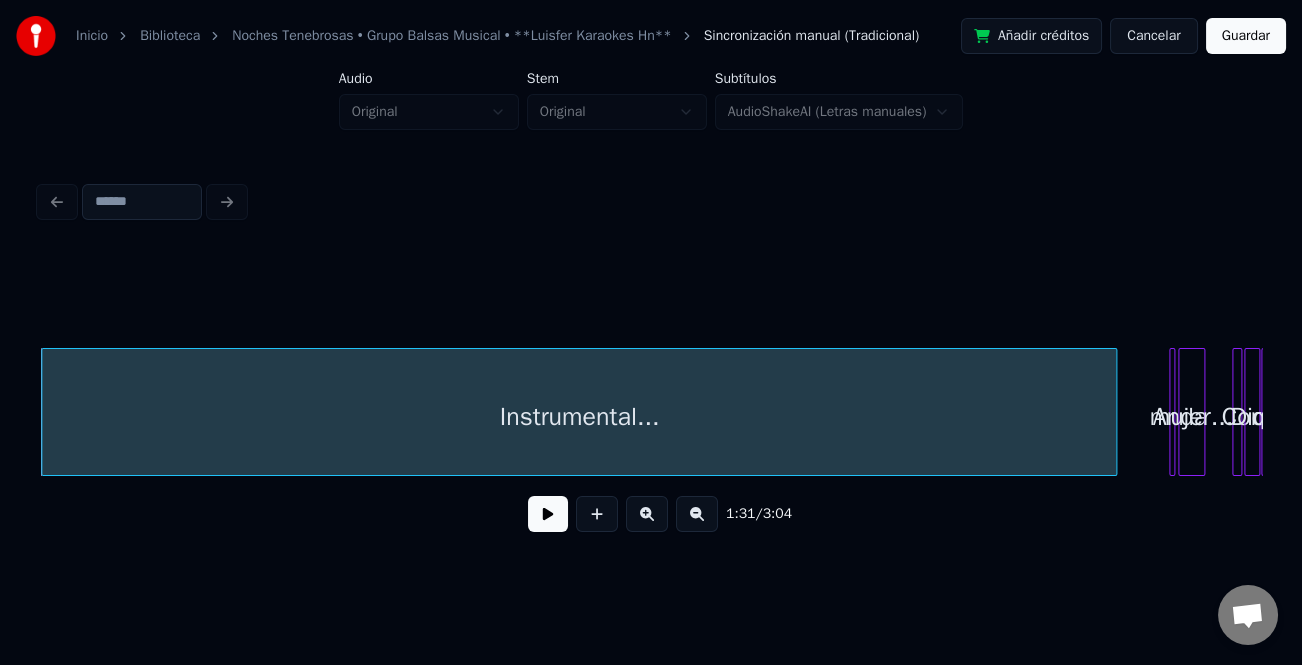 drag, startPoint x: 680, startPoint y: 482, endPoint x: 722, endPoint y: 482, distance: 42 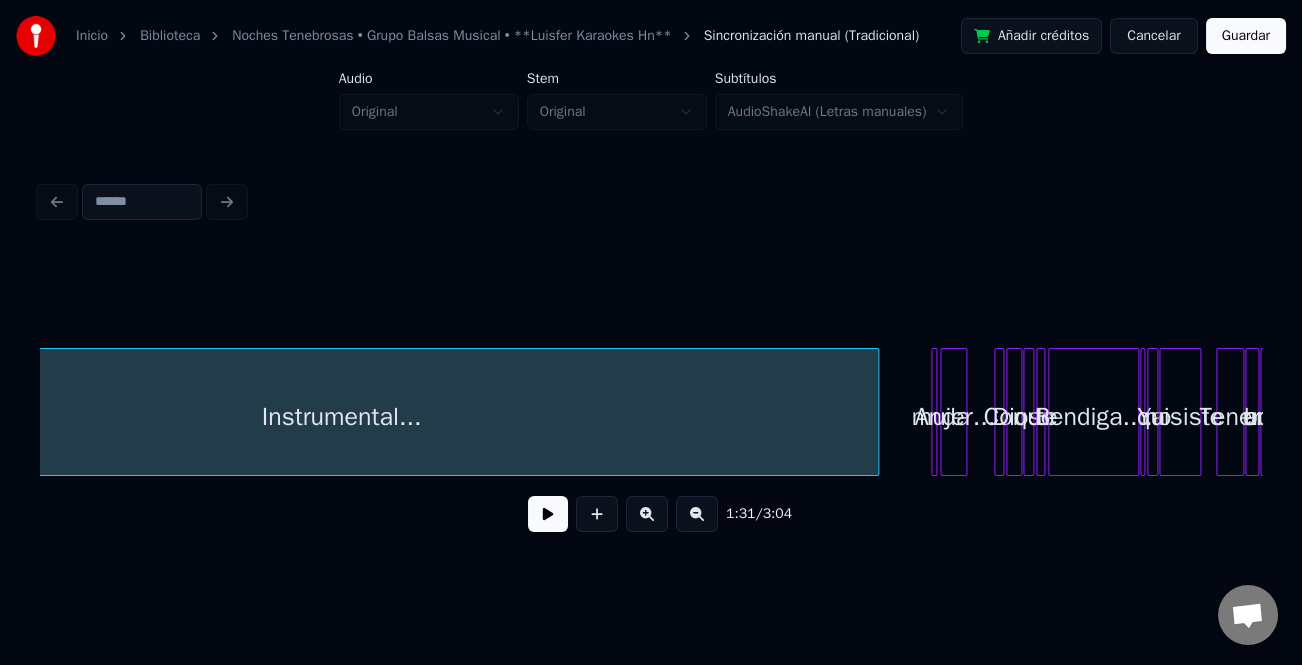 scroll, scrollTop: 0, scrollLeft: 4907, axis: horizontal 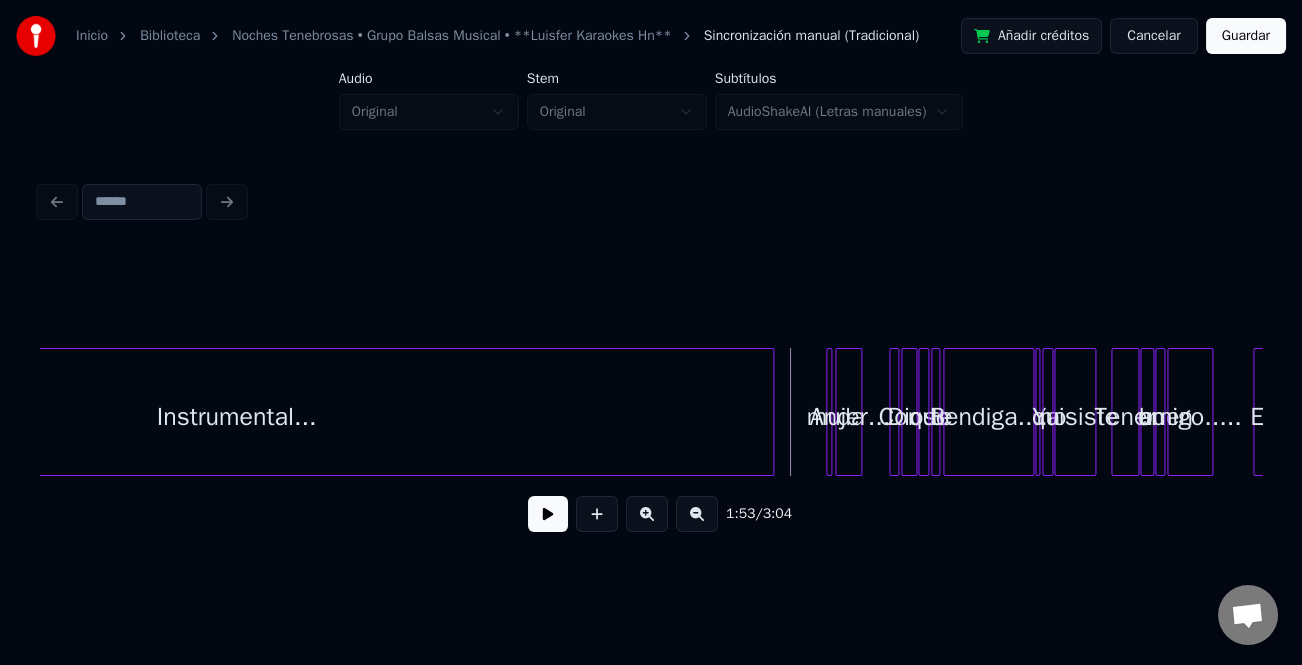 click at bounding box center [548, 514] 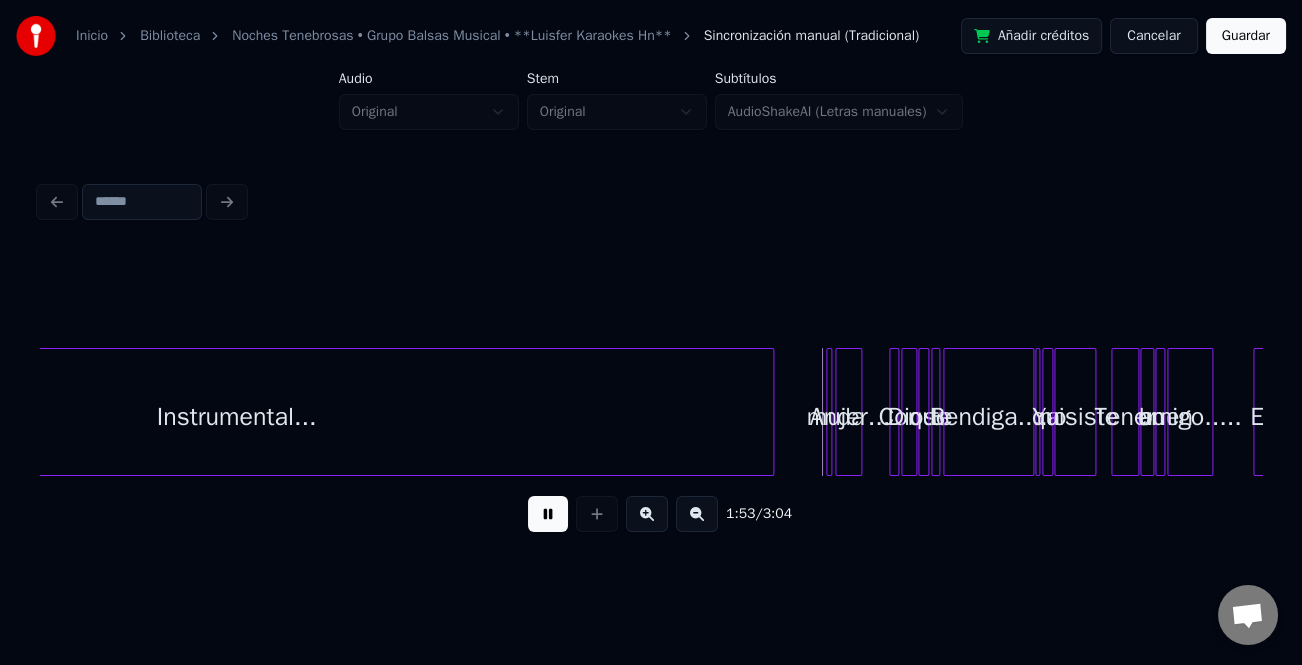 click at bounding box center [647, 514] 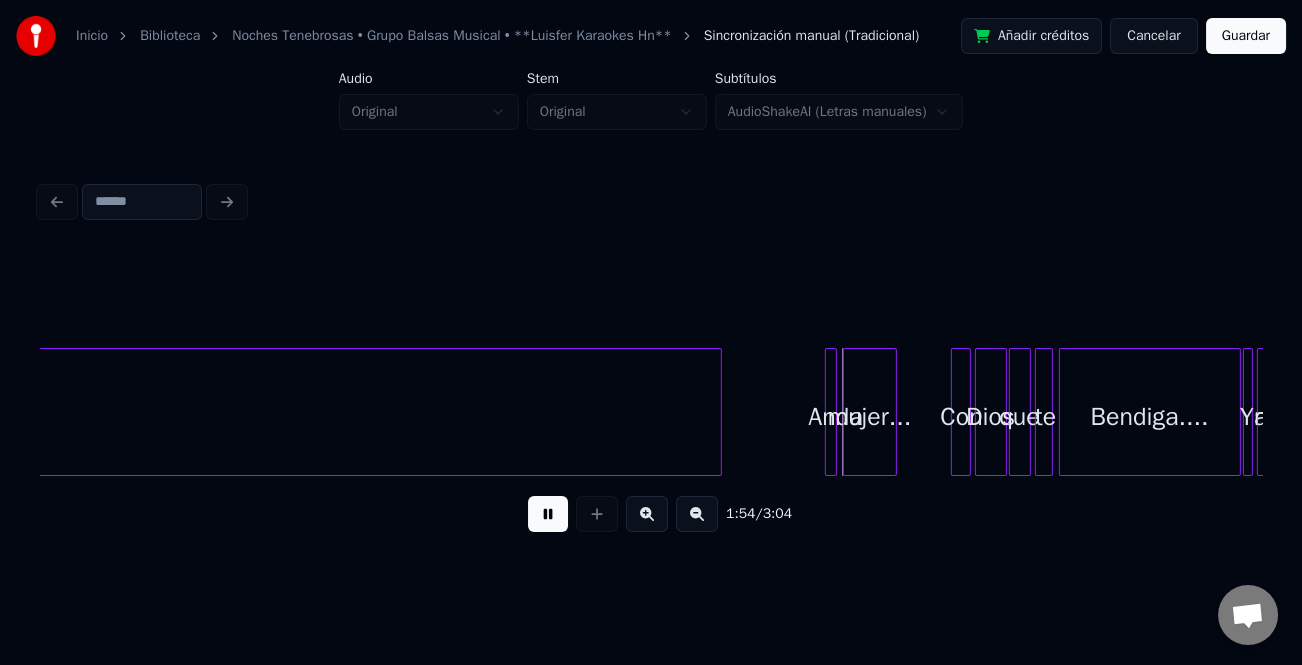 click at bounding box center (647, 514) 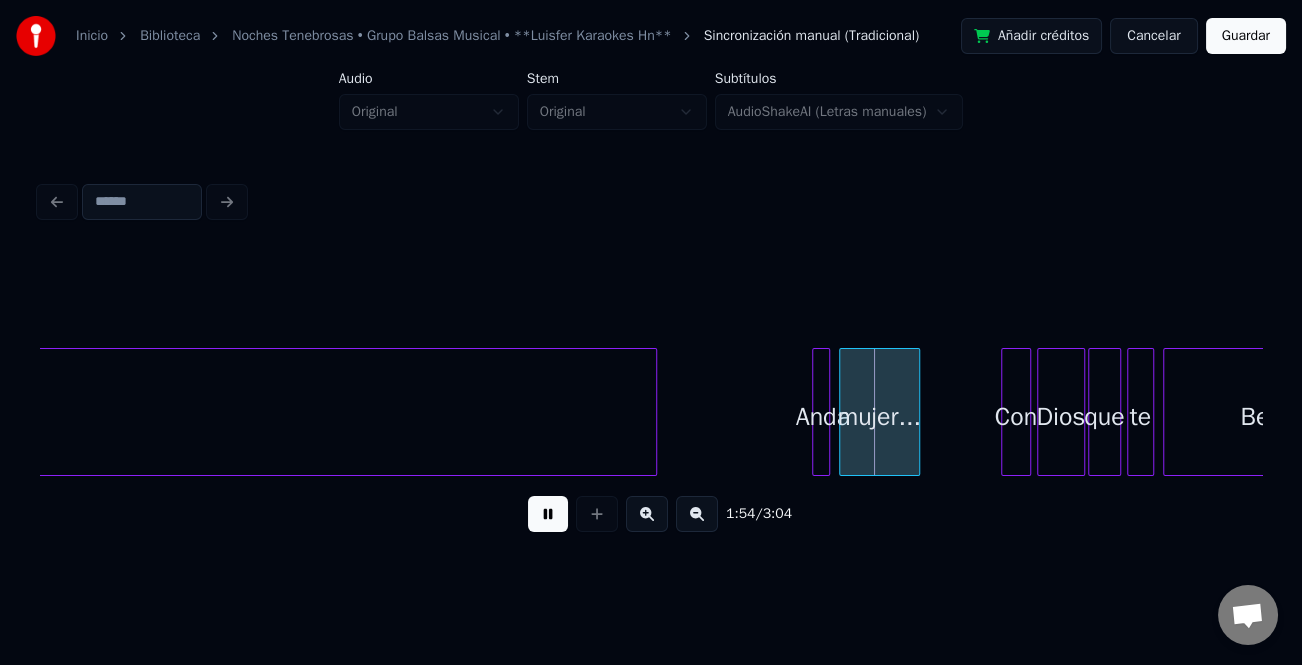 click at bounding box center [647, 514] 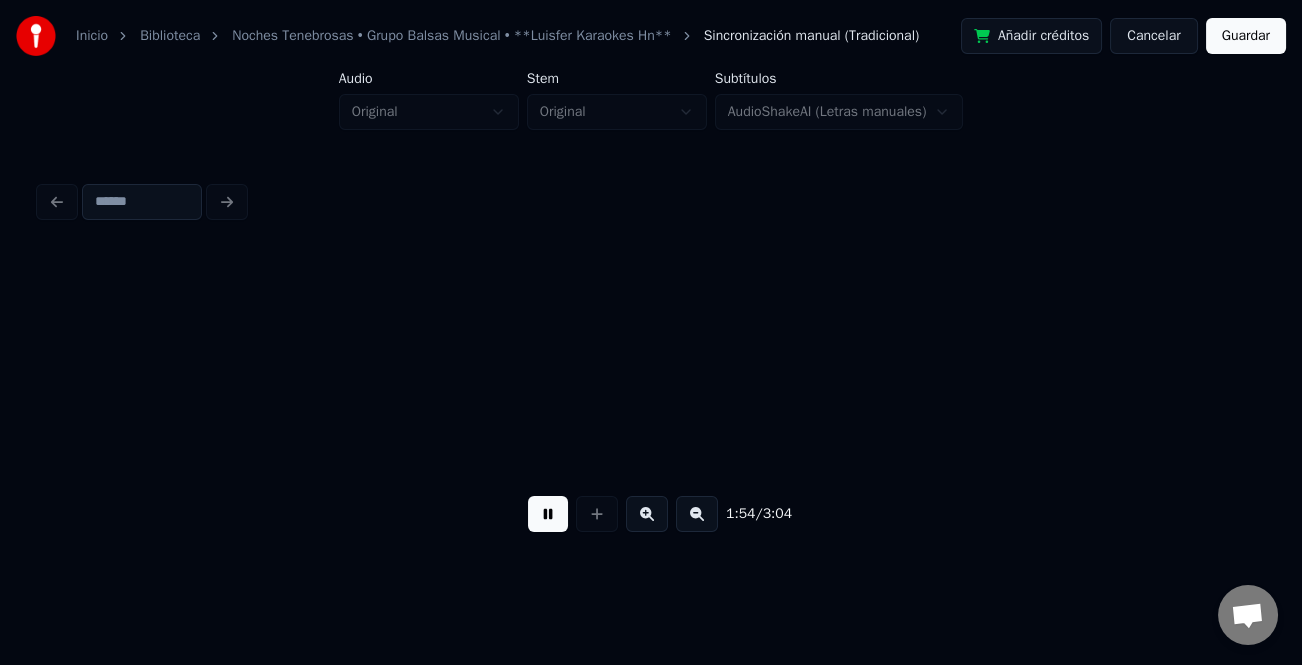 click at bounding box center (647, 514) 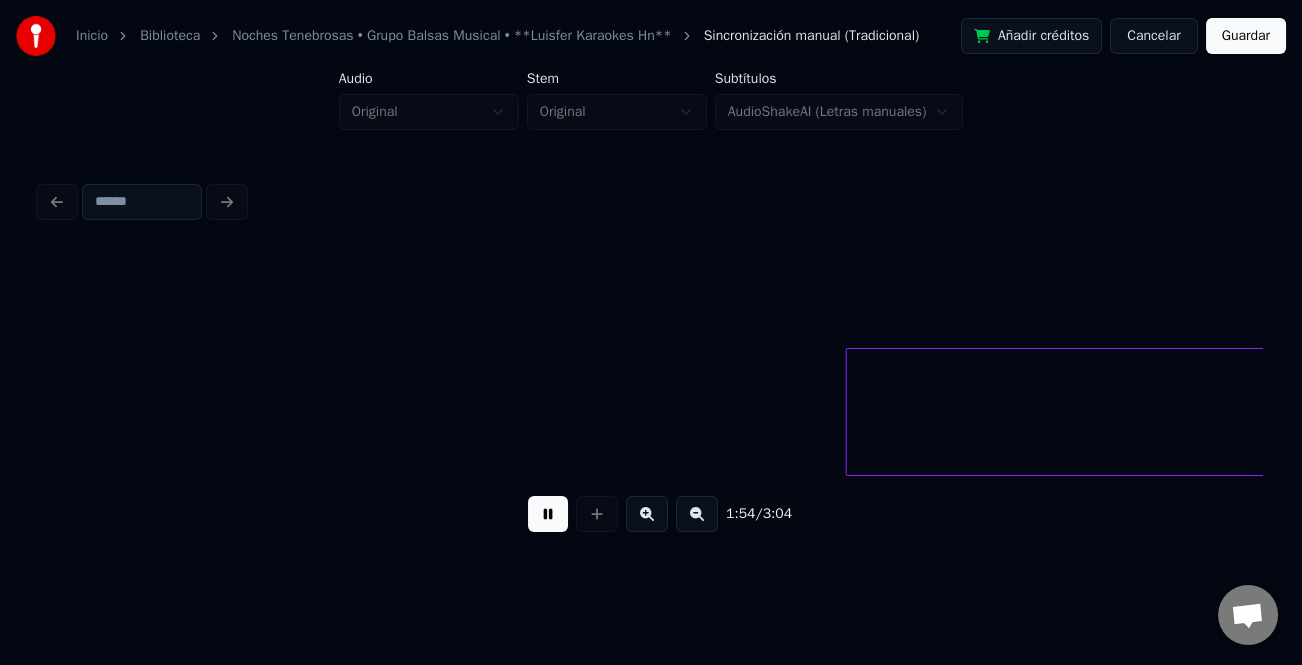 scroll, scrollTop: 0, scrollLeft: 27742, axis: horizontal 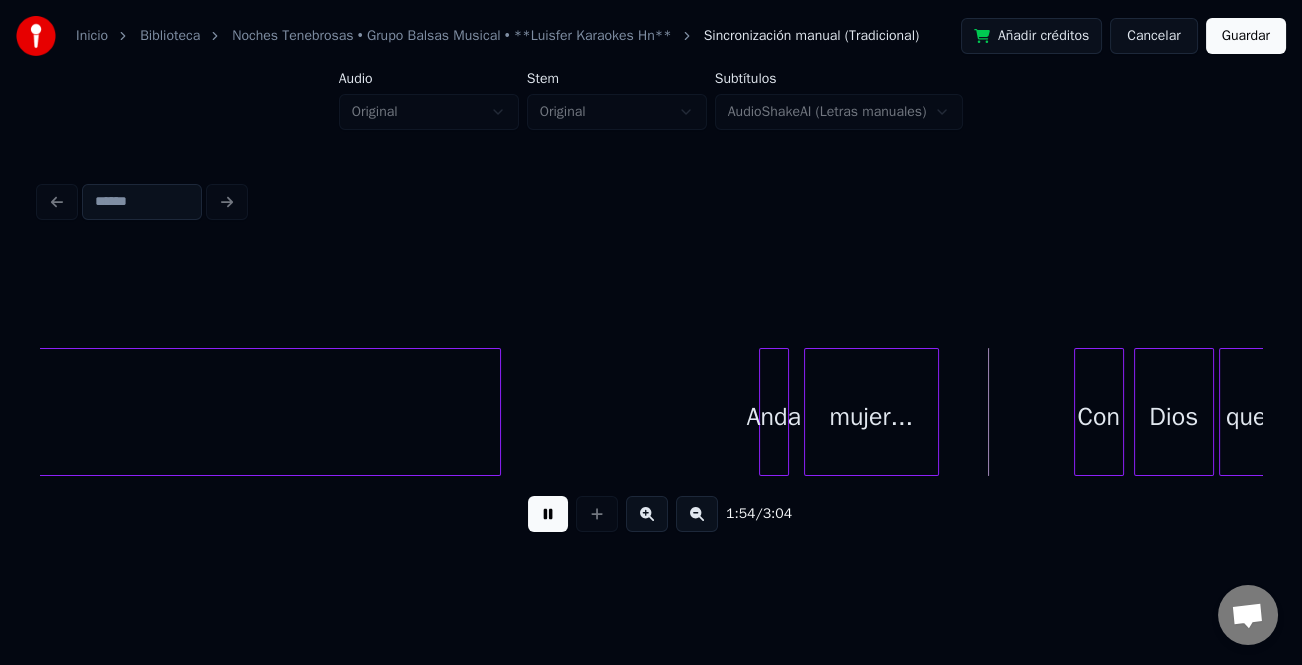 click on "Instrumental... Anda mujer... Con Dios que" at bounding box center [-4592, 412] 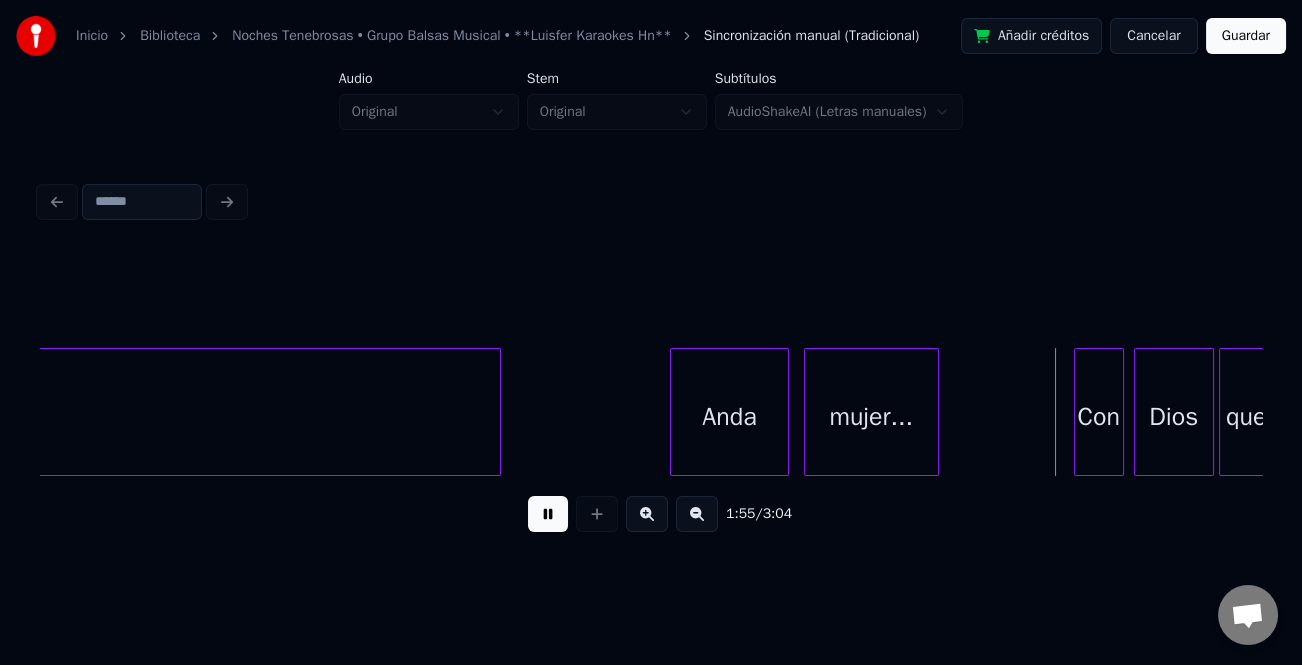click at bounding box center (674, 412) 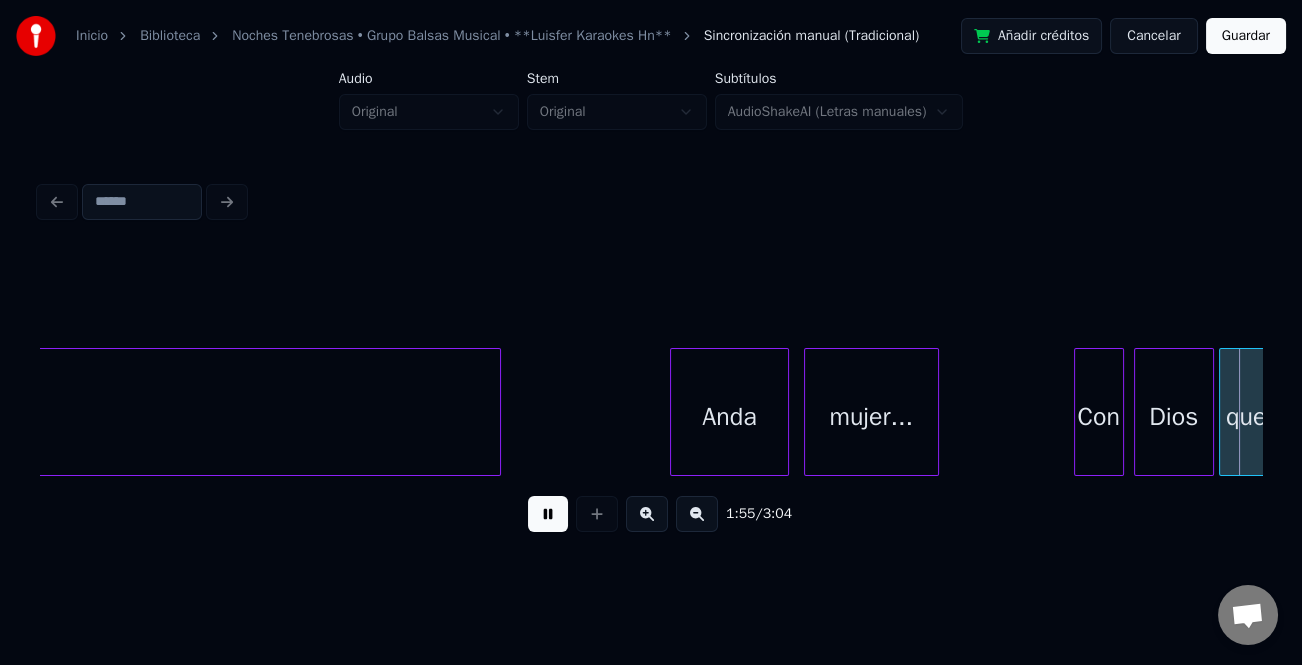 scroll, scrollTop: 0, scrollLeft: 28969, axis: horizontal 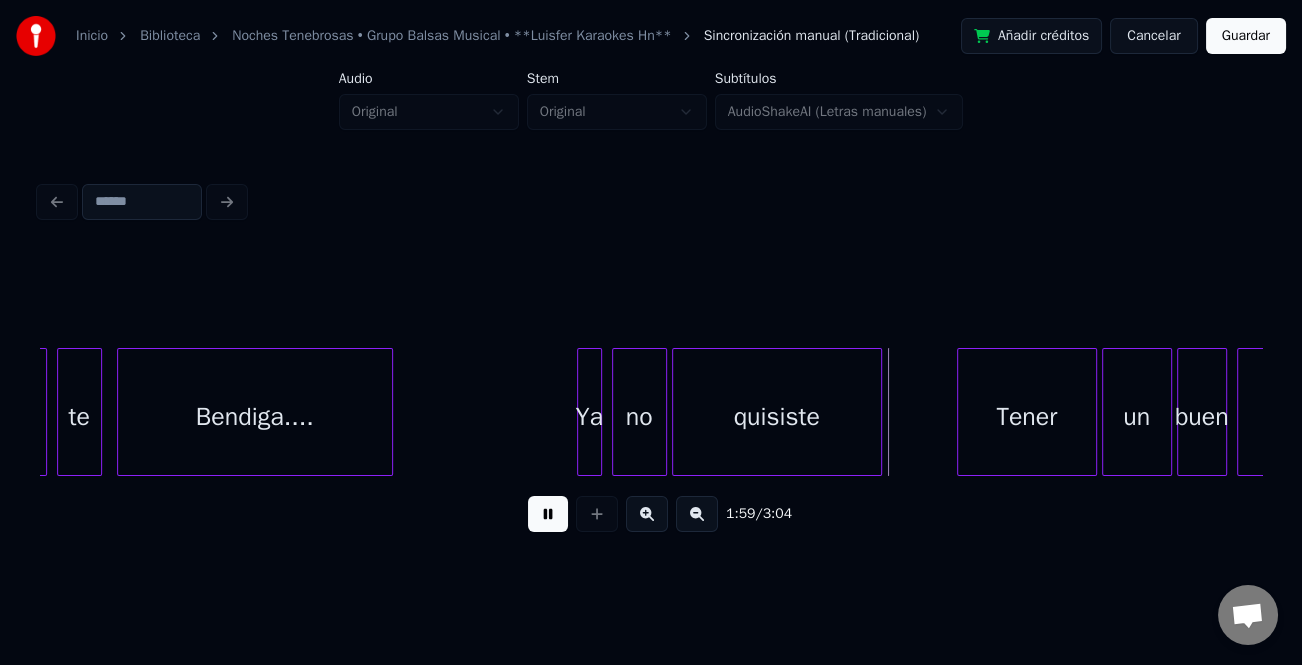 click at bounding box center (389, 412) 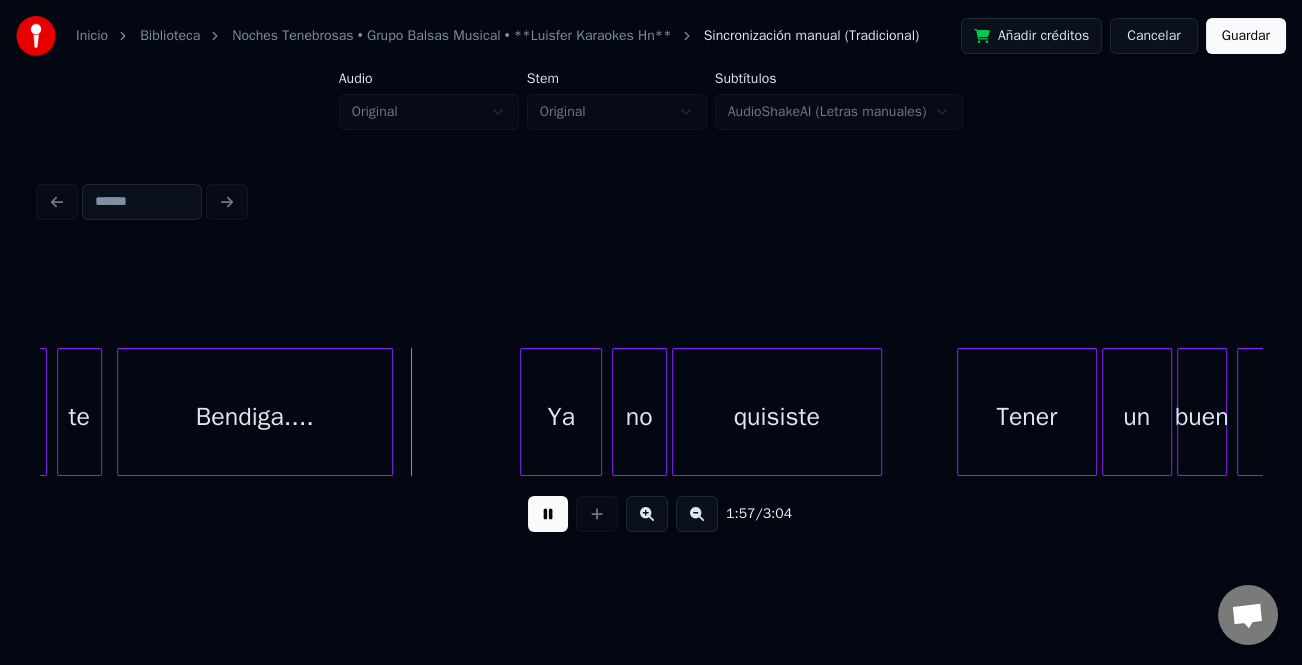 click at bounding box center (524, 412) 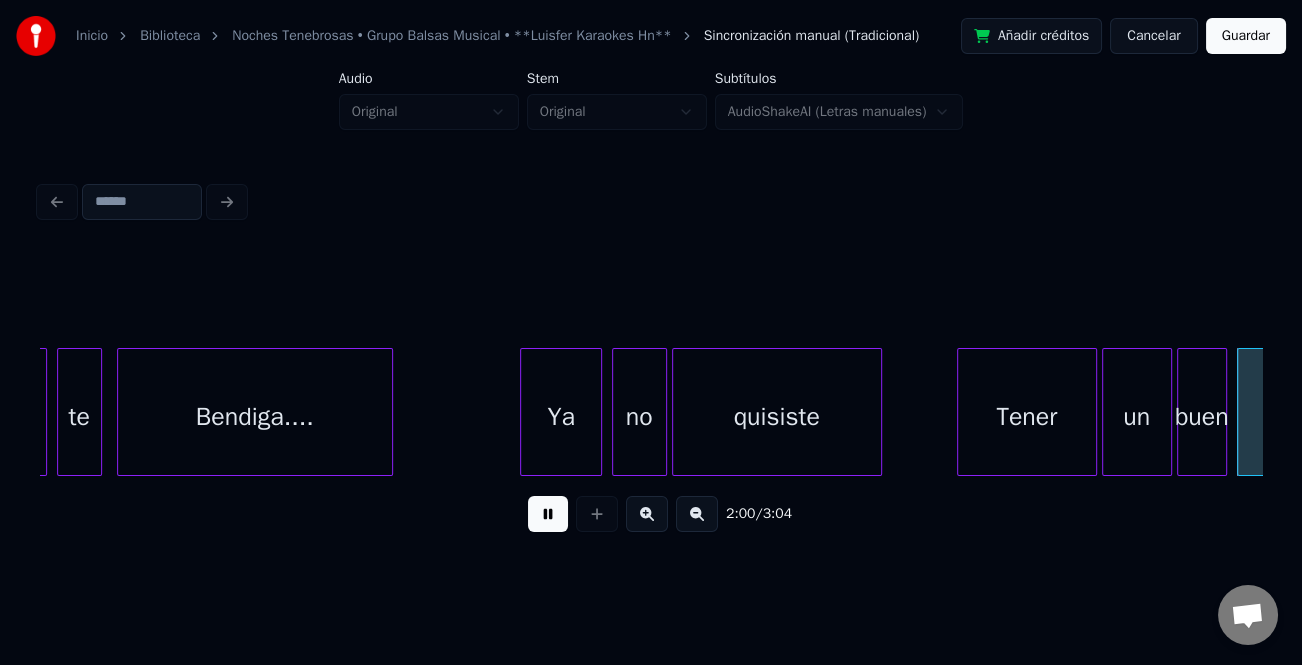 scroll, scrollTop: 0, scrollLeft: 30193, axis: horizontal 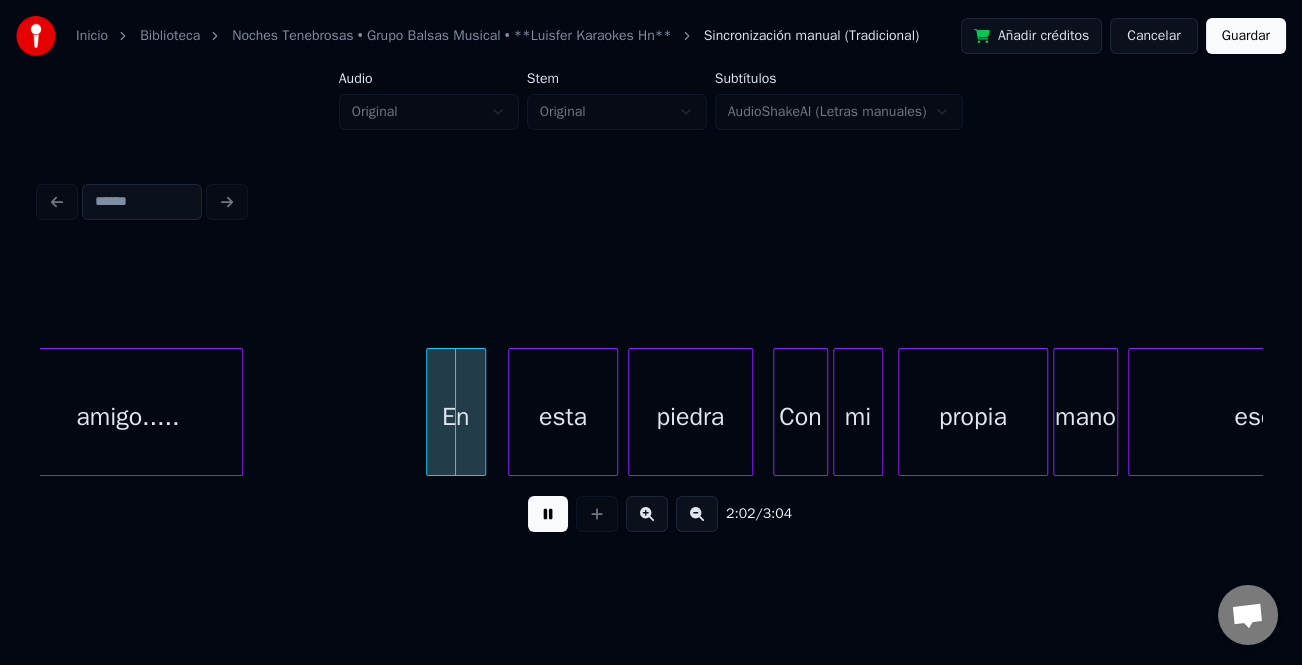 click on "En" at bounding box center (456, 417) 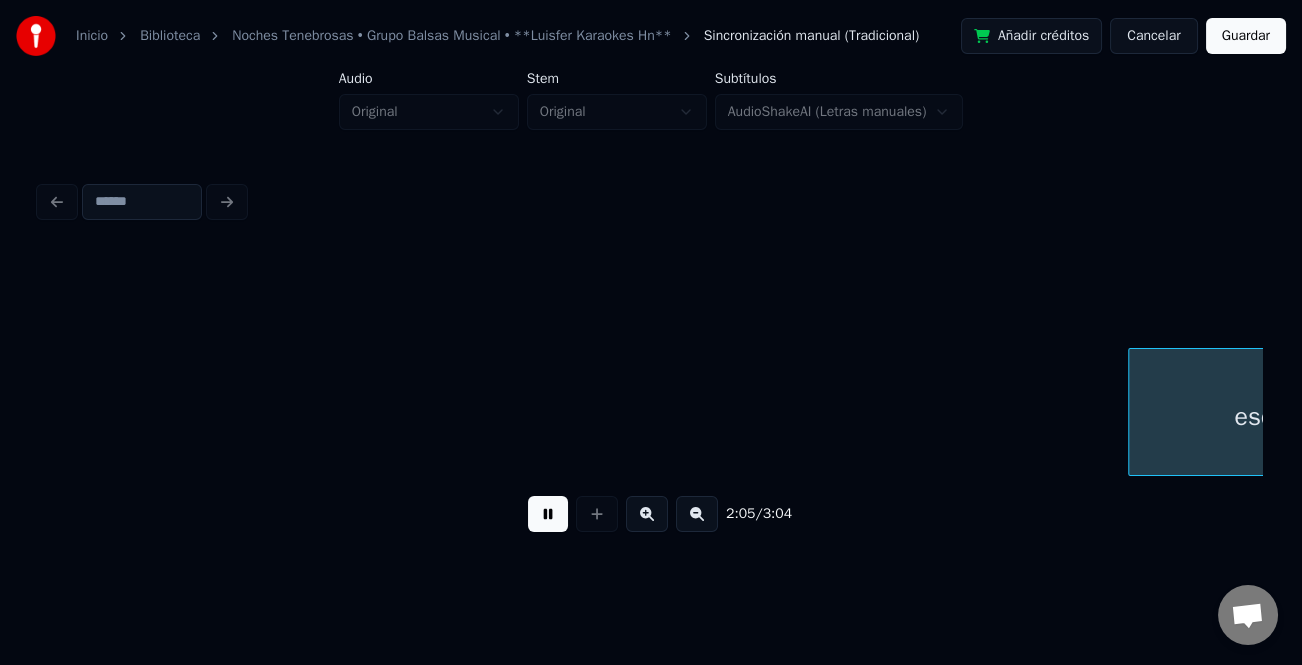 scroll, scrollTop: 0, scrollLeft: 31420, axis: horizontal 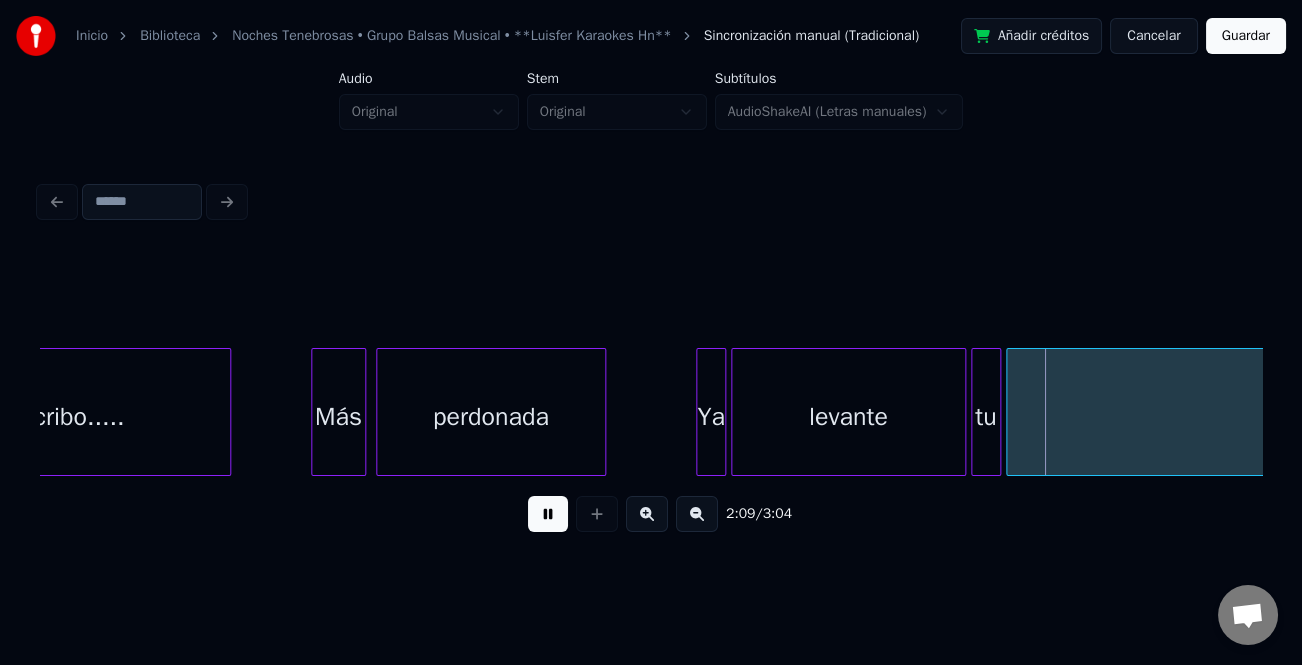 click at bounding box center [700, 412] 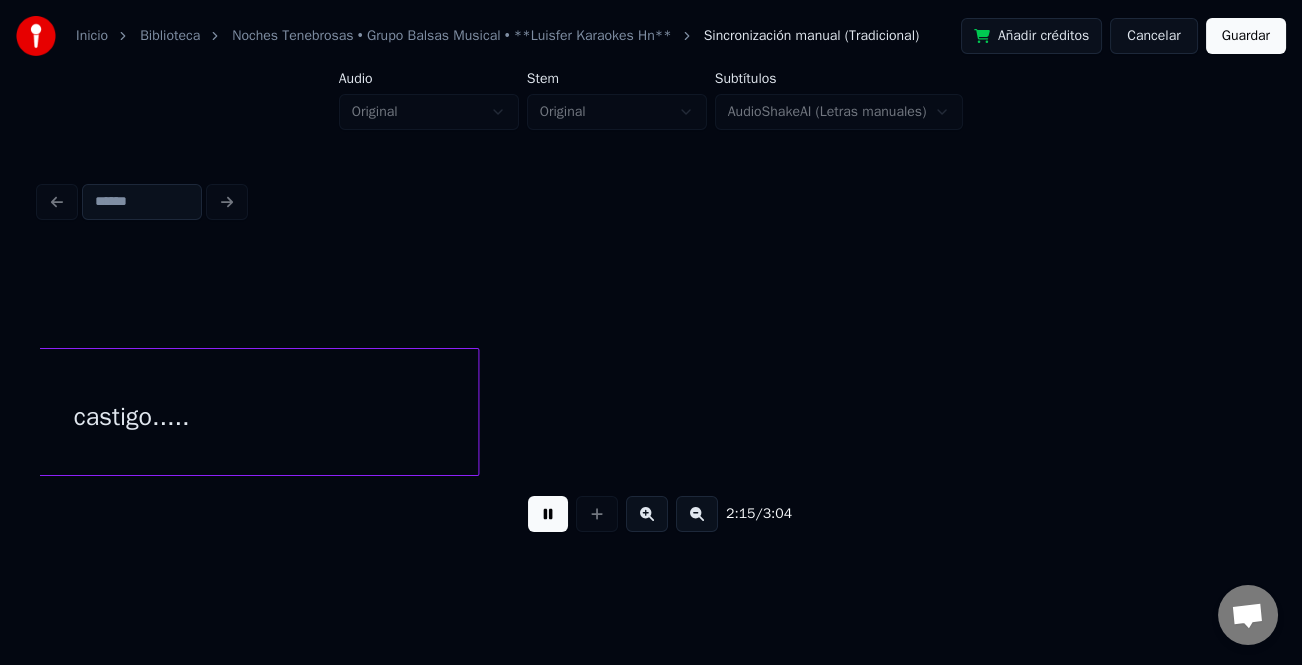 scroll, scrollTop: 0, scrollLeft: 33865, axis: horizontal 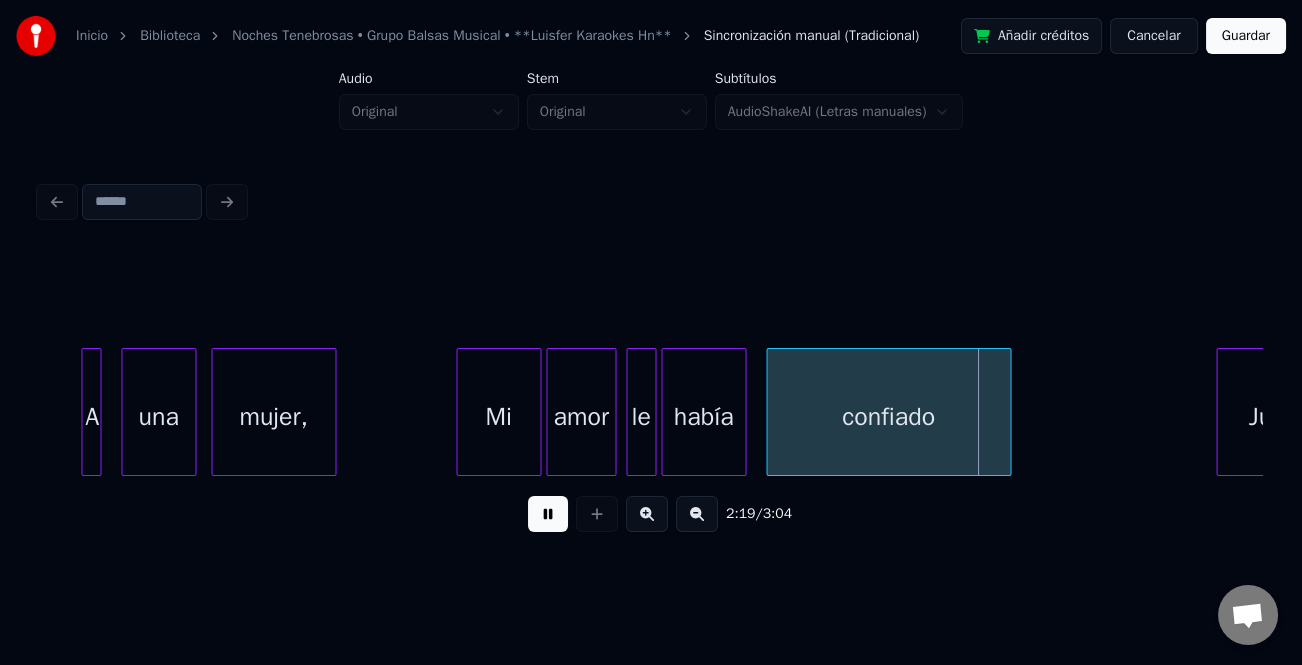 click at bounding box center [460, 412] 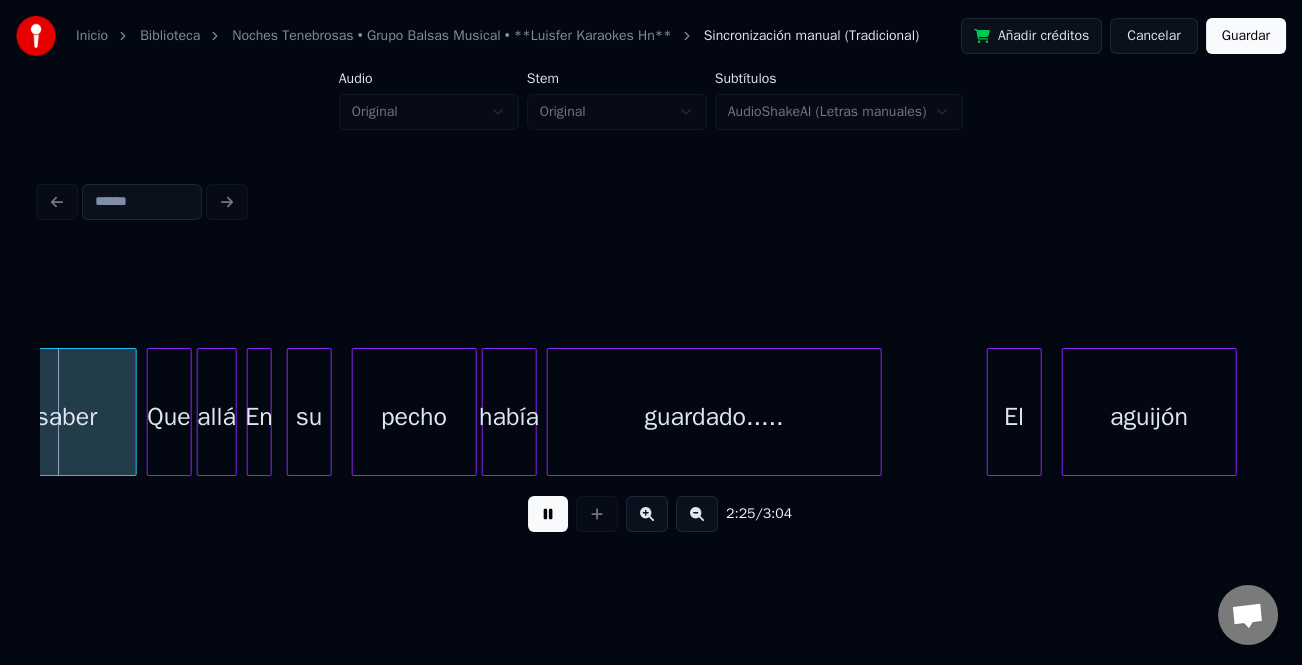 scroll, scrollTop: 0, scrollLeft: 36135, axis: horizontal 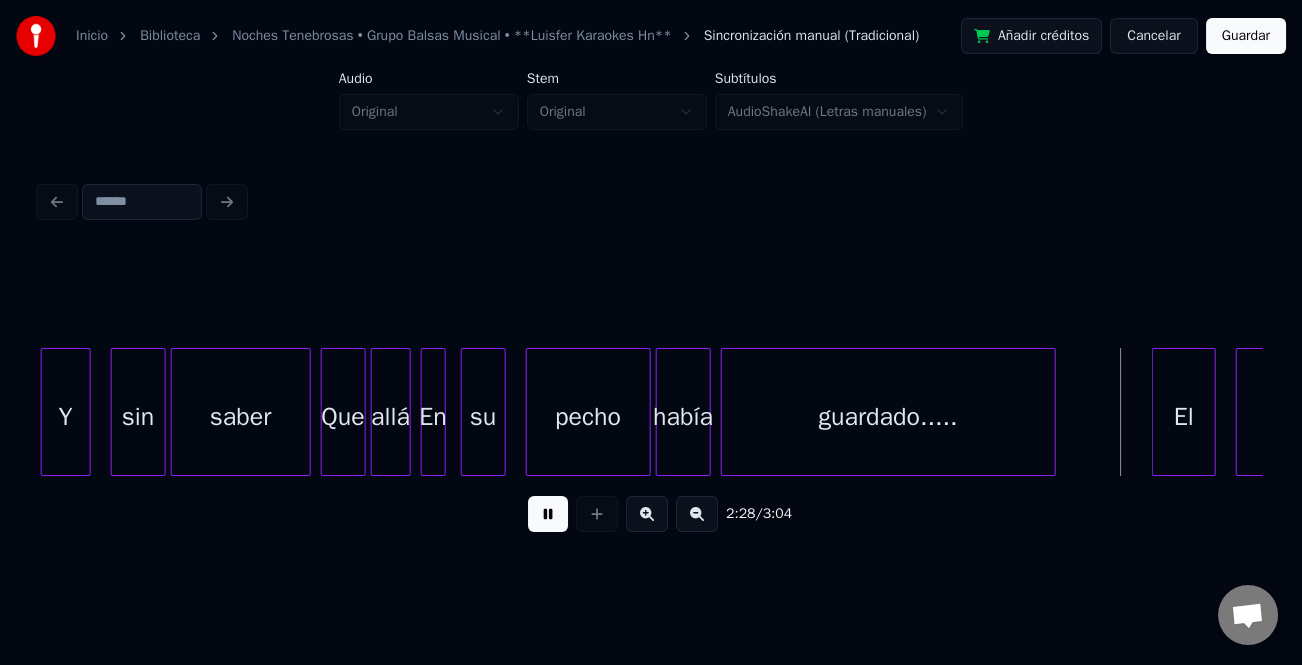 click at bounding box center (1156, 412) 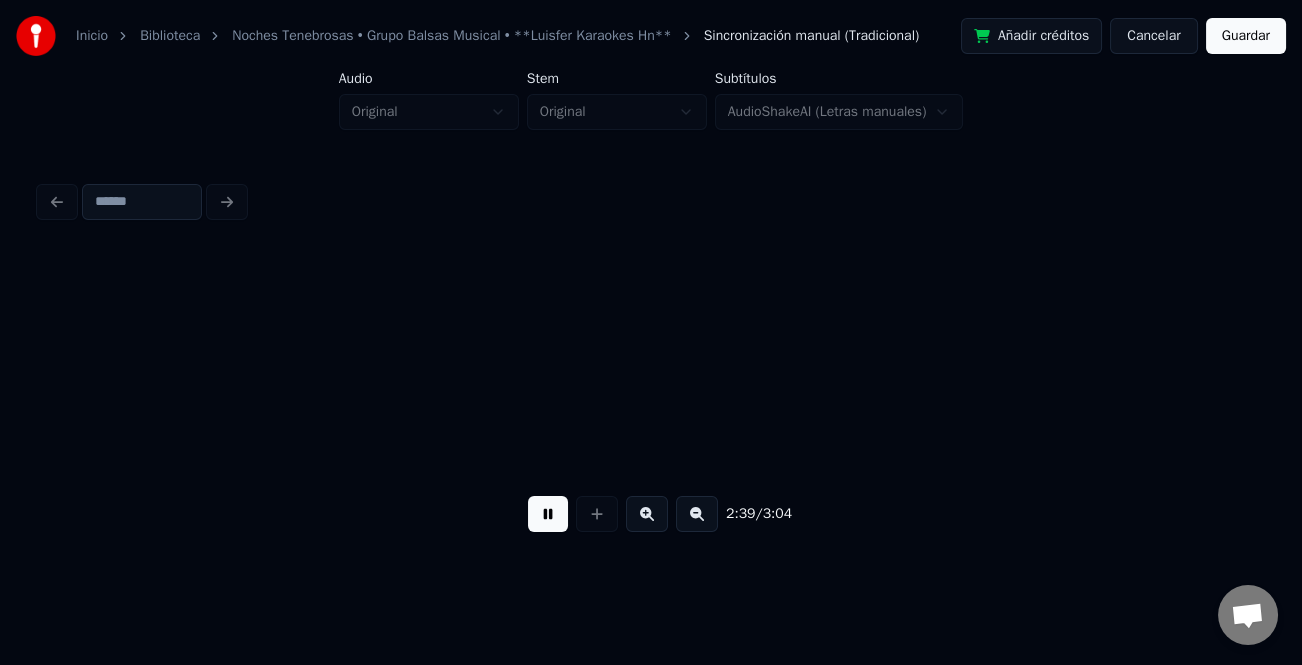 scroll, scrollTop: 0, scrollLeft: 39807, axis: horizontal 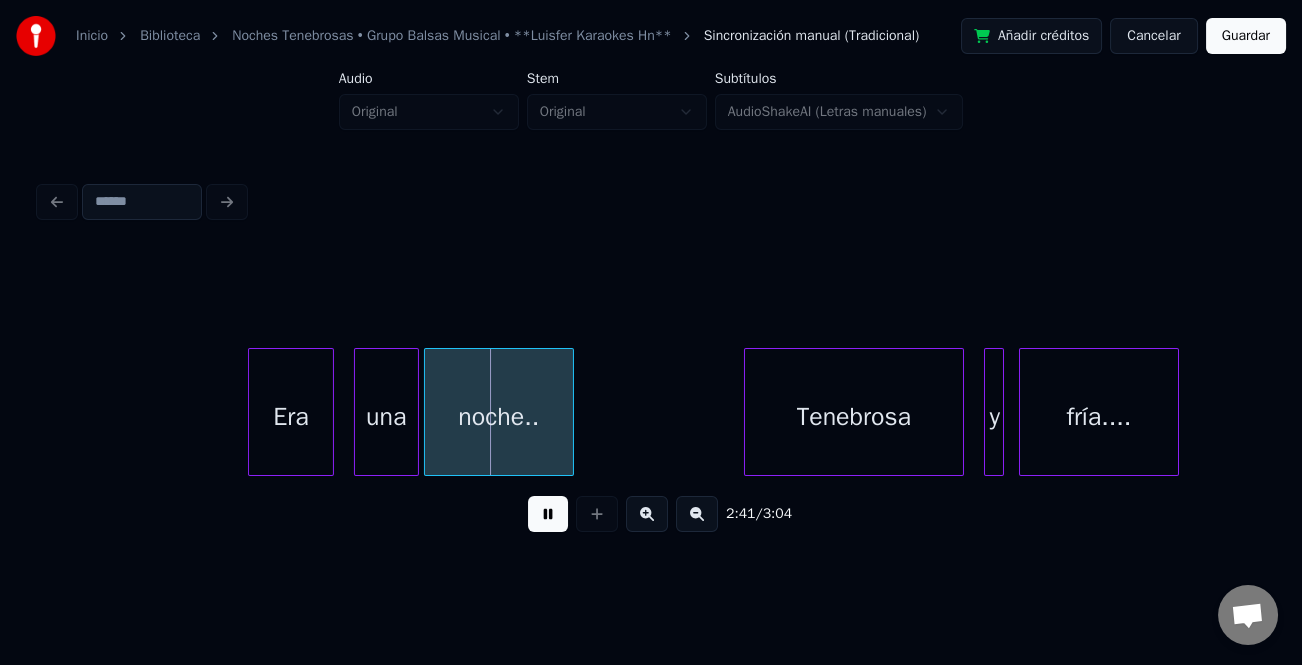 click at bounding box center (252, 412) 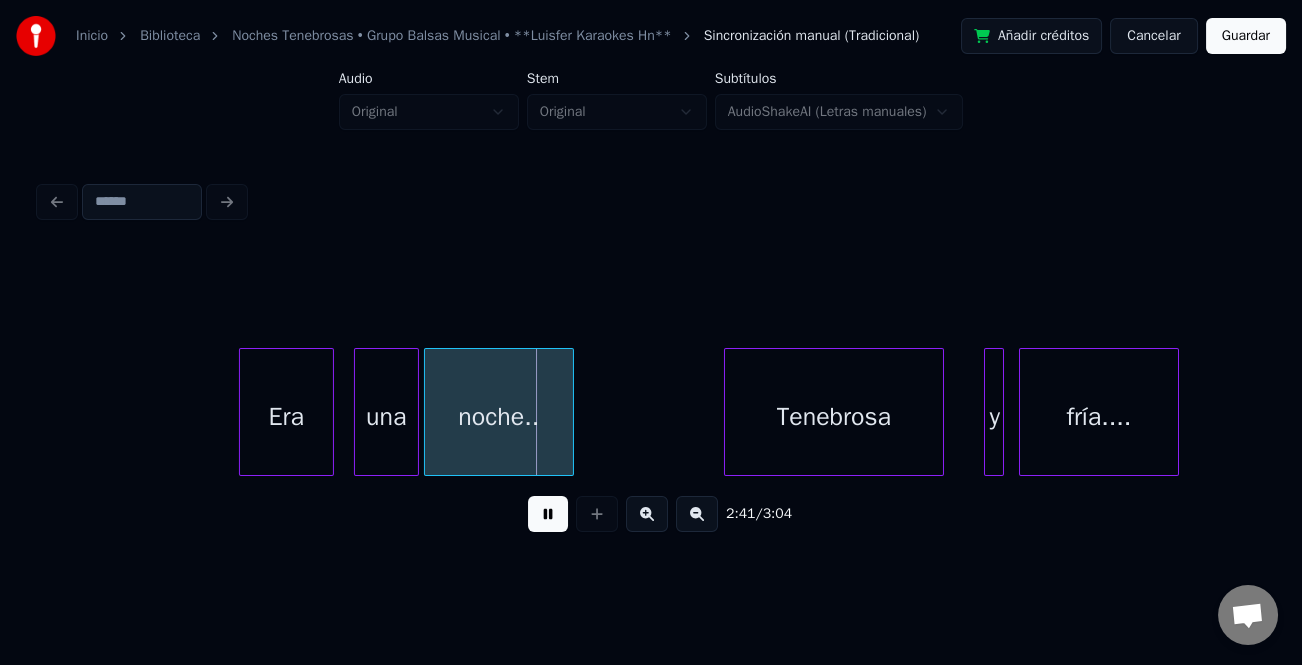 click on "Tenebrosa" at bounding box center (834, 417) 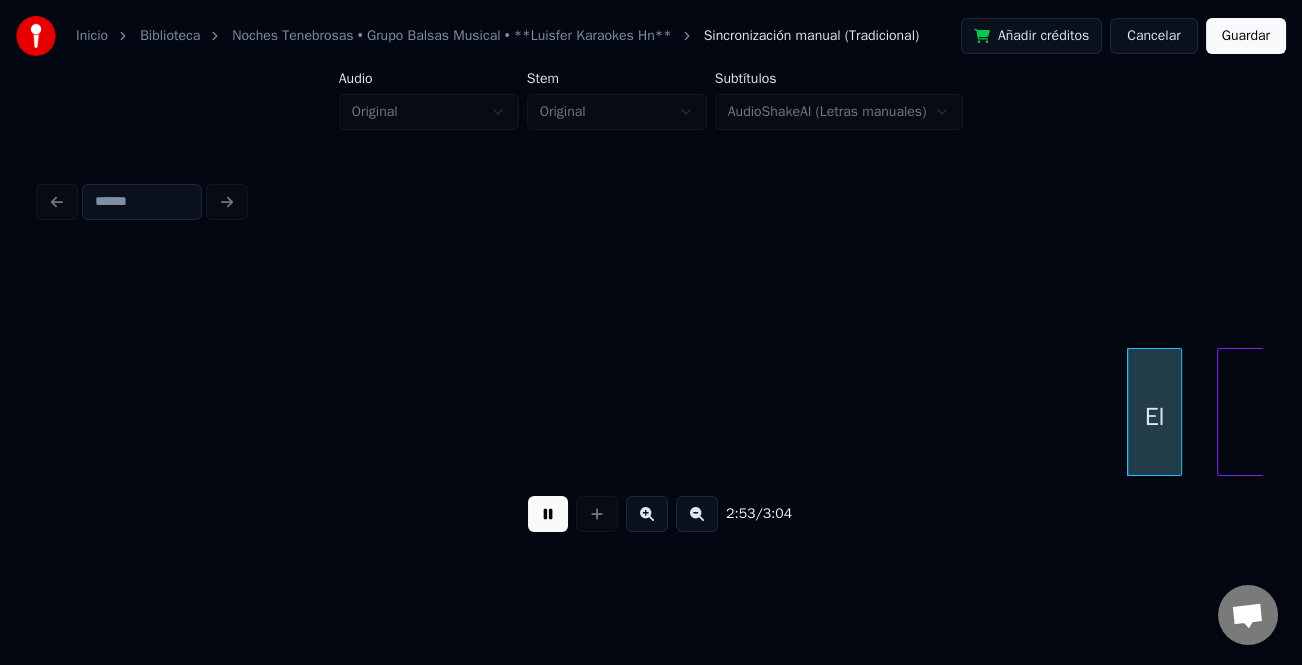 scroll, scrollTop: 0, scrollLeft: 43345, axis: horizontal 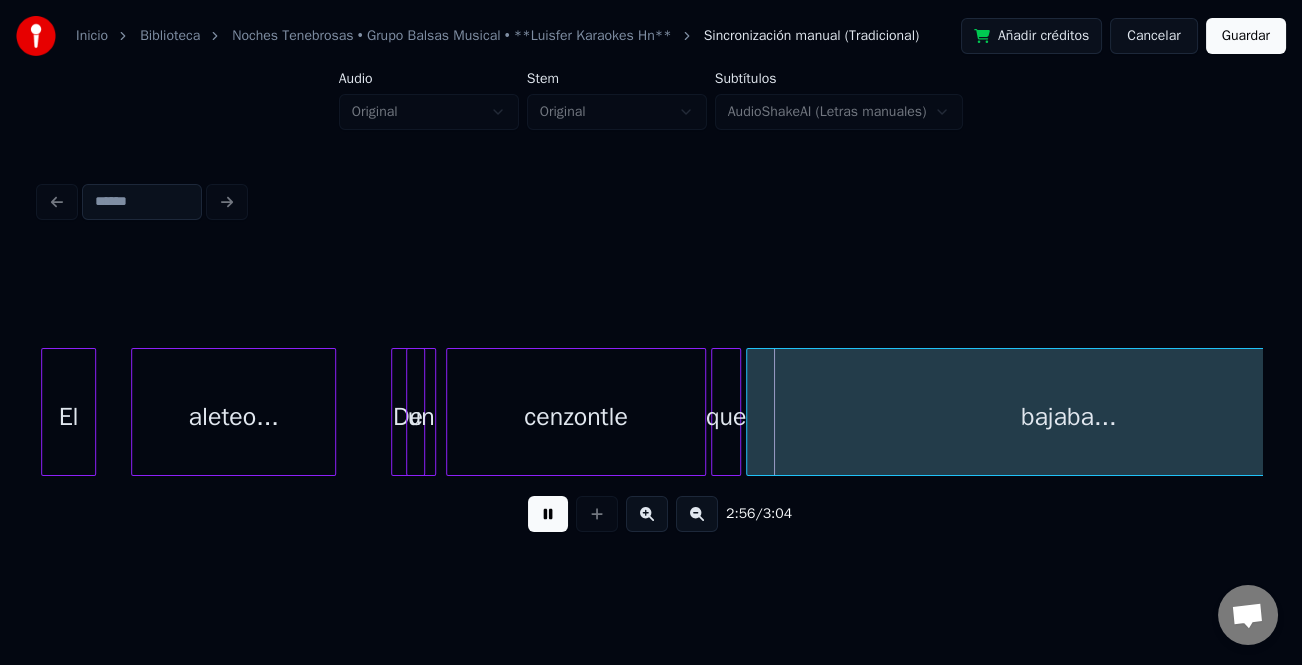click on "aleteo... De un cenzontle que bajaba... El" at bounding box center [-20195, 412] 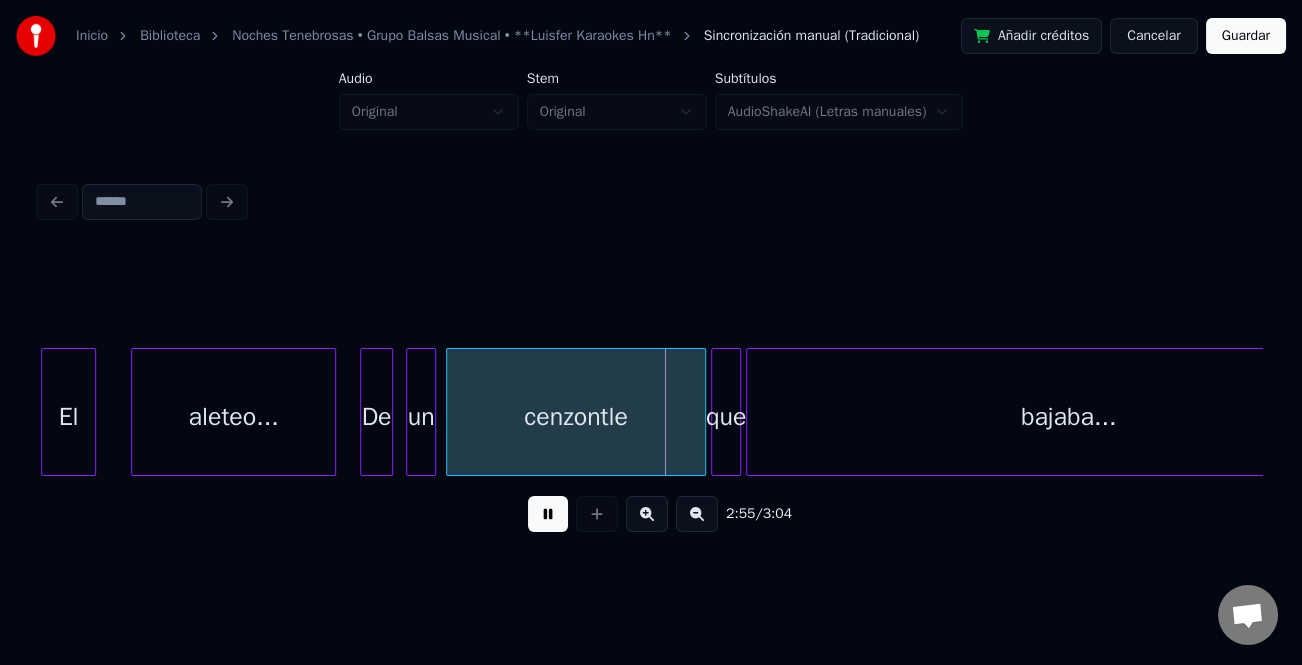 click on "De" at bounding box center (377, 417) 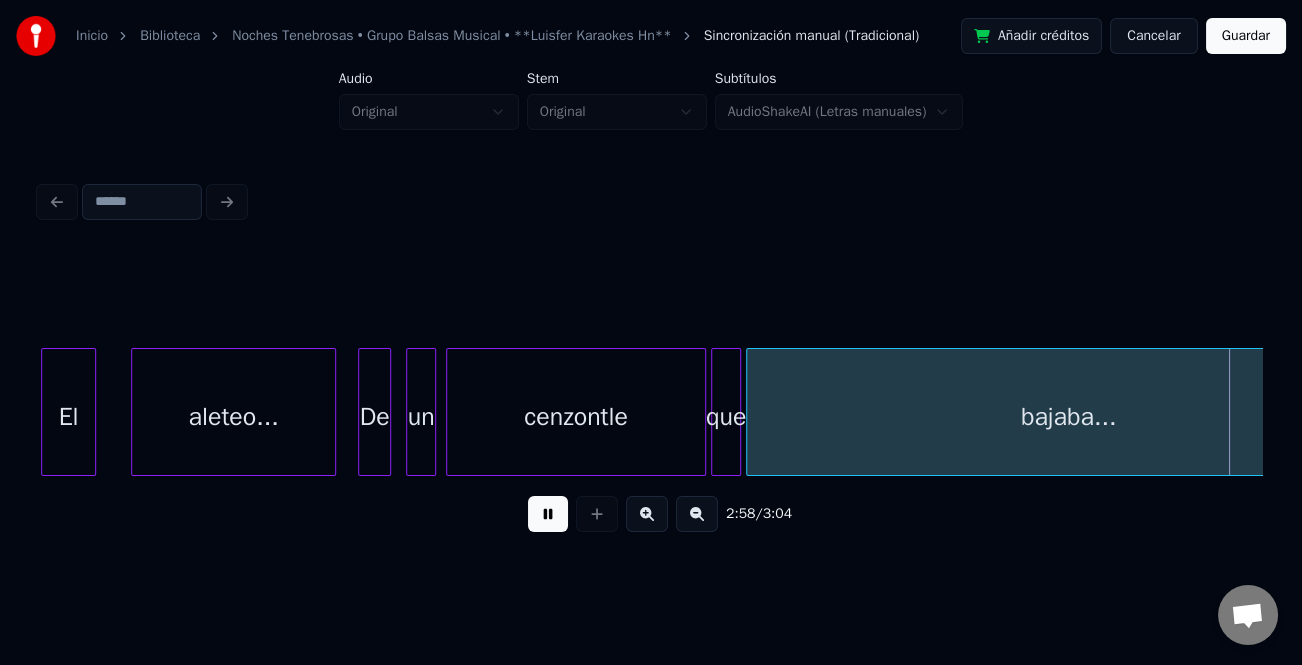 scroll, scrollTop: 0, scrollLeft: 44571, axis: horizontal 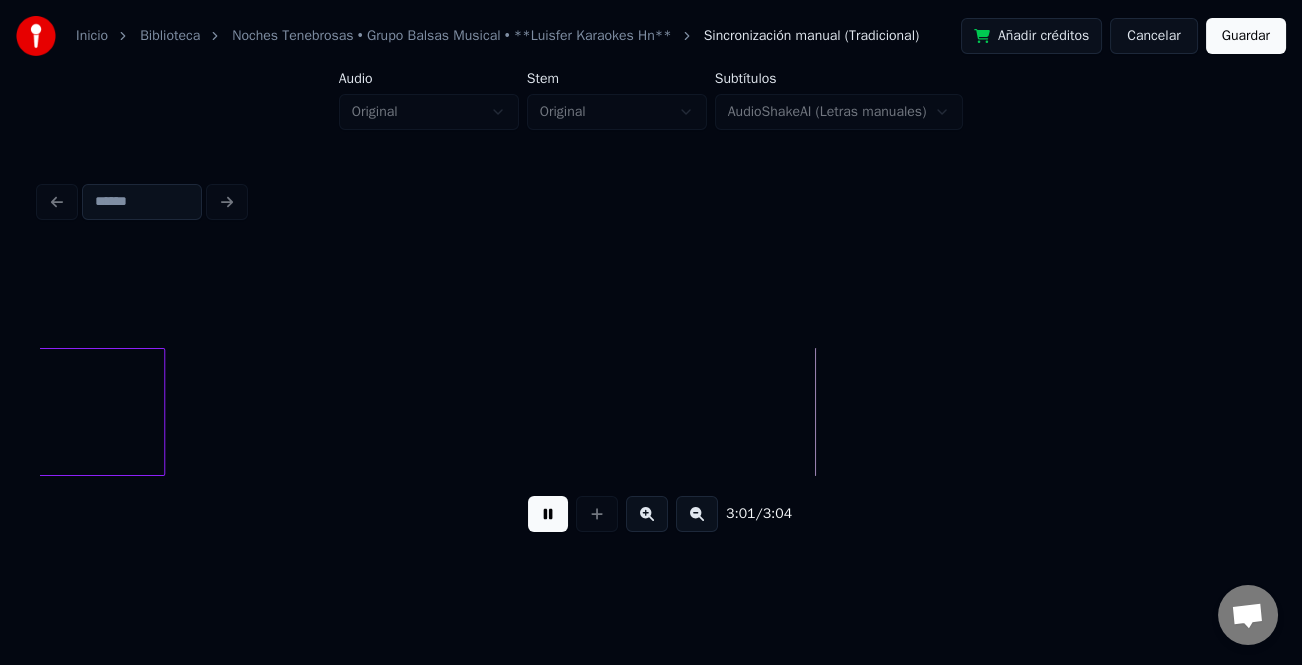 click at bounding box center [548, 514] 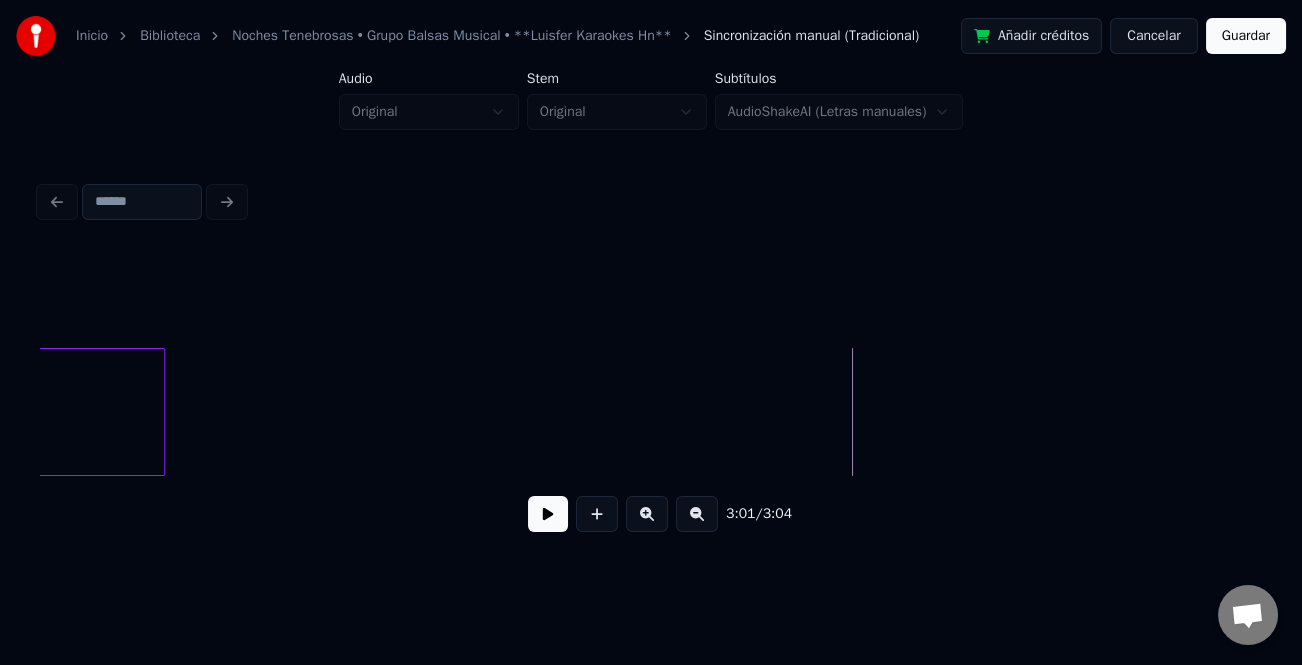 scroll, scrollTop: 0, scrollLeft: 44999, axis: horizontal 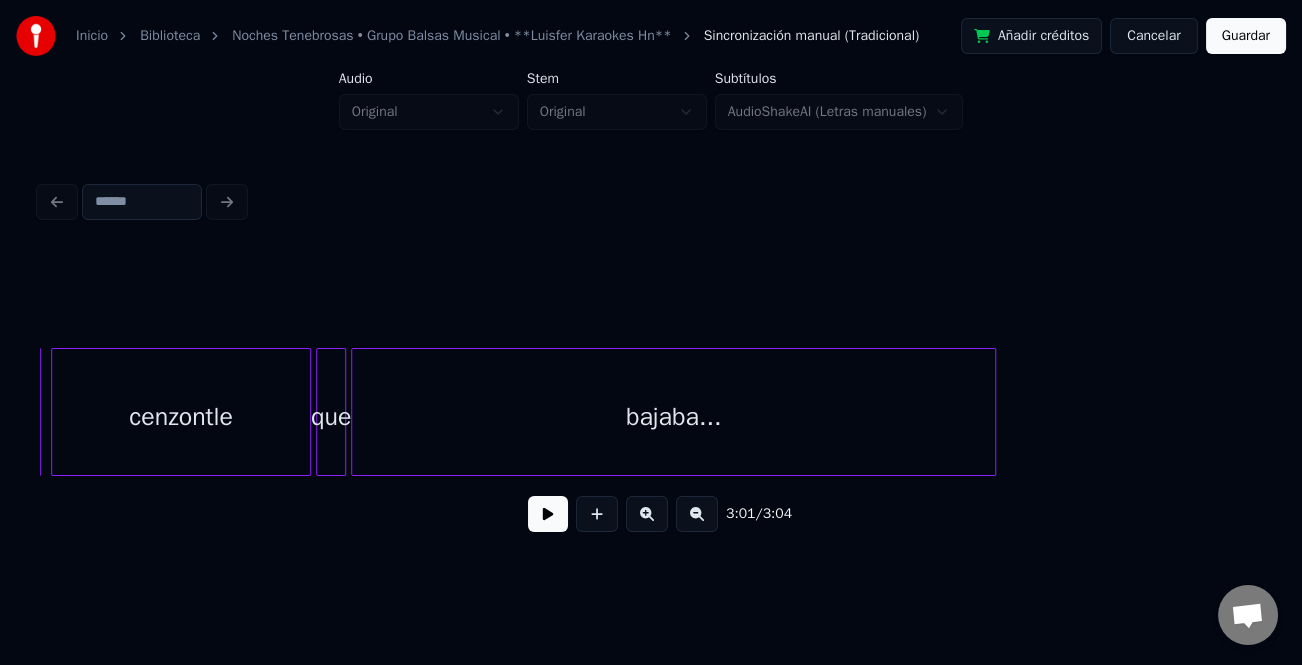 click on "cenzontle" at bounding box center (181, 417) 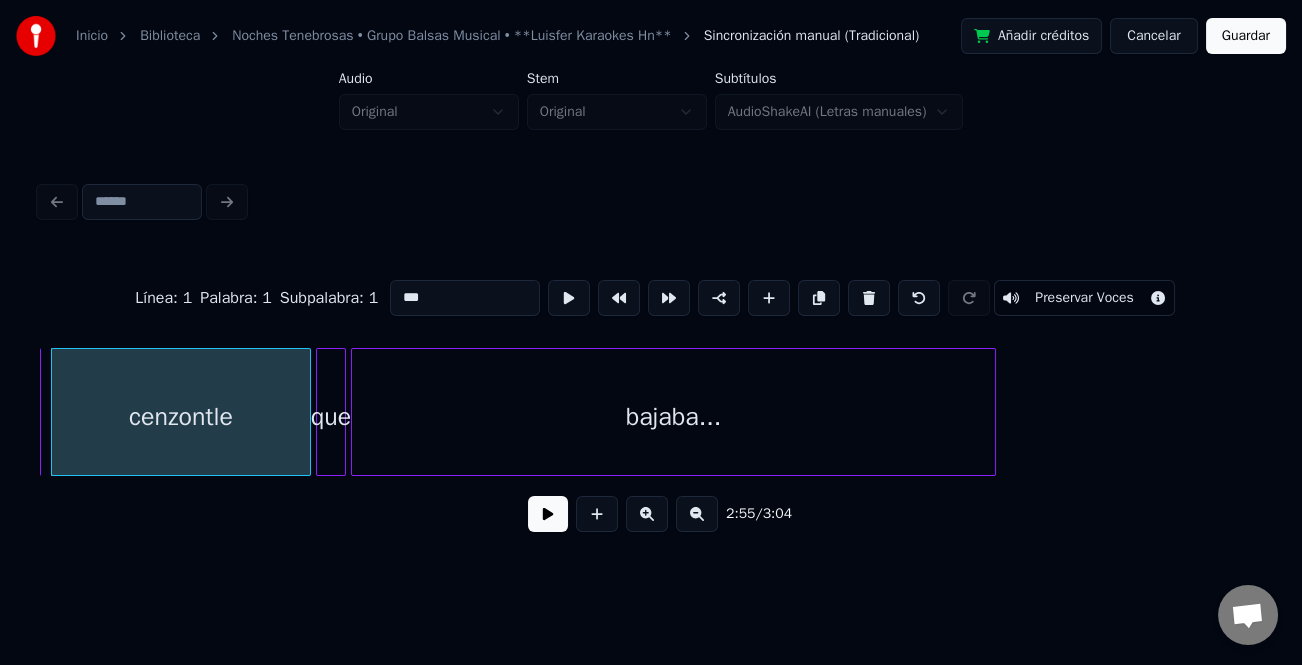type on "*********" 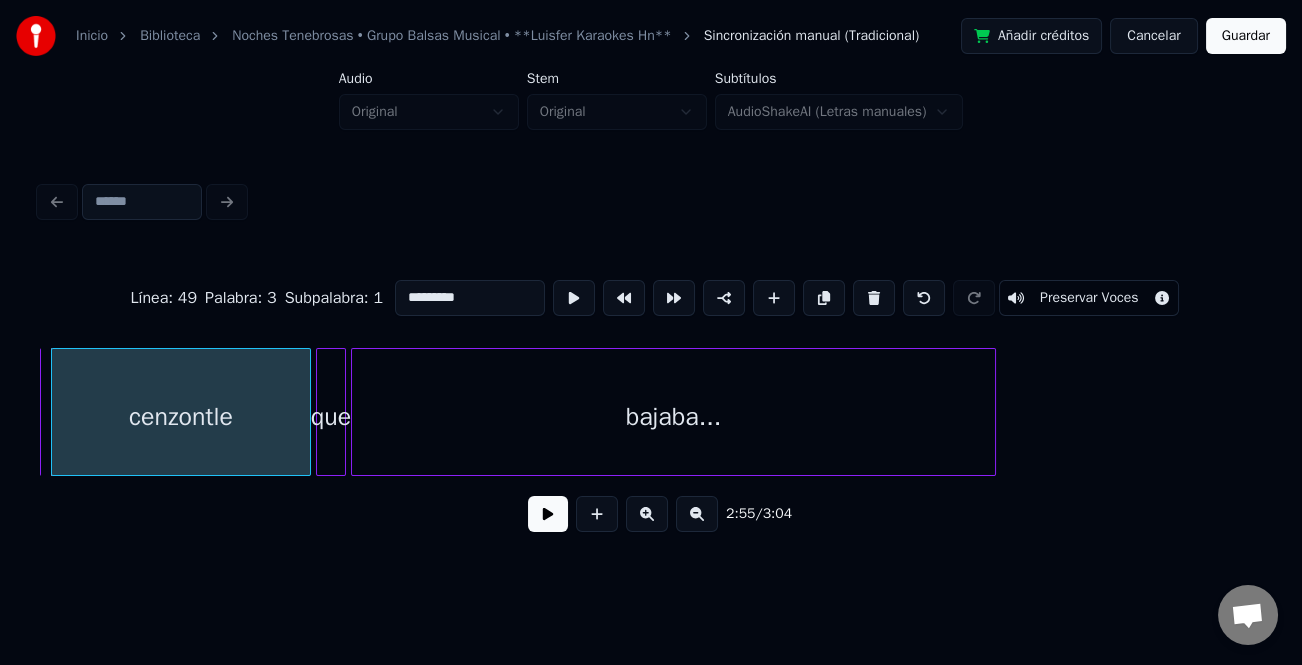 click at bounding box center (548, 514) 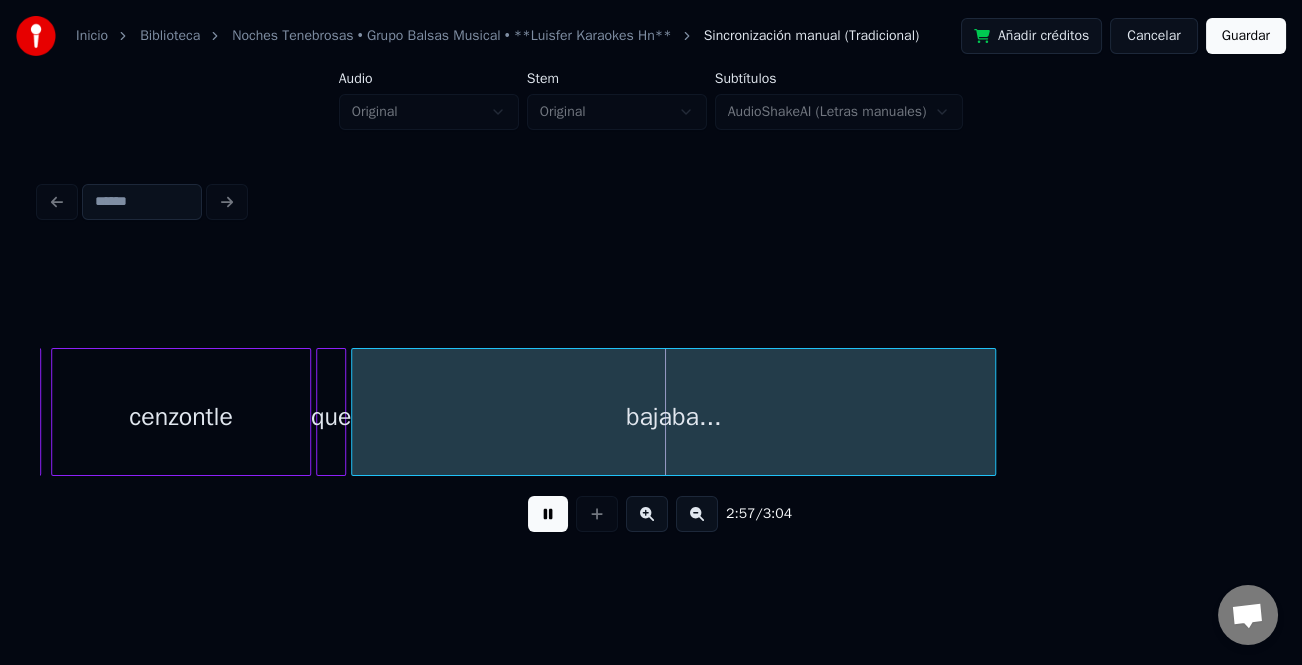 click at bounding box center (548, 514) 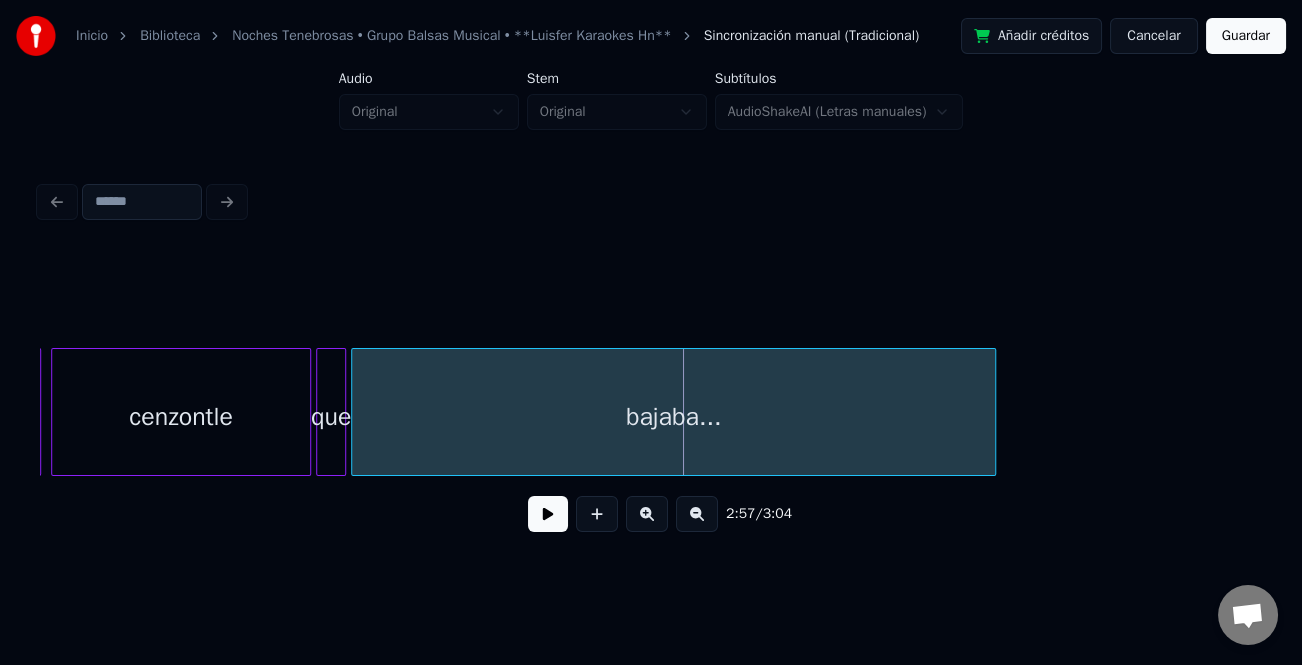click on "bajaba..." at bounding box center (673, 417) 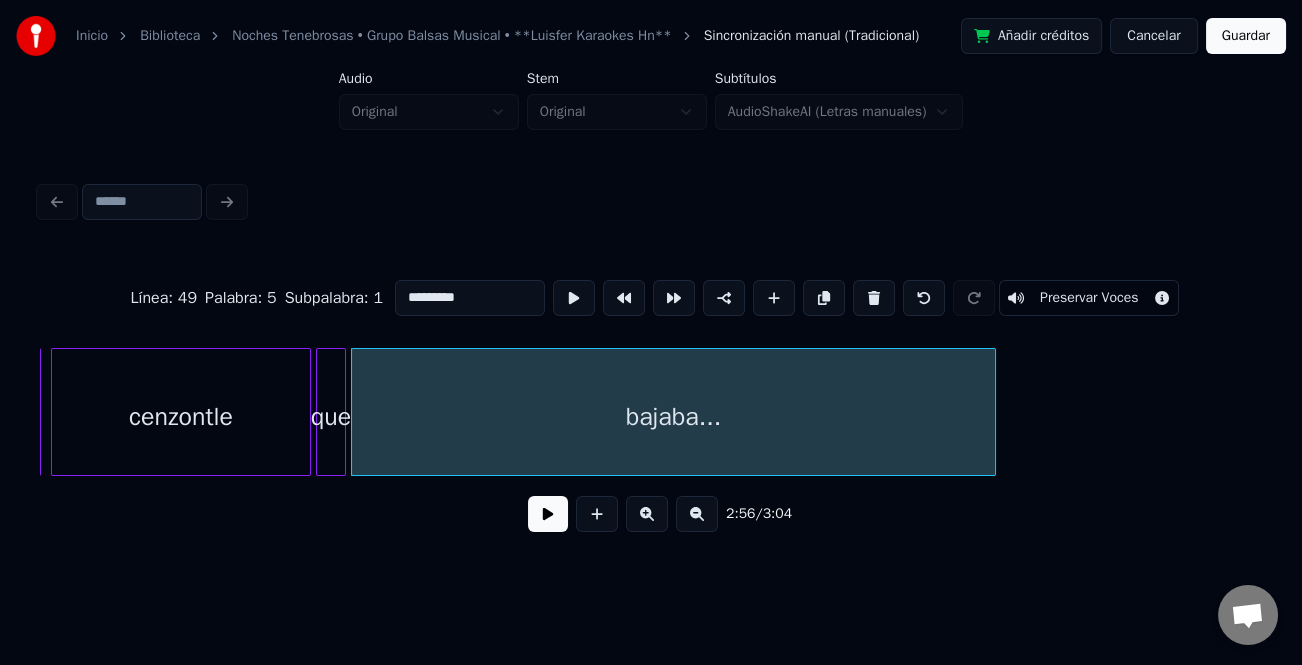click on "bajaba..." at bounding box center (673, 417) 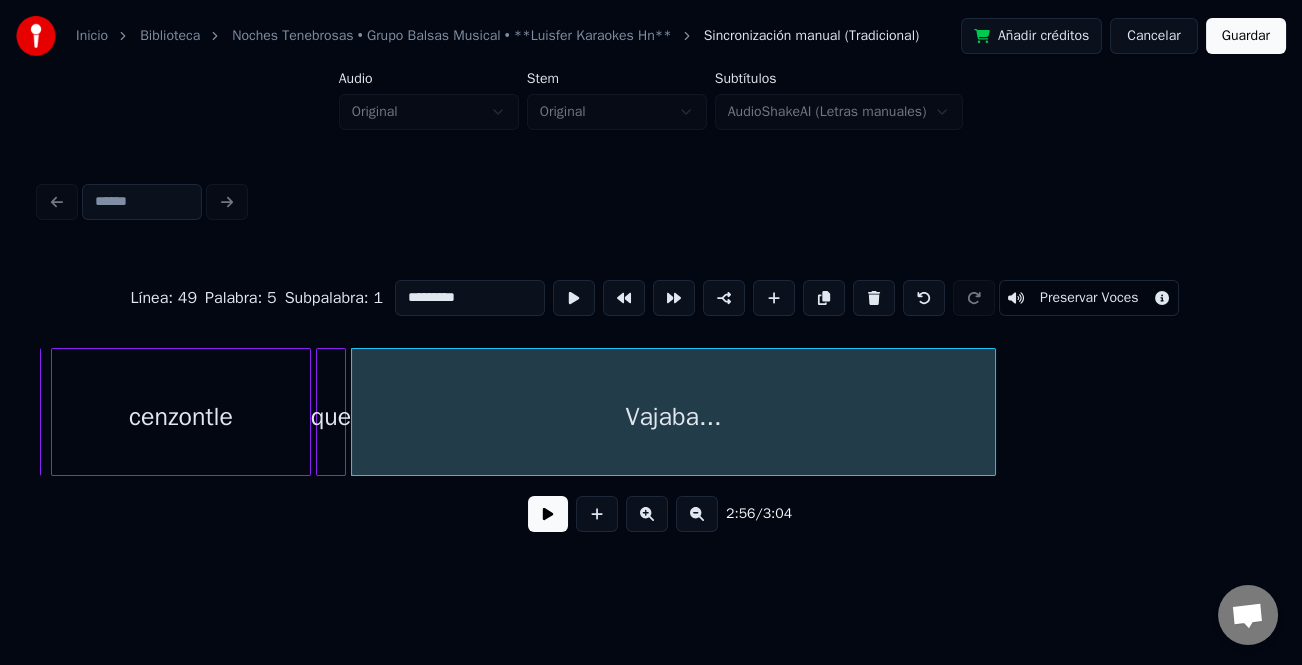 click on "*********" at bounding box center [470, 298] 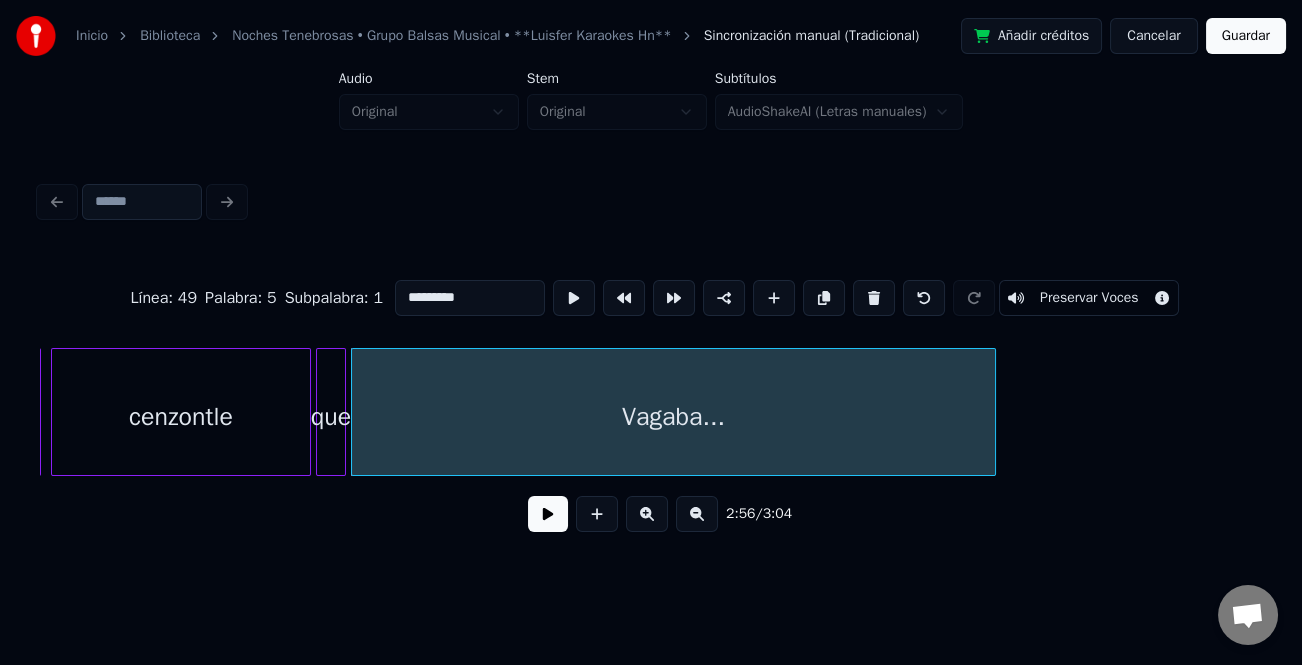 type on "*********" 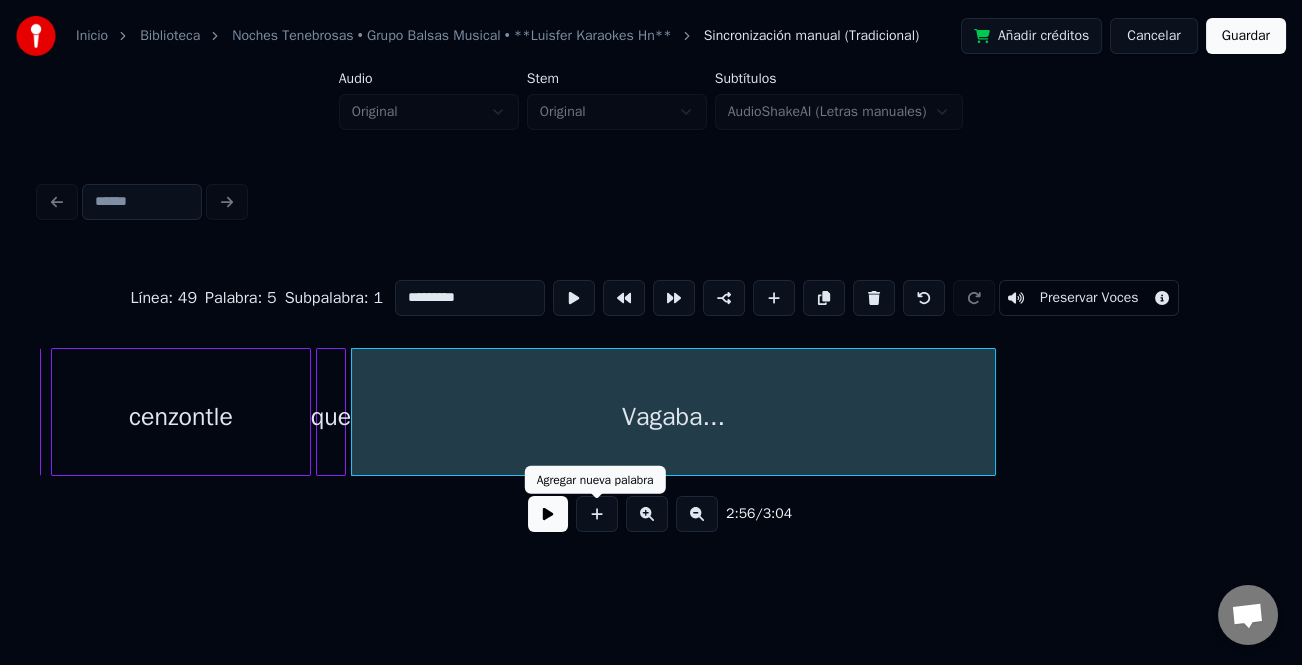 click at bounding box center [548, 514] 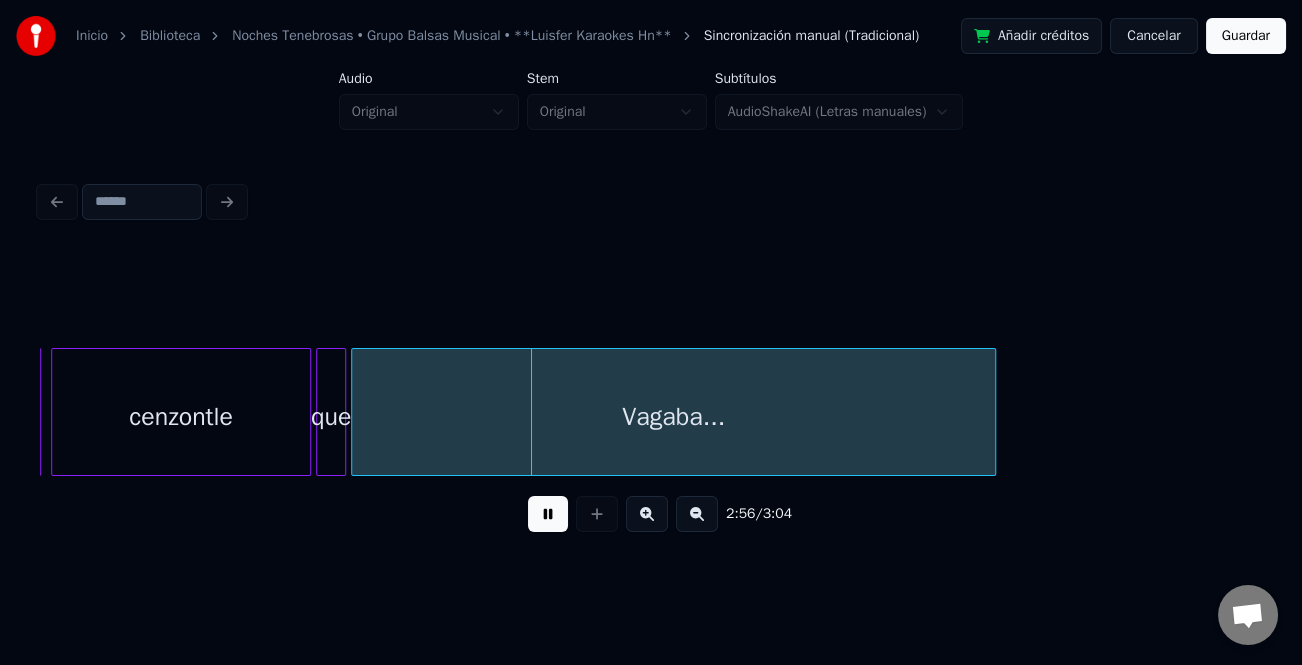 click at bounding box center [548, 514] 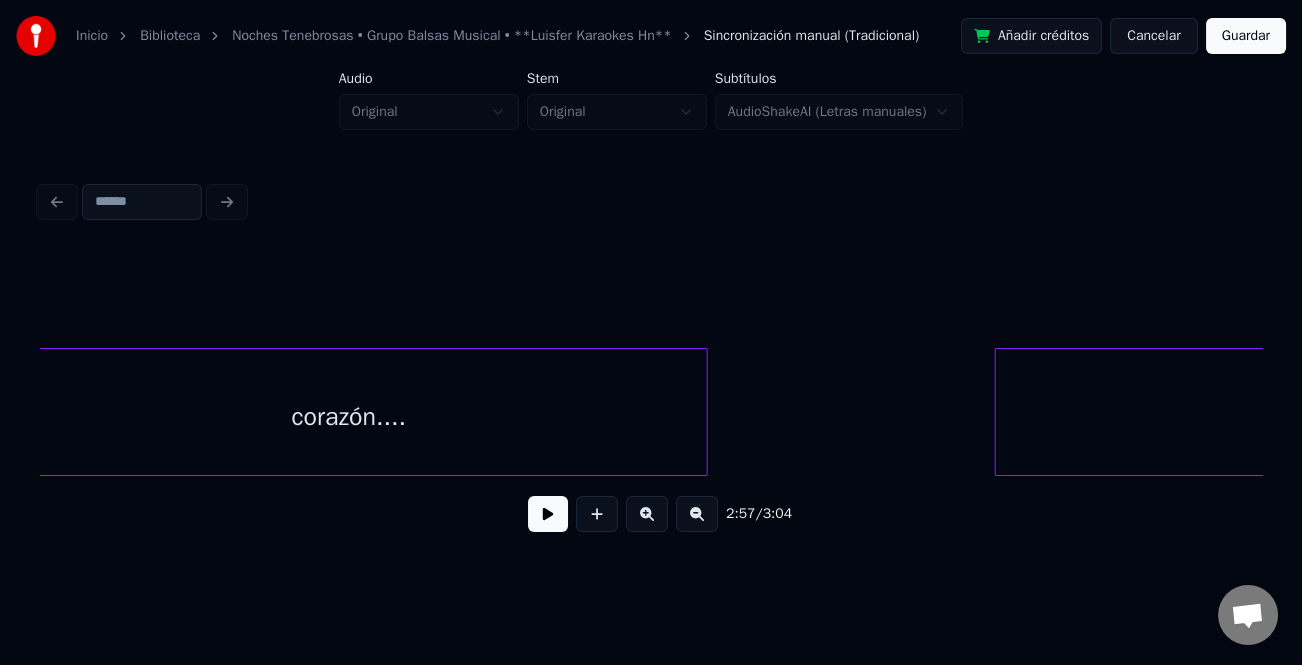 scroll, scrollTop: 0, scrollLeft: 21685, axis: horizontal 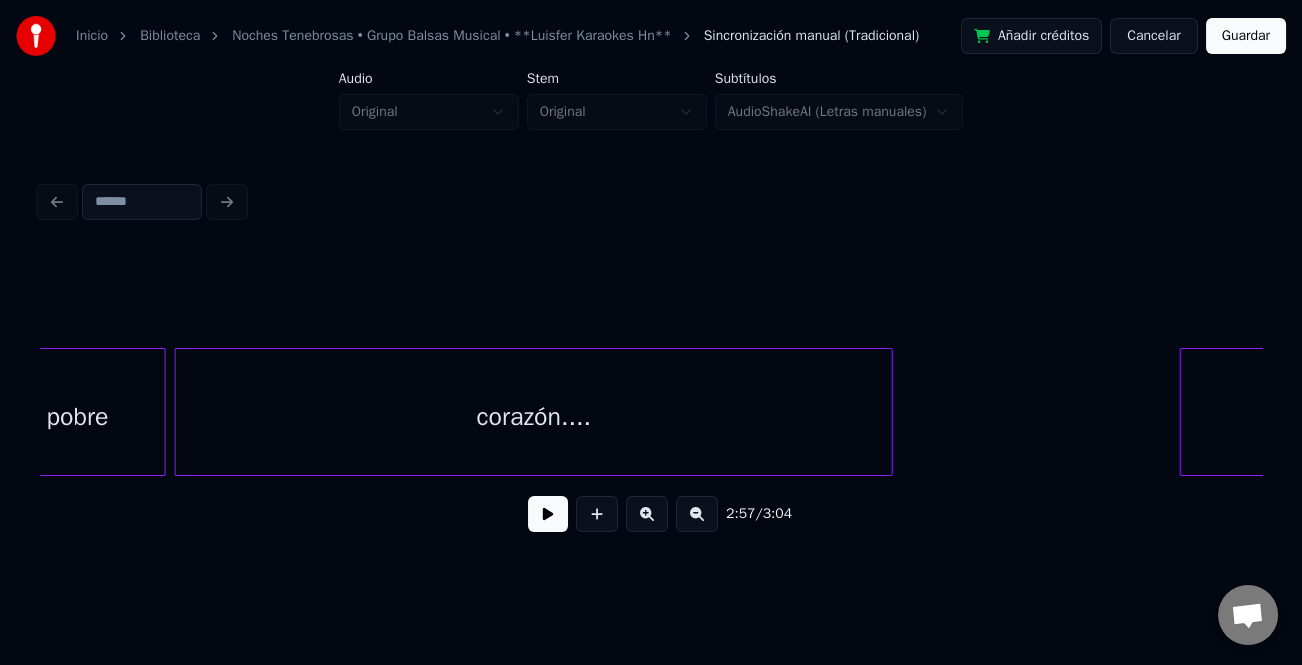 click on "corazón...." at bounding box center (533, 417) 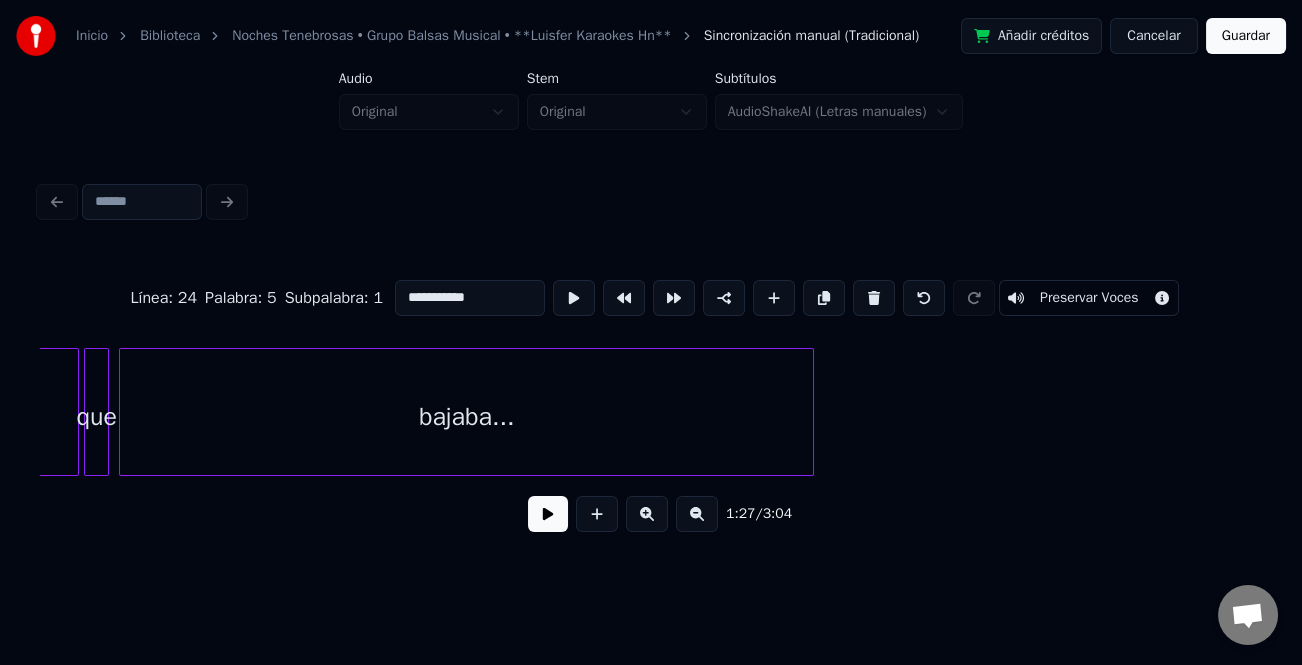 scroll, scrollTop: 0, scrollLeft: 9769, axis: horizontal 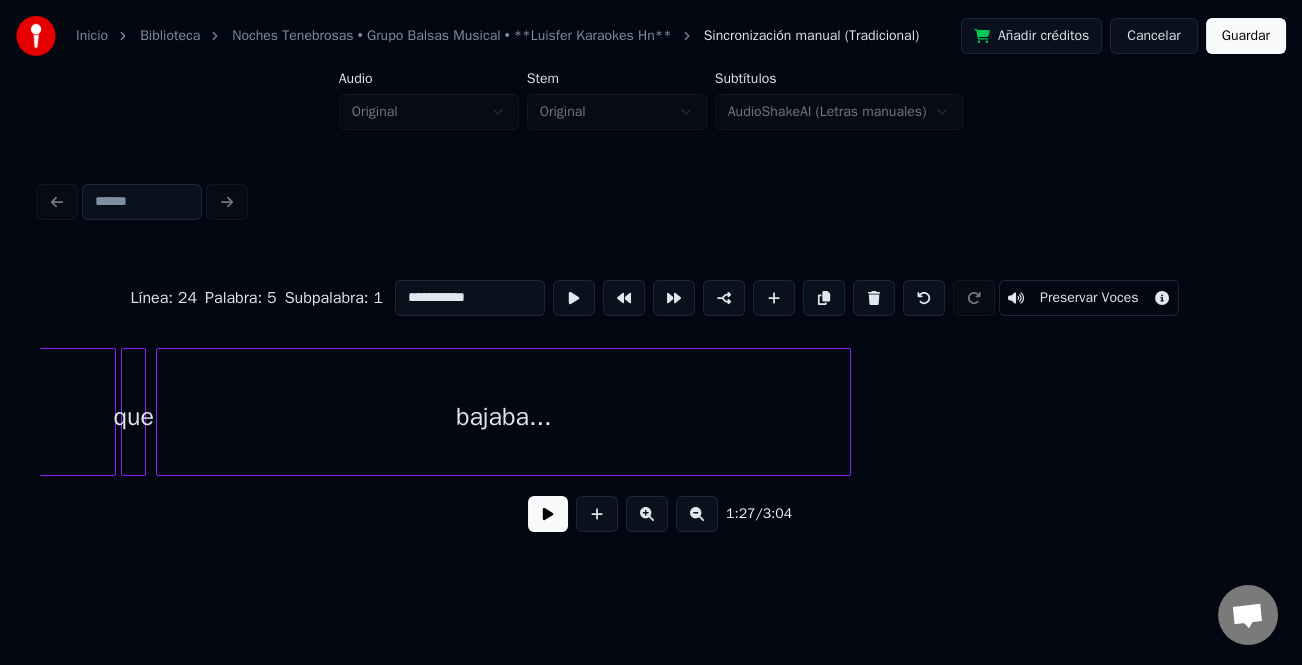 click on "bajaba..." at bounding box center (503, 417) 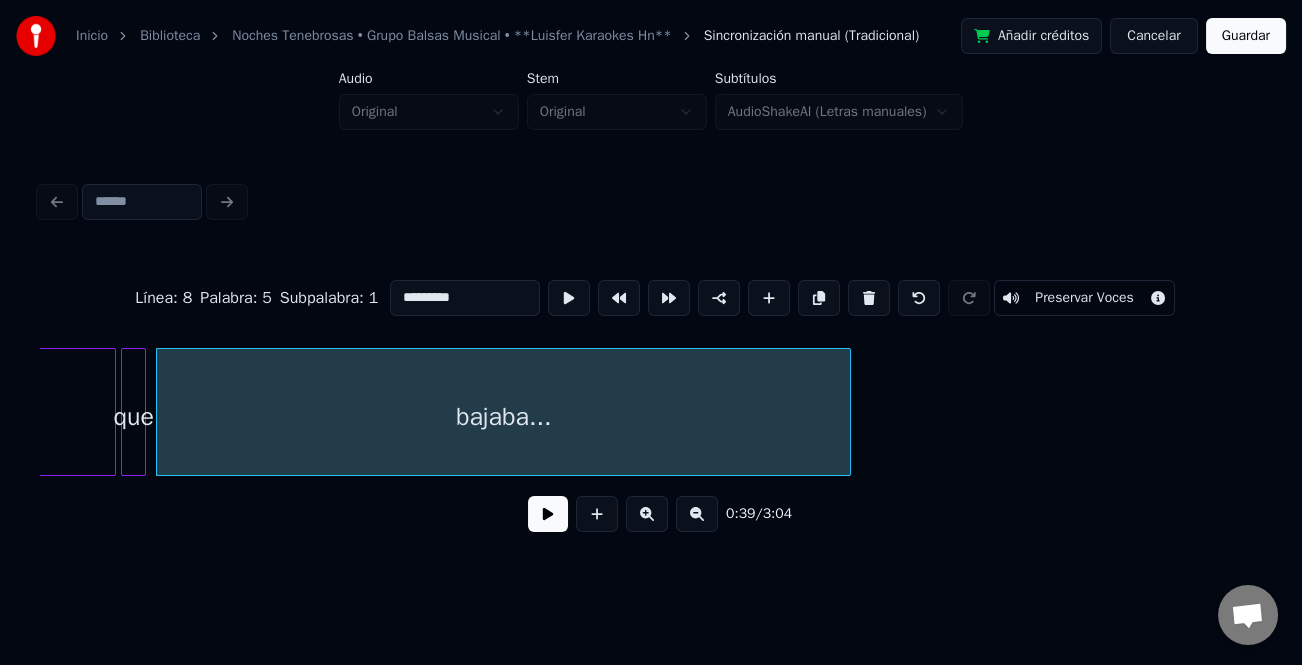 click on "*********" at bounding box center (465, 298) 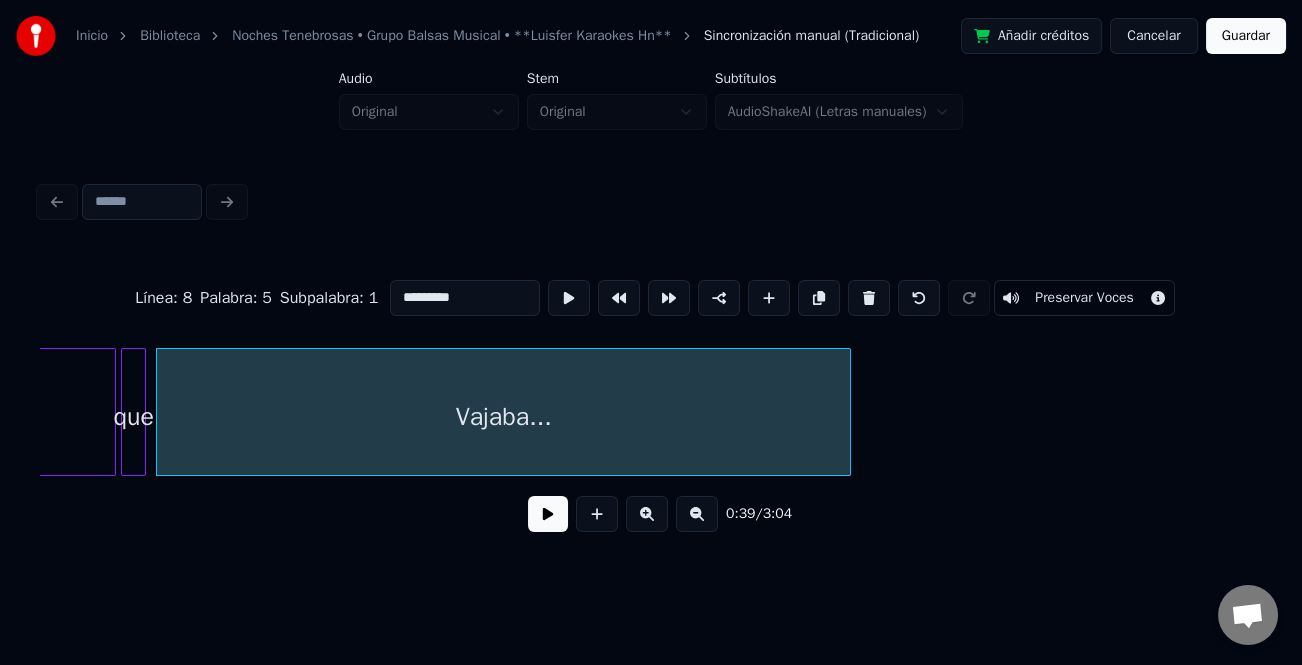 click on "*********" at bounding box center (465, 298) 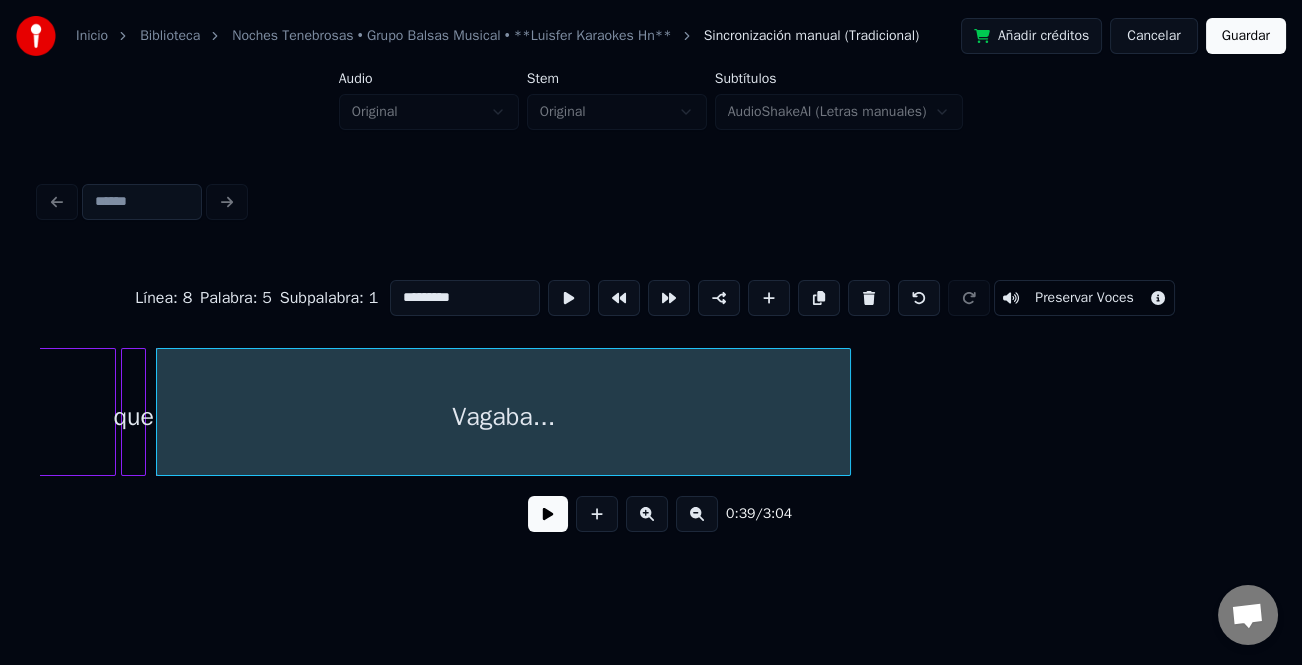 type on "*********" 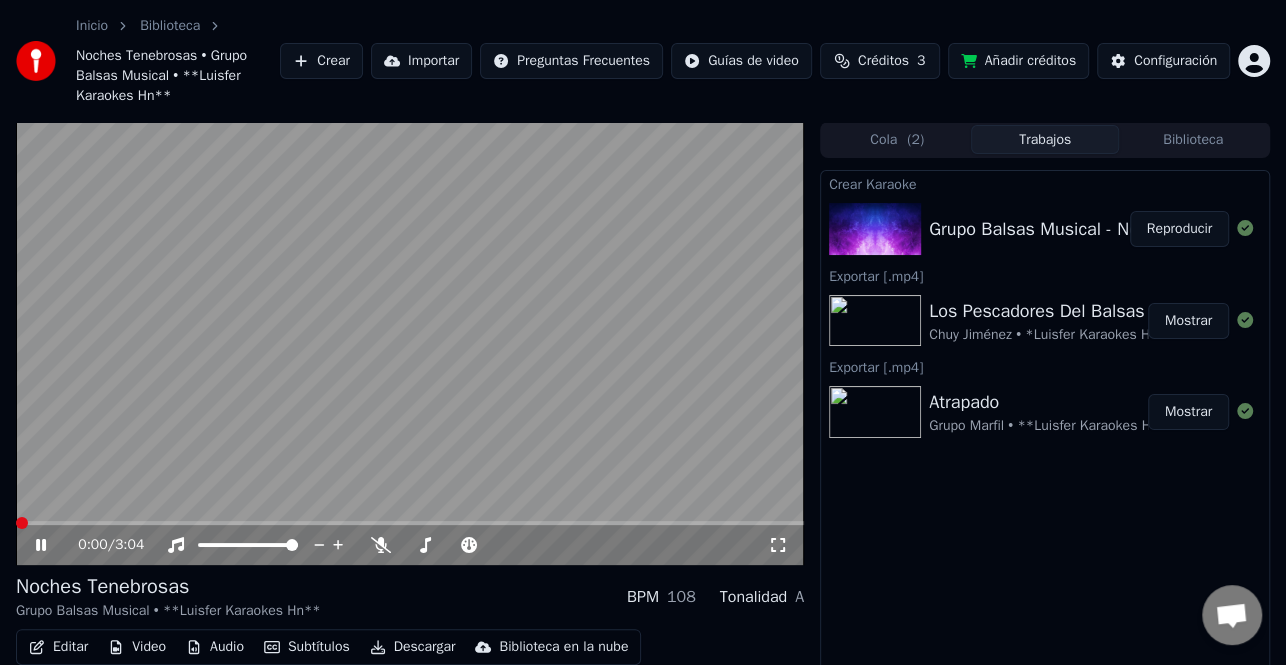 click on "Descargar" at bounding box center (413, 647) 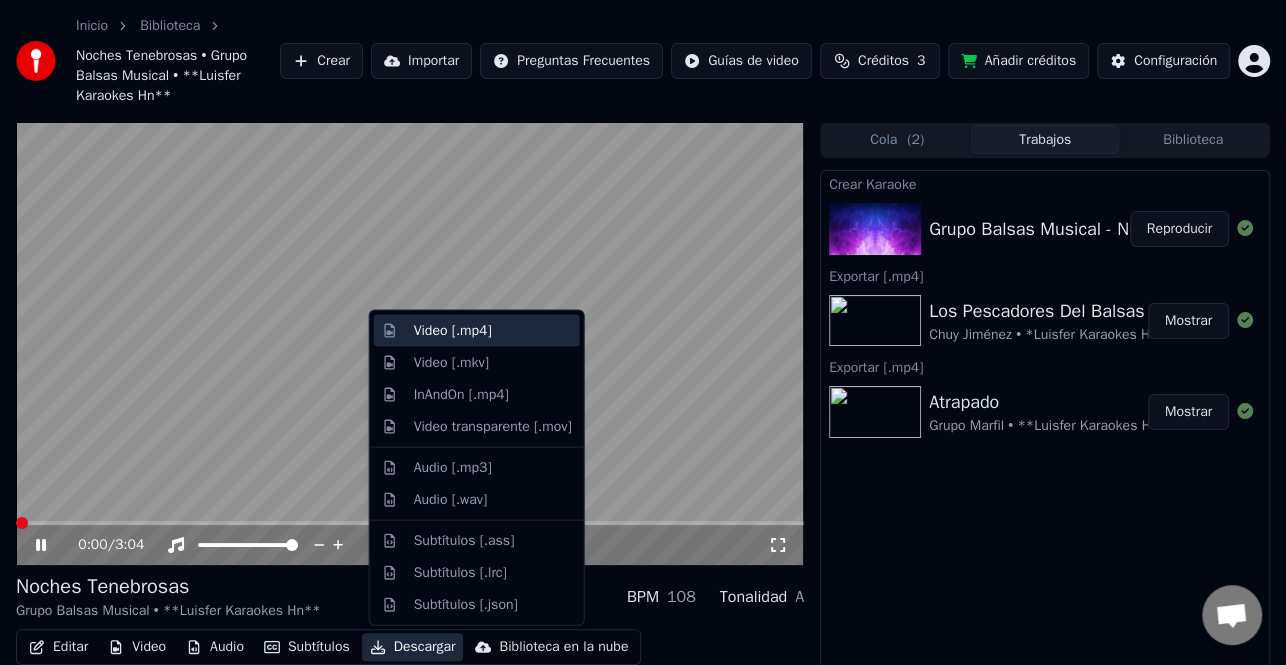 click on "Video [.mp4]" at bounding box center [493, 331] 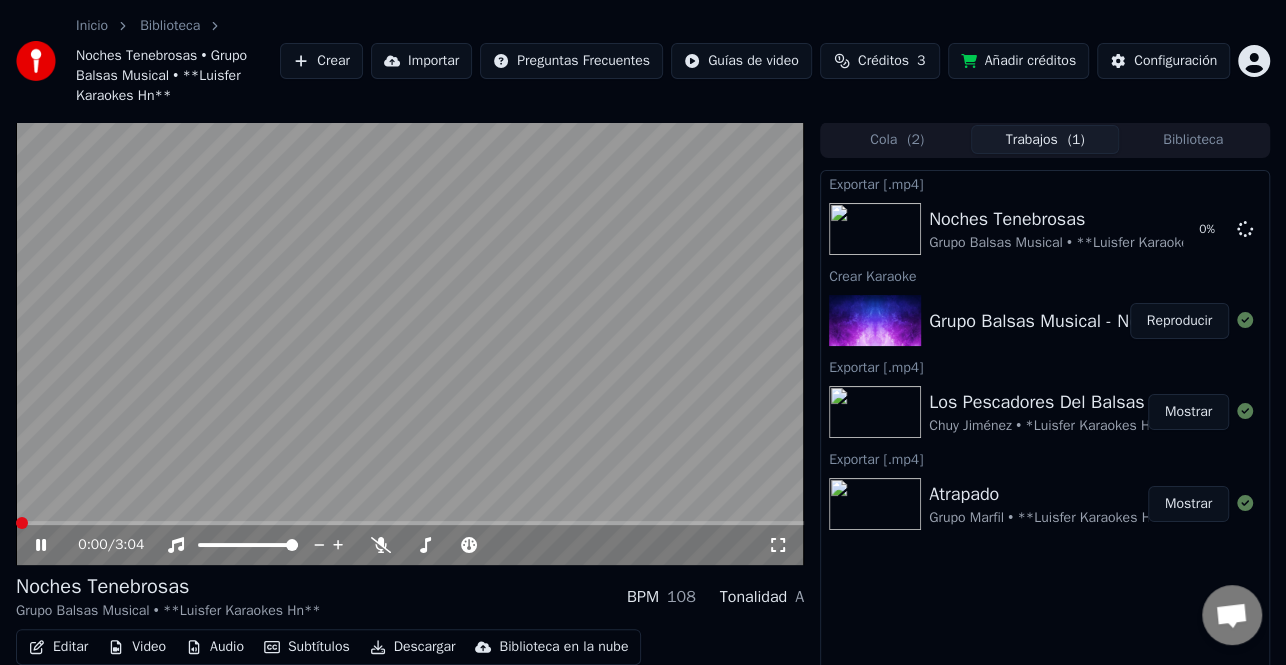 click on "Mostrar" at bounding box center [1188, 504] 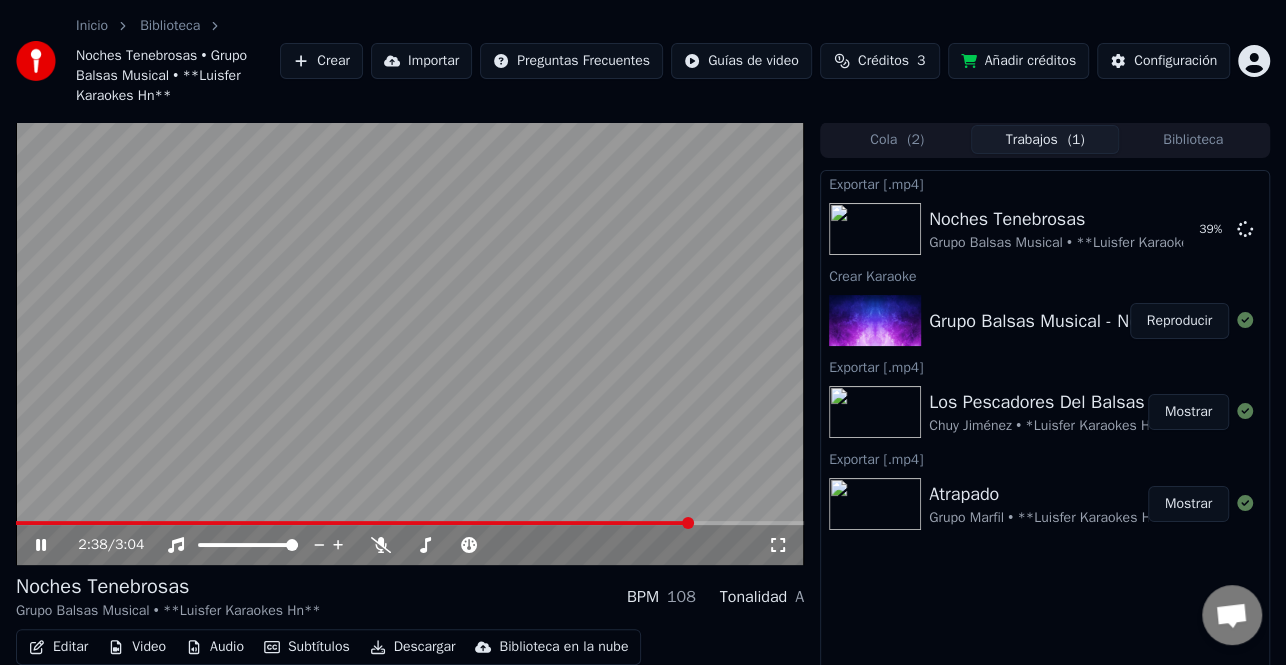 click 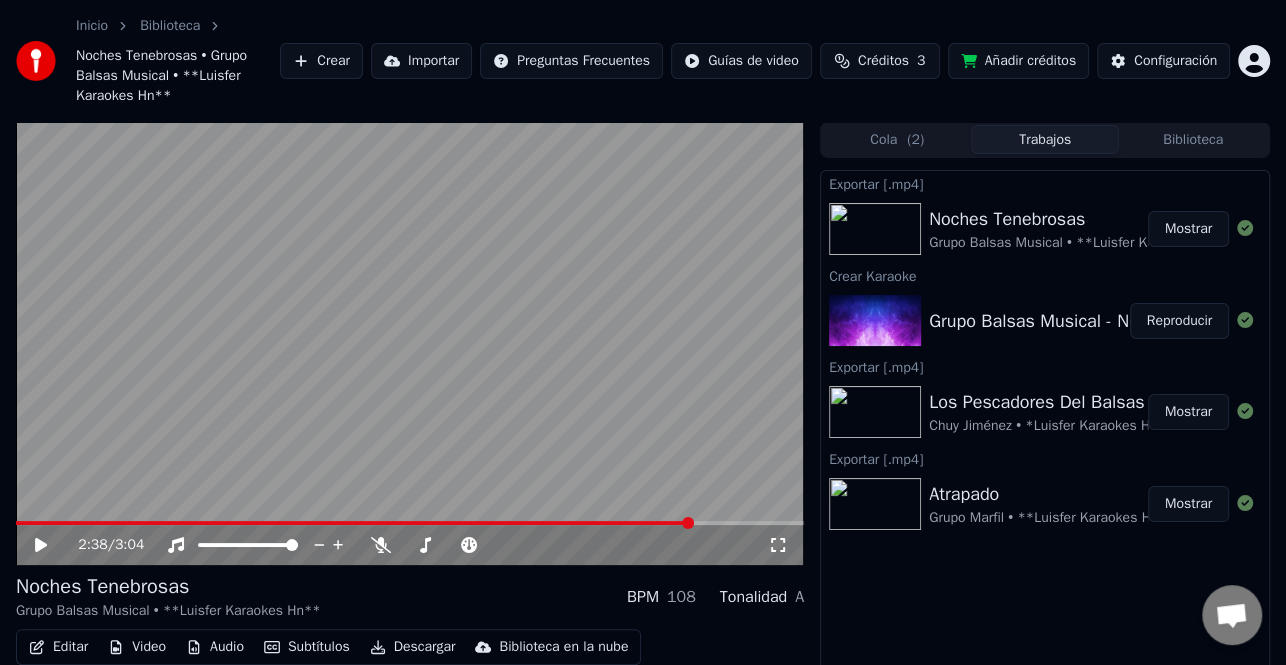 click 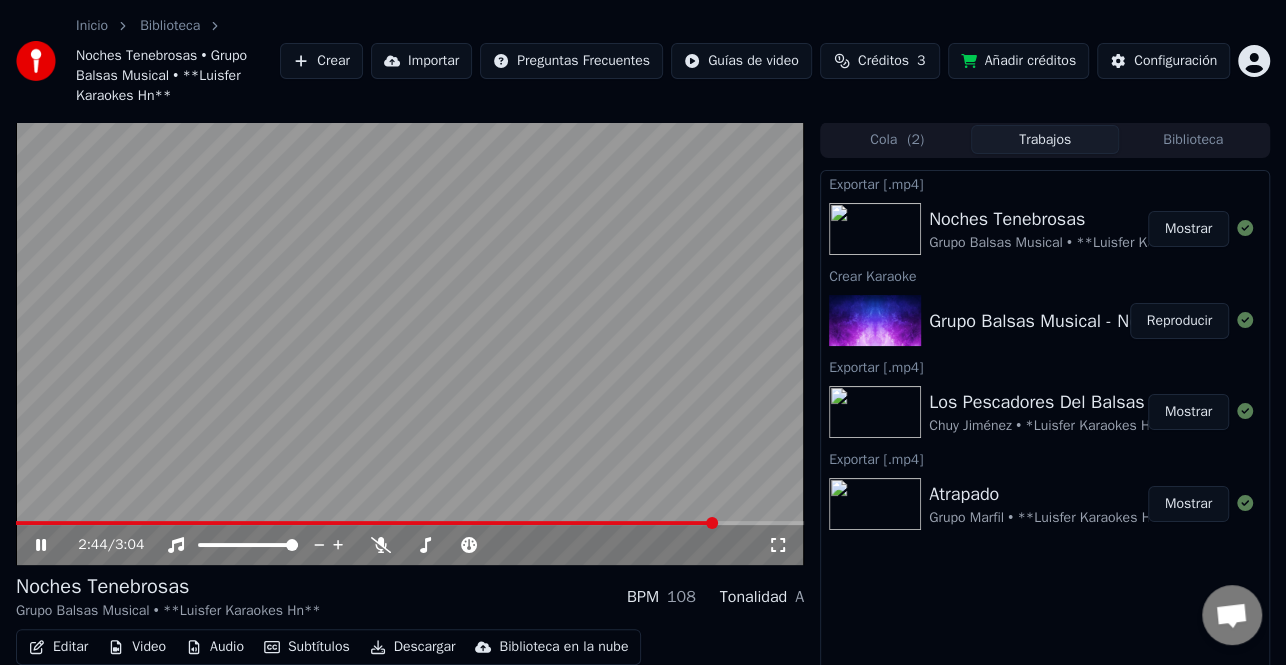 click on "2:44  /  3:04" at bounding box center [410, 545] 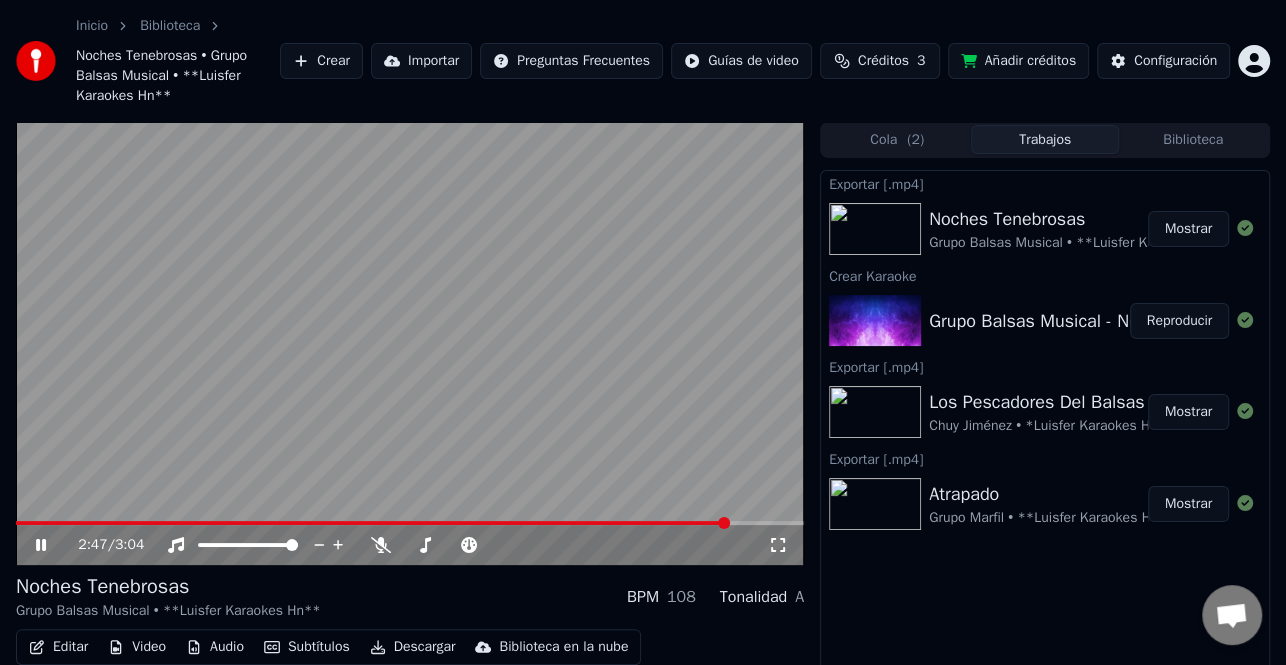 drag, startPoint x: 42, startPoint y: 541, endPoint x: 721, endPoint y: 654, distance: 688.33856 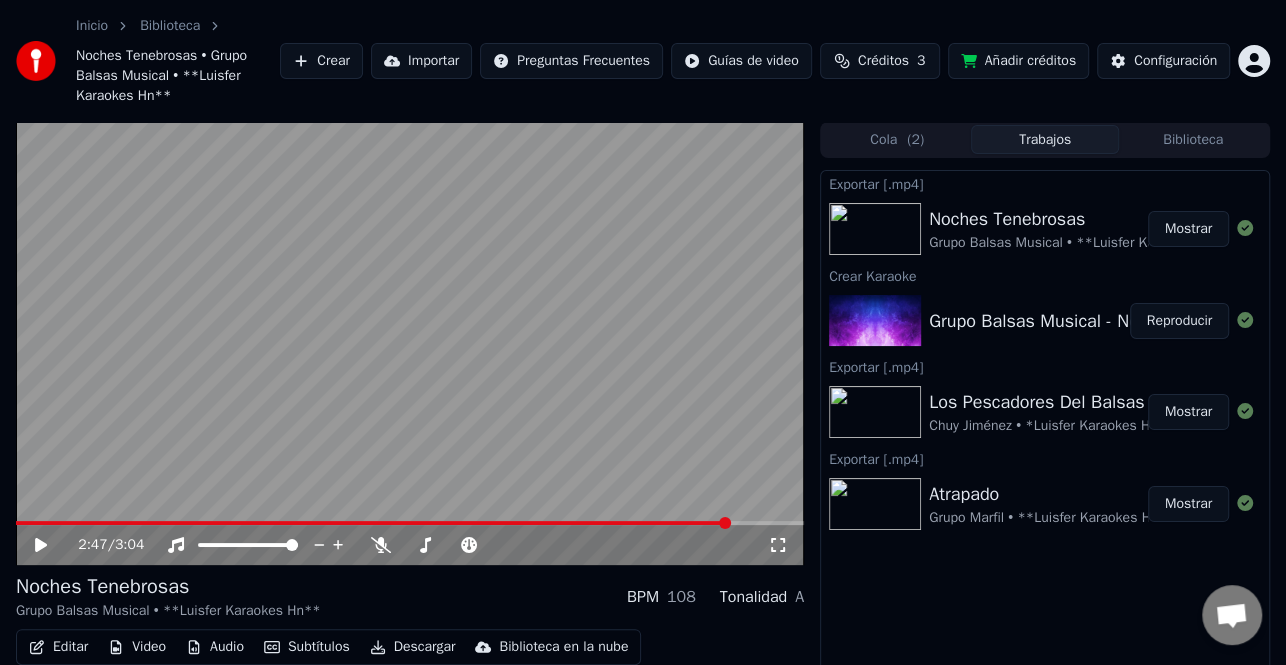 click on "Crear Importar Preguntas Frecuentes Guías de video Créditos 3 Añadir créditos Configuración" at bounding box center [775, 61] 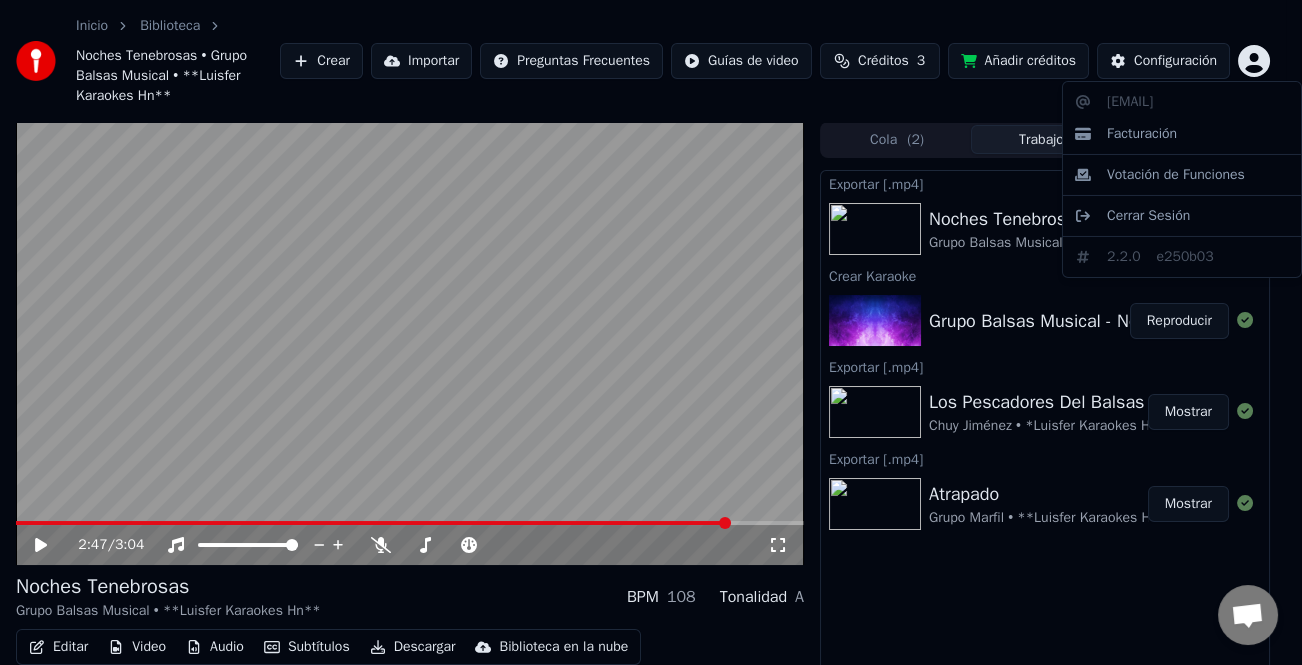 click on "Inicio Biblioteca Noches Tenebrosas • Grupo Balsas Musical • **[BRAND]** Crear Importar Preguntas Frecuentes Guías de video Créditos 3 Añadir créditos Configuración 2:47 / 3:04 Noches Tenebrosas Grupo Balsas Musical • **[BRAND]** BPM 108 Tonalidad A Editar Video Audio Subtítulos Descargar Biblioteca en la nube Sincronización manual Descargar video Abrir Pantalla Doble Cola ( 2 ) Trabajos Biblioteca Exportar [.mp4] Noches Tenebrosas Grupo Balsas Musical • **[BRAND]** Mostrar Crear Karaoke Grupo Balsas Musical - Noches Tenebrosas Reproducir Exportar [.mp4] Los Pescadores Del Balsas [FIRST] [LAST] • *[BRAND]** Mostrar Exportar [.mp4] Atrapado Grupo Marfil • **[BRAND]** Mostrar [EMAIL] Facturación Votación de Funciones Cerrar Sesión 2.2.0 e250b03" at bounding box center (651, 332) 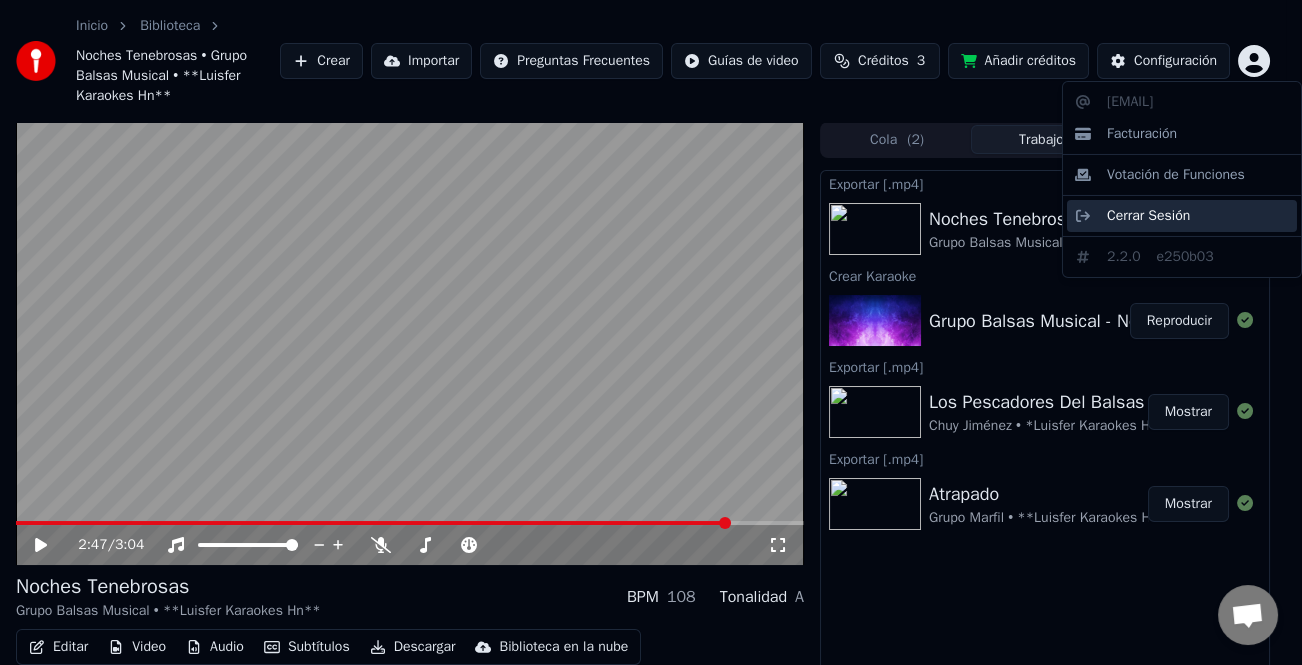 click on "Cerrar Sesión" at bounding box center (1148, 216) 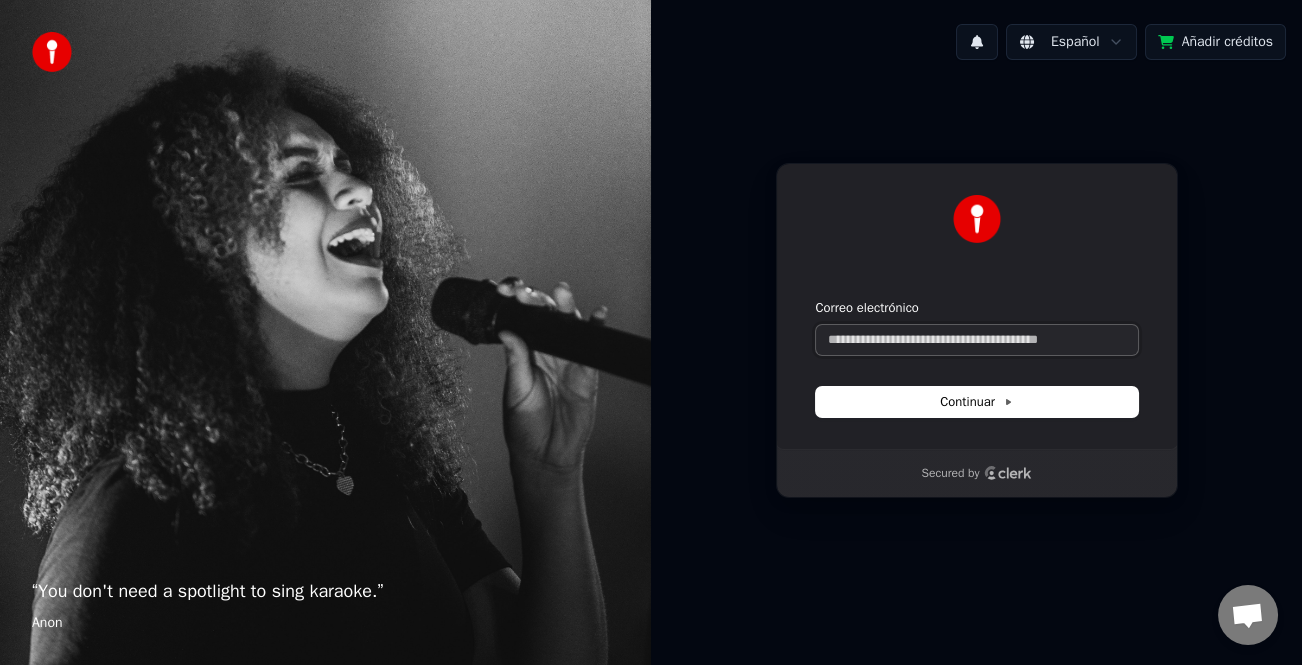 click on "Correo electrónico" at bounding box center [977, 340] 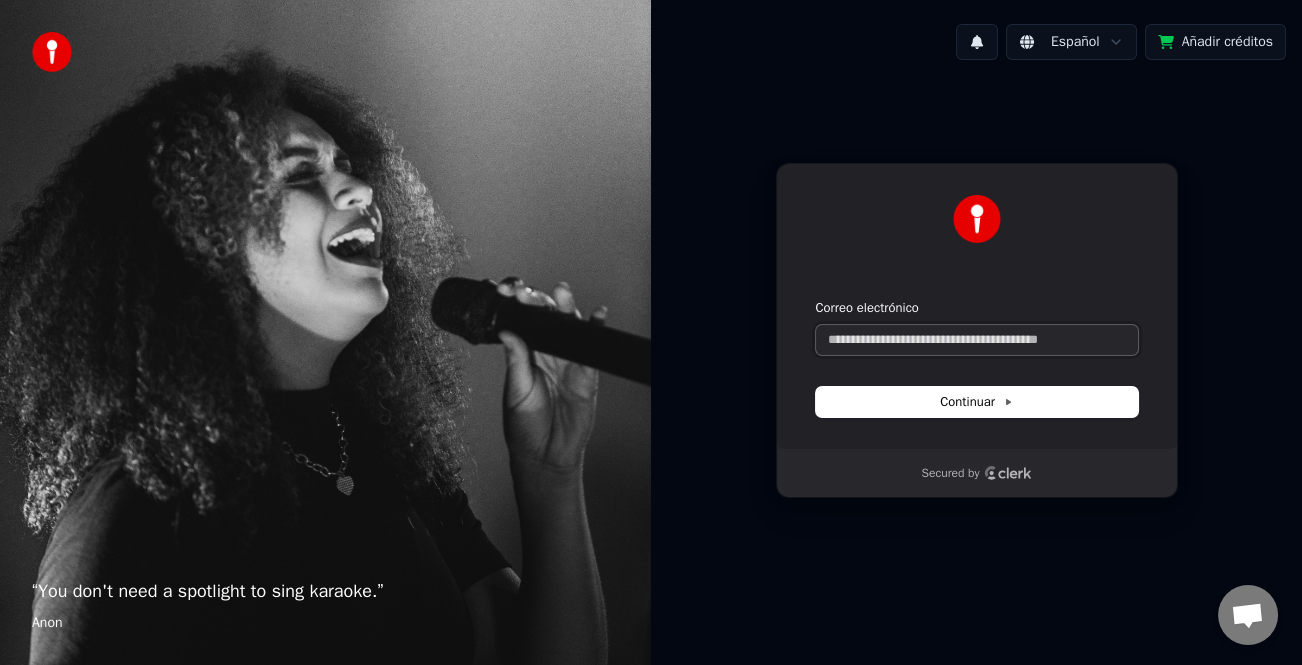 click on "Correo electrónico" at bounding box center (977, 340) 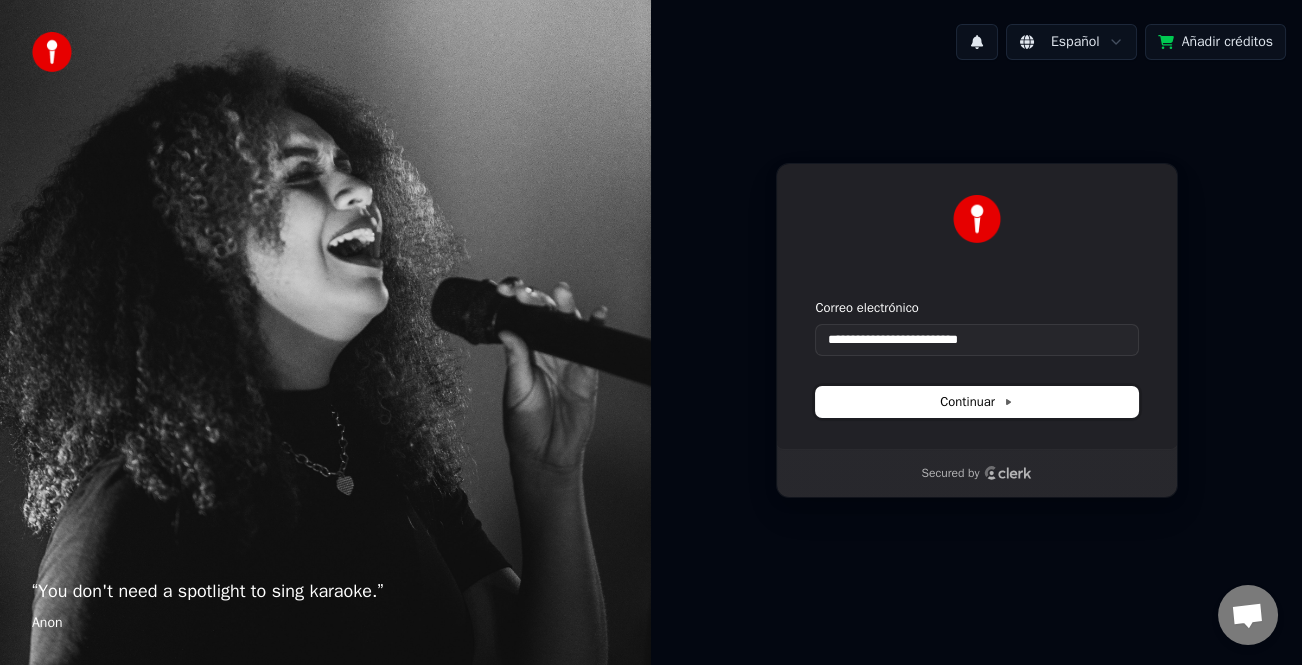 click on "Continuar" at bounding box center [977, 402] 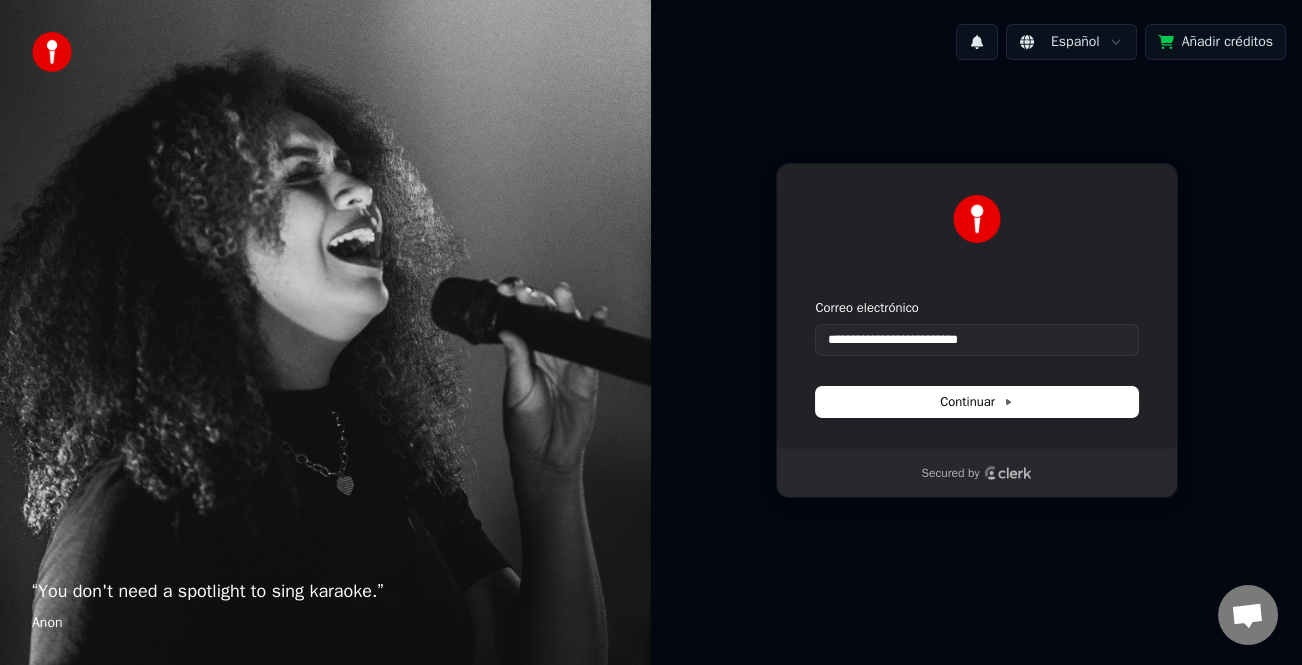 type on "**********" 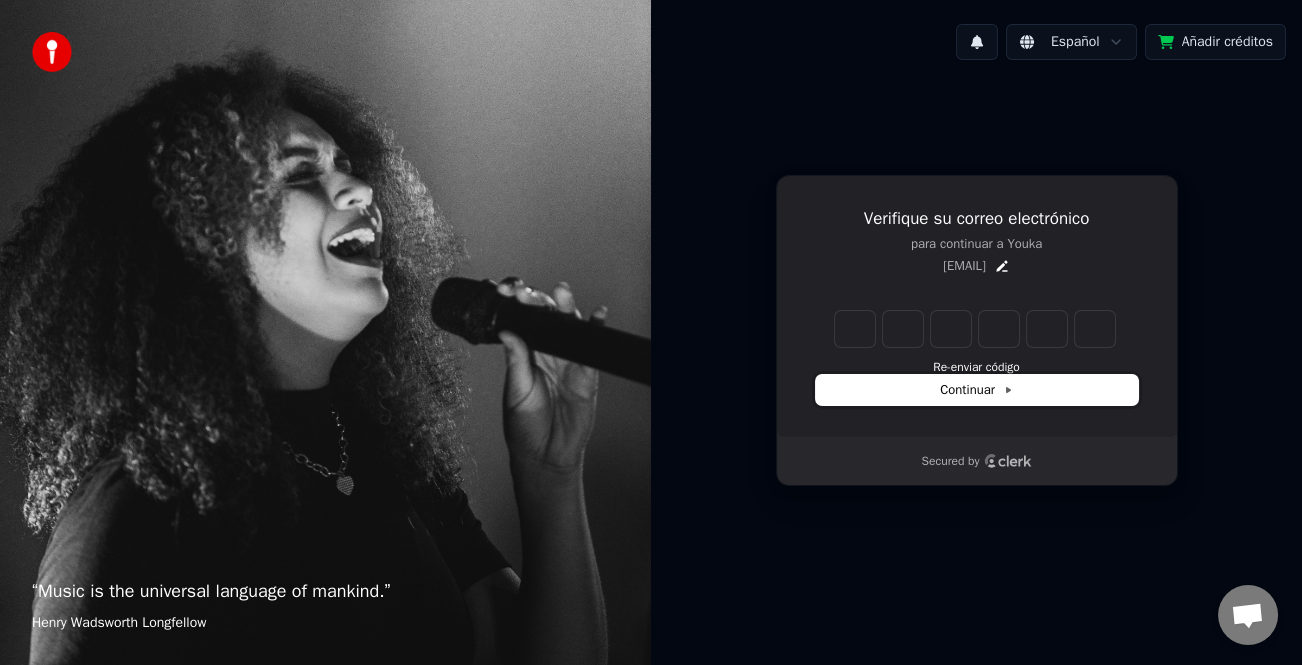 click on "Continuar" at bounding box center (976, 390) 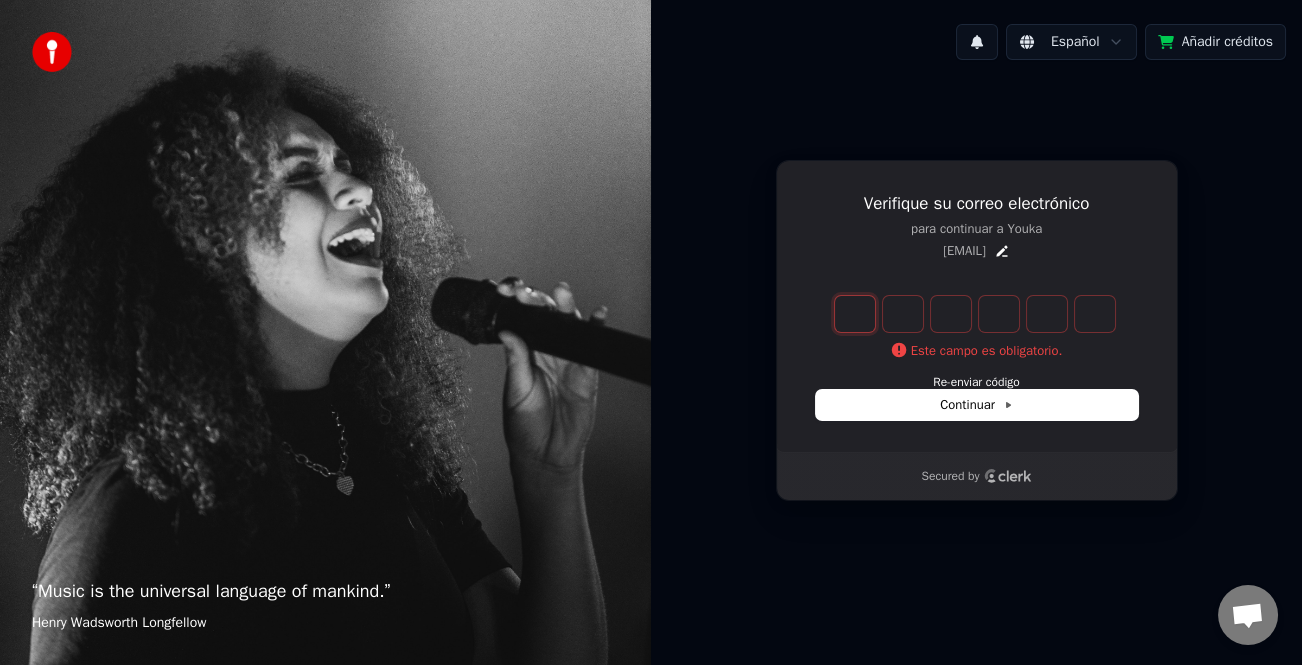 type on "*" 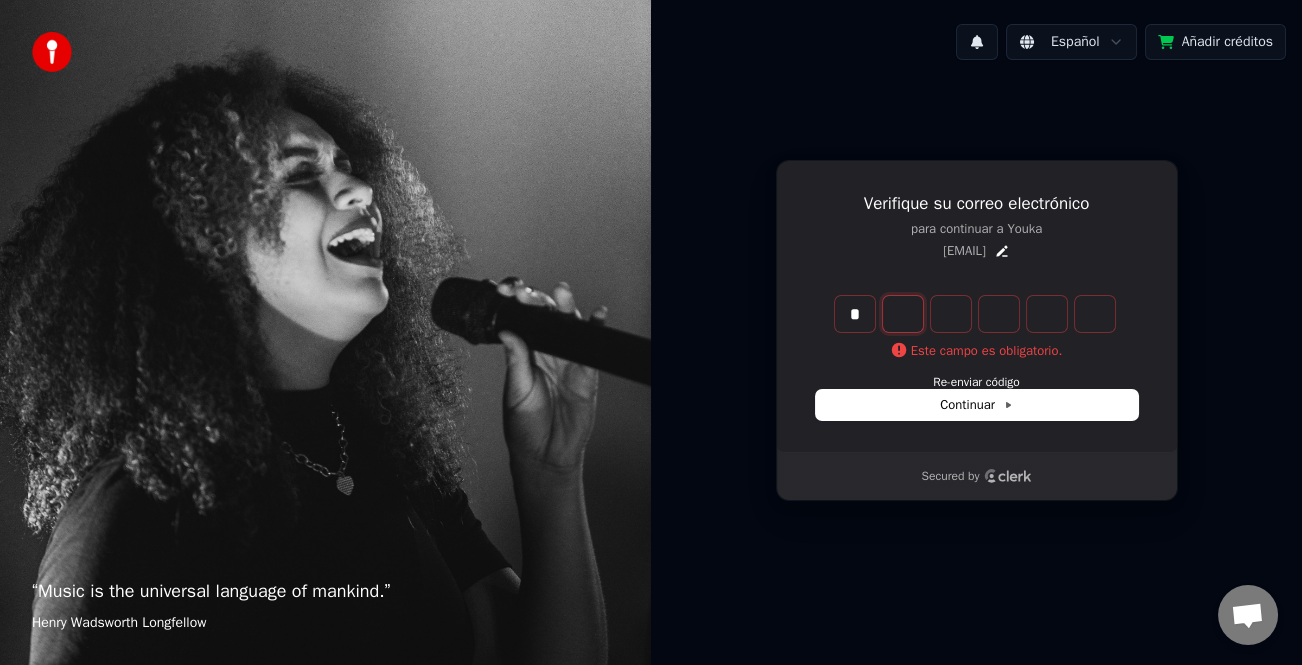 type on "*" 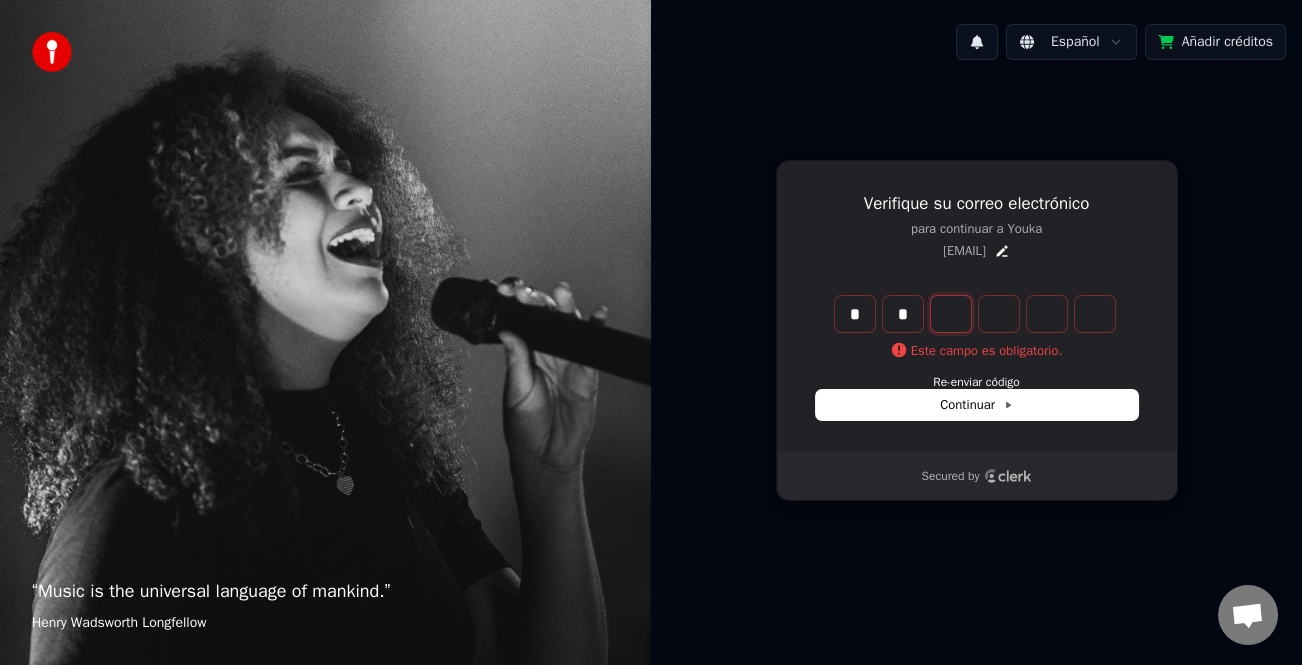 type on "**" 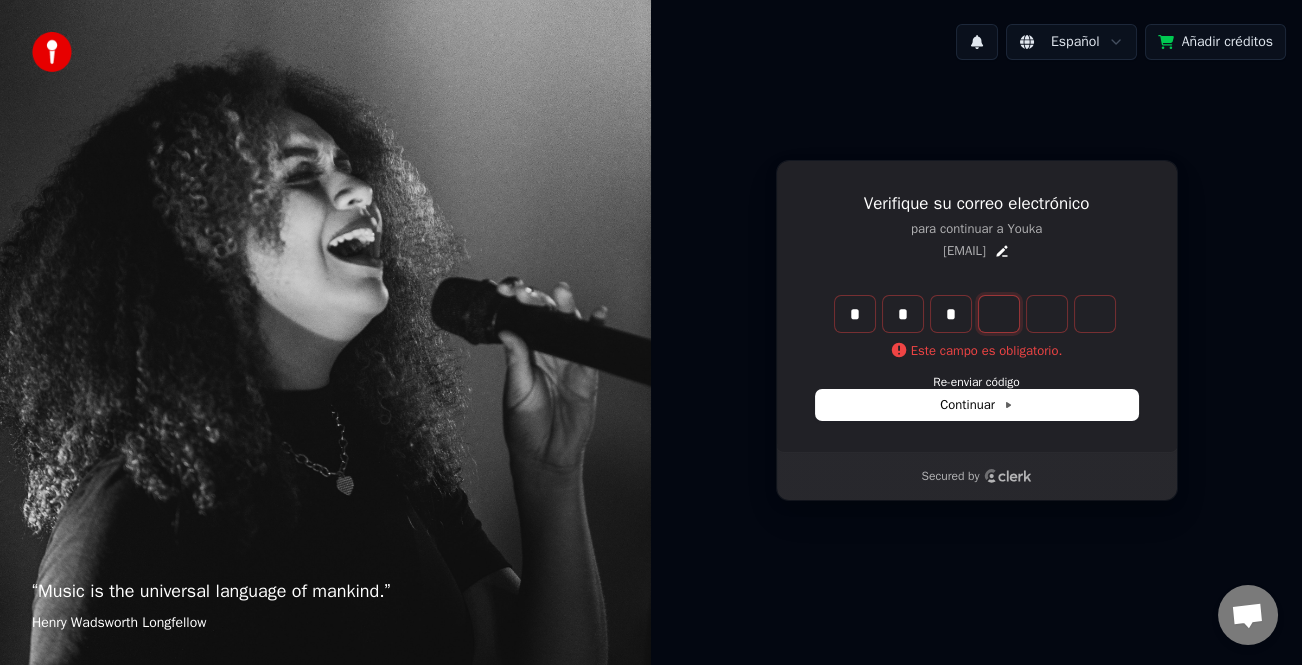 type on "***" 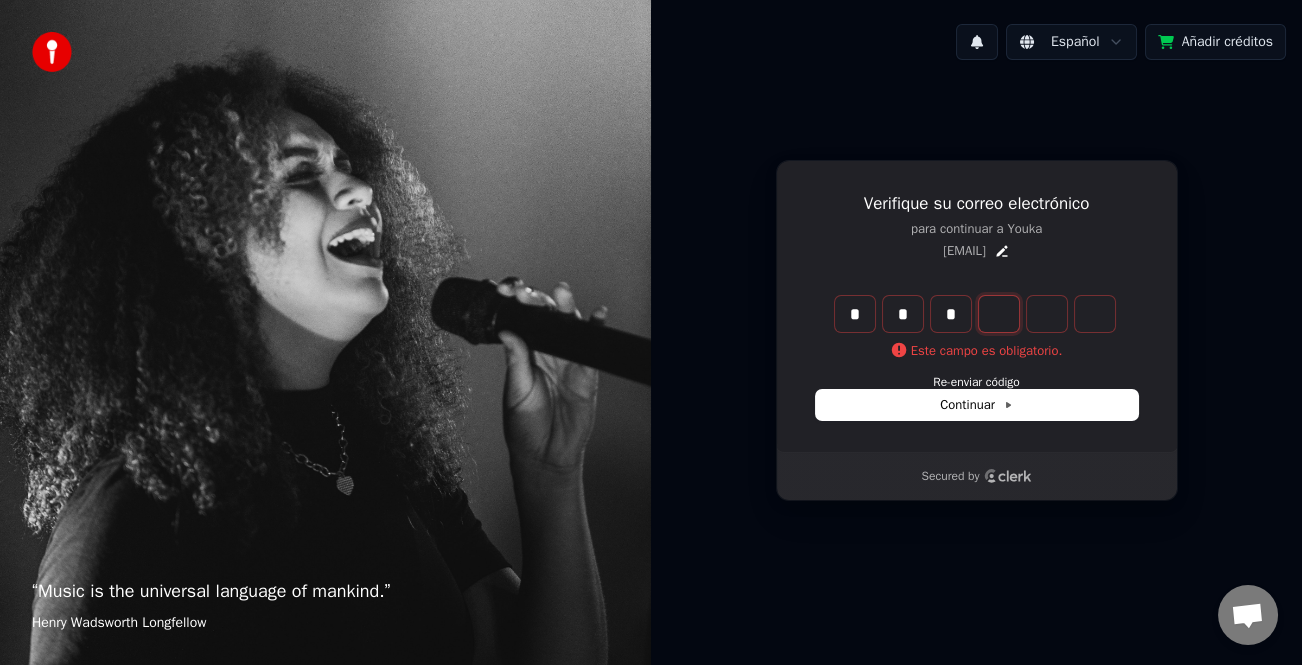 type on "*" 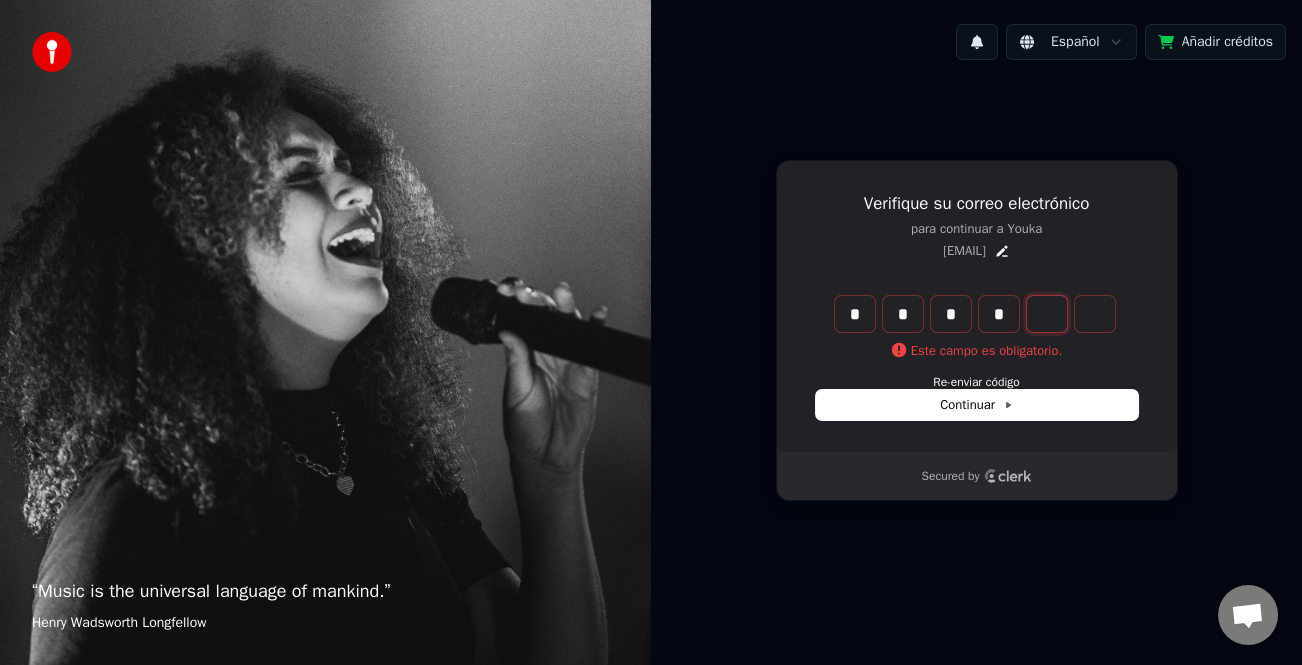 type on "****" 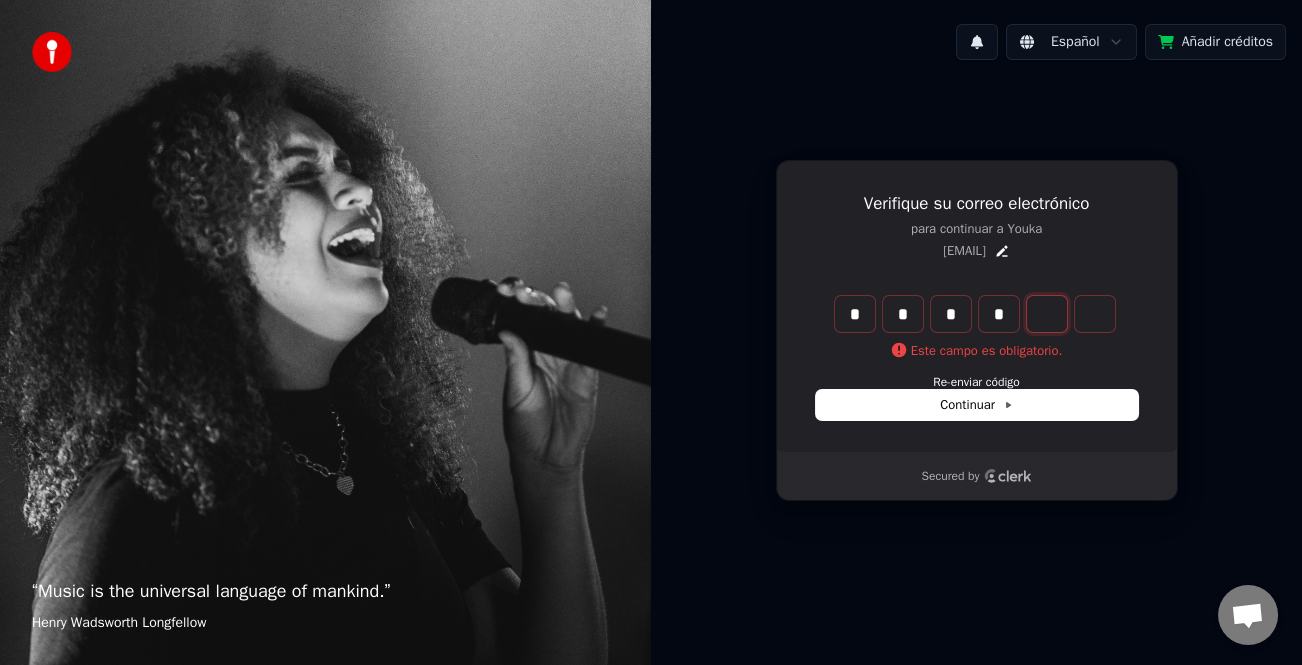 type on "*" 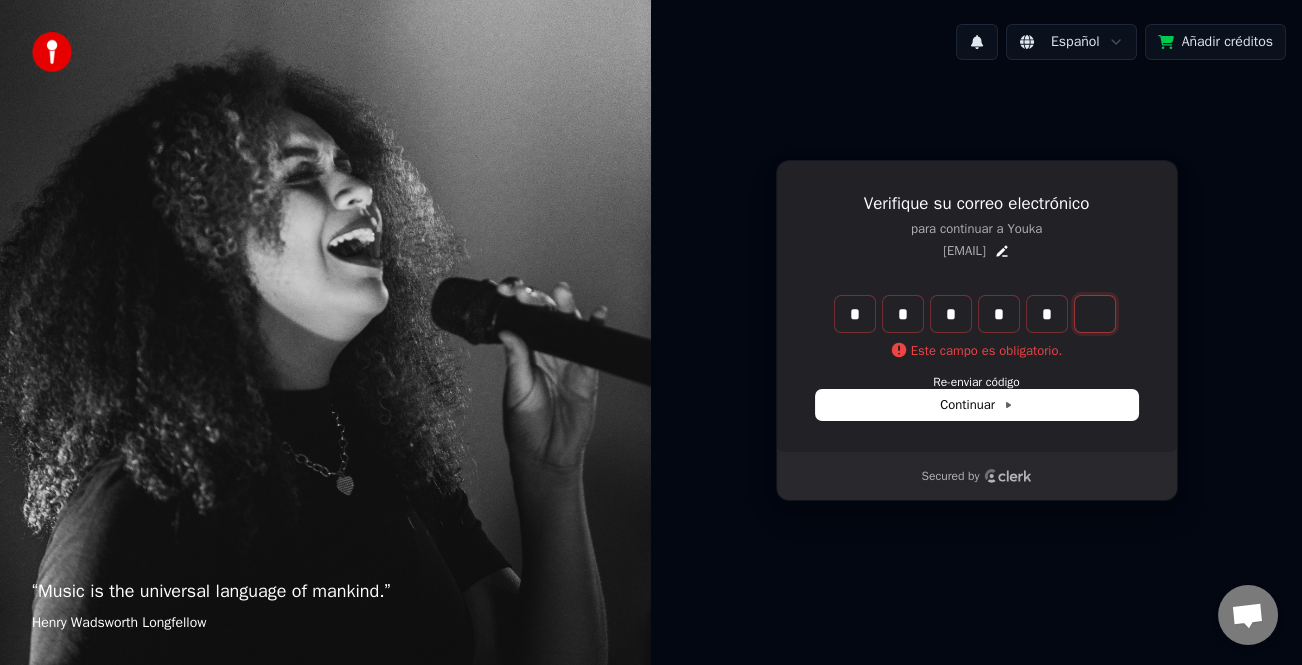 type on "******" 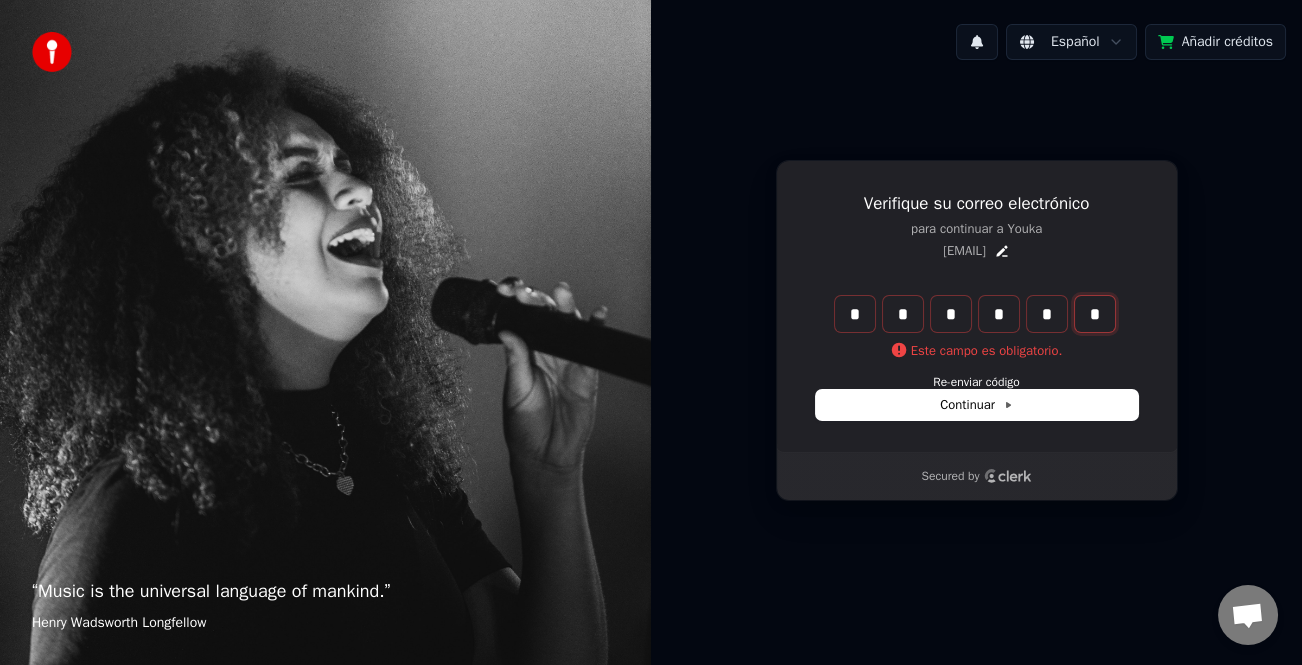 type on "*" 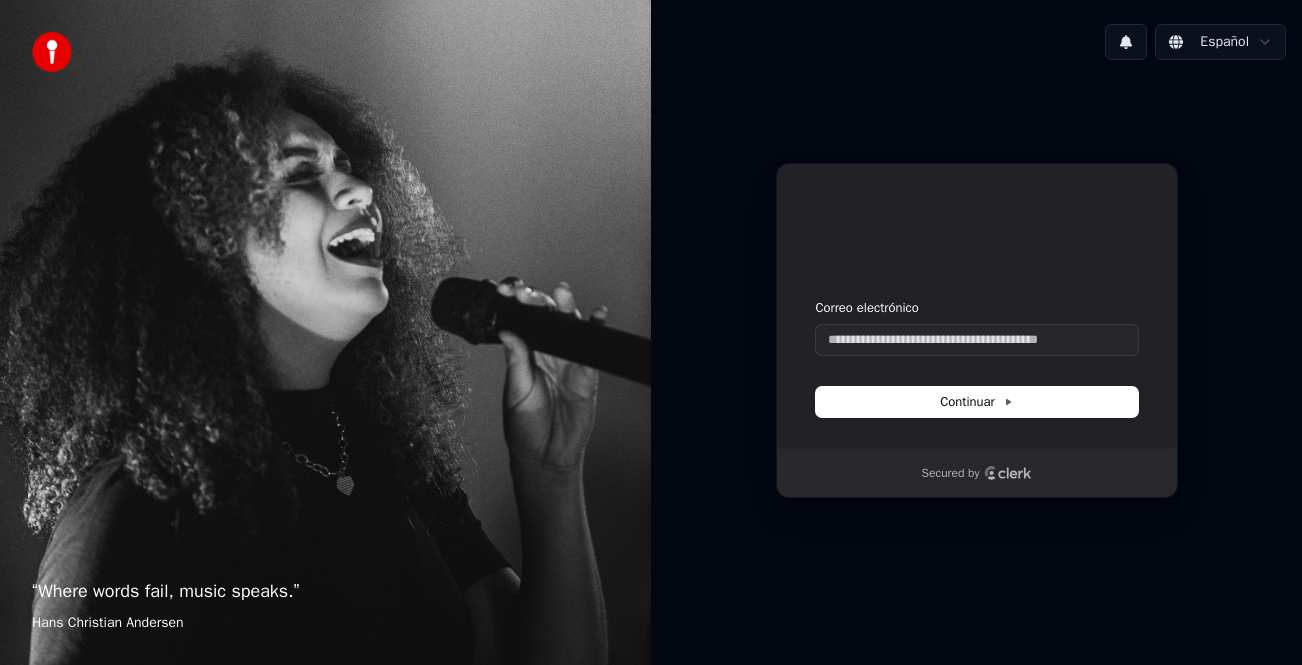 scroll, scrollTop: 0, scrollLeft: 0, axis: both 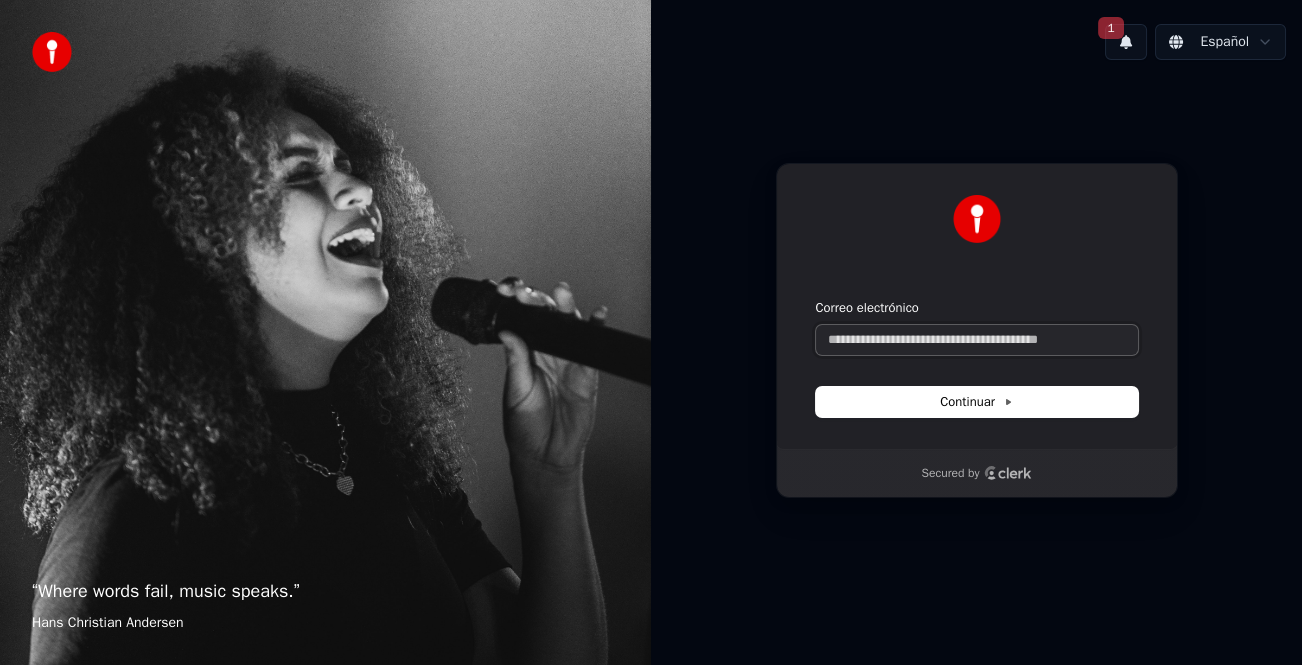 click on "Correo electrónico" at bounding box center [977, 340] 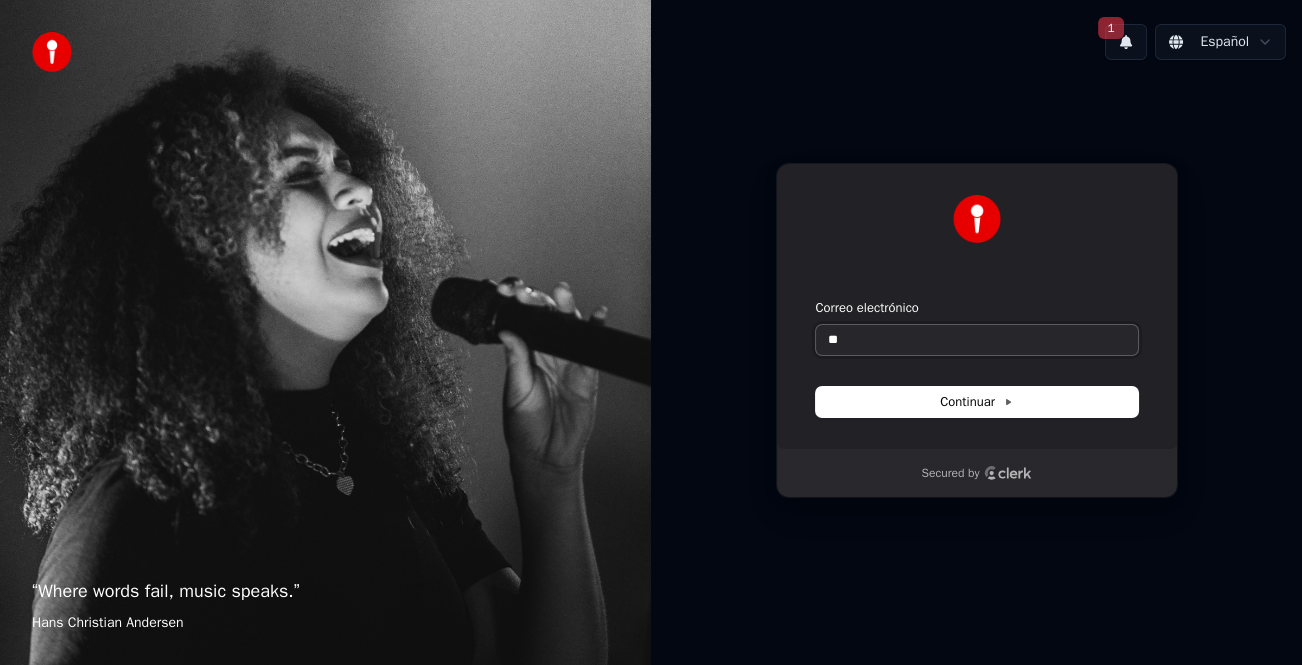 type on "*" 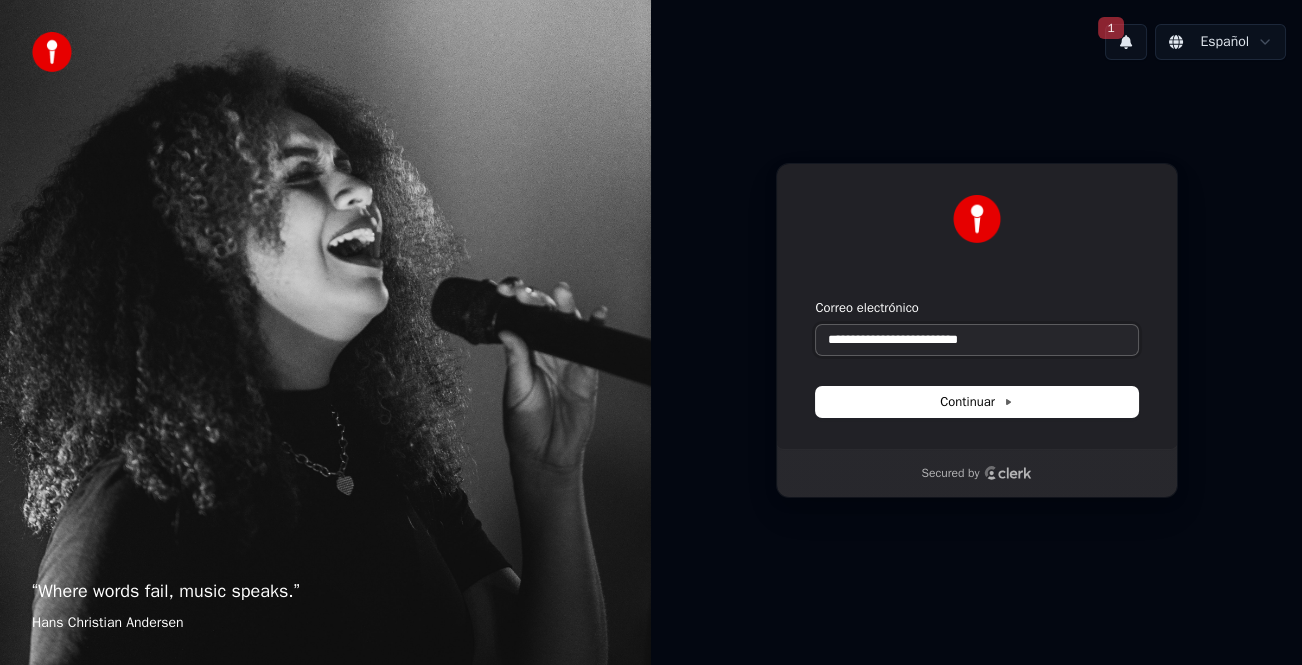 click at bounding box center (816, 299) 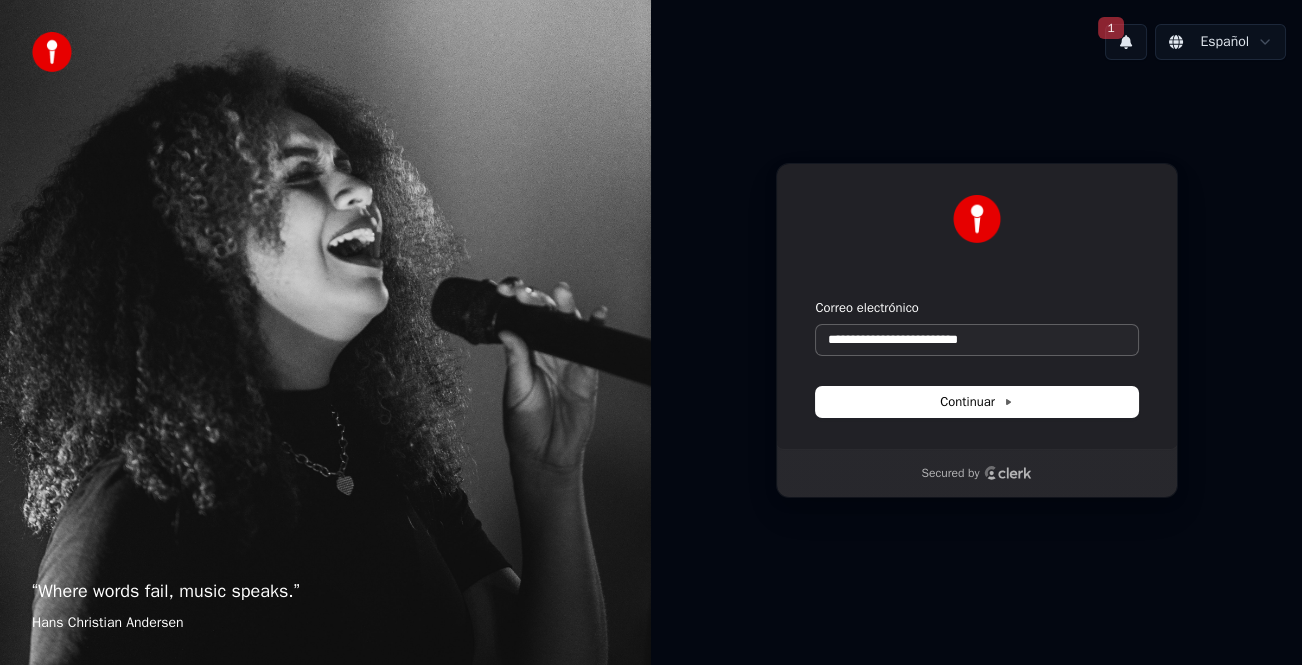 type on "**********" 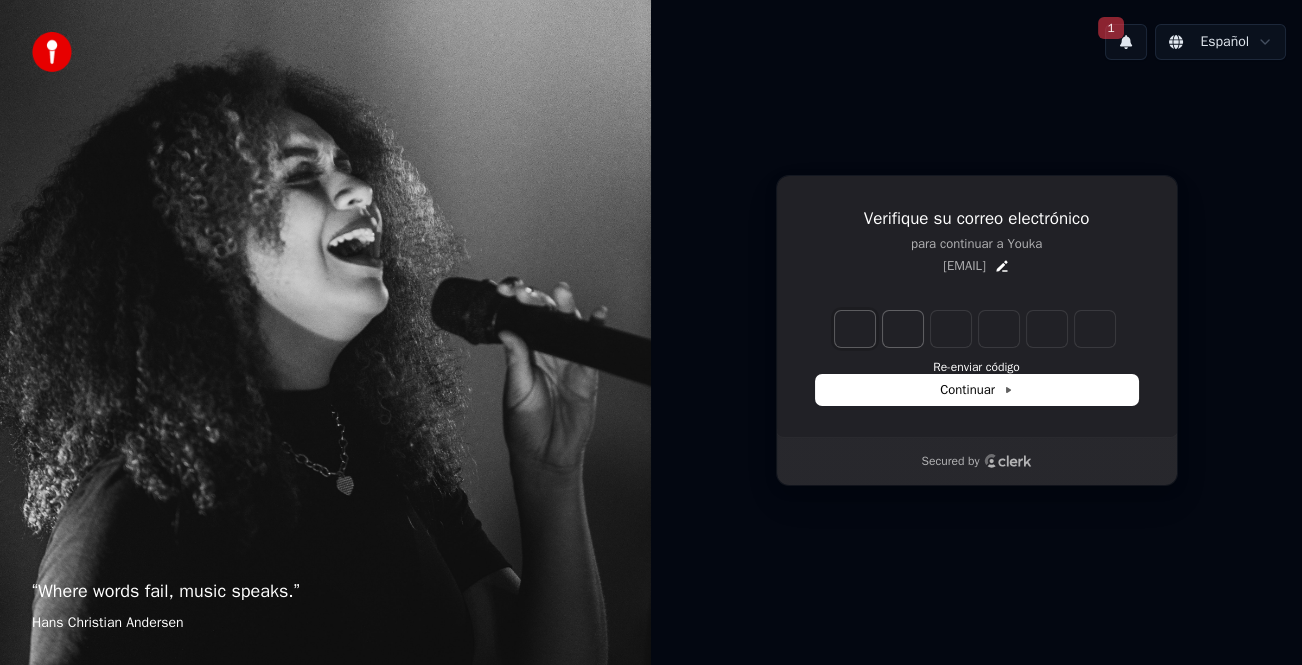 type on "*" 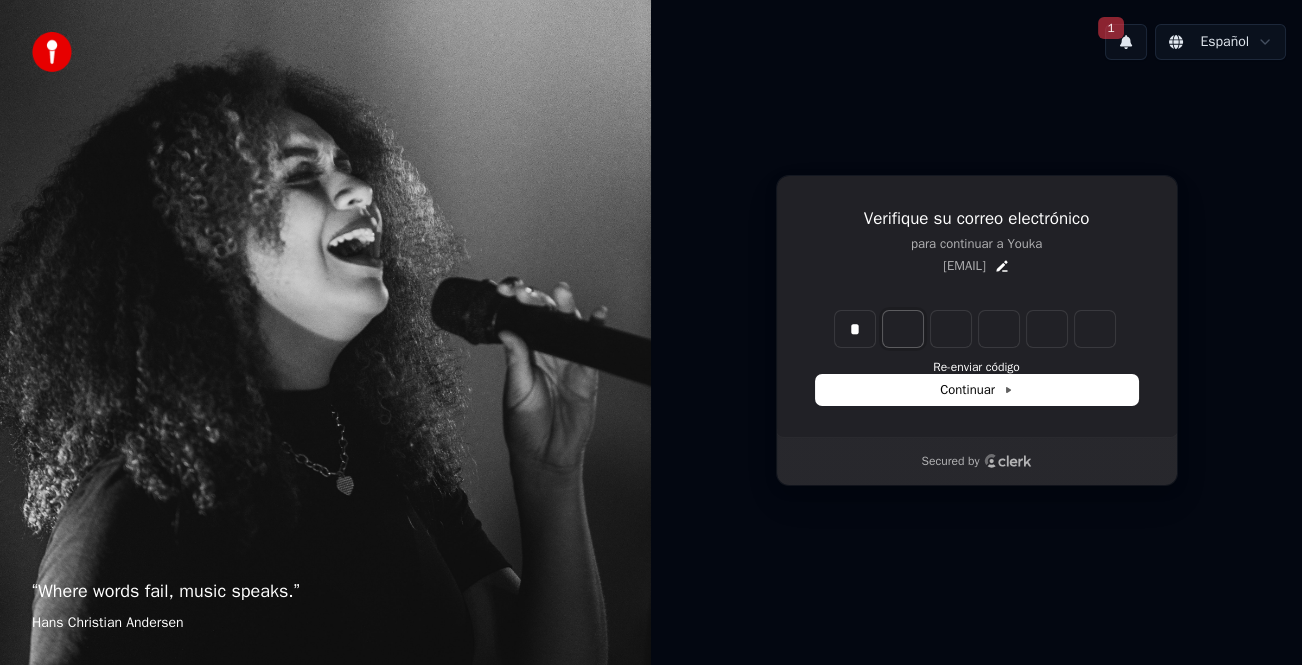 type on "*" 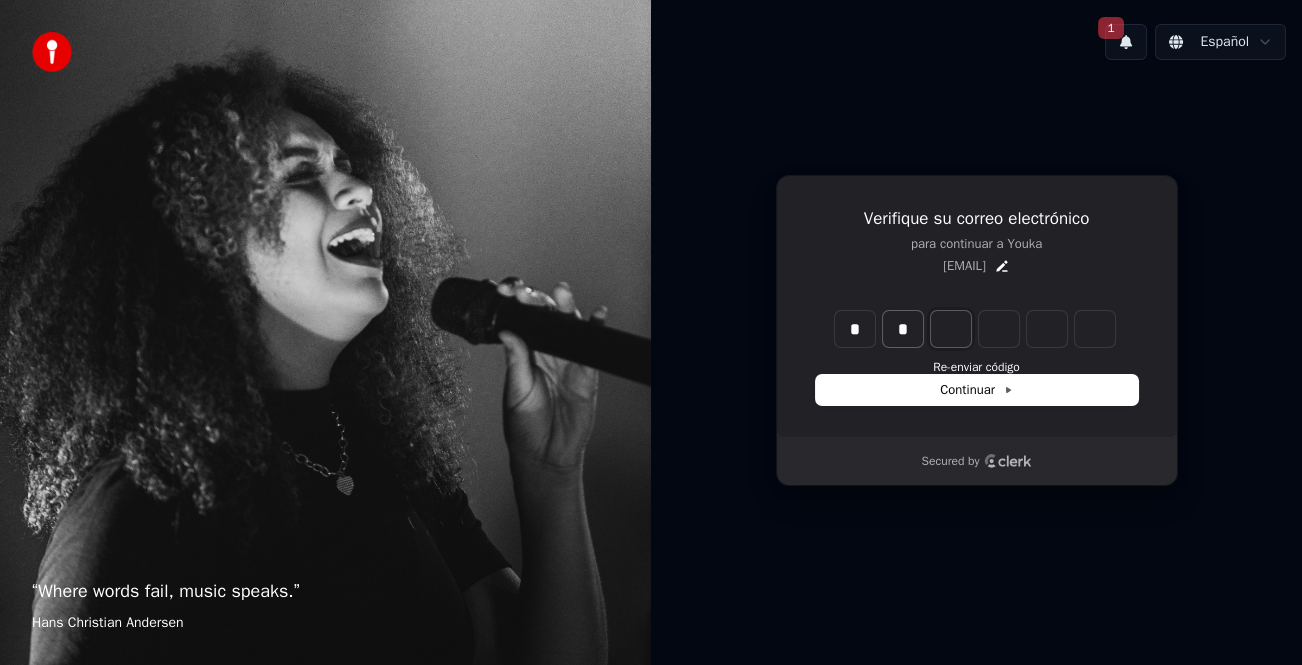type on "**" 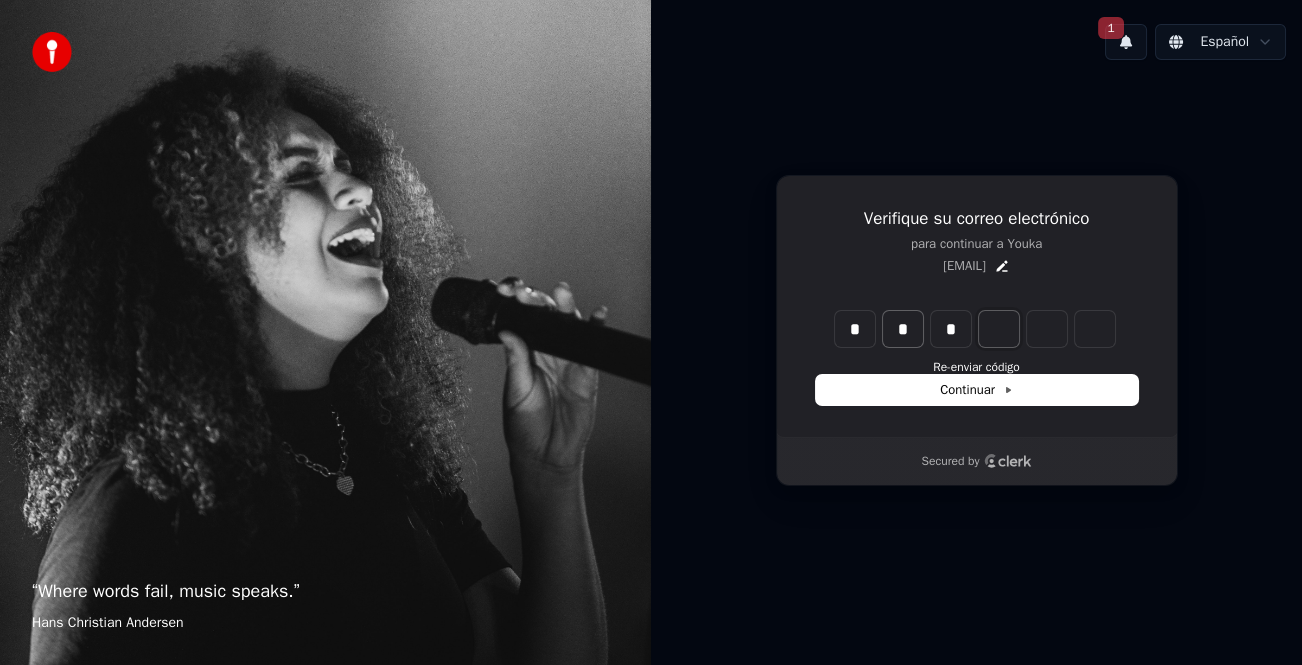 type on "***" 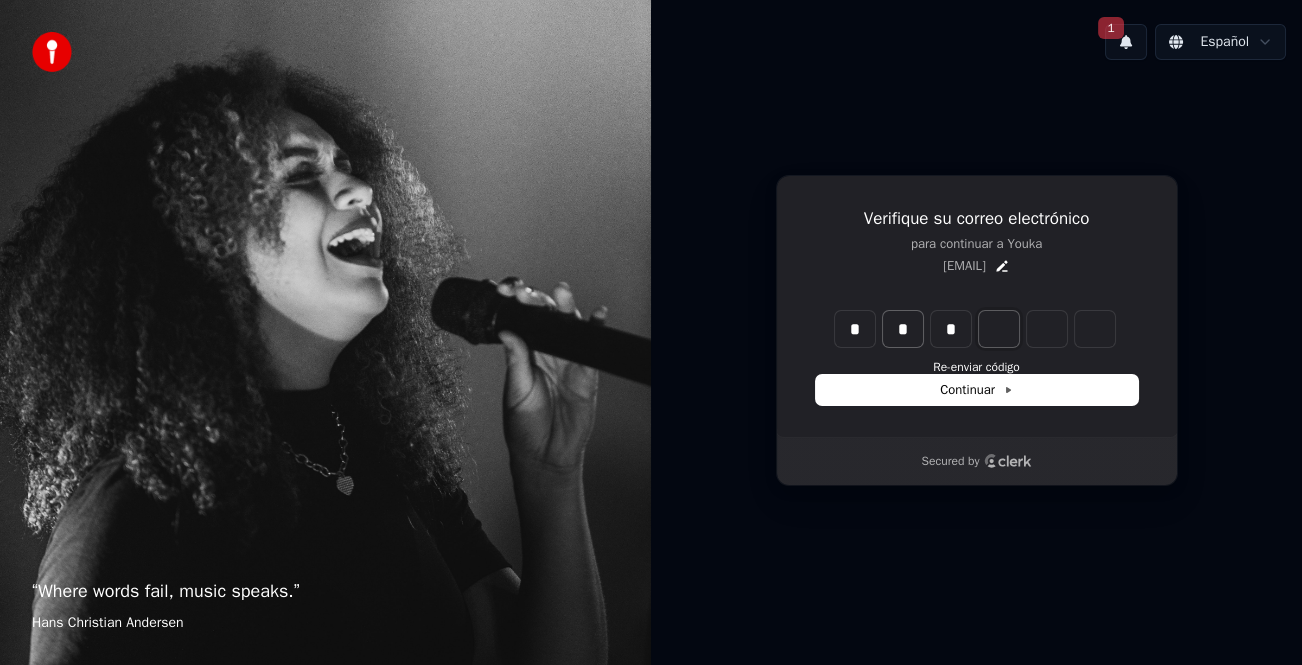 type on "*" 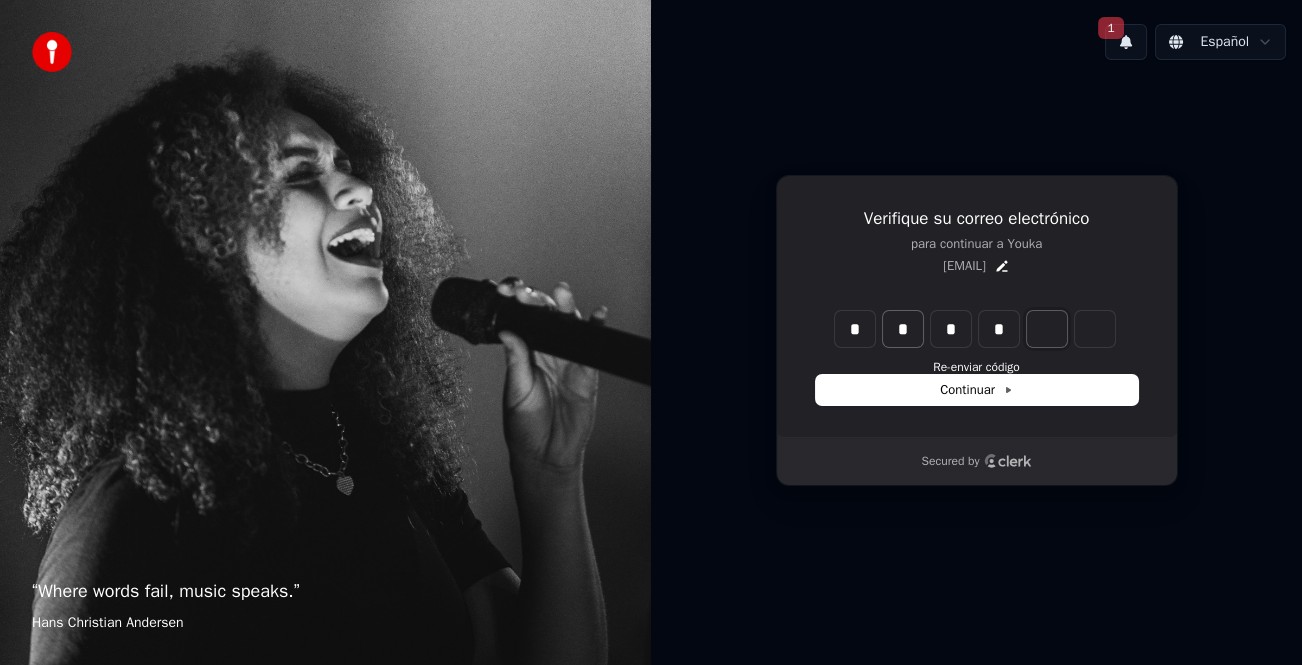 type on "****" 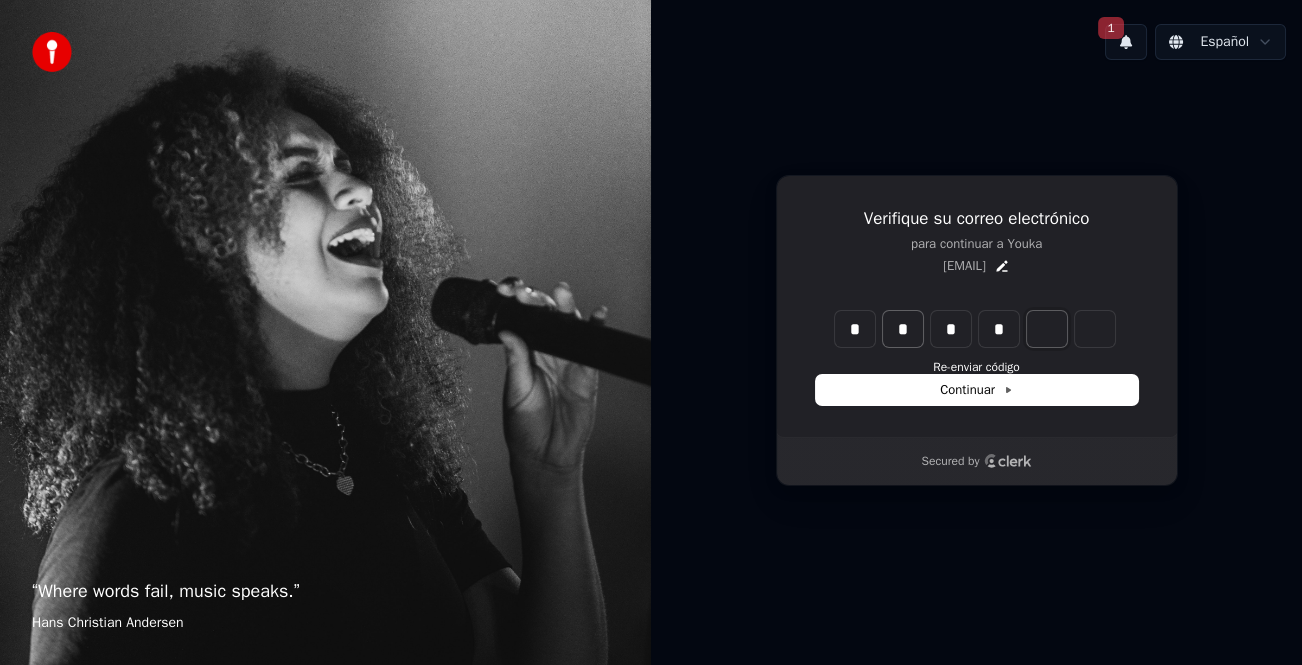 type on "*" 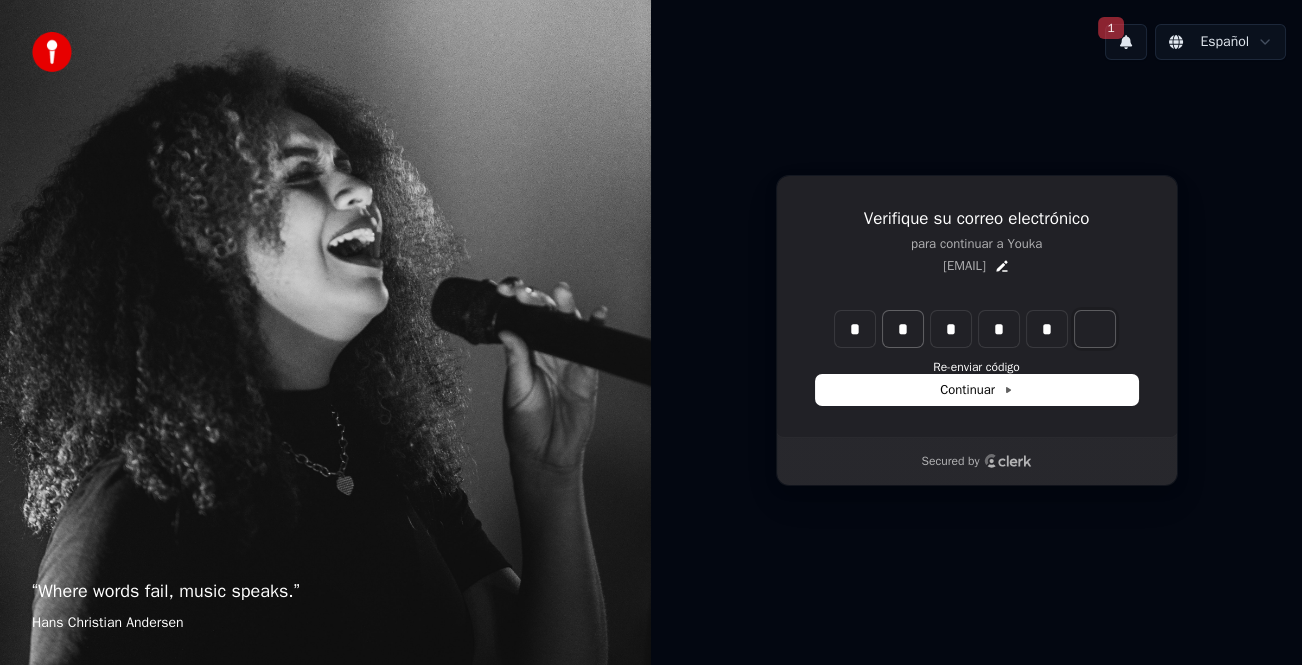 type on "******" 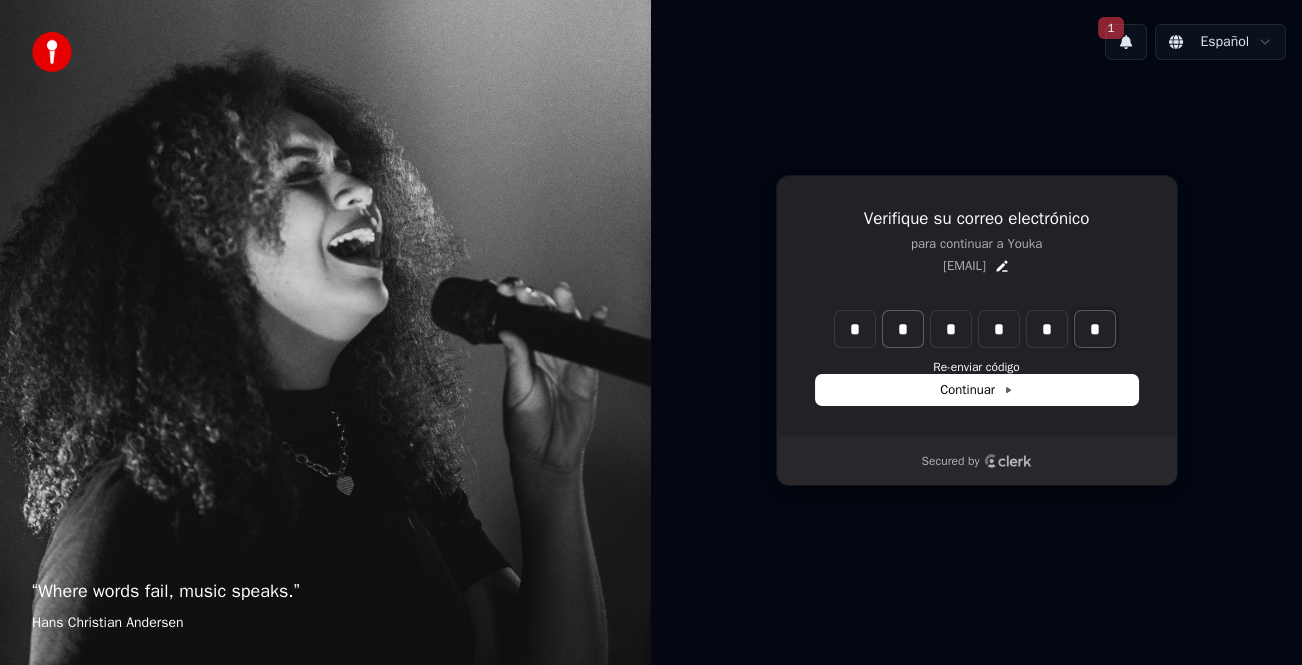 type on "*" 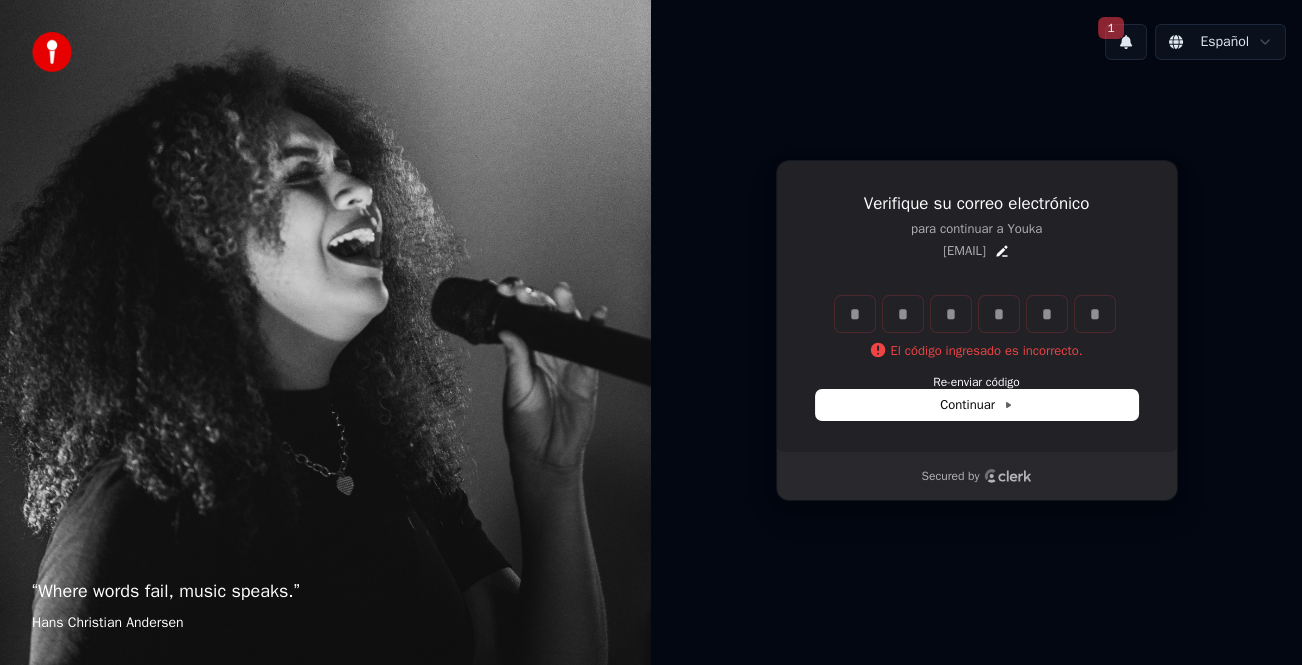type 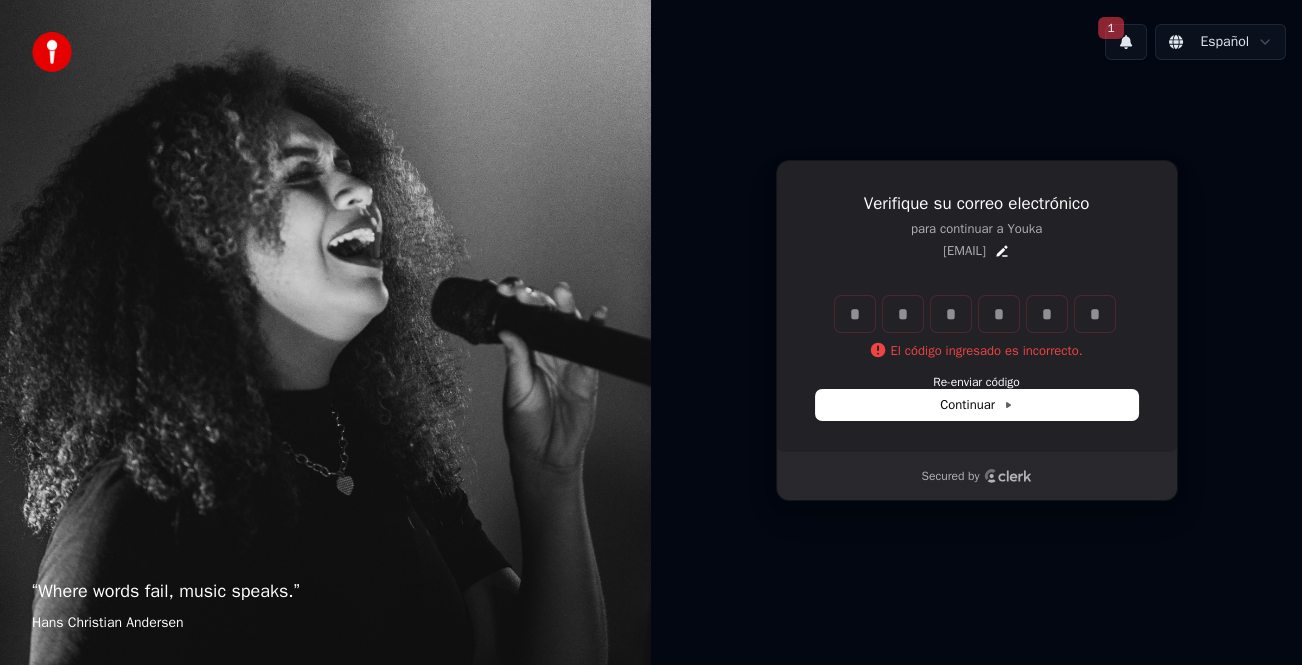 type 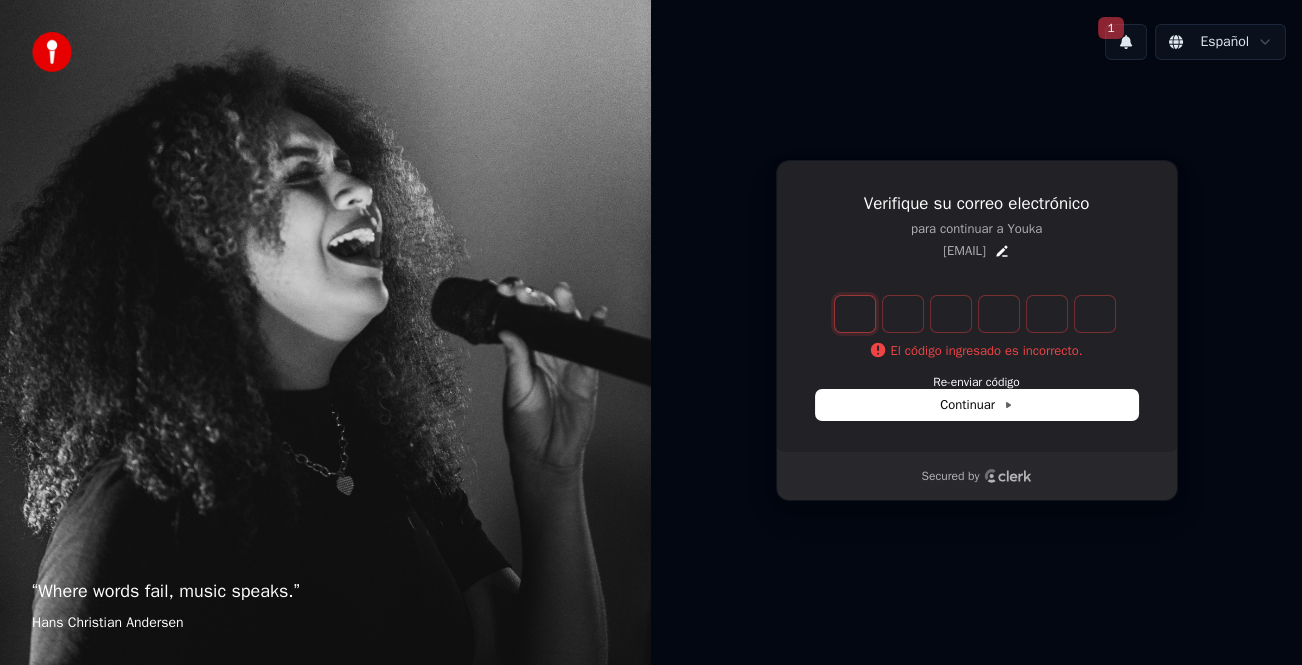 type on "*" 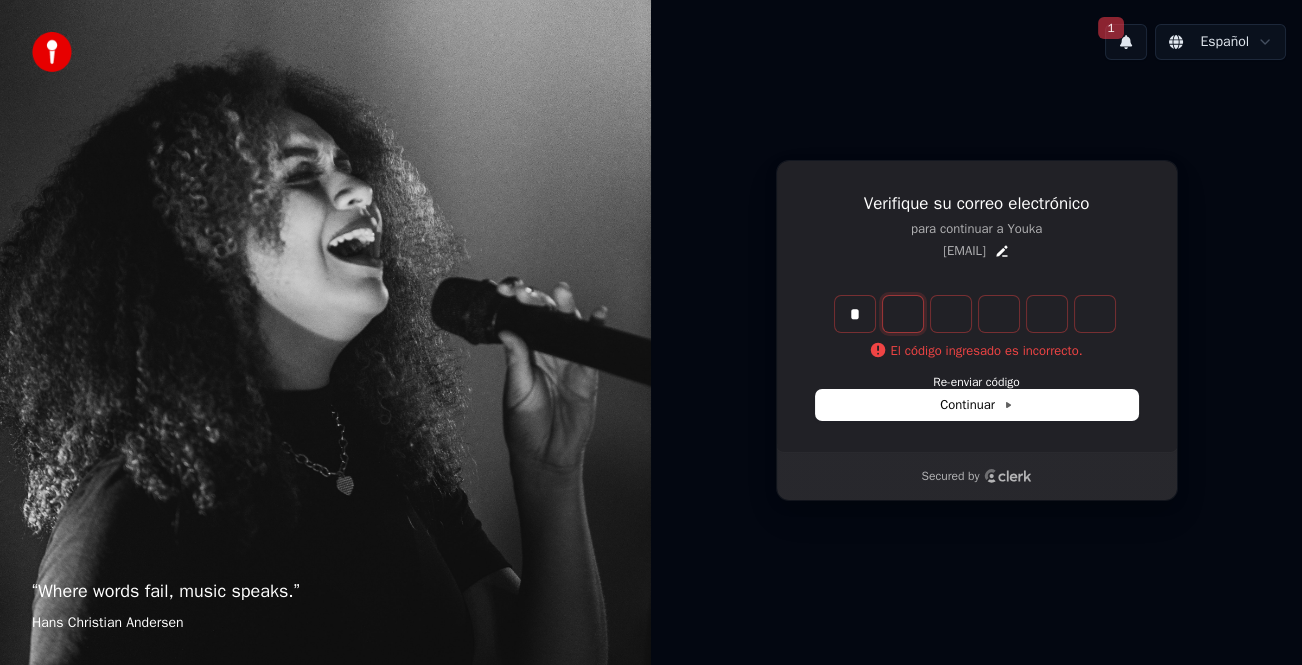 type on "*" 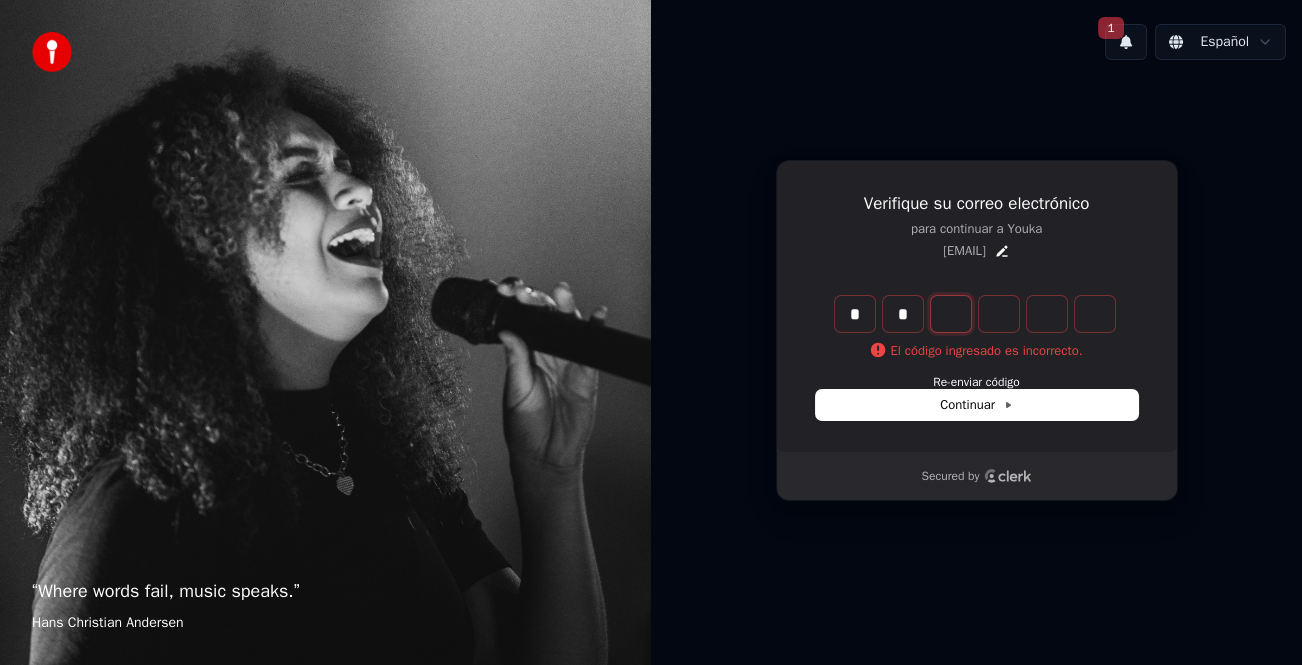 type on "**" 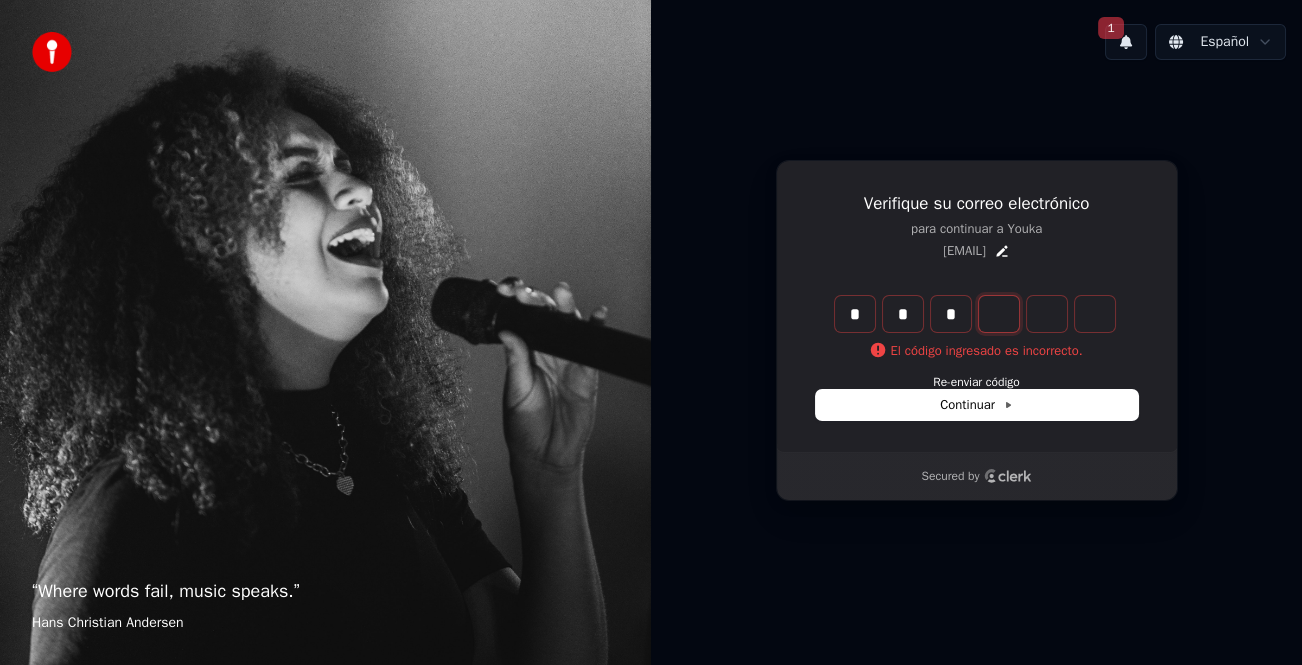 type on "***" 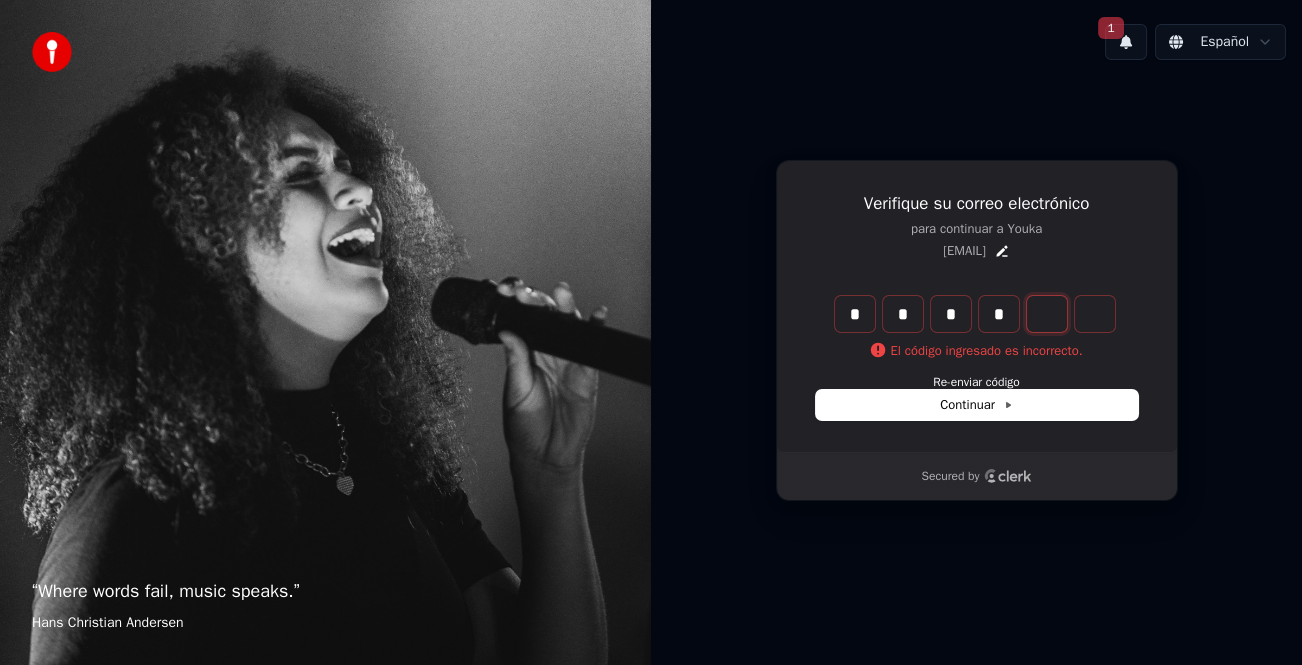 type on "****" 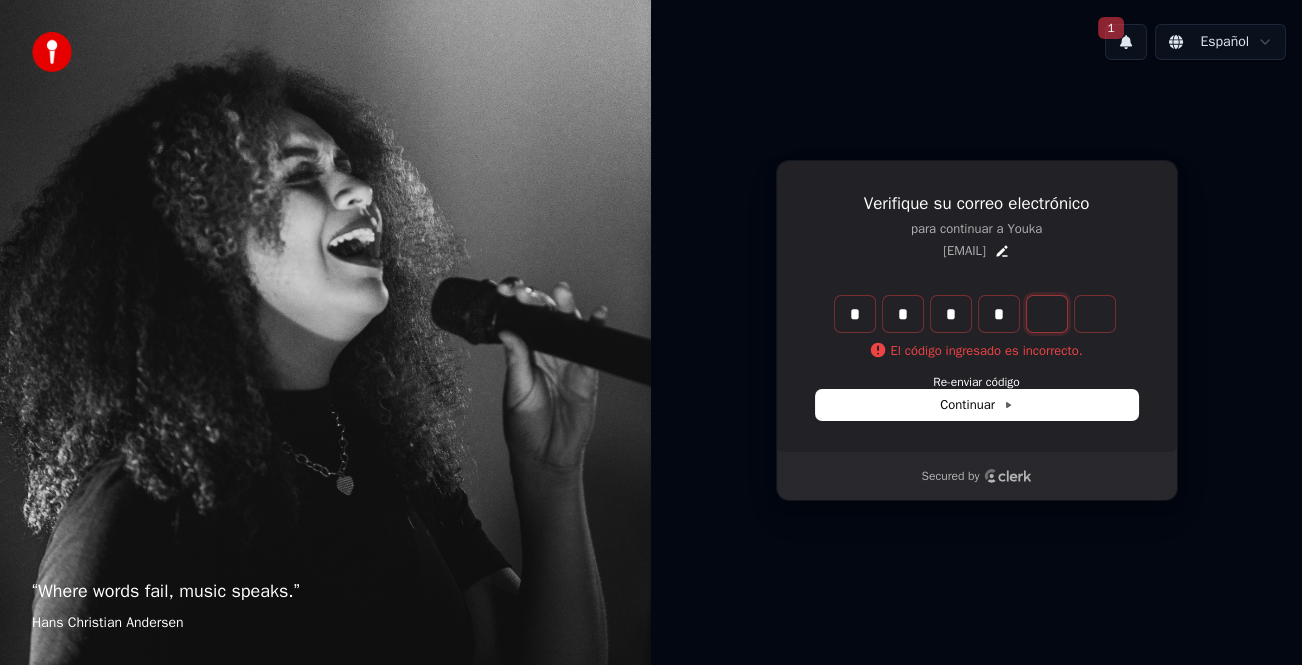 type on "*" 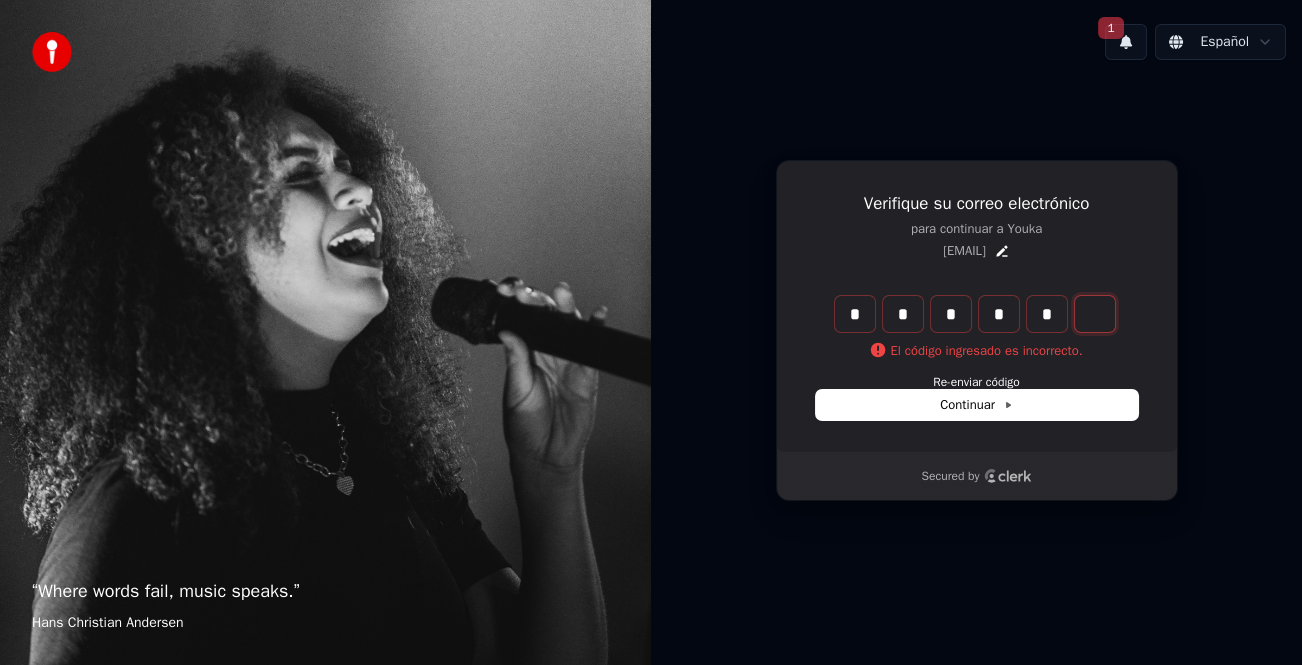 type on "******" 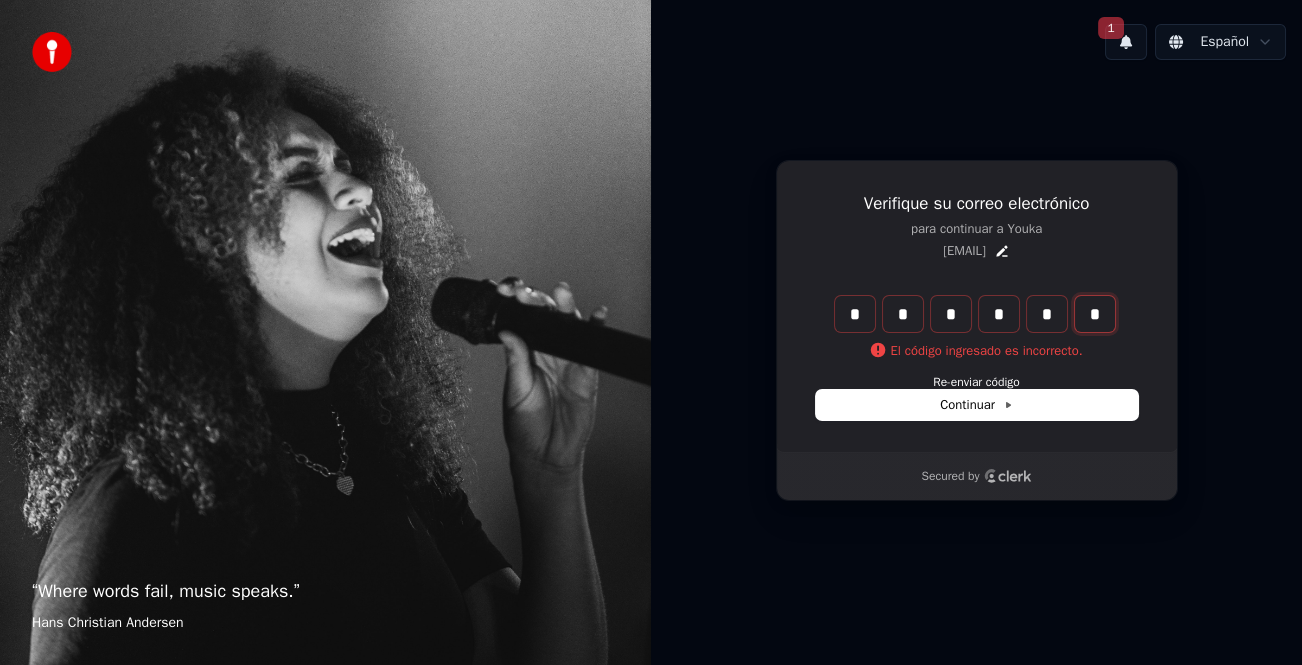 type on "*" 